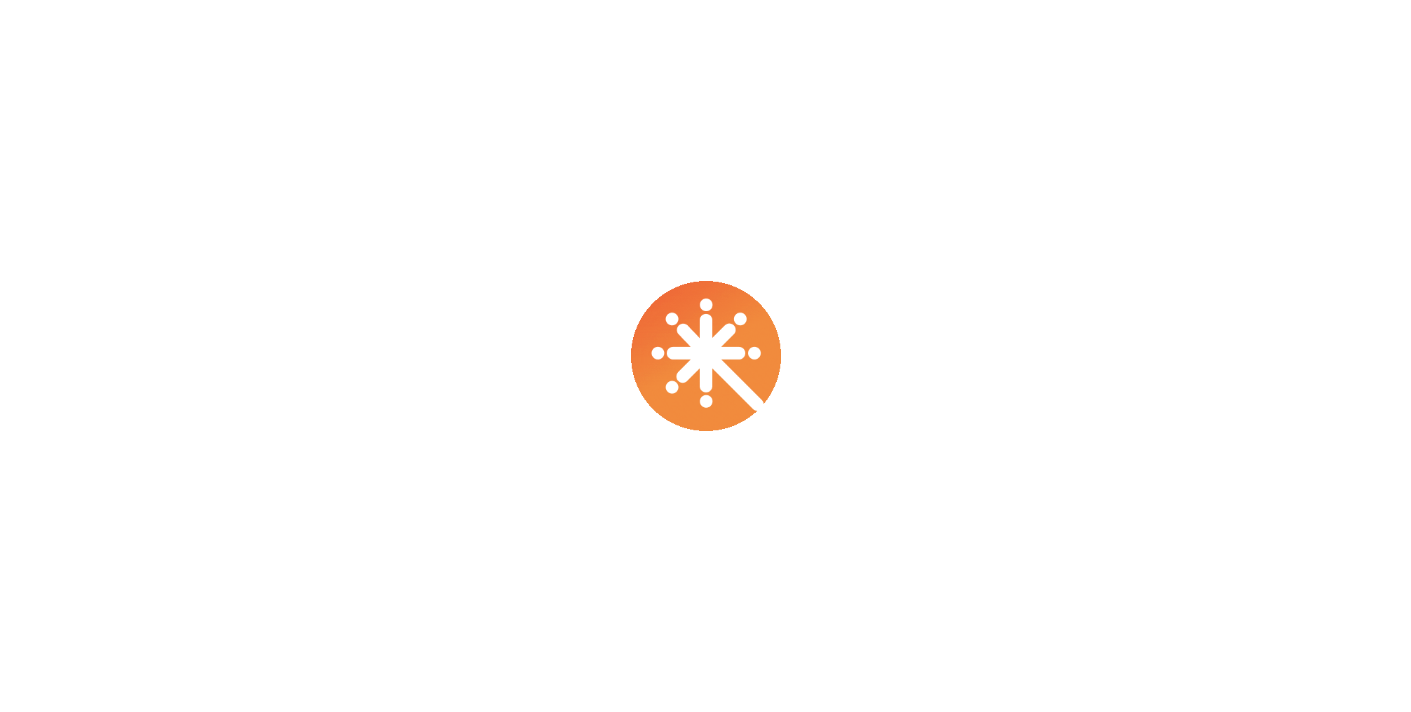 scroll, scrollTop: 0, scrollLeft: 0, axis: both 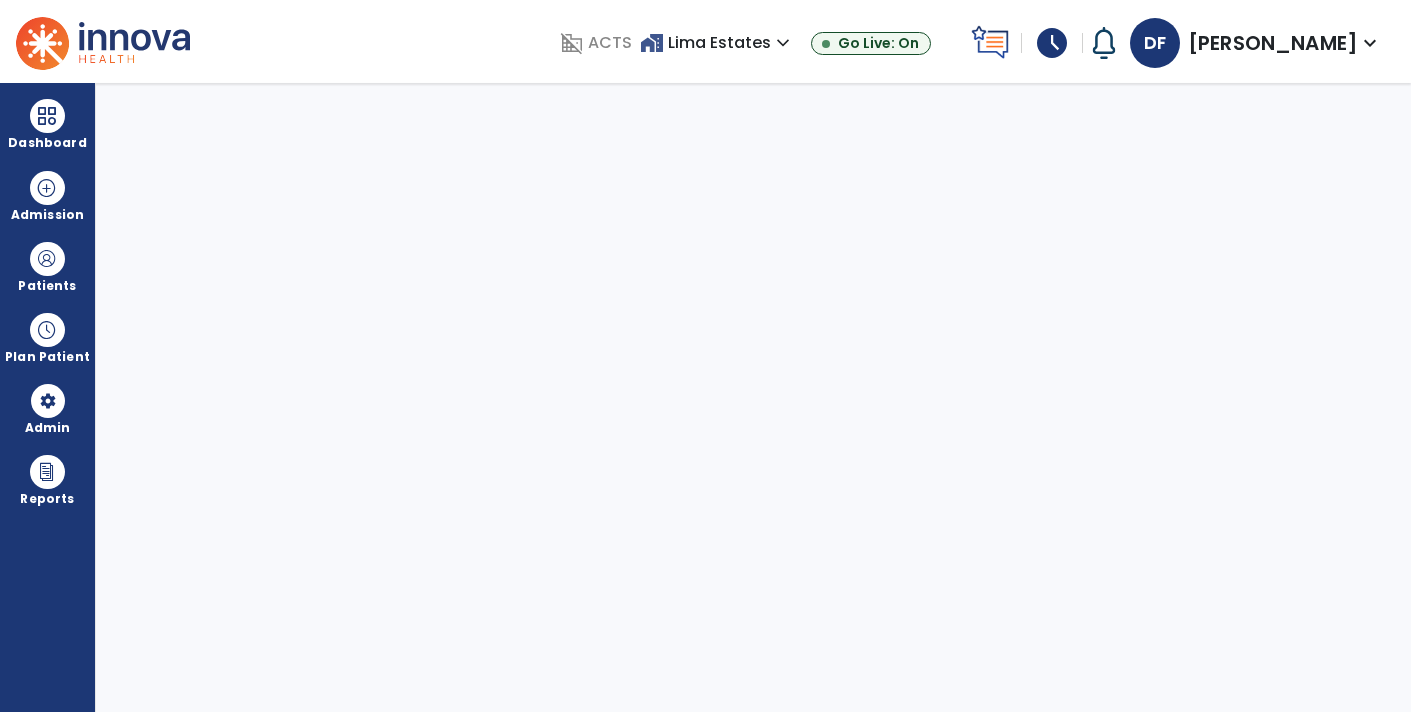 select on "****" 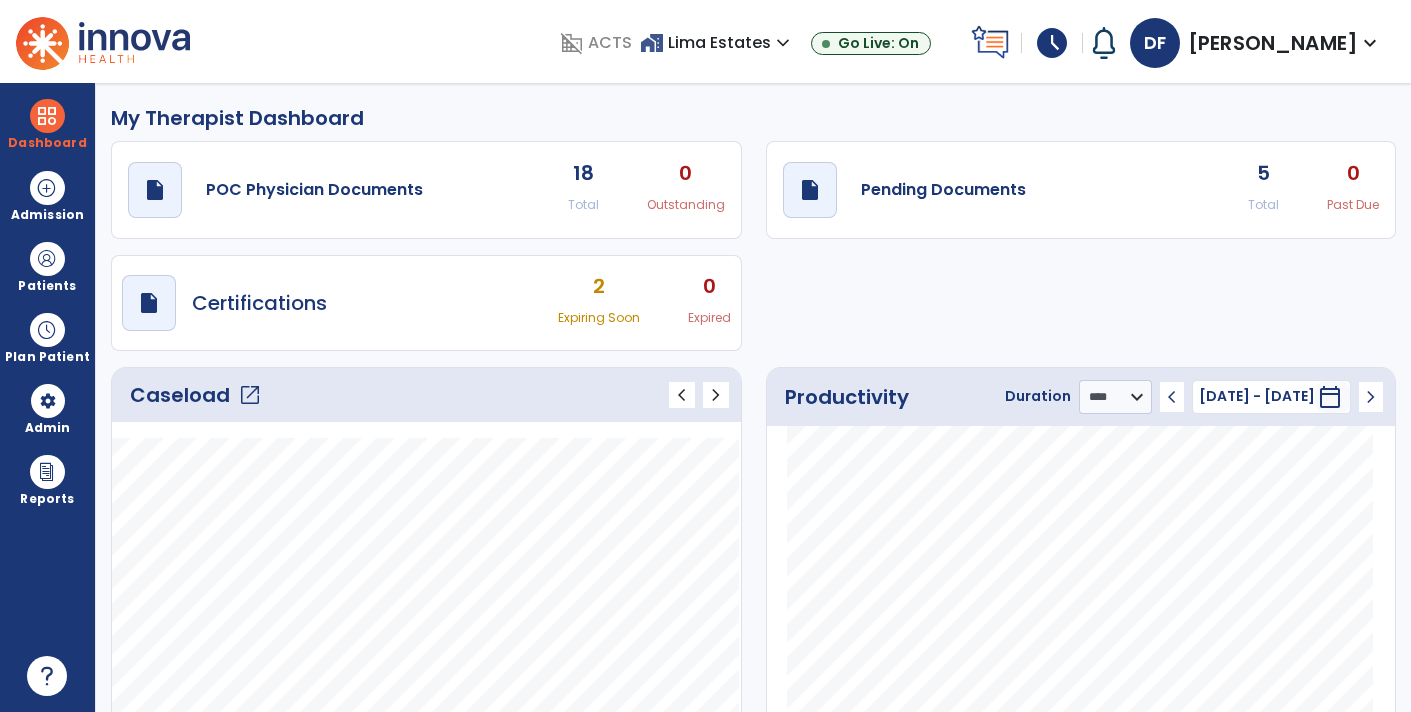 click on "schedule" at bounding box center (1052, 43) 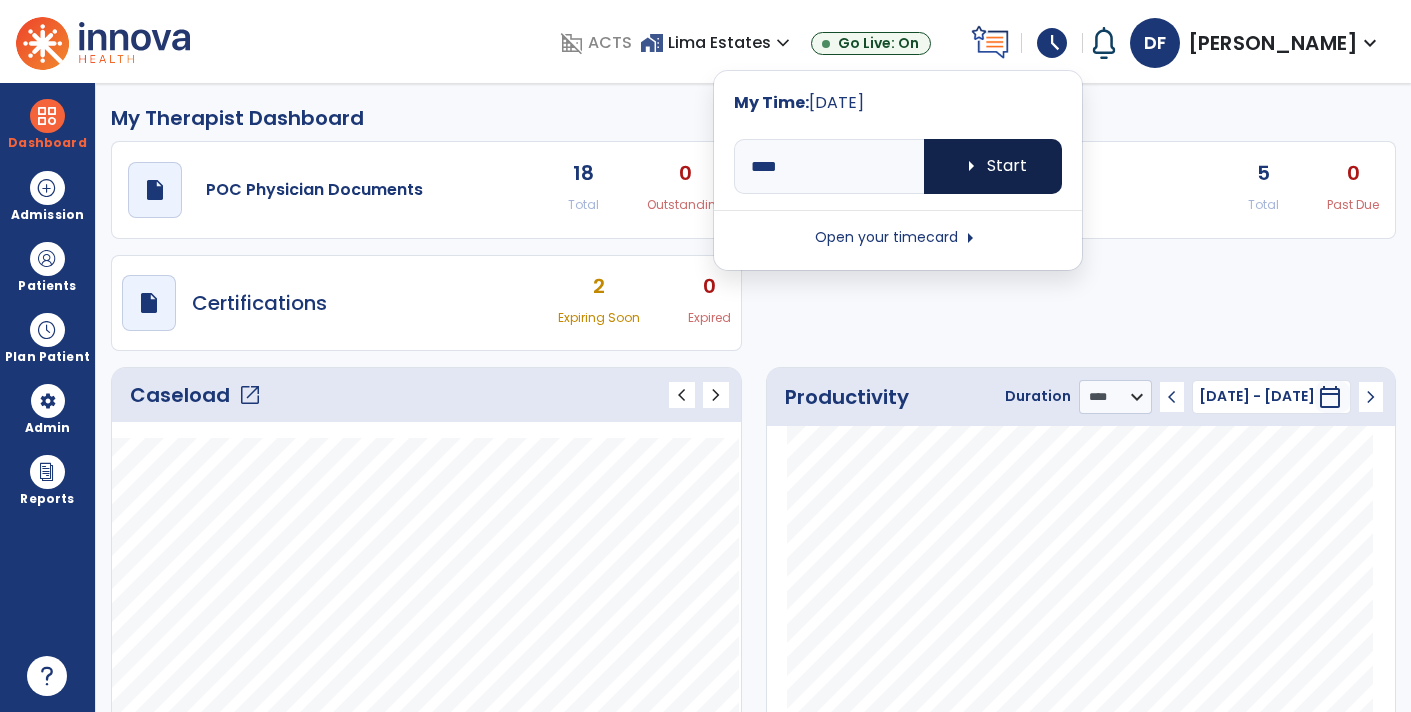 click on "arrow_right  Start" at bounding box center [993, 166] 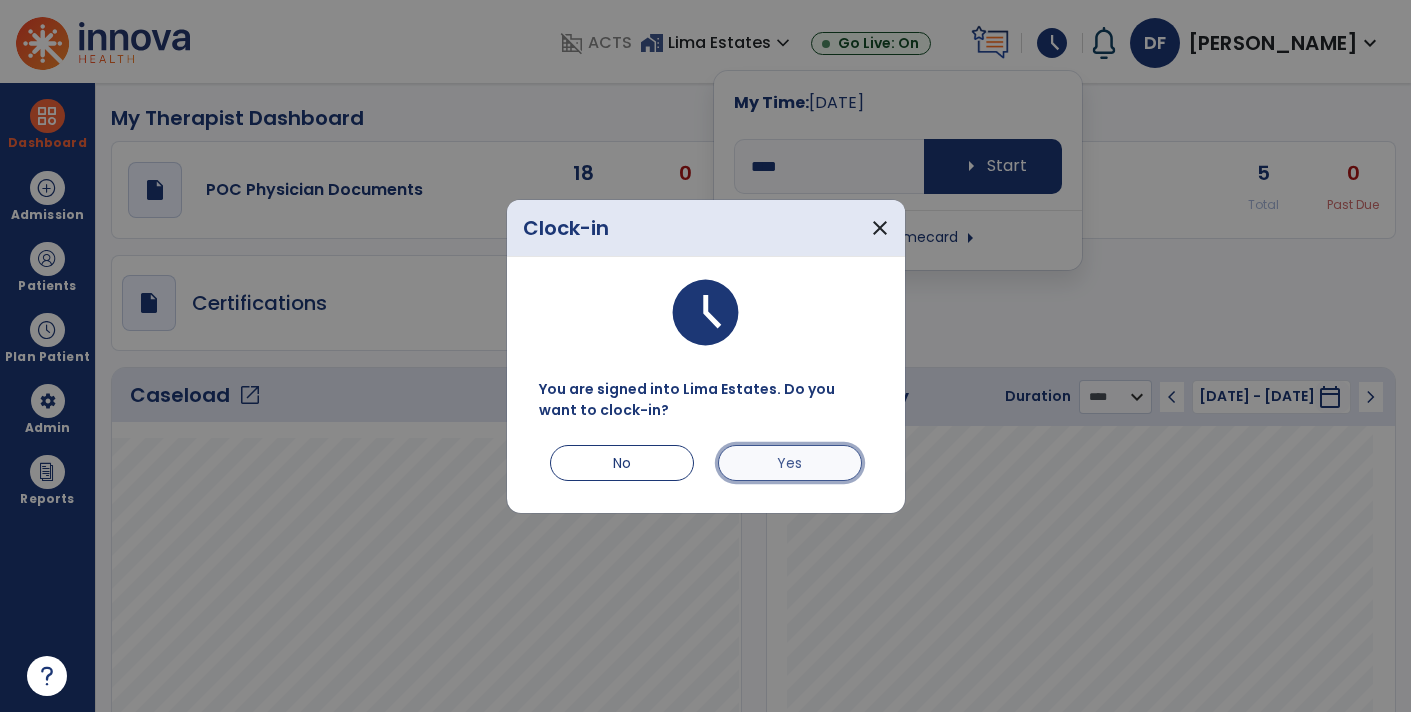 click on "Yes" at bounding box center (790, 463) 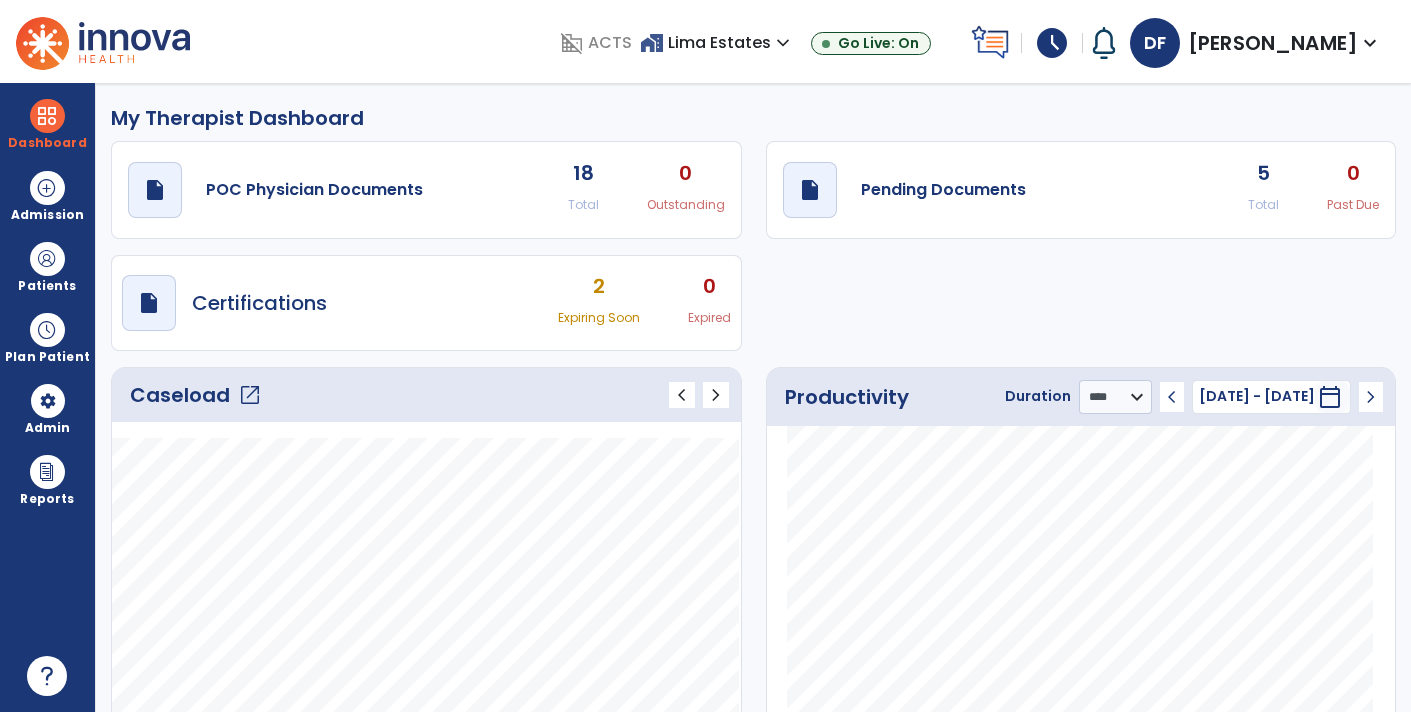 click on "My Therapist Dashboard" 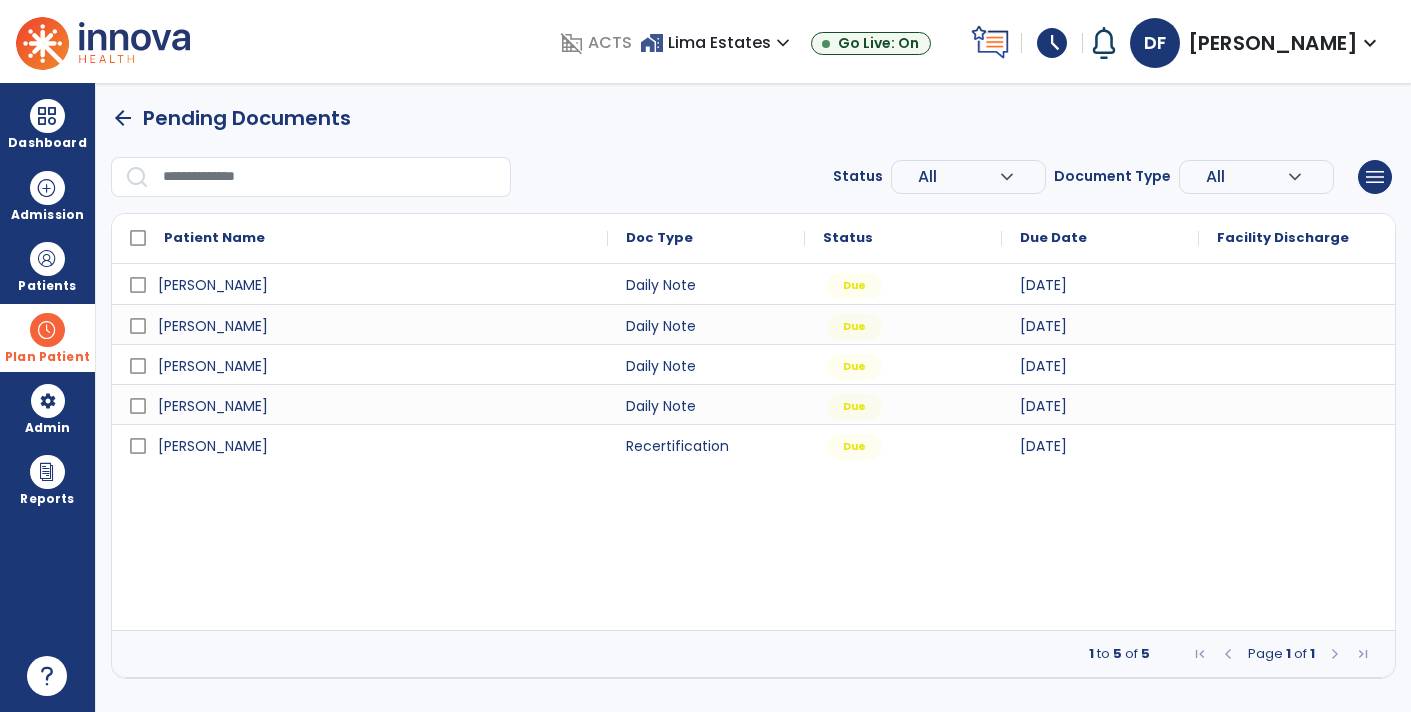 click on "Plan Patient" at bounding box center (47, 266) 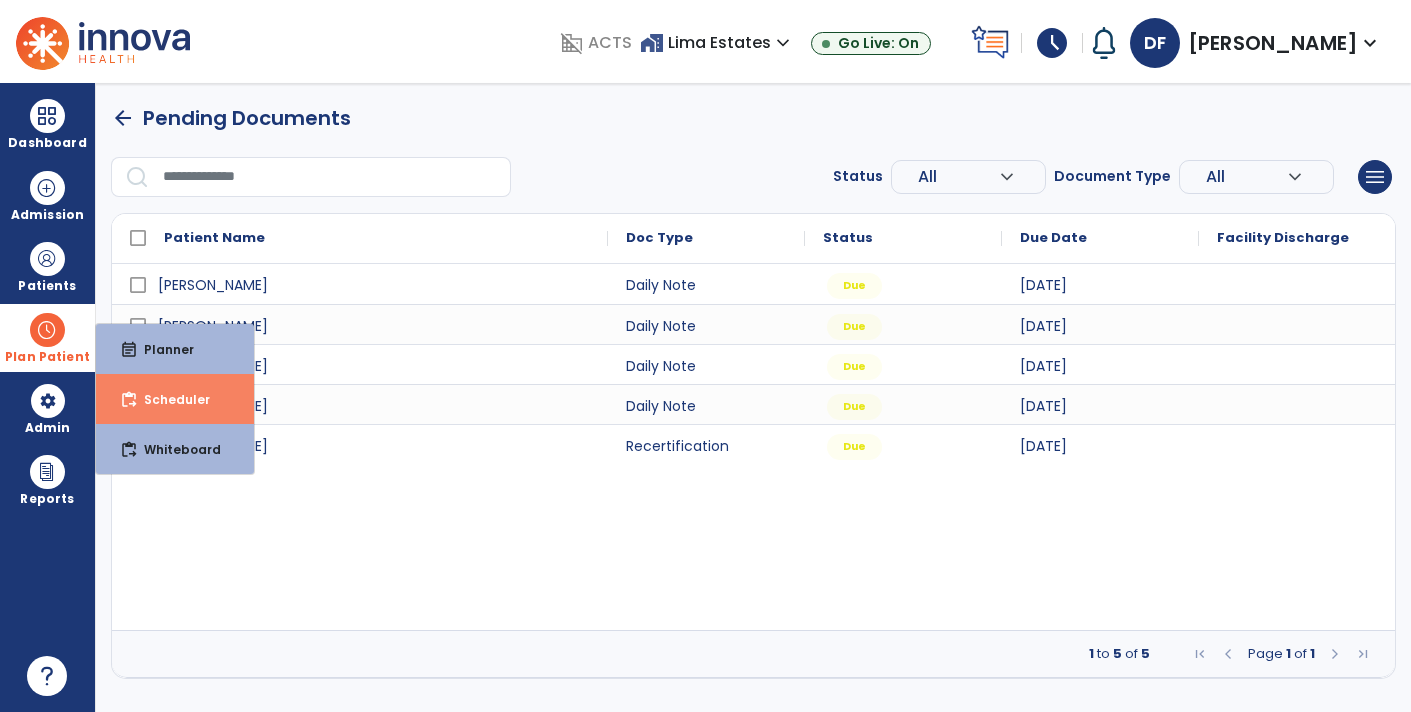 click on "Scheduler" at bounding box center (169, 399) 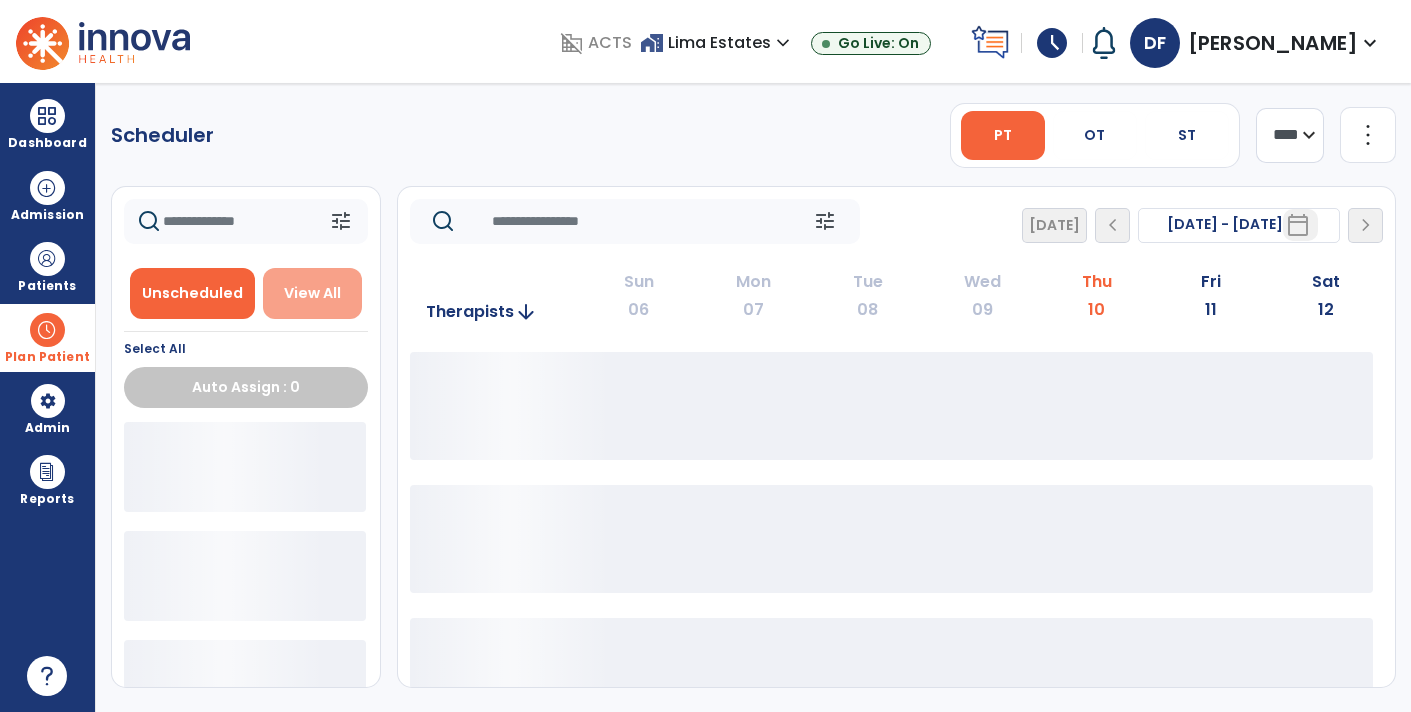 click on "View All" at bounding box center [312, 293] 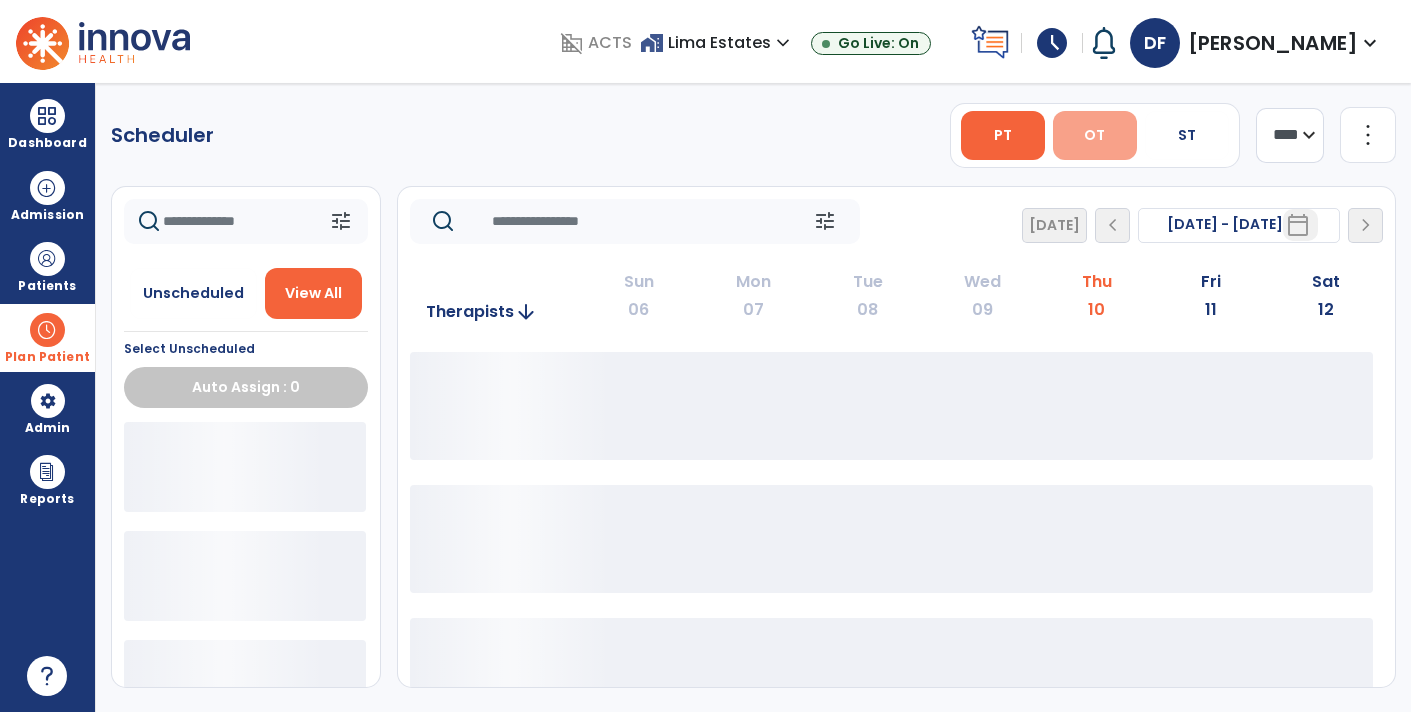 click on "OT" at bounding box center [1094, 135] 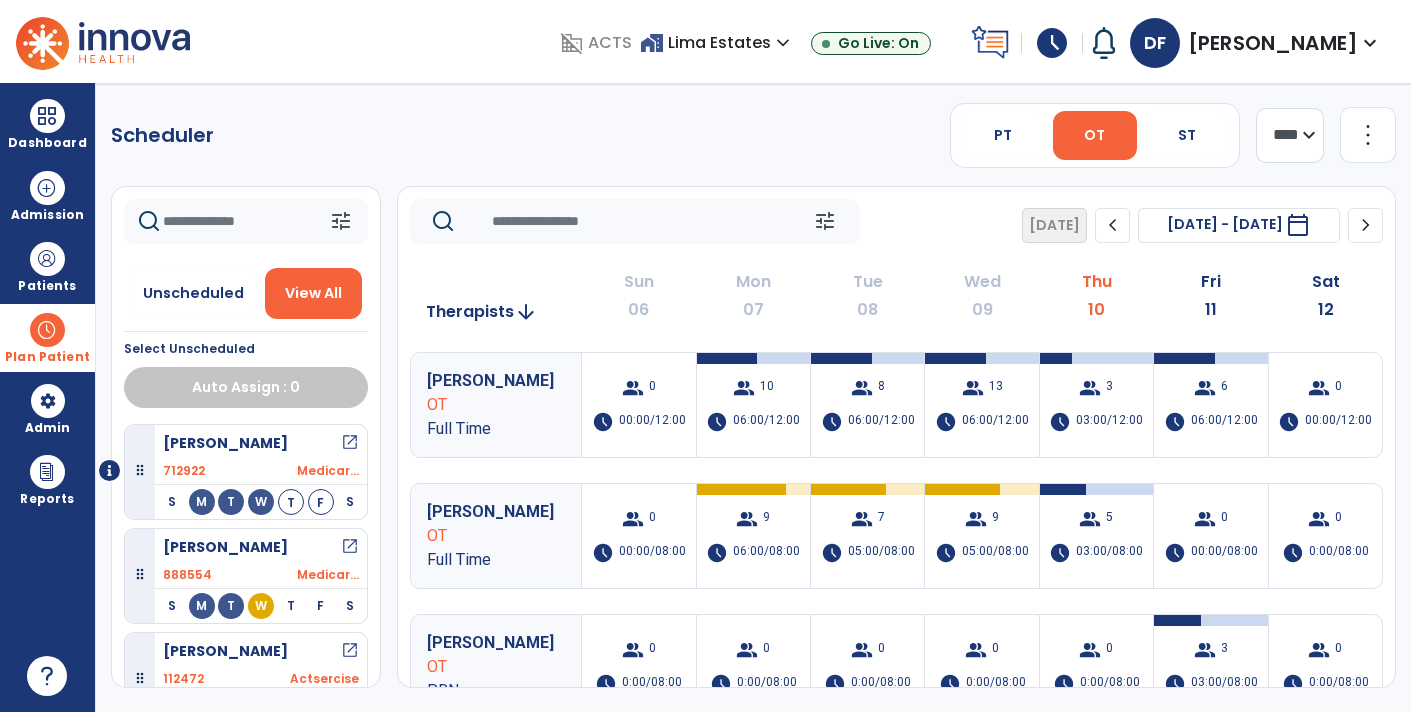click on "open_in_new" at bounding box center [350, 443] 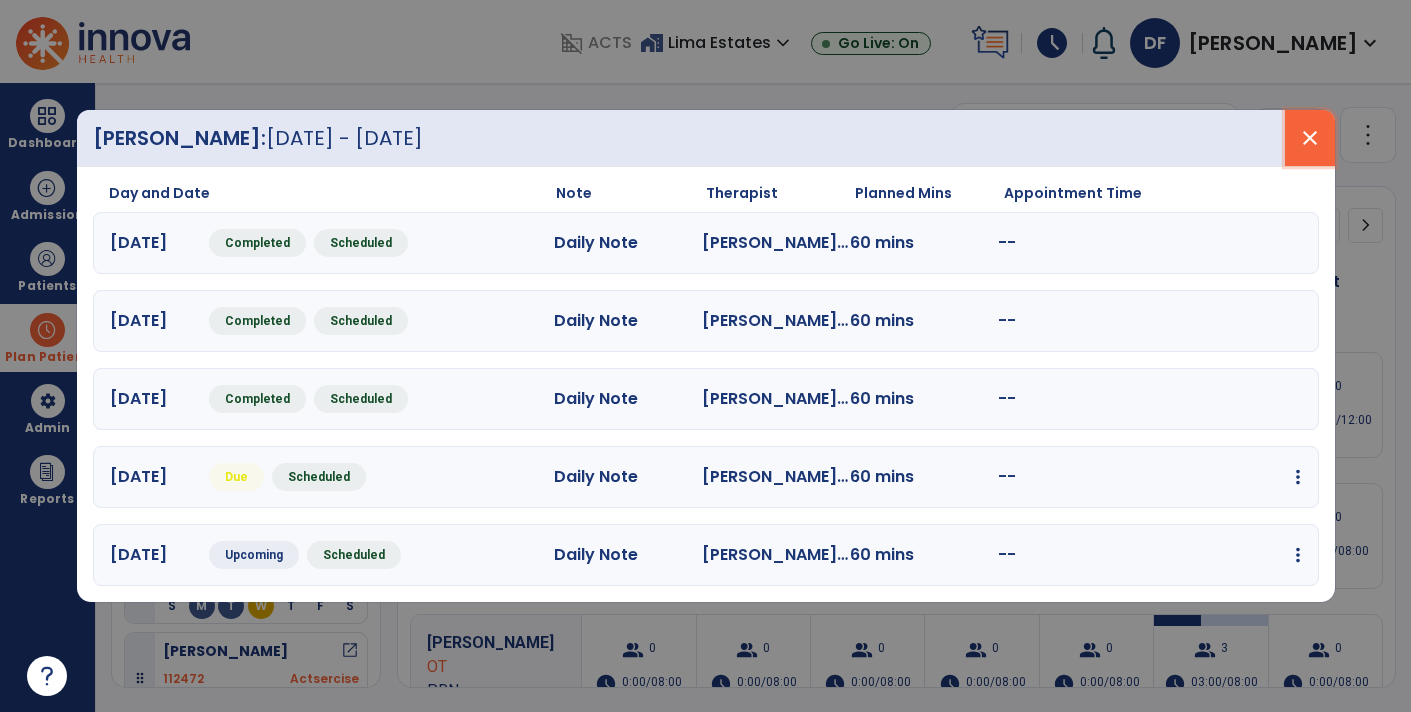 click on "close" at bounding box center [1310, 138] 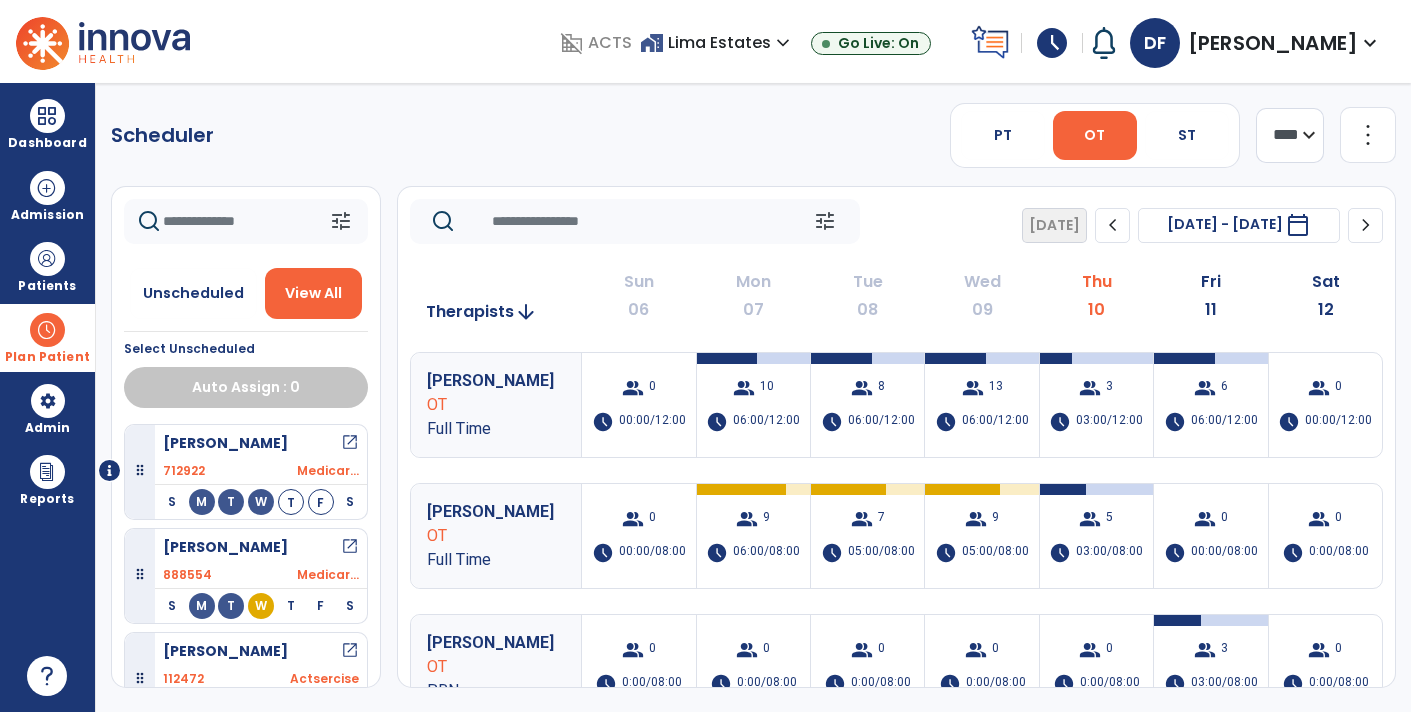 click 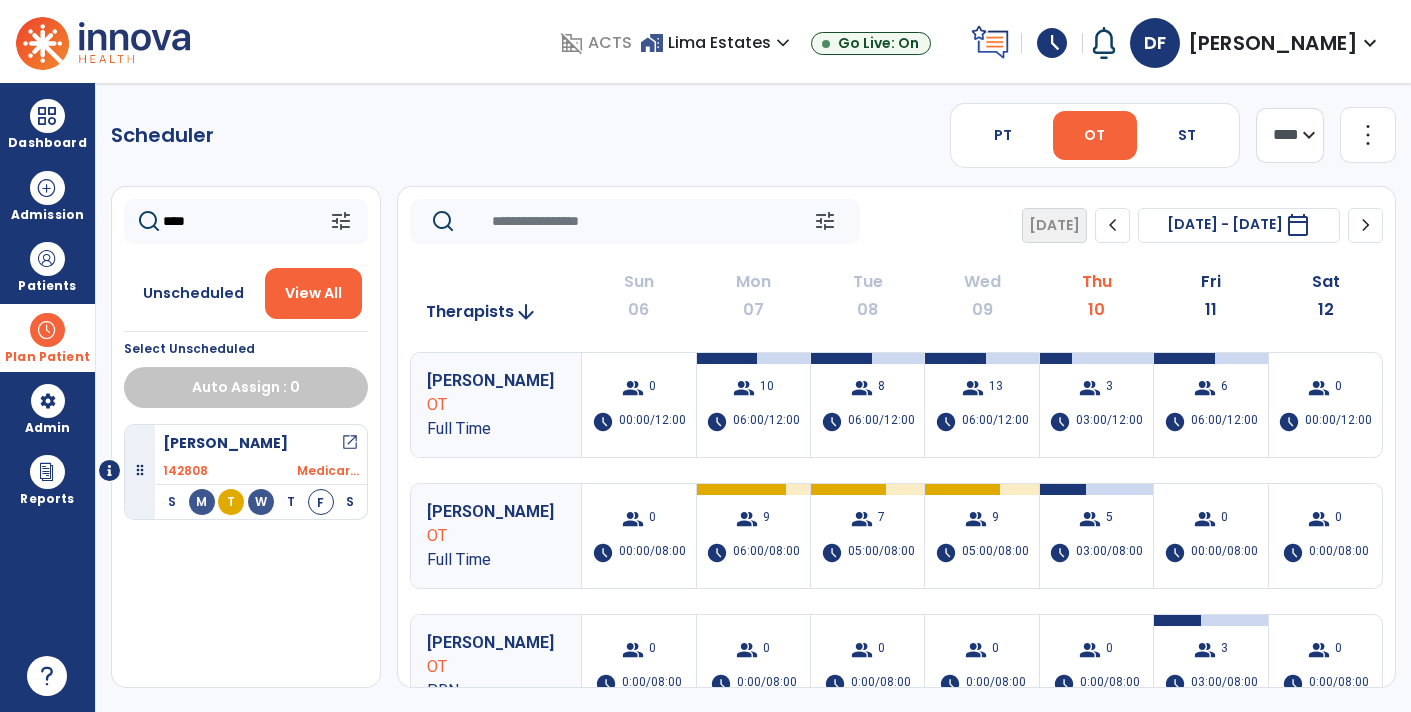 click on "open_in_new" at bounding box center (350, 443) 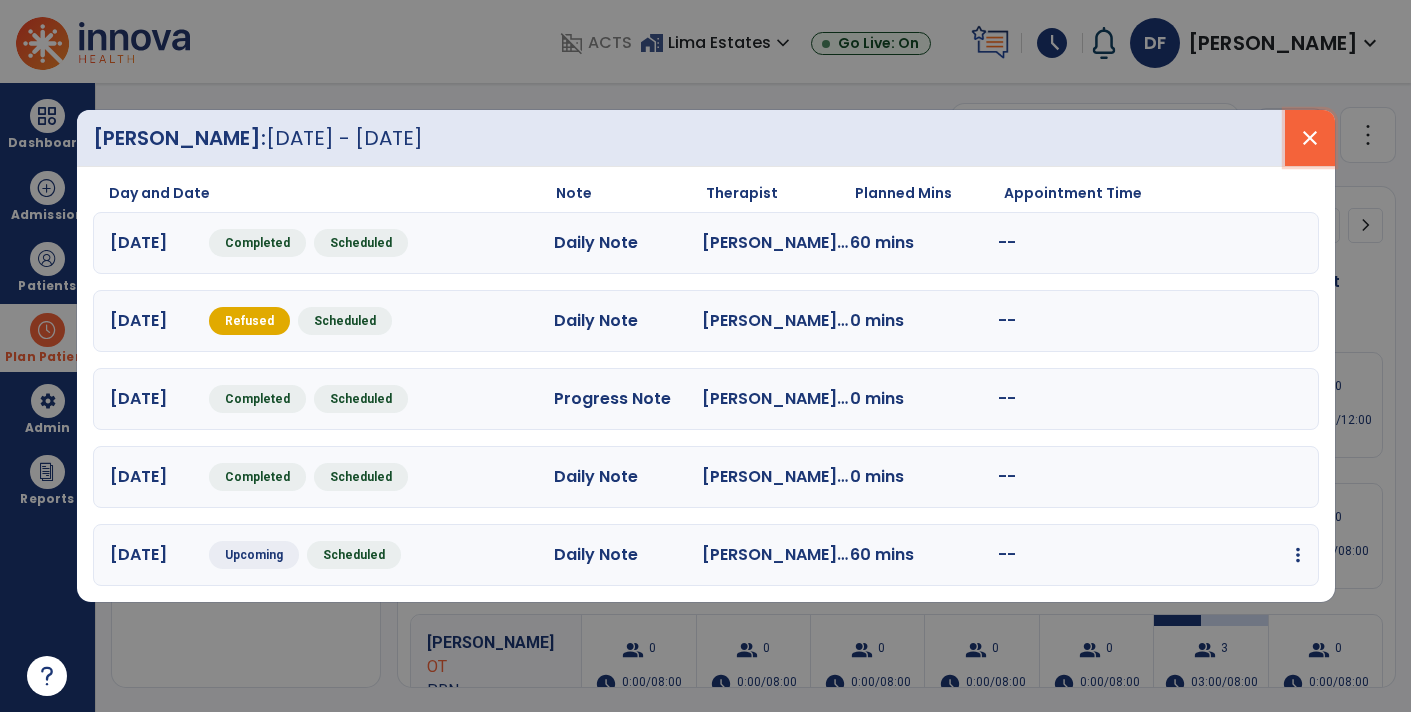 click on "close" at bounding box center (1310, 138) 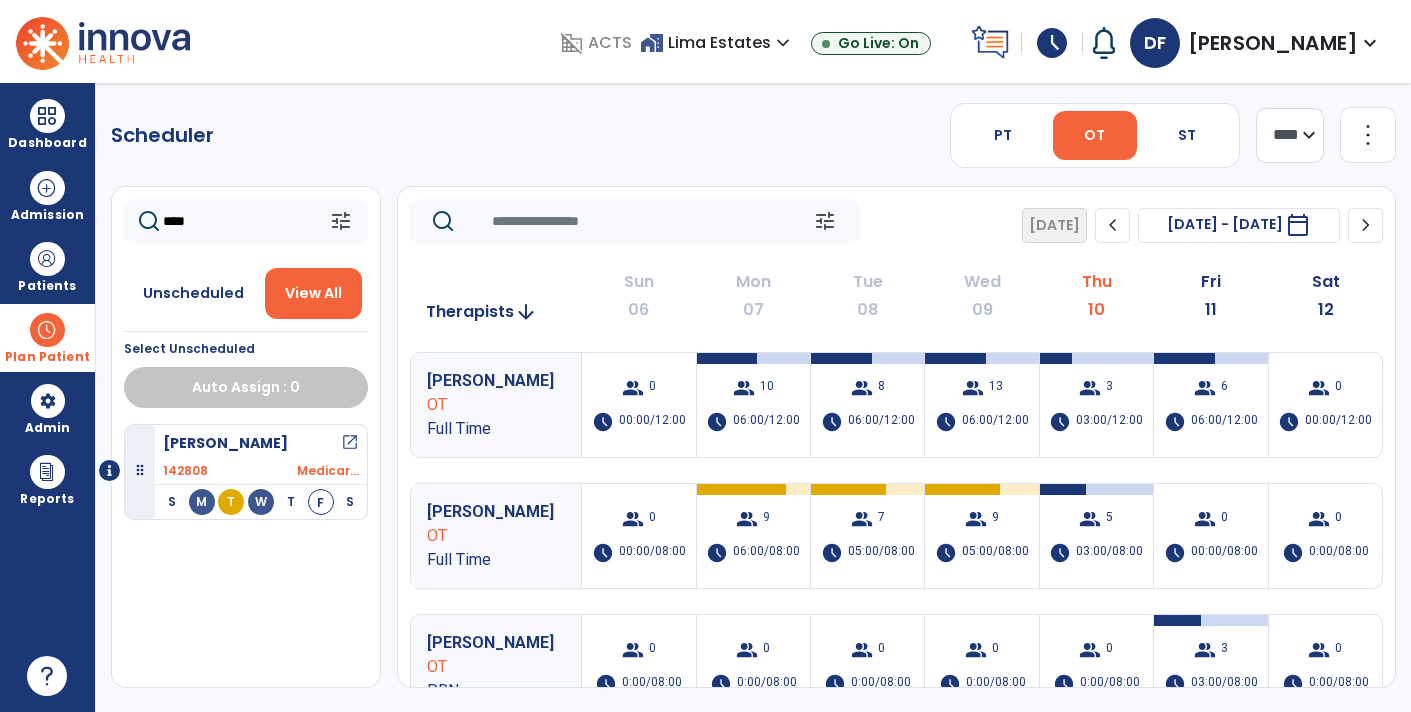click on "****" 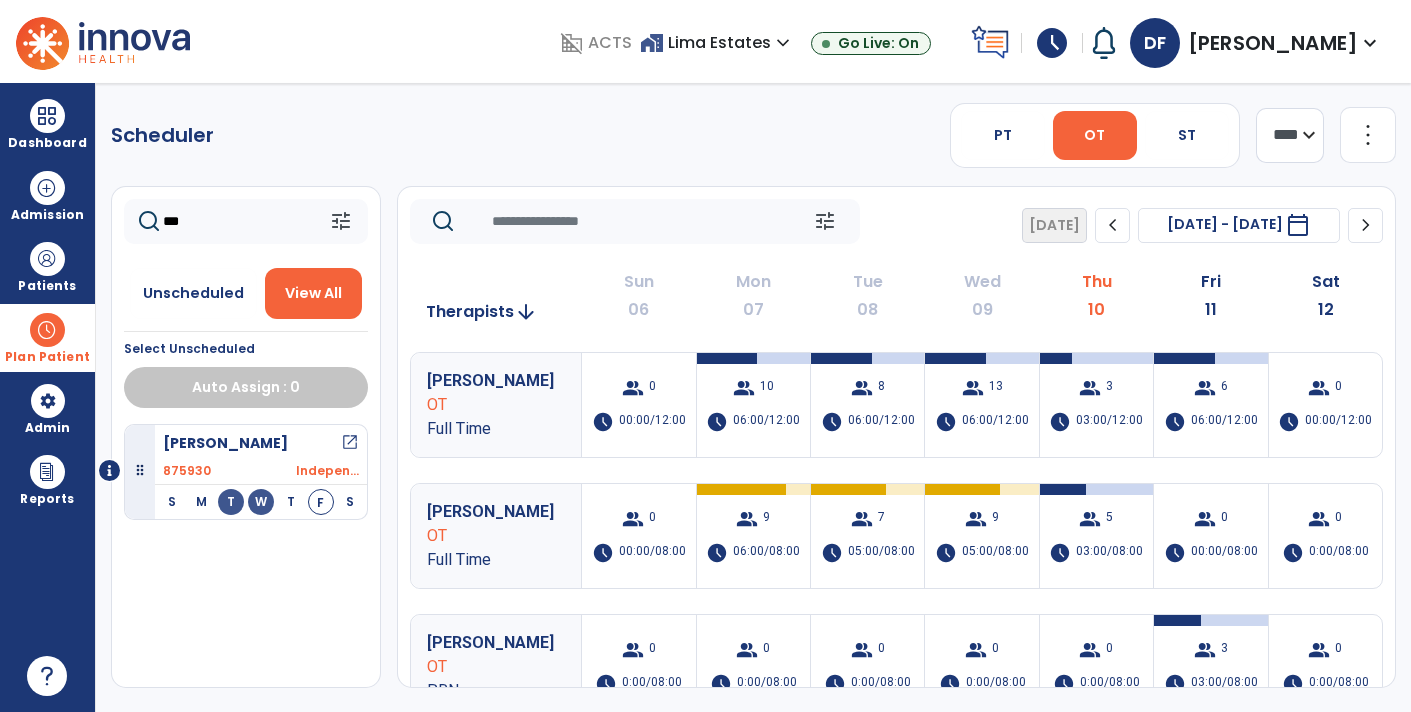 type on "***" 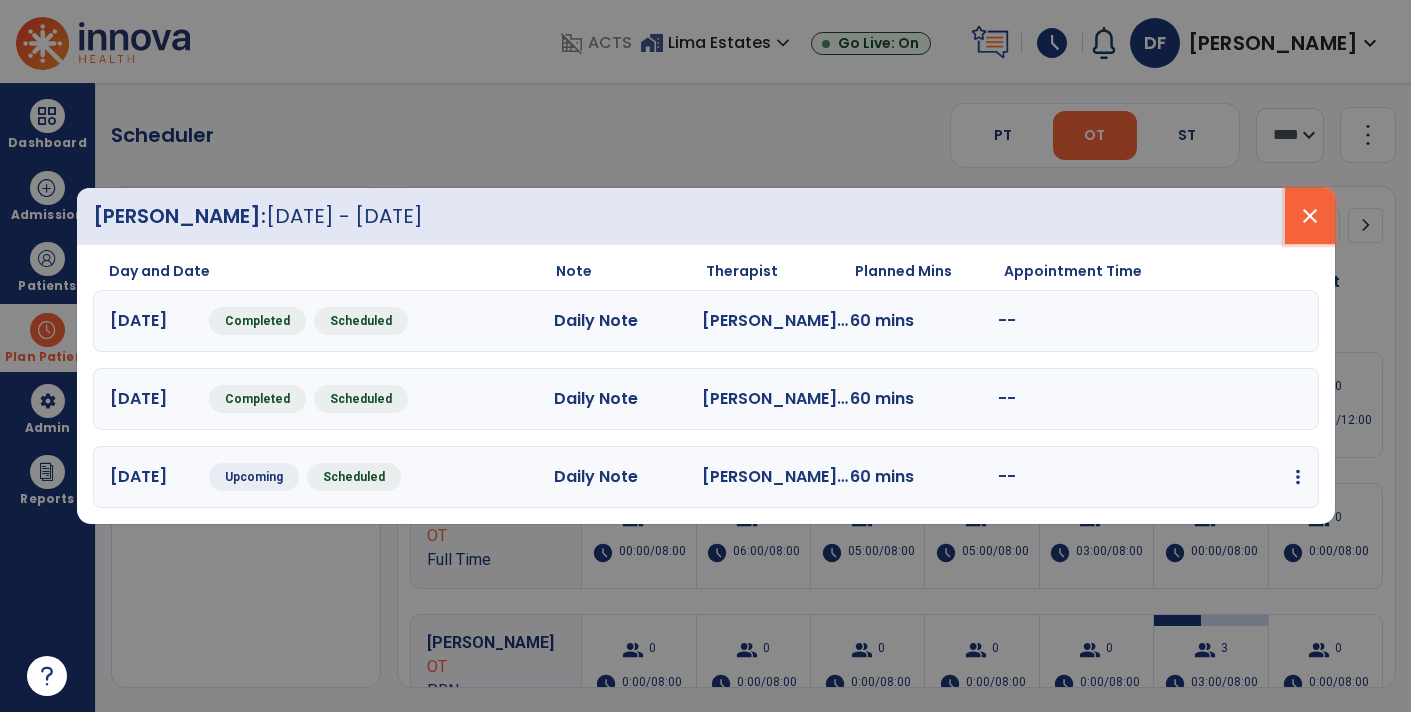 click on "close" at bounding box center (1310, 216) 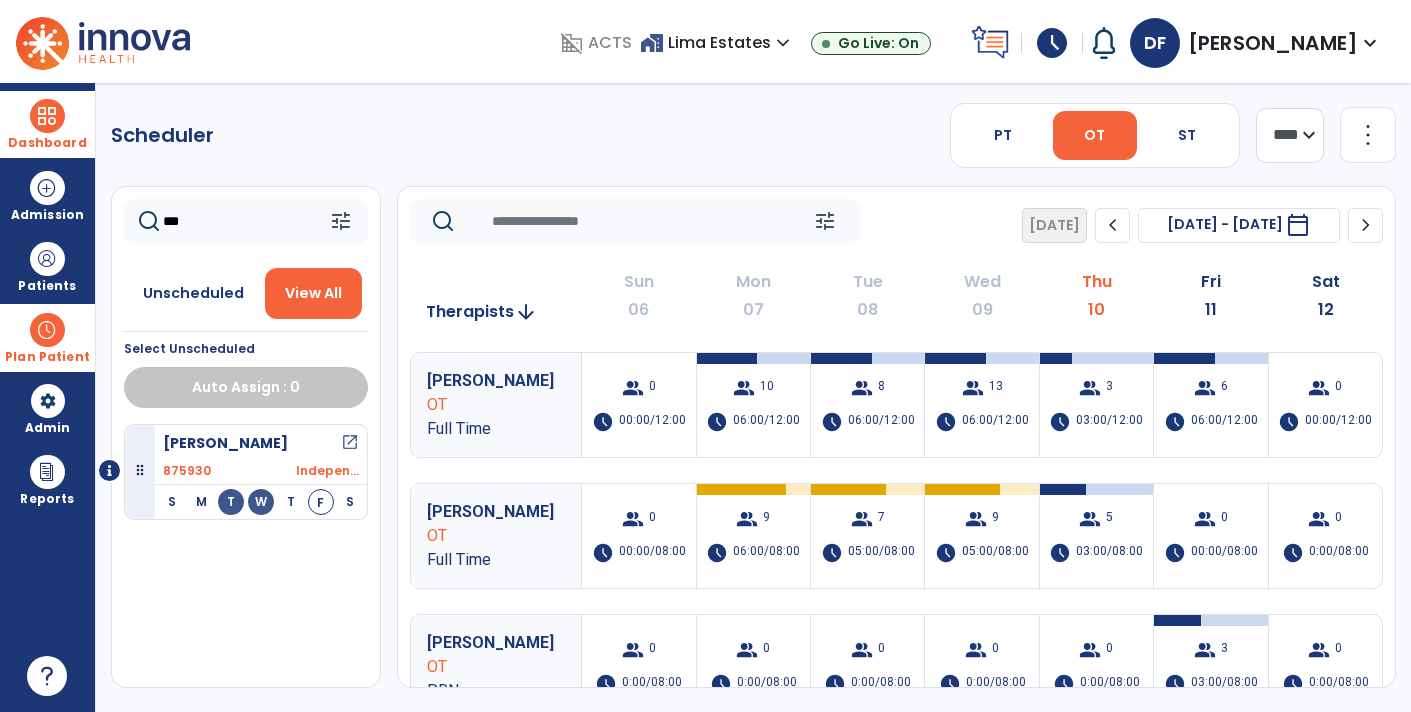 click on "Dashboard" at bounding box center (47, 124) 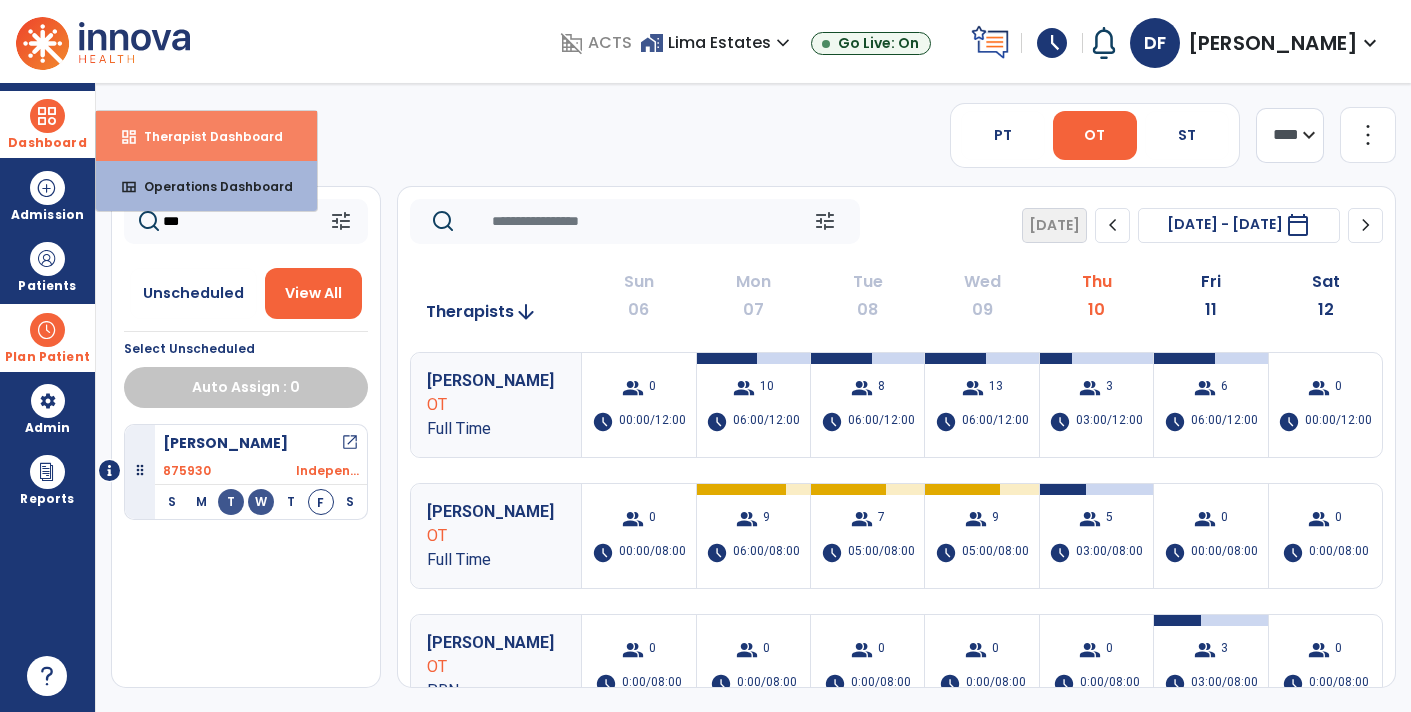 click on "Therapist Dashboard" at bounding box center (205, 136) 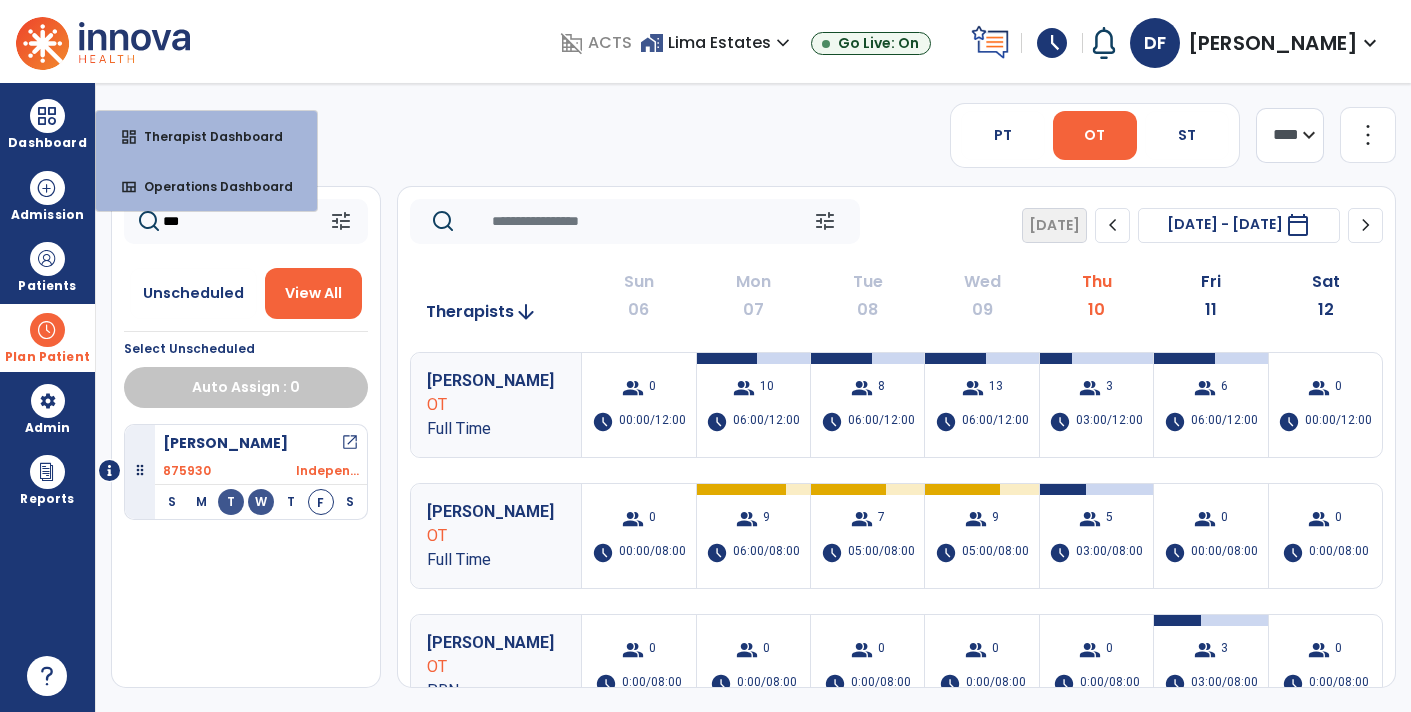 select on "****" 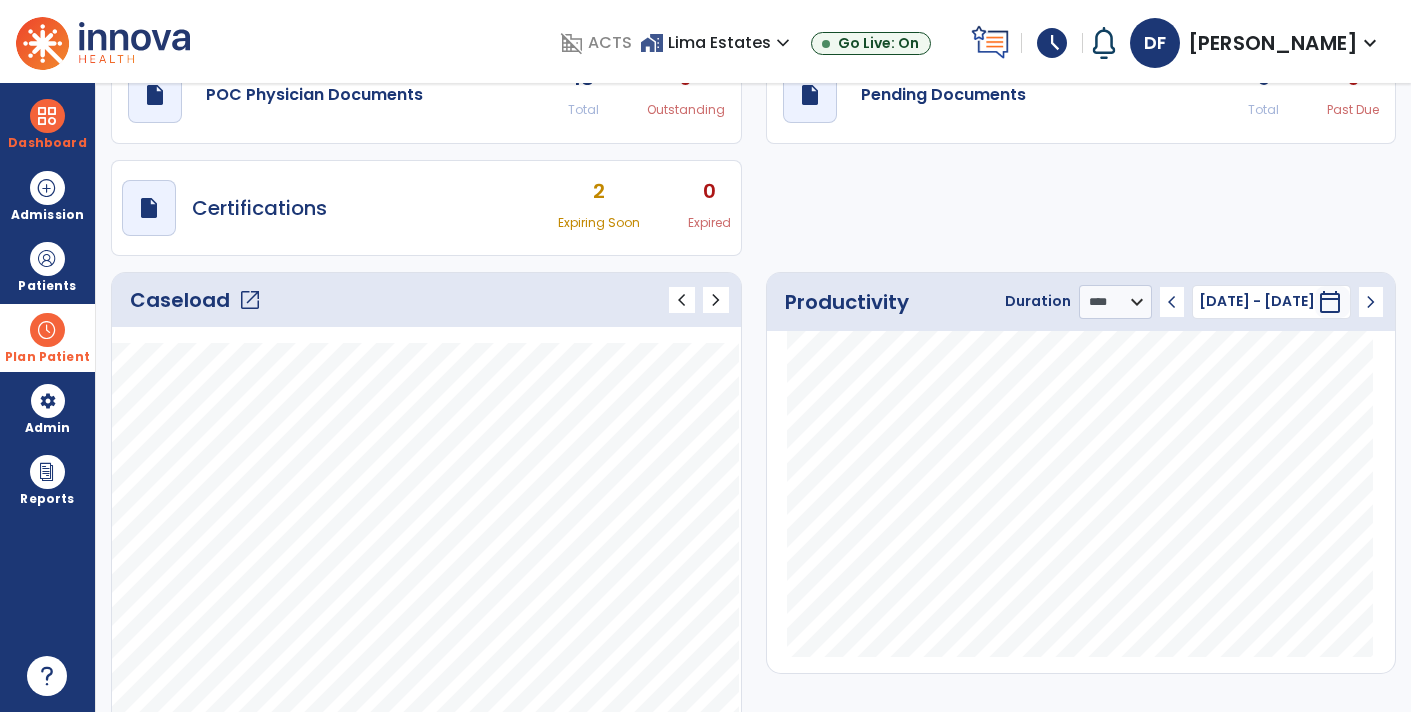 scroll, scrollTop: 0, scrollLeft: 0, axis: both 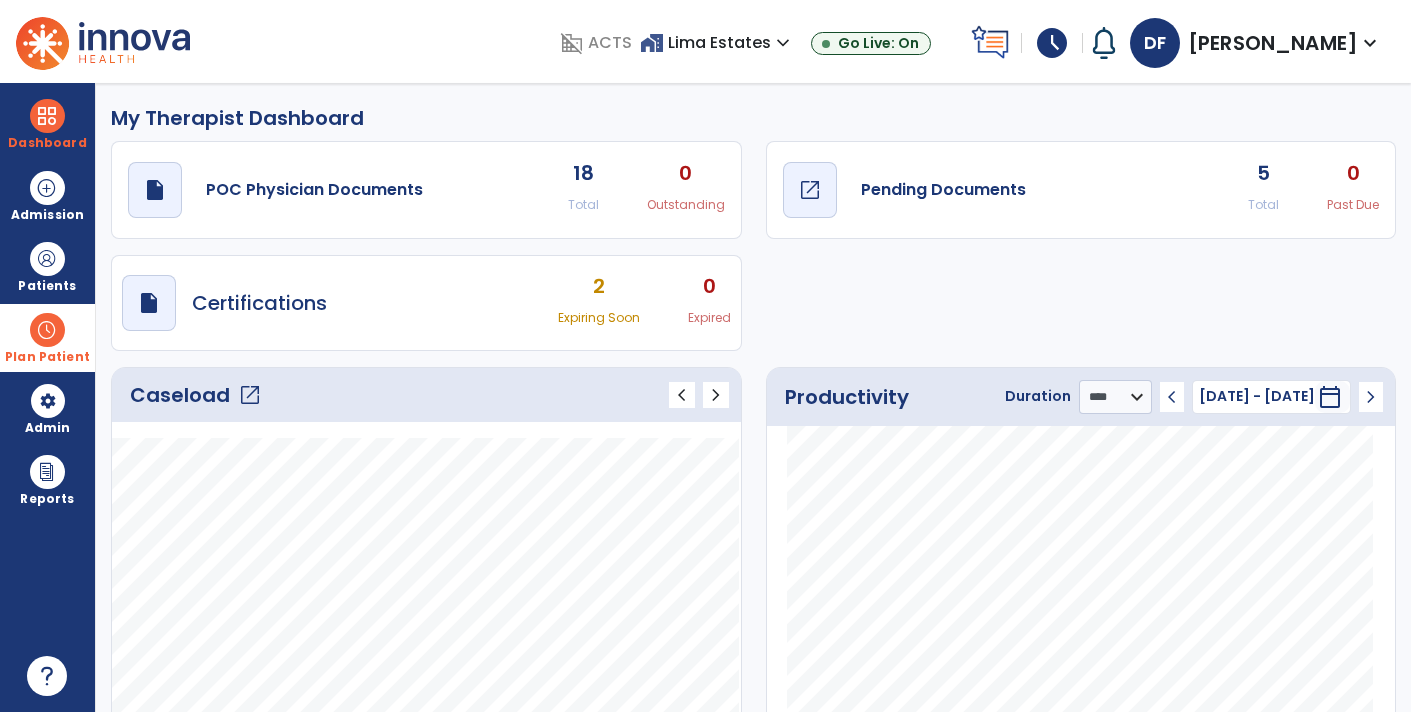 click on "draft   open_in_new  Pending Documents" 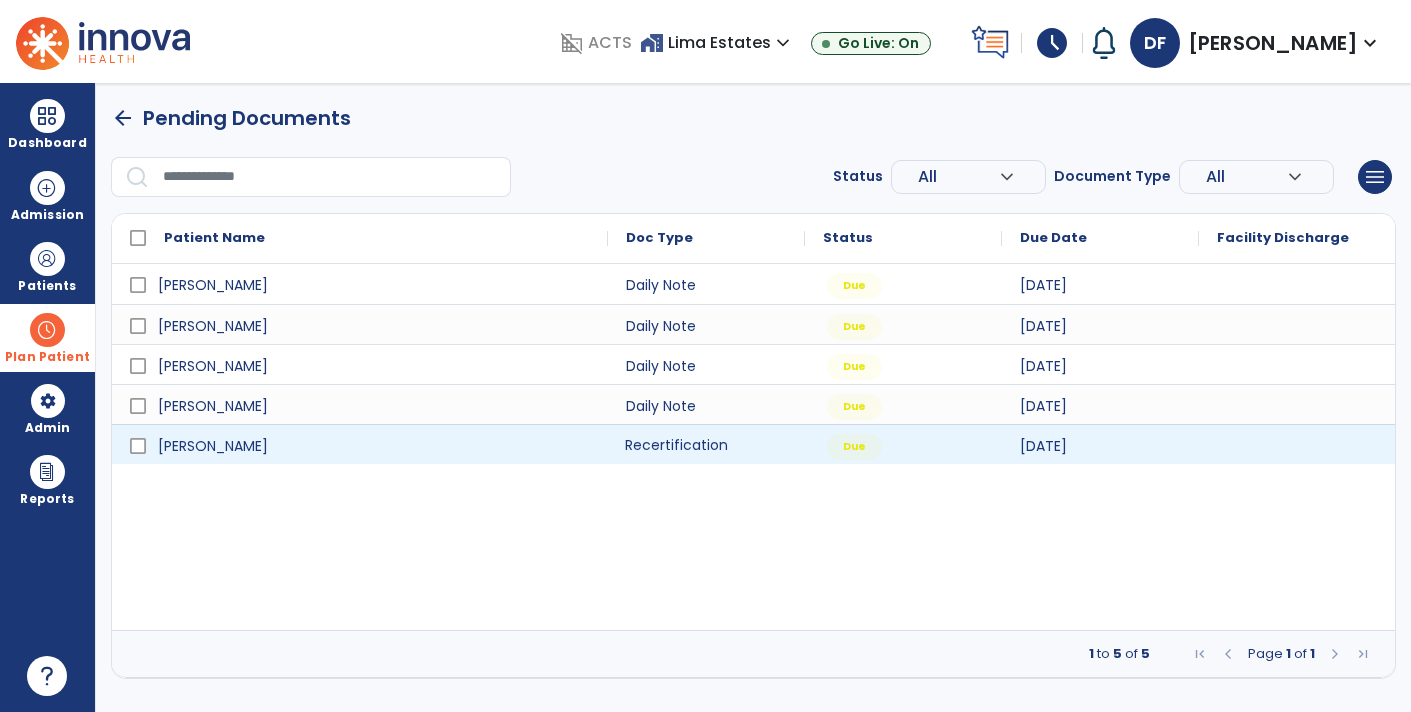 click on "Recertification" at bounding box center [706, 444] 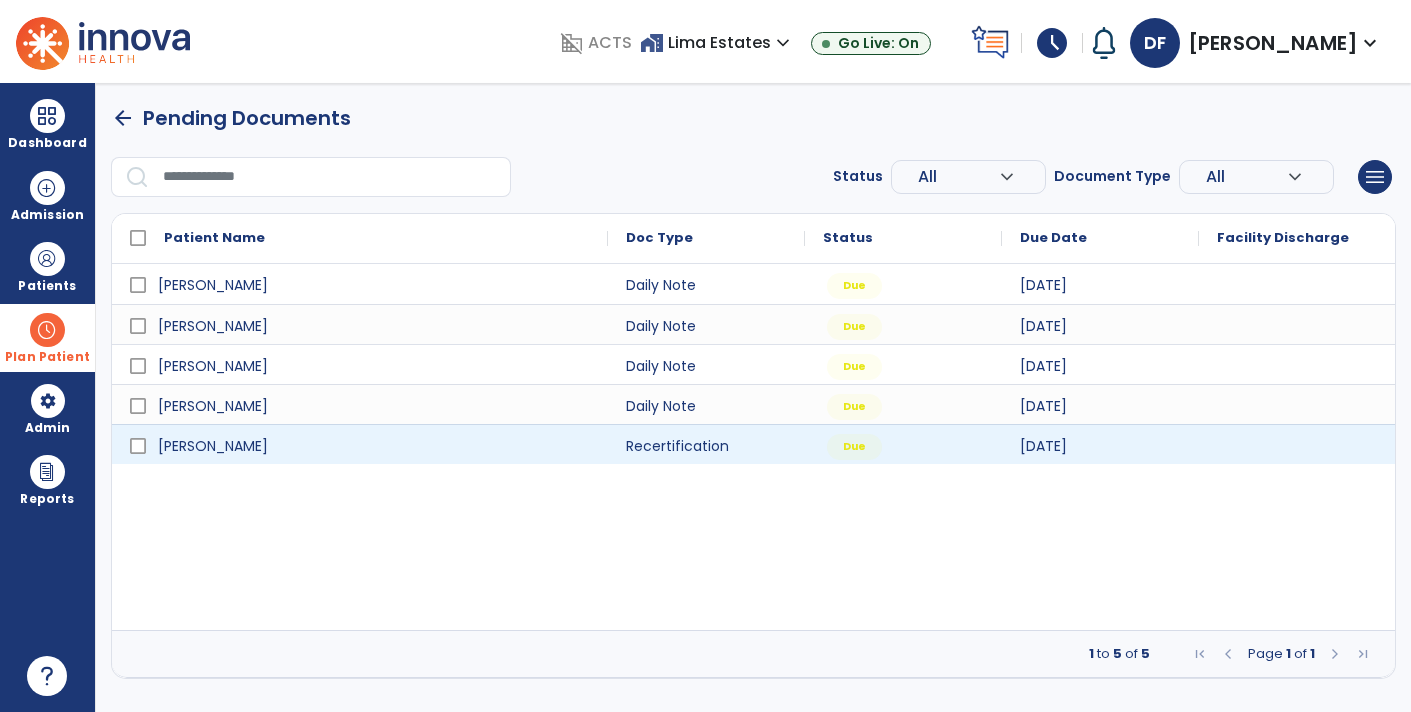 select on "**" 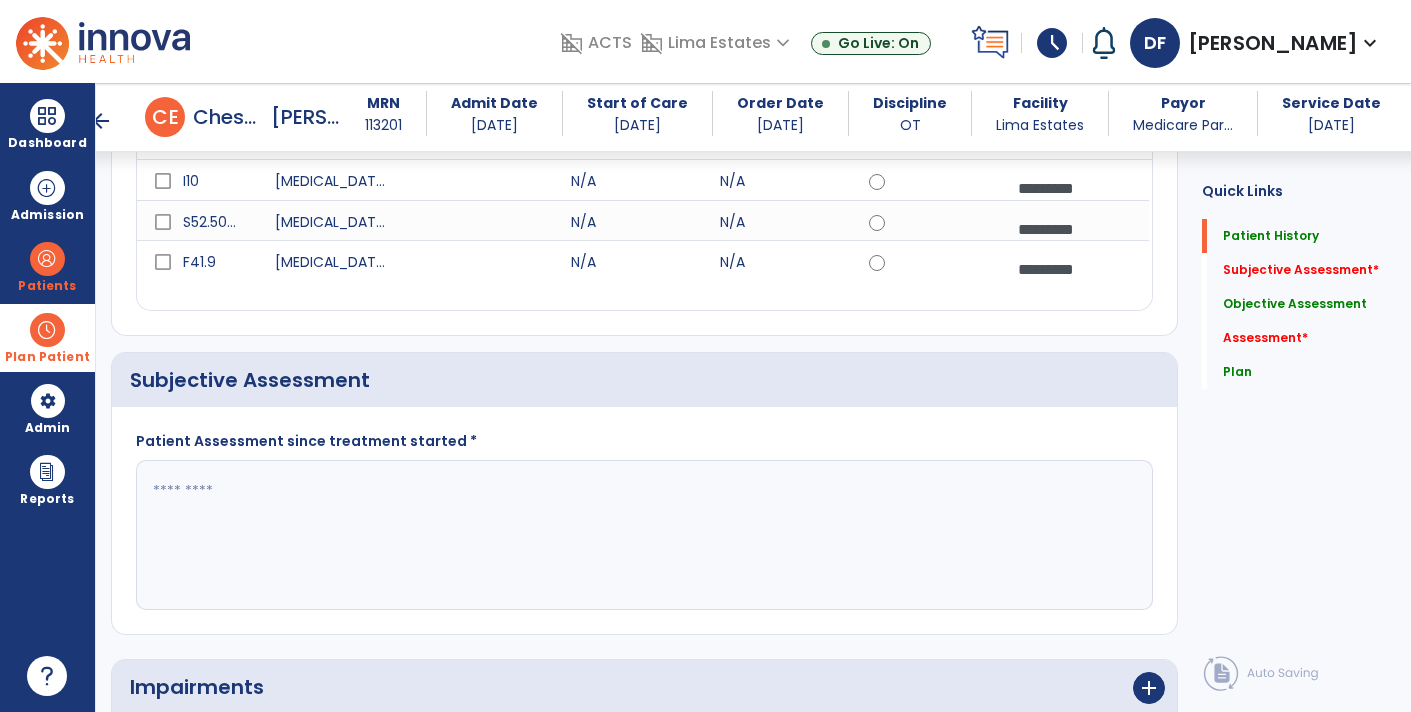 scroll, scrollTop: 339, scrollLeft: 0, axis: vertical 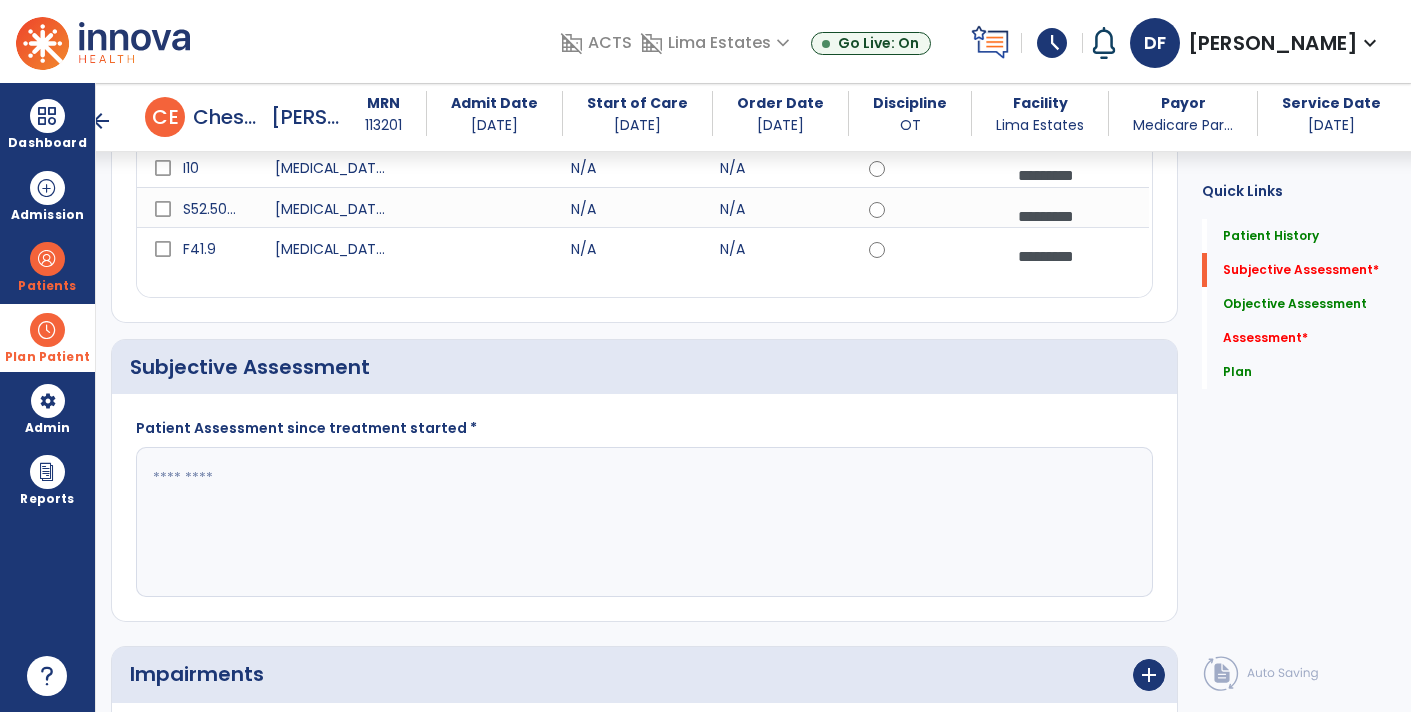 click 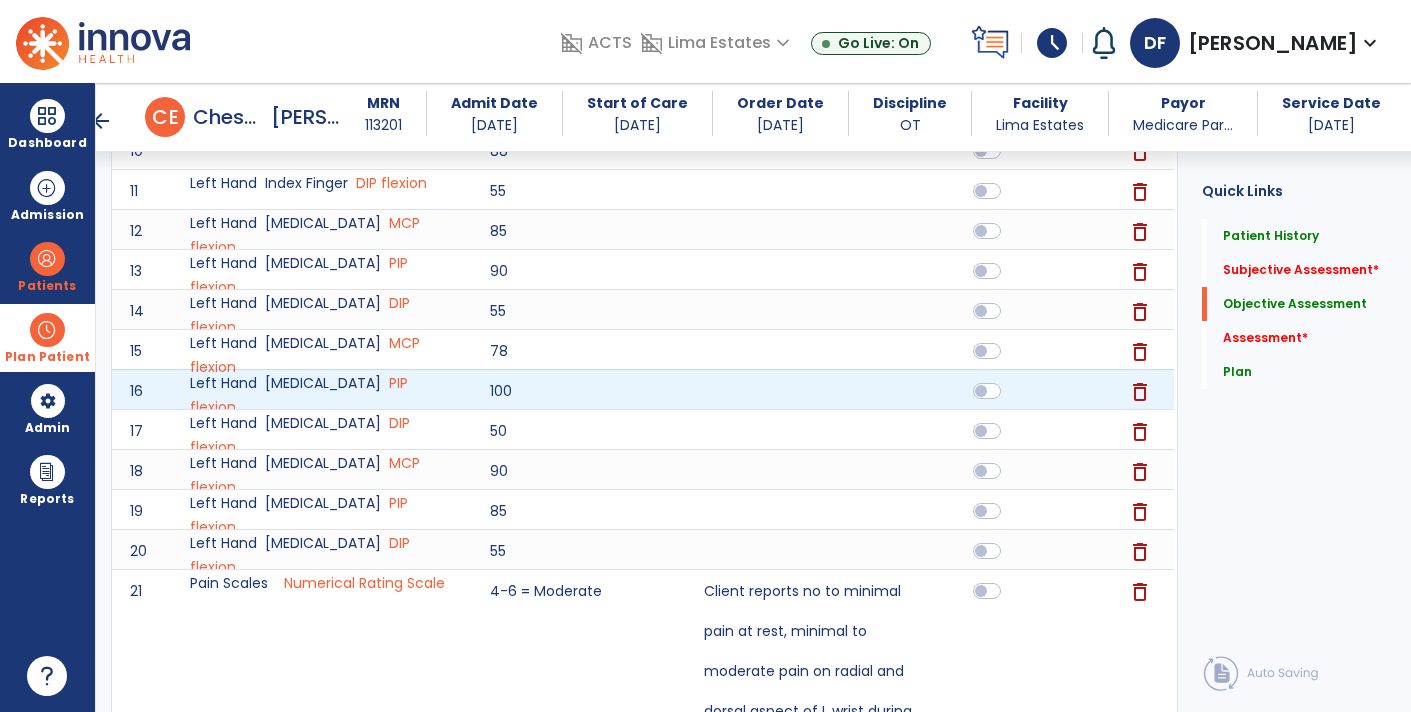 scroll, scrollTop: 1208, scrollLeft: 0, axis: vertical 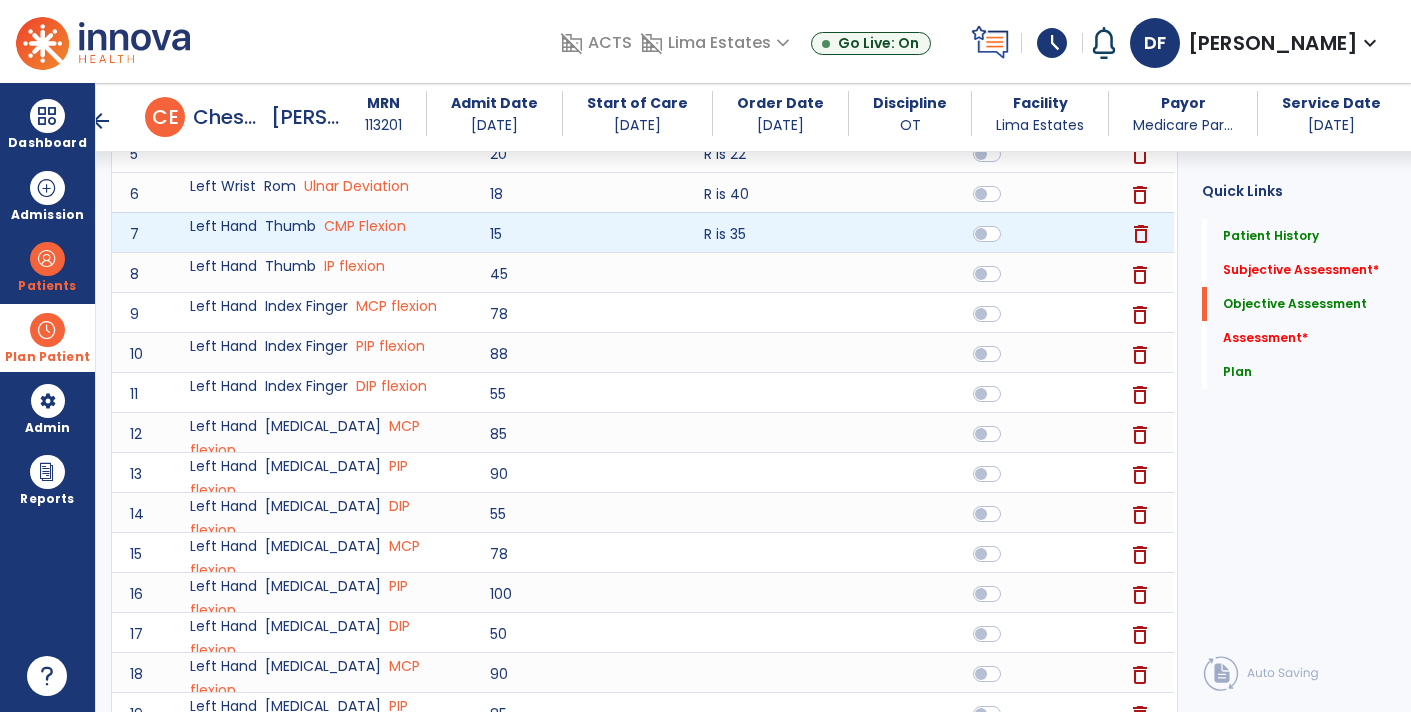 click on "delete" 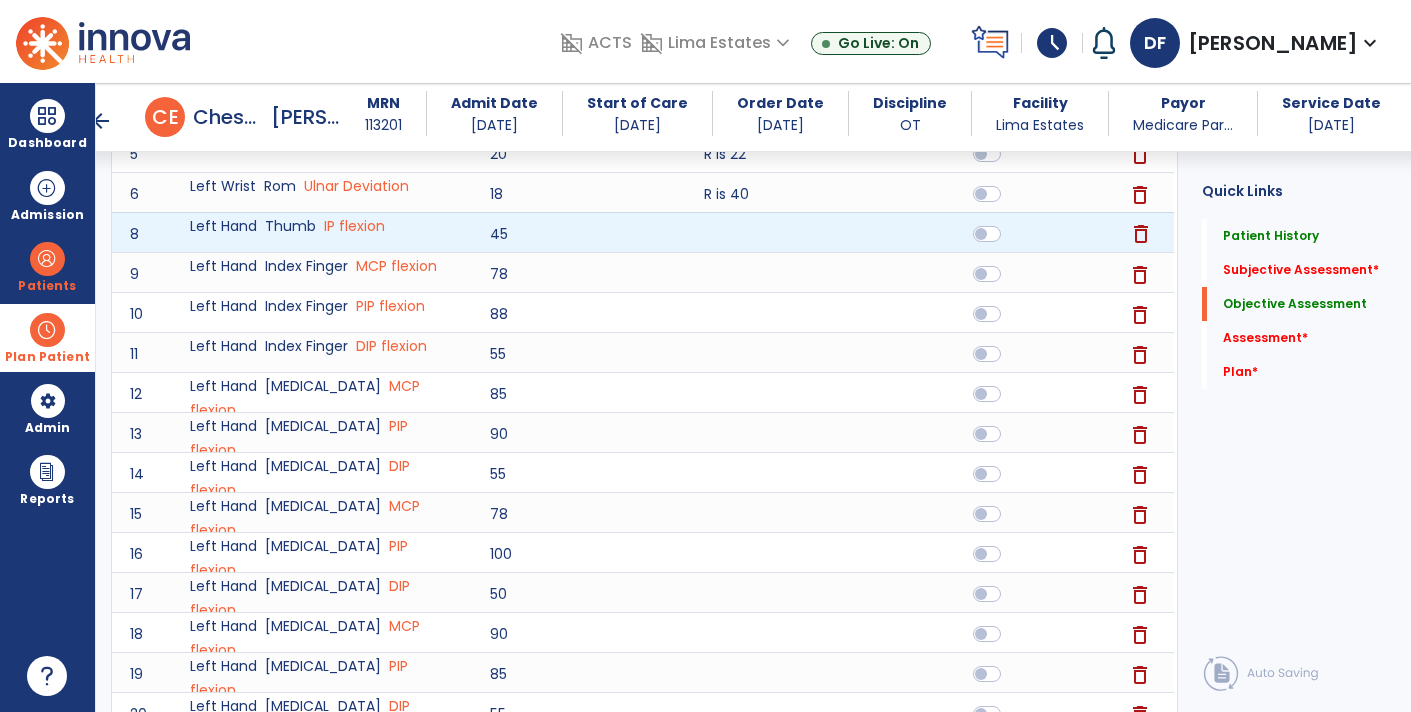 click on "delete" 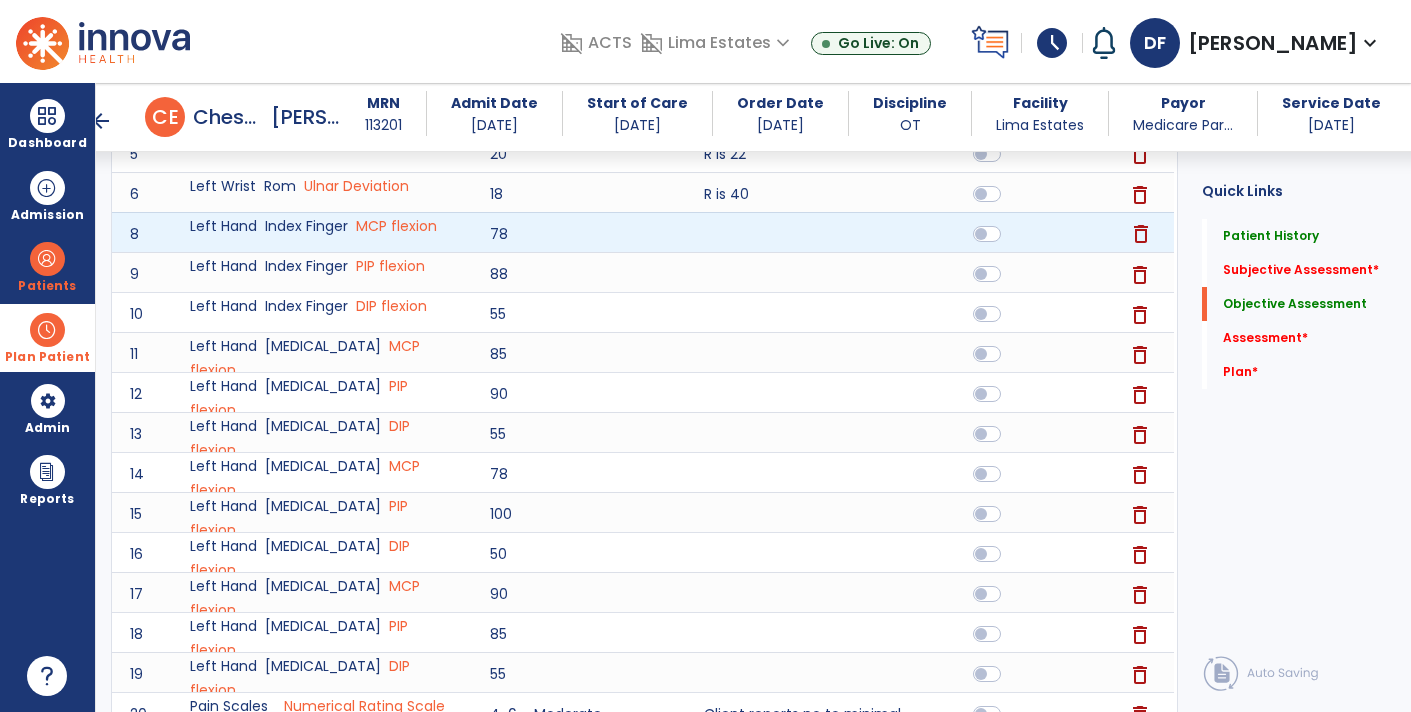 click on "delete" 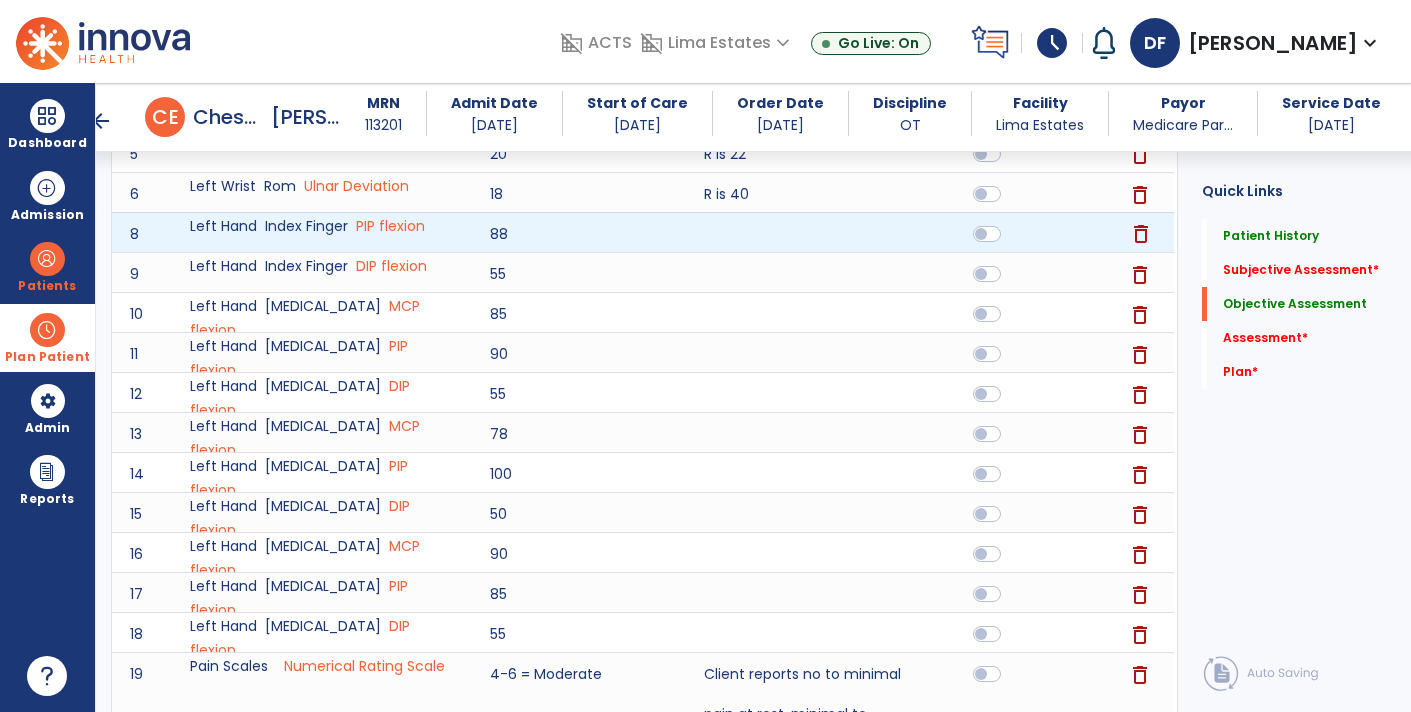 click on "delete" 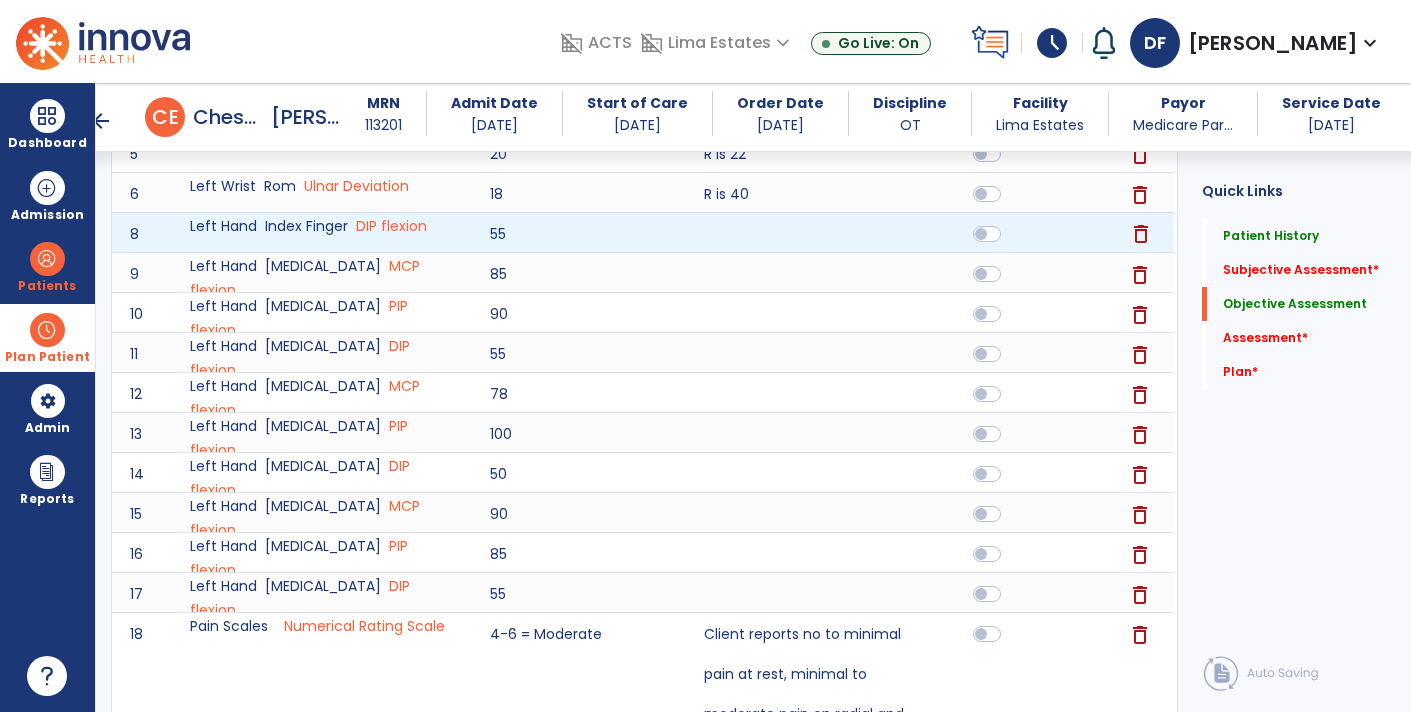 click on "delete" 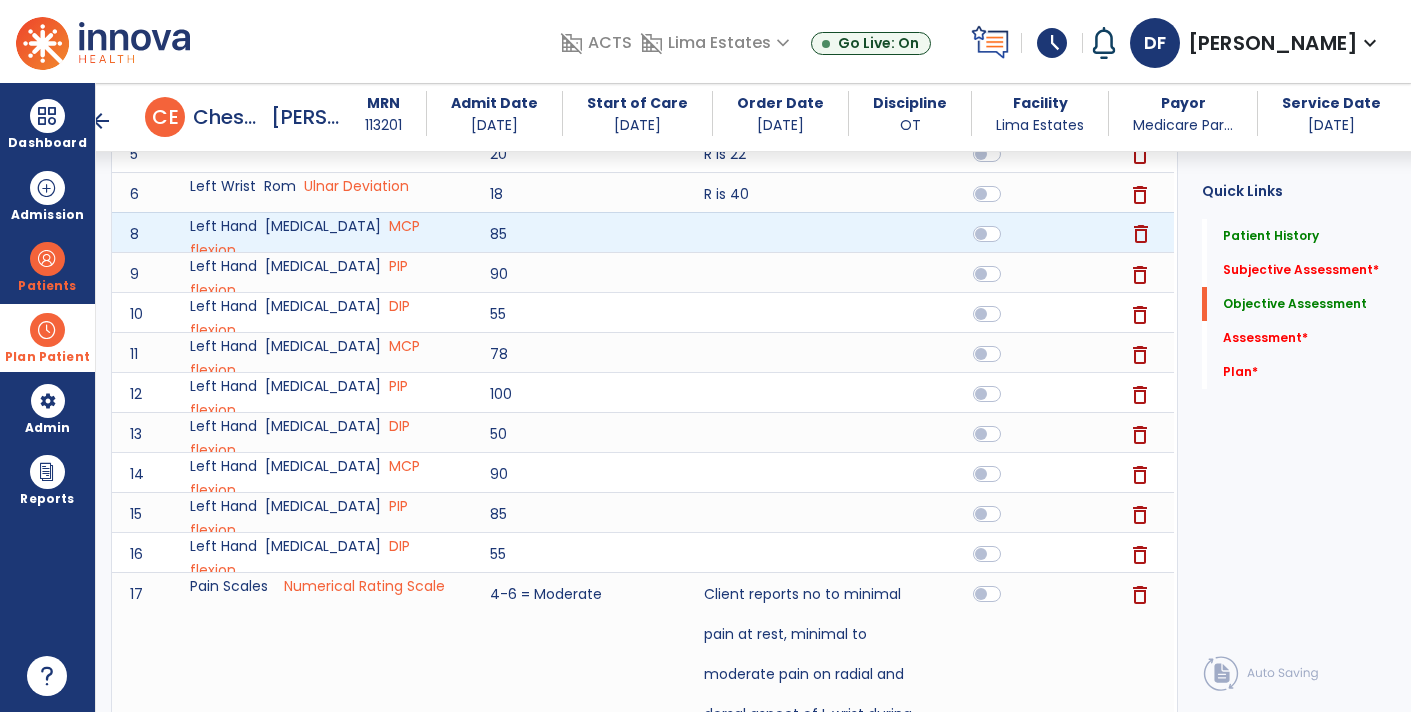 click on "delete" 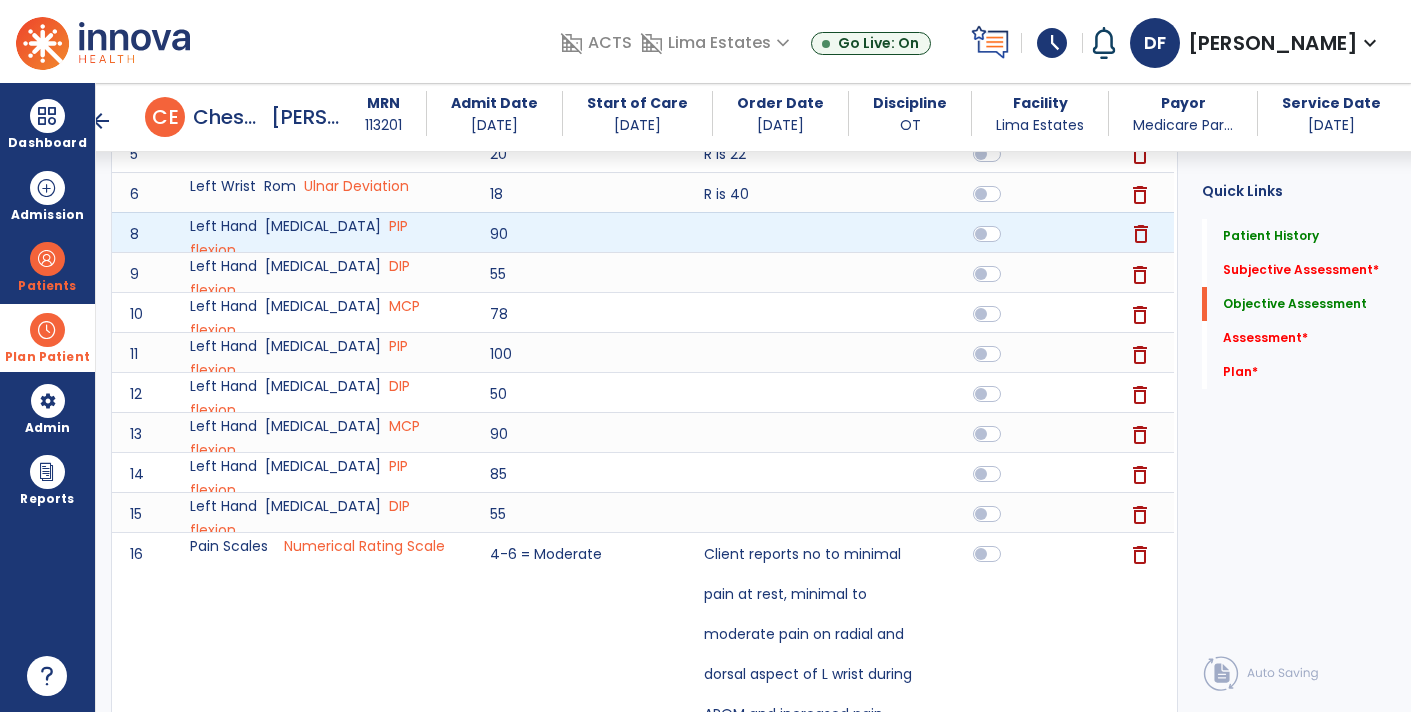 click on "delete" 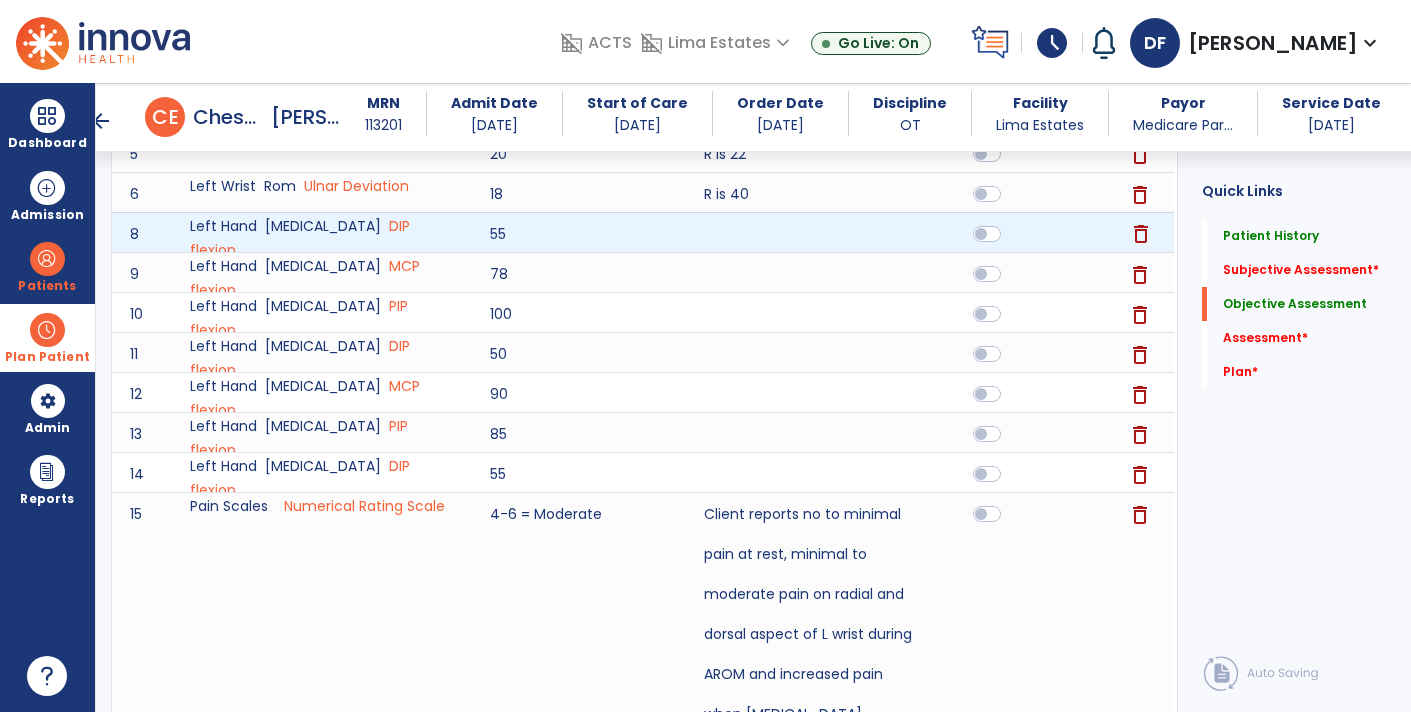 click on "delete" 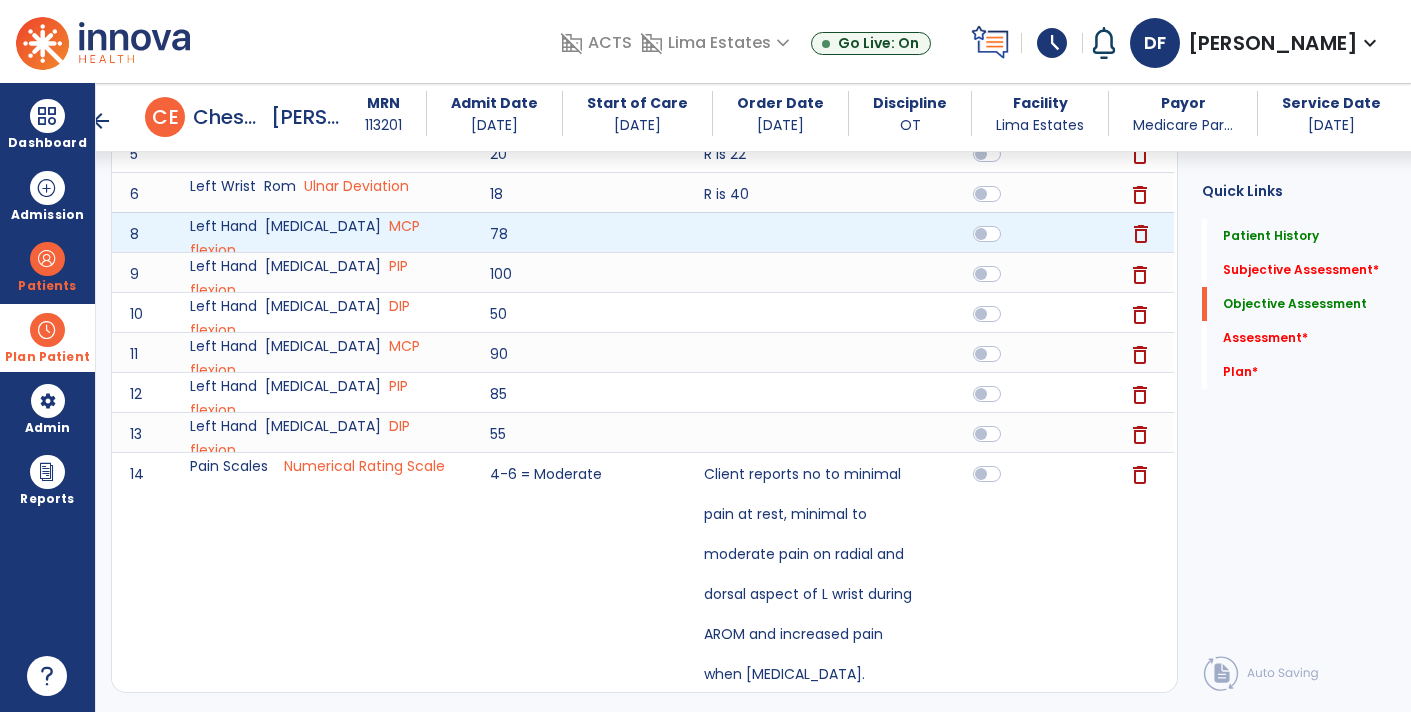 click on "delete" 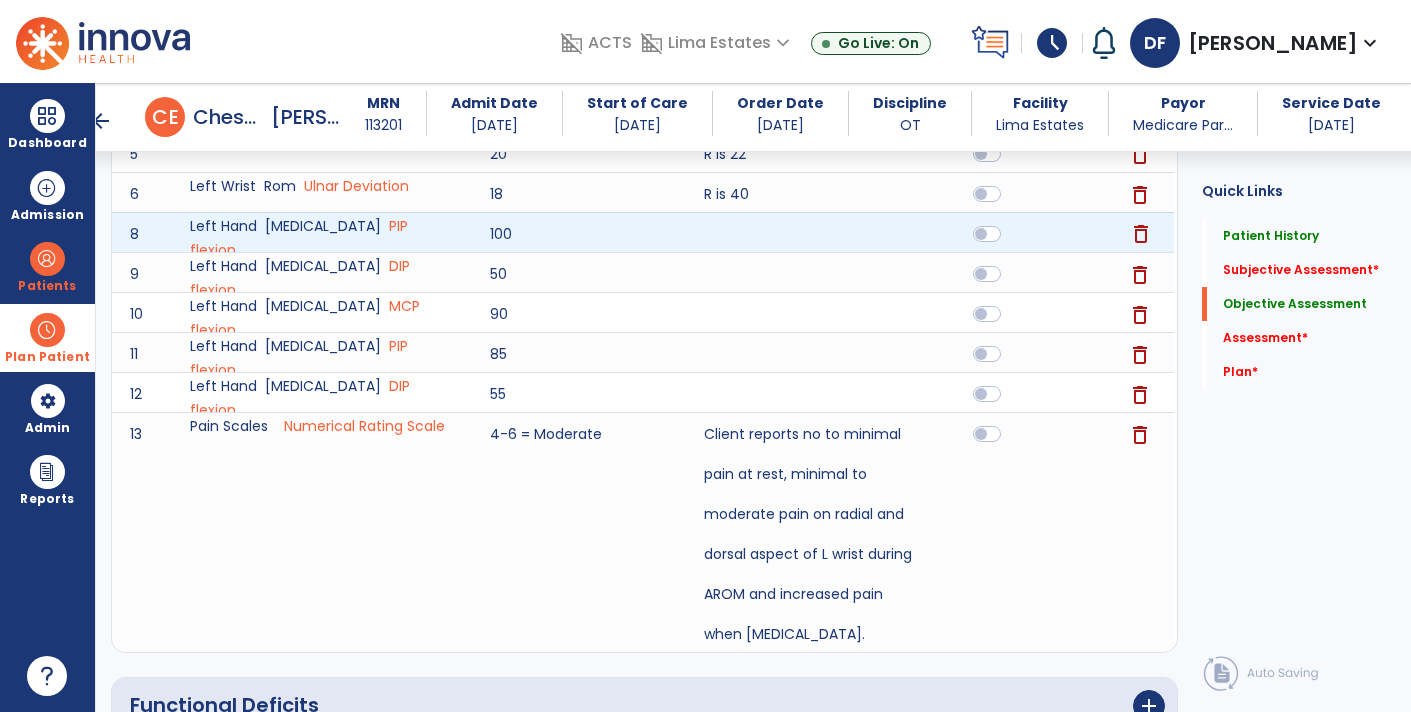 click on "delete" 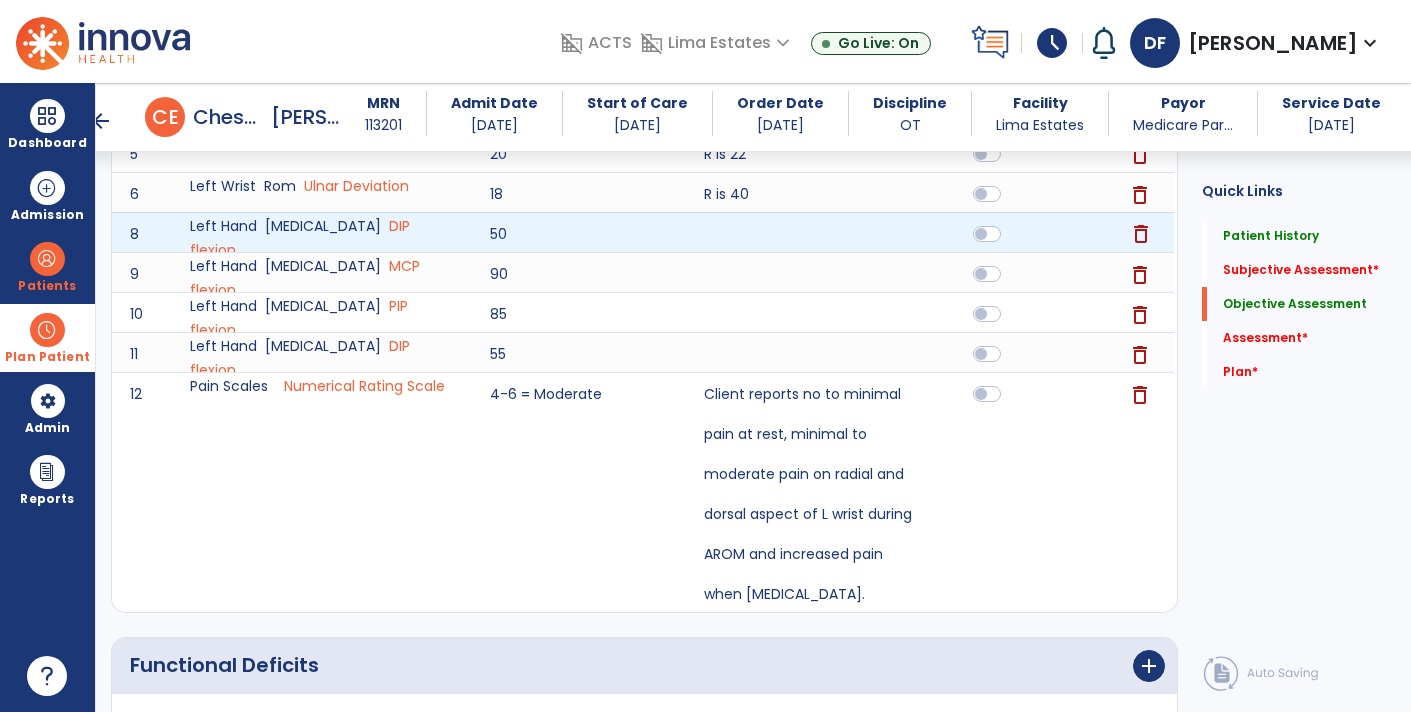 click on "delete" 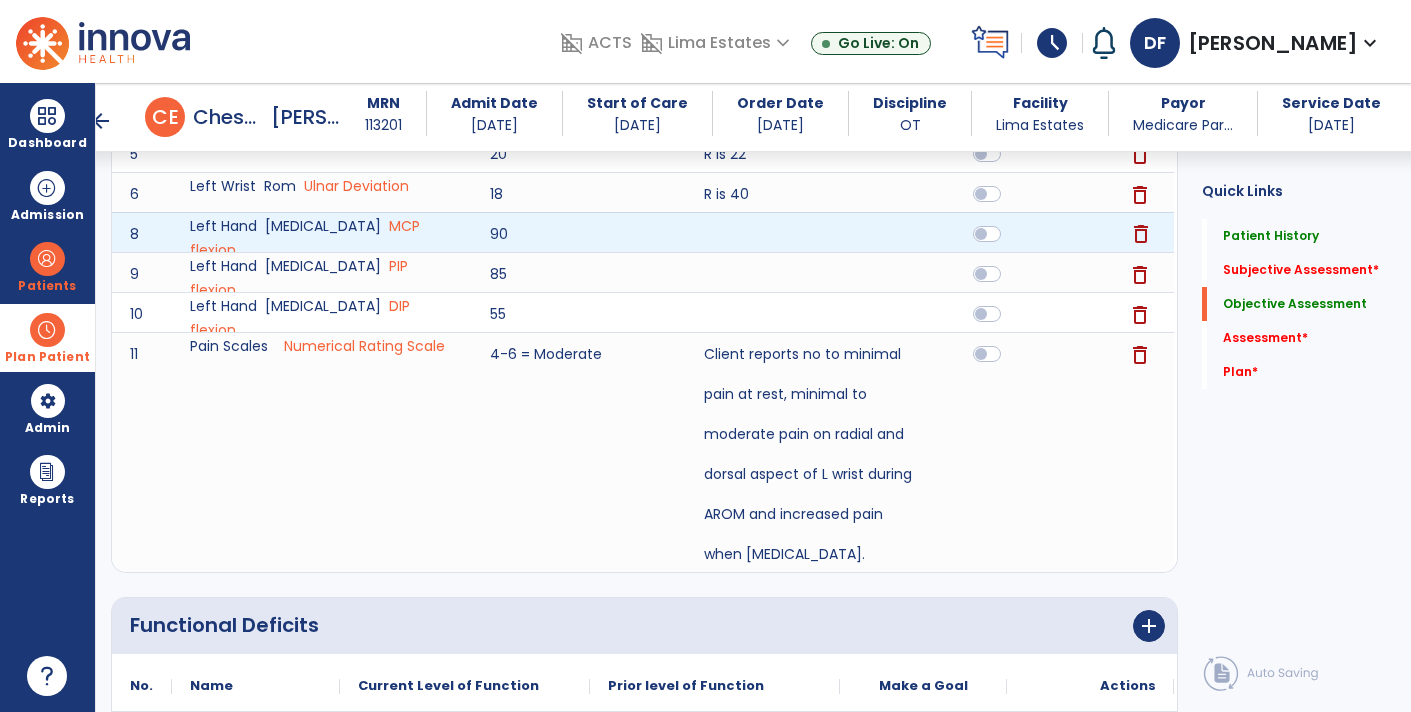 click on "delete" 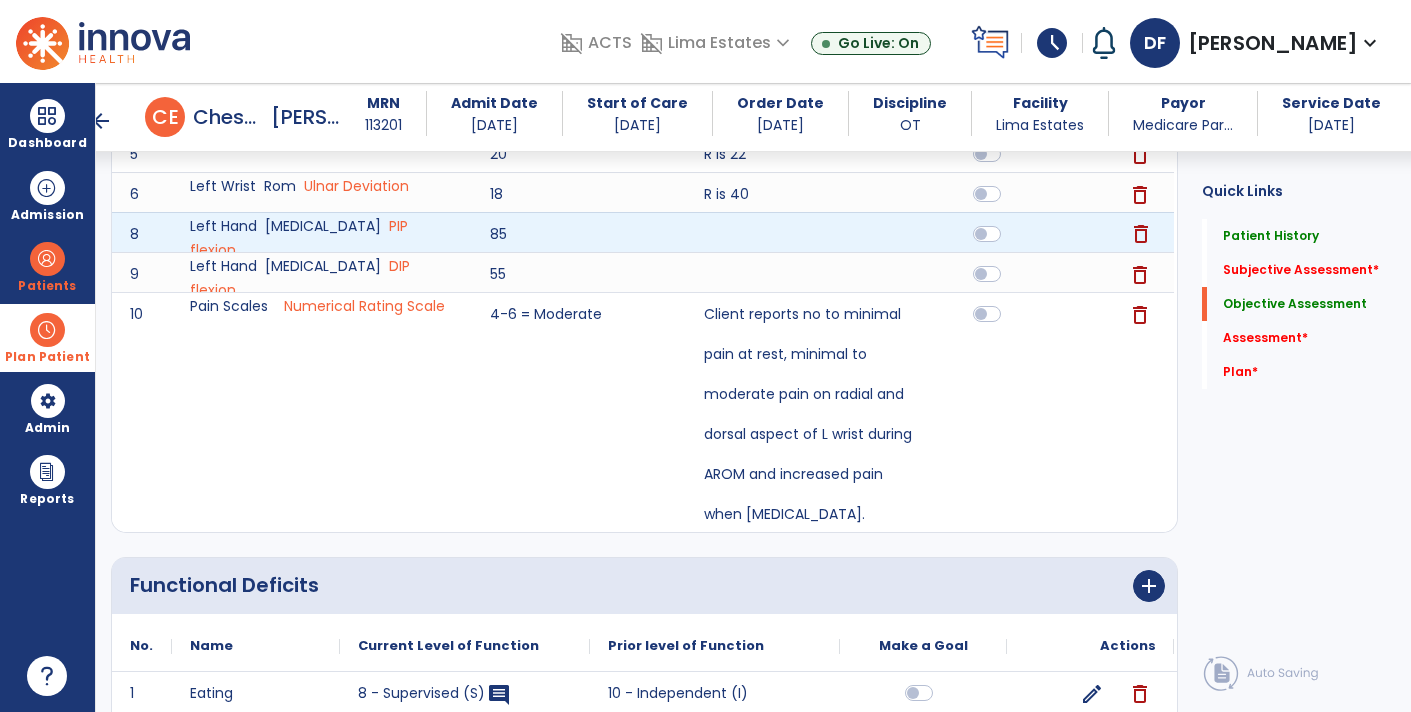click on "delete" 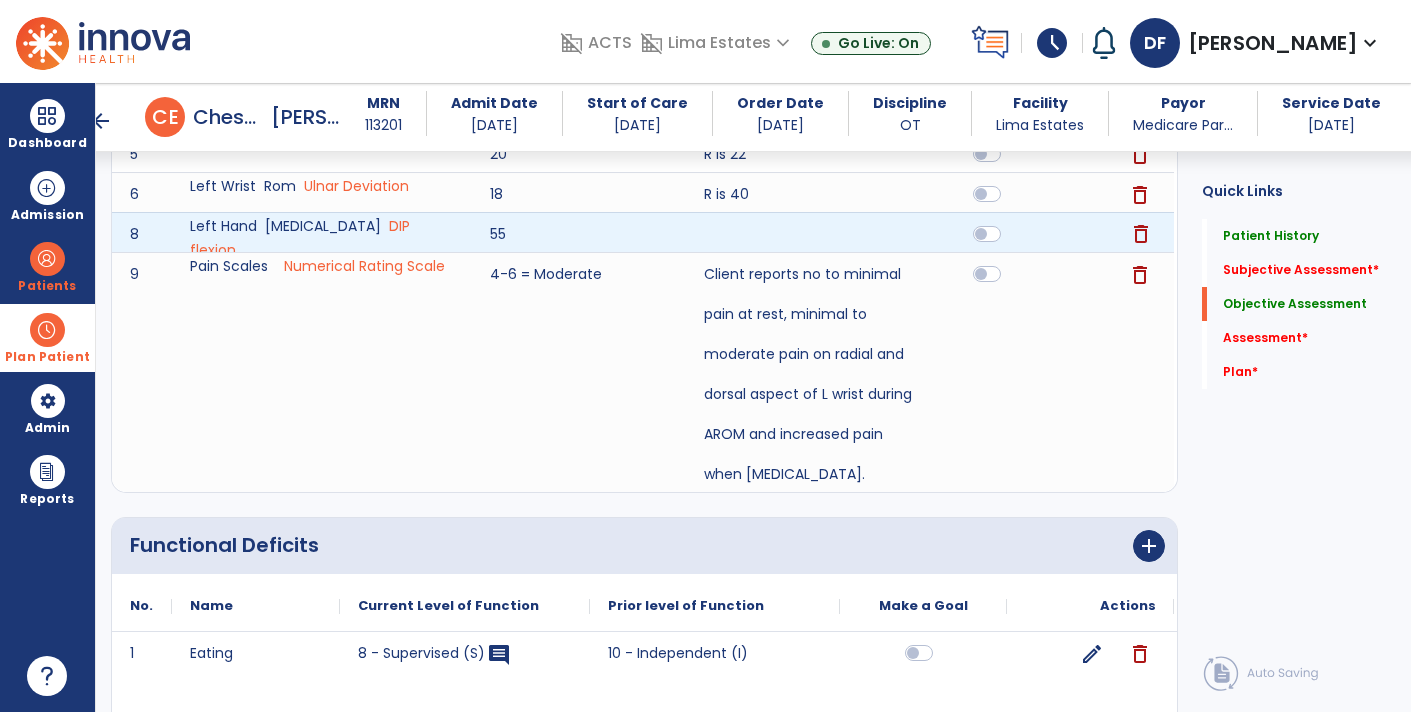 click on "delete" 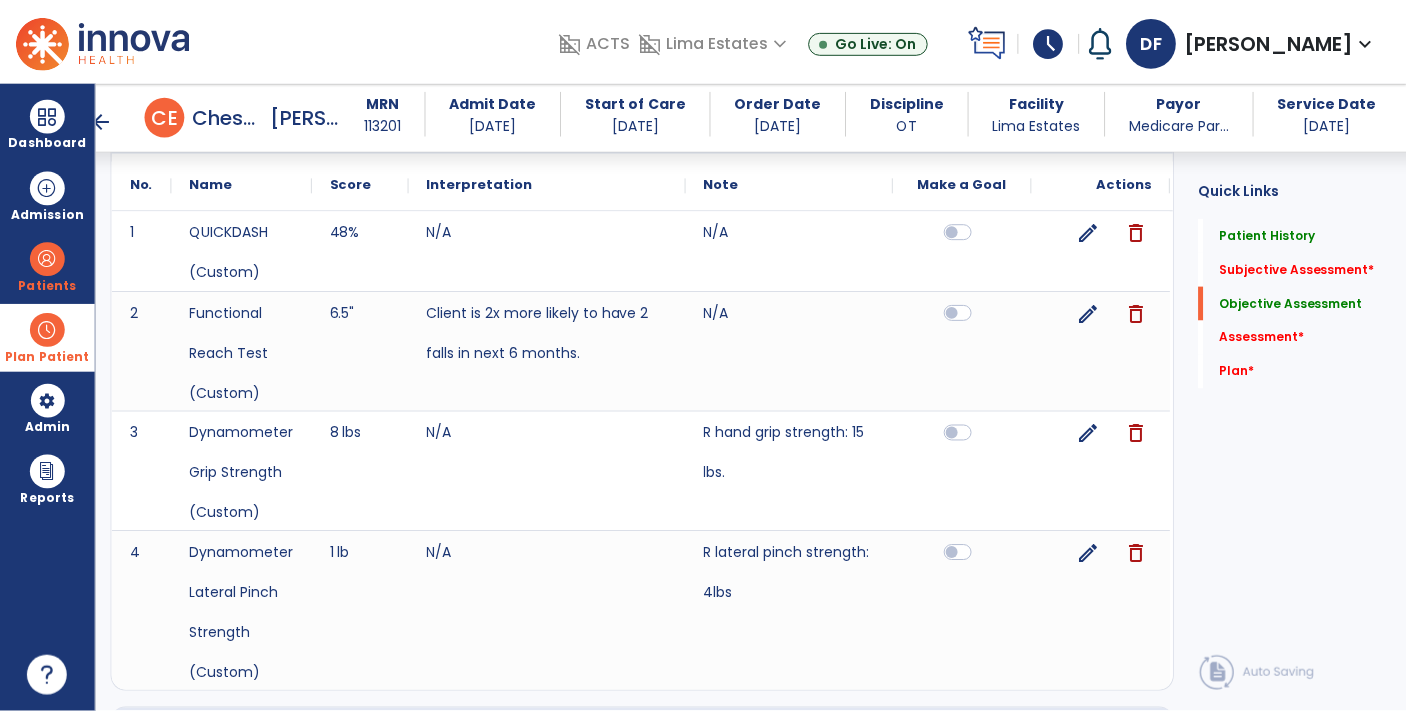 scroll, scrollTop: 1880, scrollLeft: 0, axis: vertical 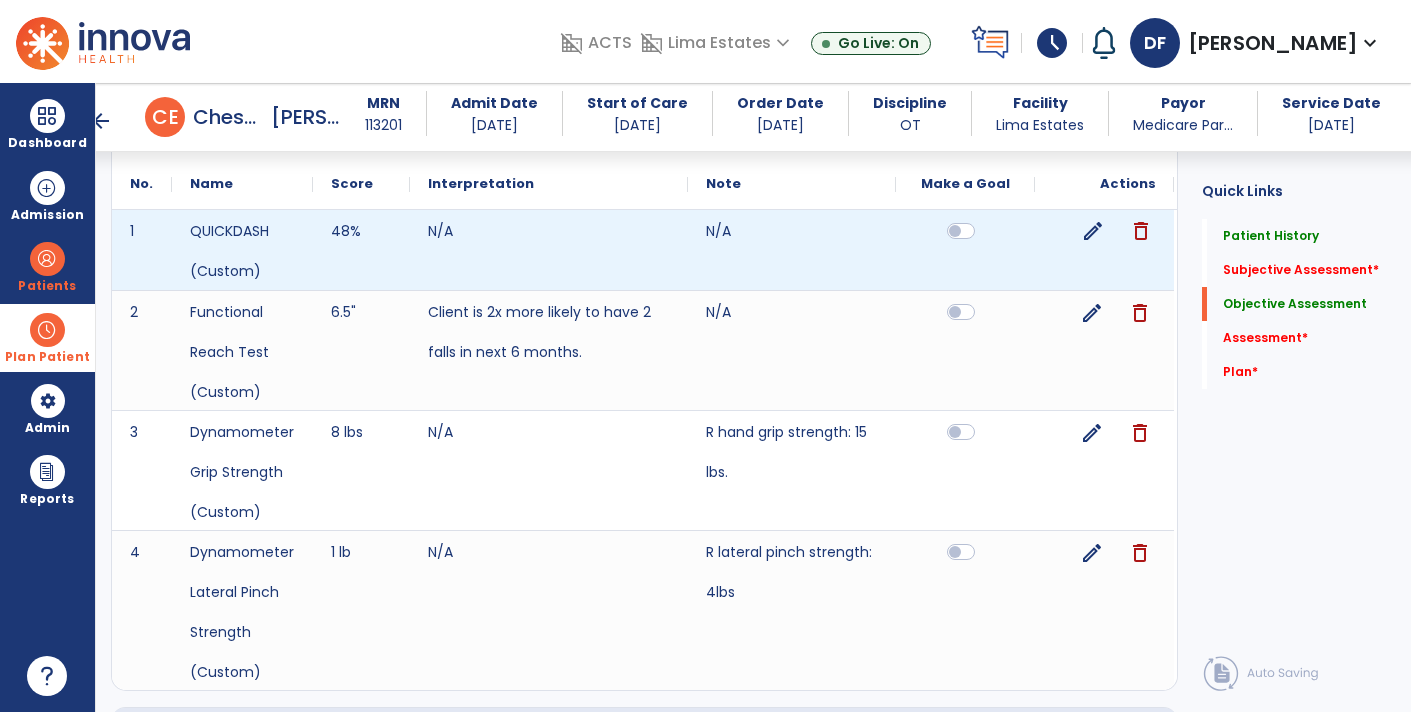 click on "edit" 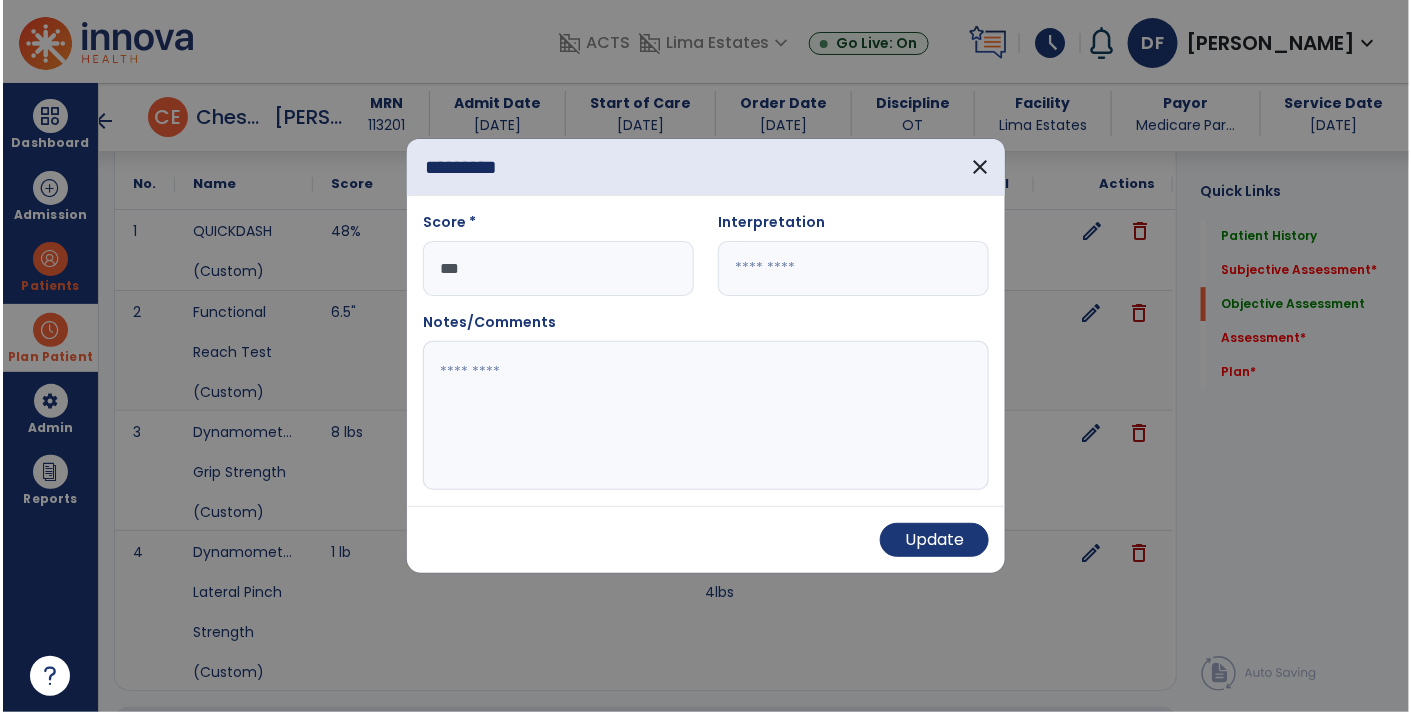 scroll, scrollTop: 1880, scrollLeft: 0, axis: vertical 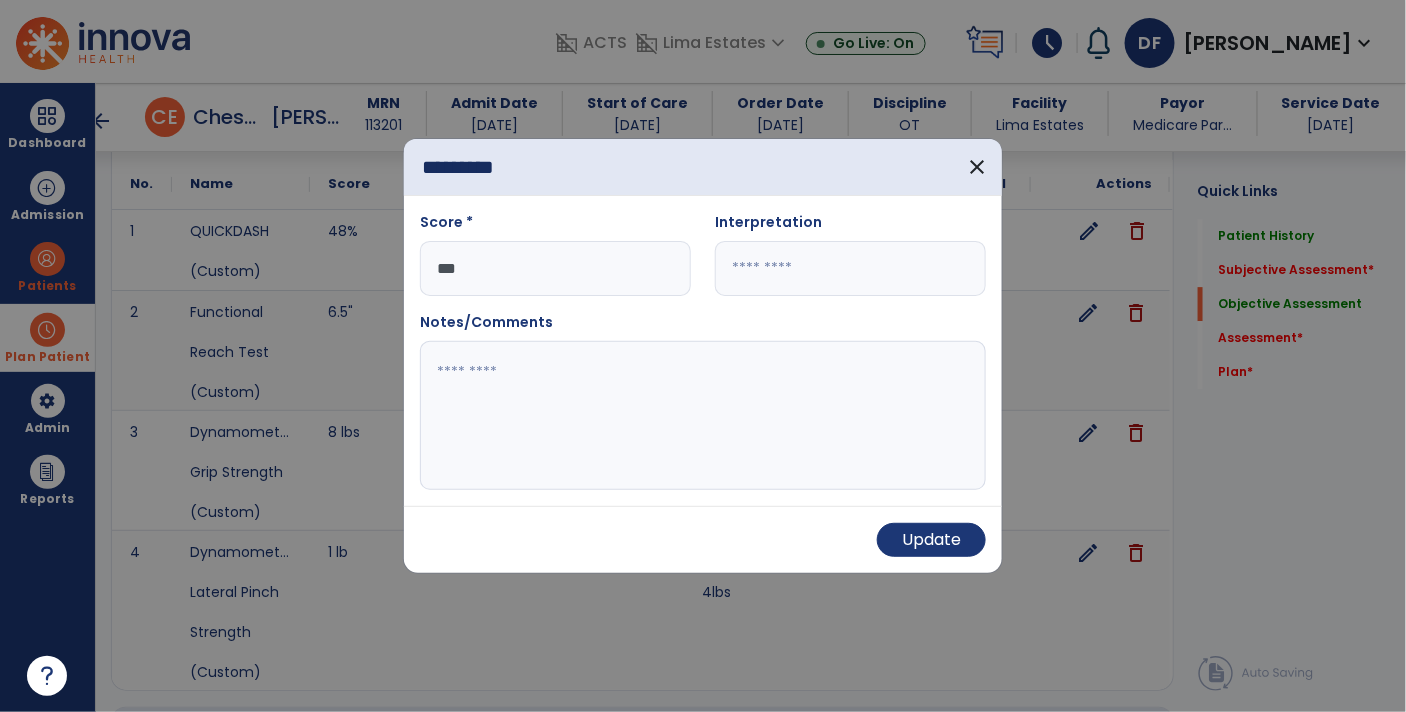 click on "***" at bounding box center (555, 268) 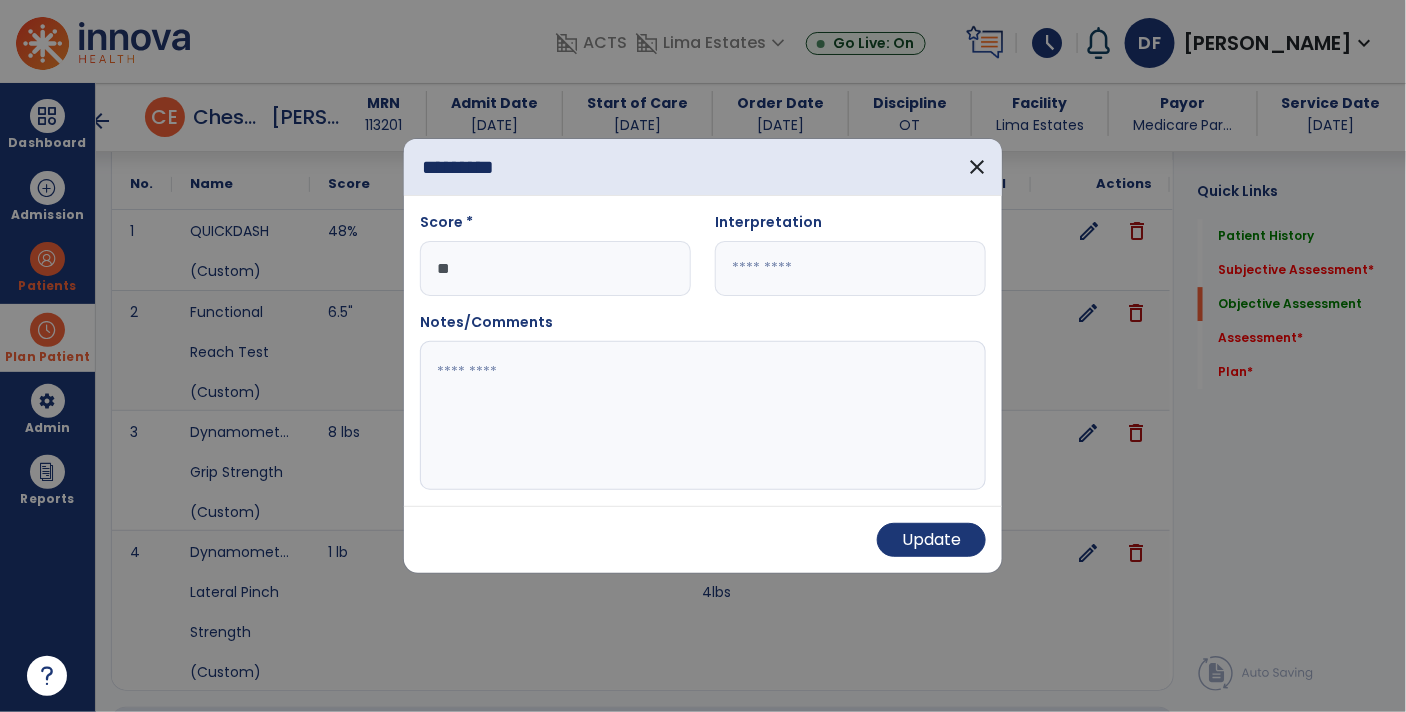type on "***" 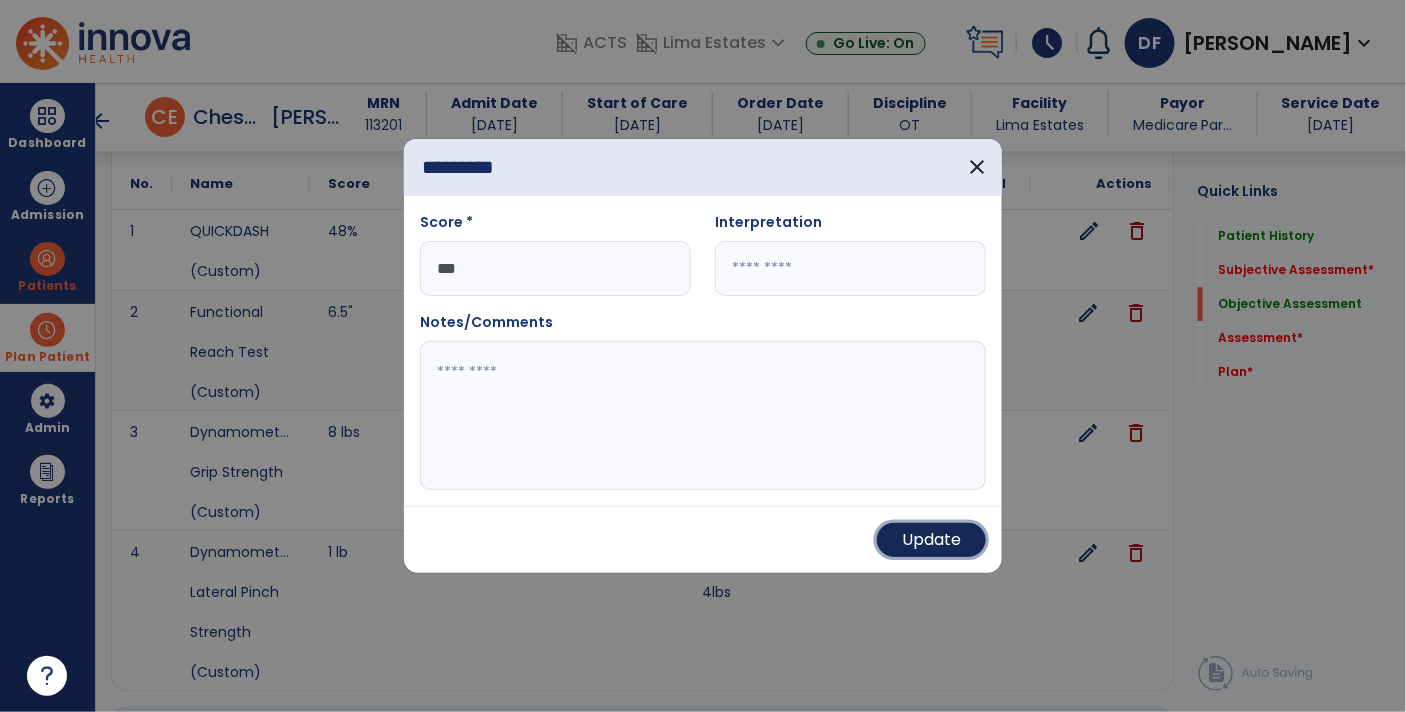 click on "Update" at bounding box center (931, 540) 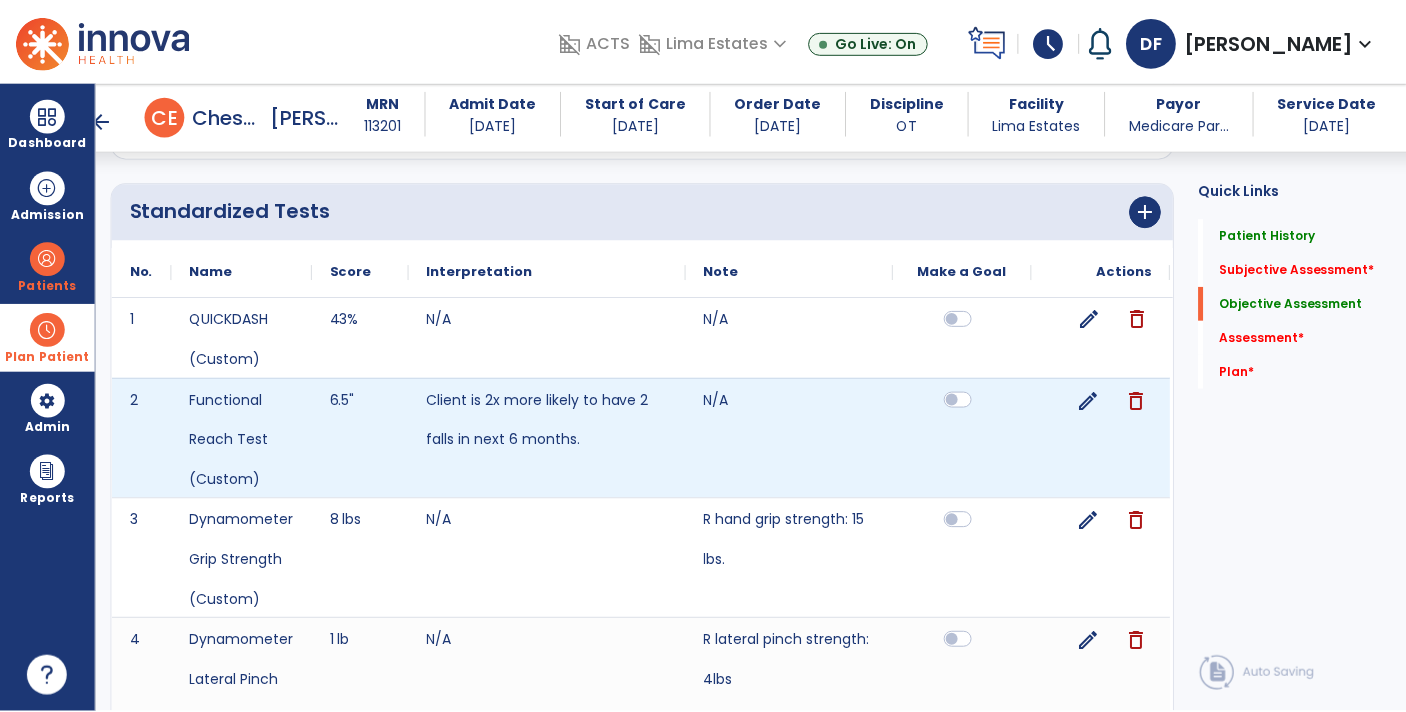 scroll, scrollTop: 1807, scrollLeft: 0, axis: vertical 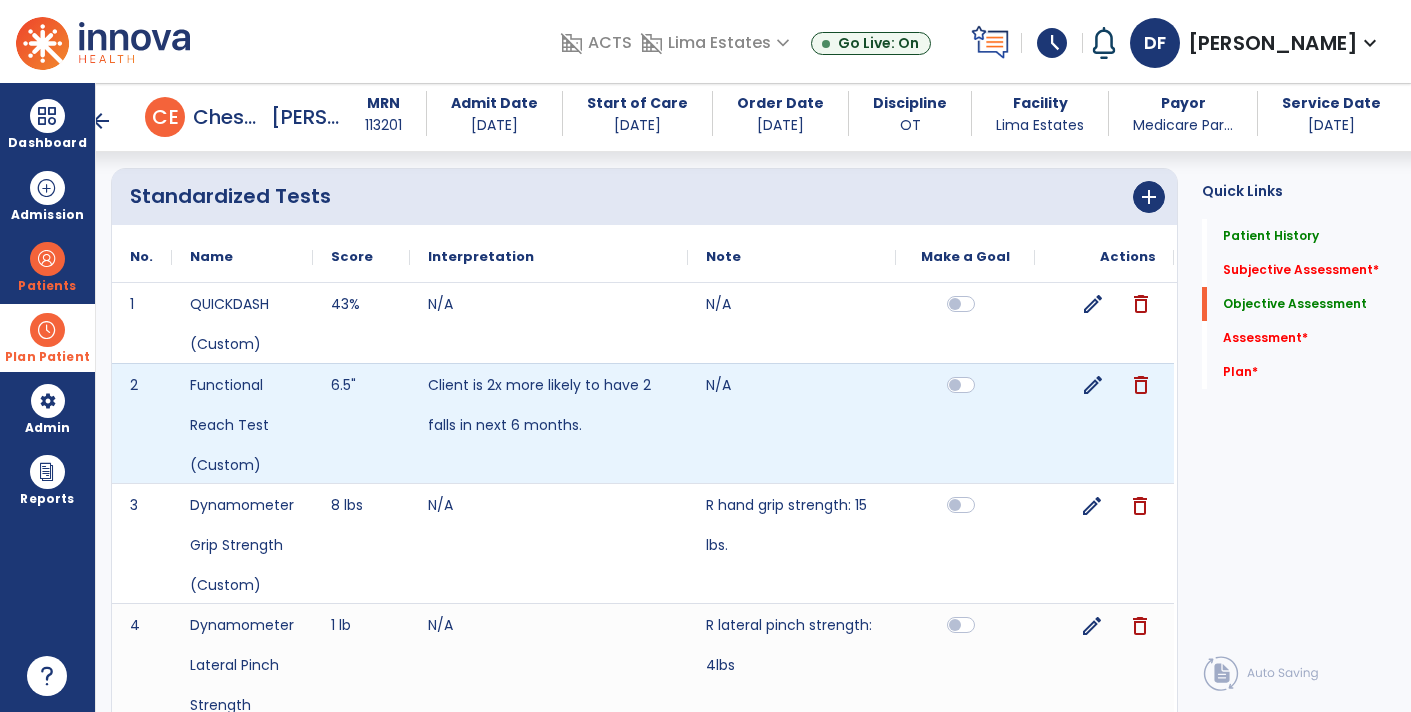 click on "edit" 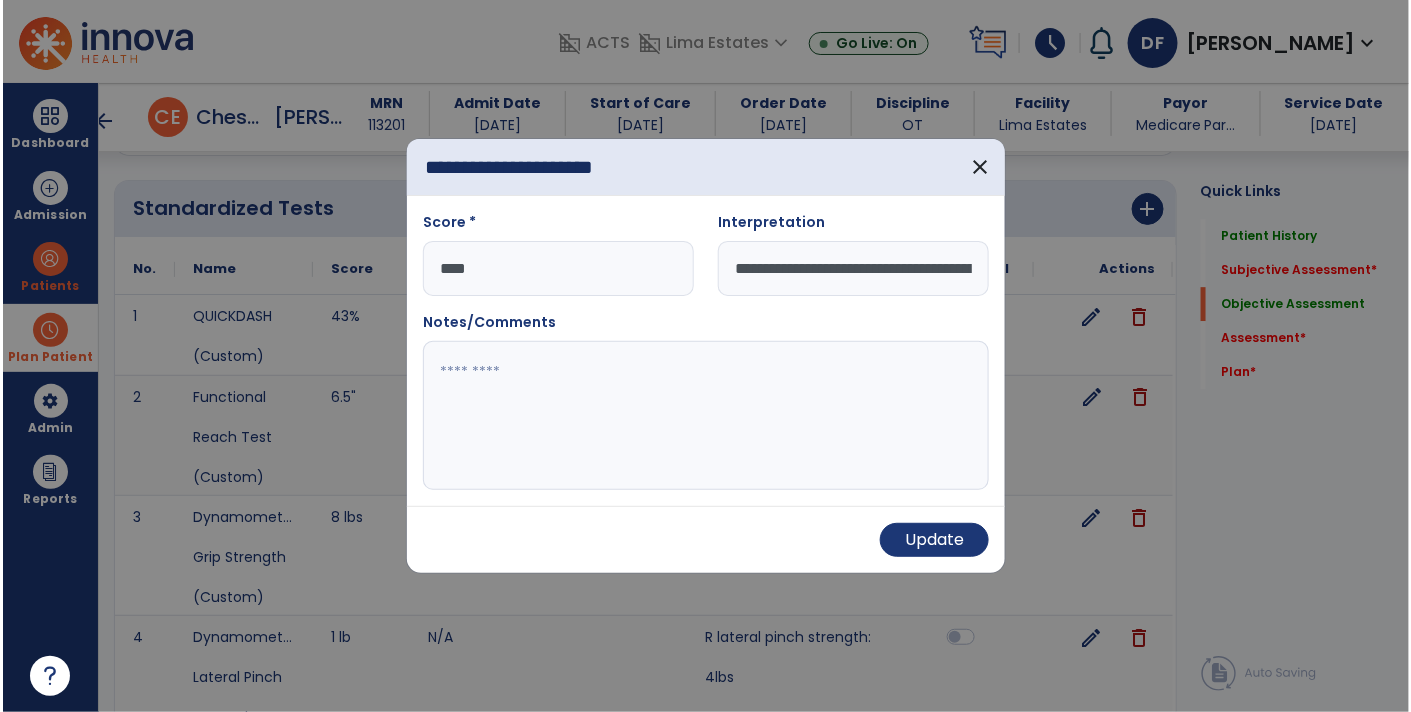 scroll, scrollTop: 1807, scrollLeft: 0, axis: vertical 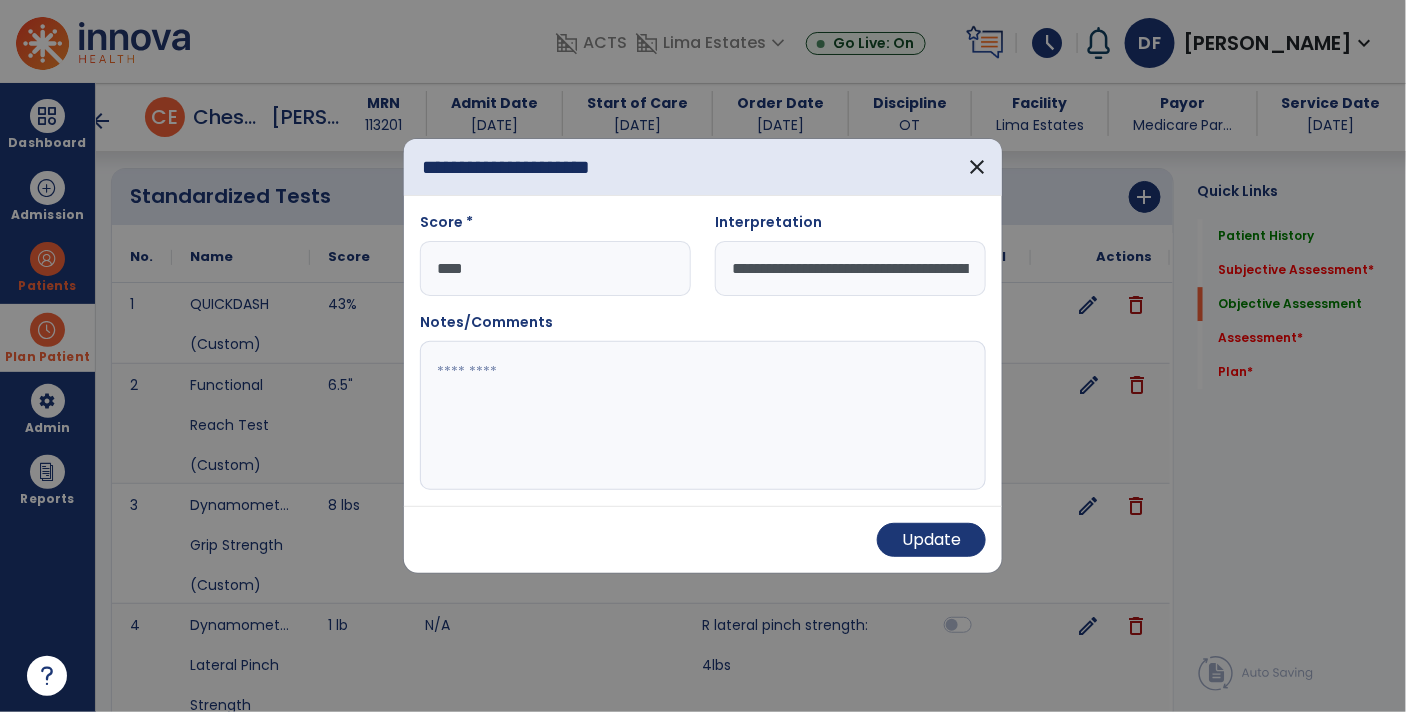 click on "****" at bounding box center (555, 268) 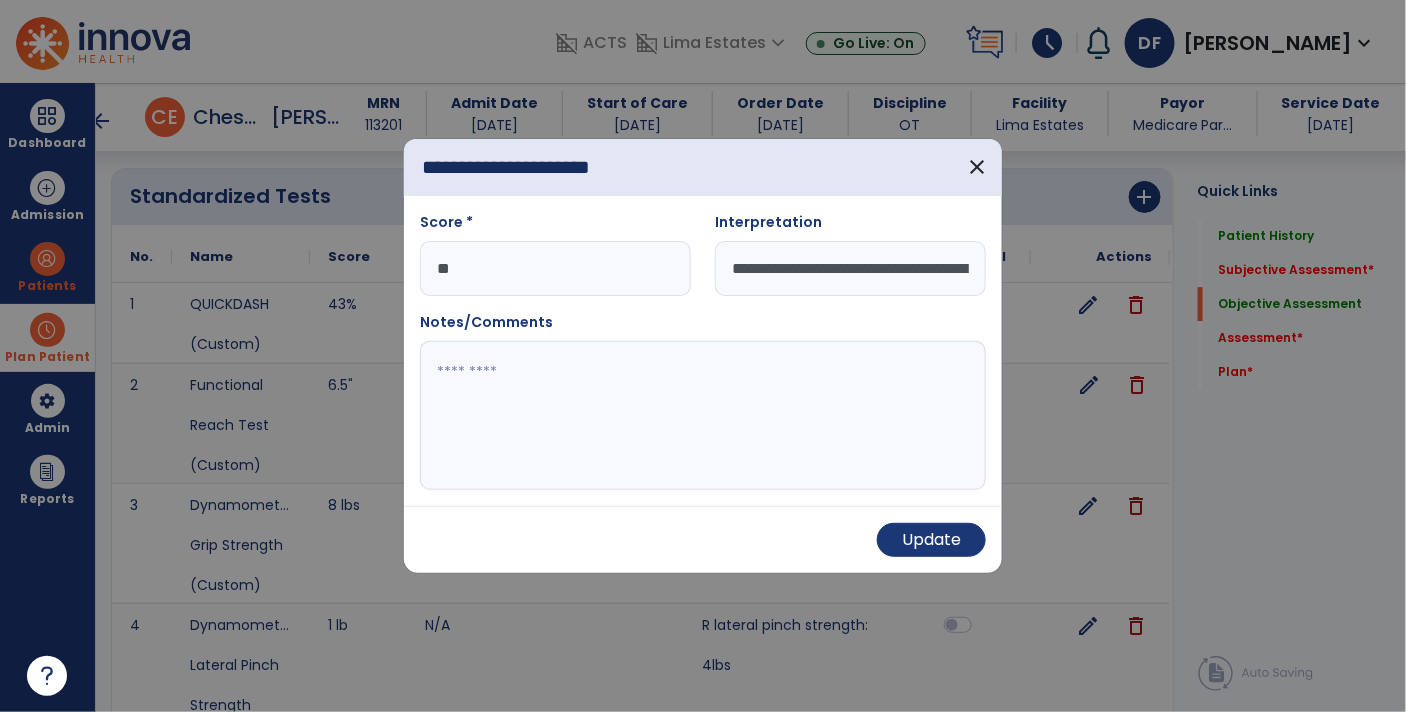 type on "*" 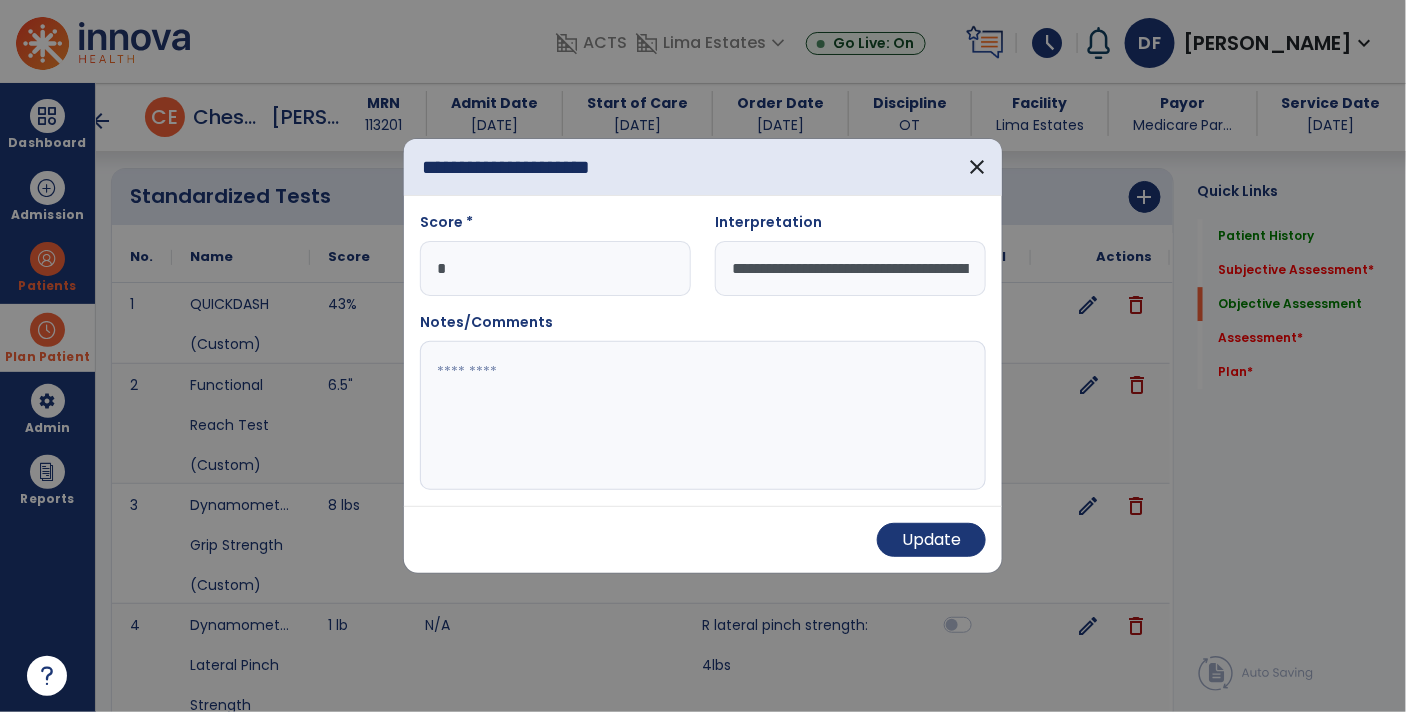 type on "**" 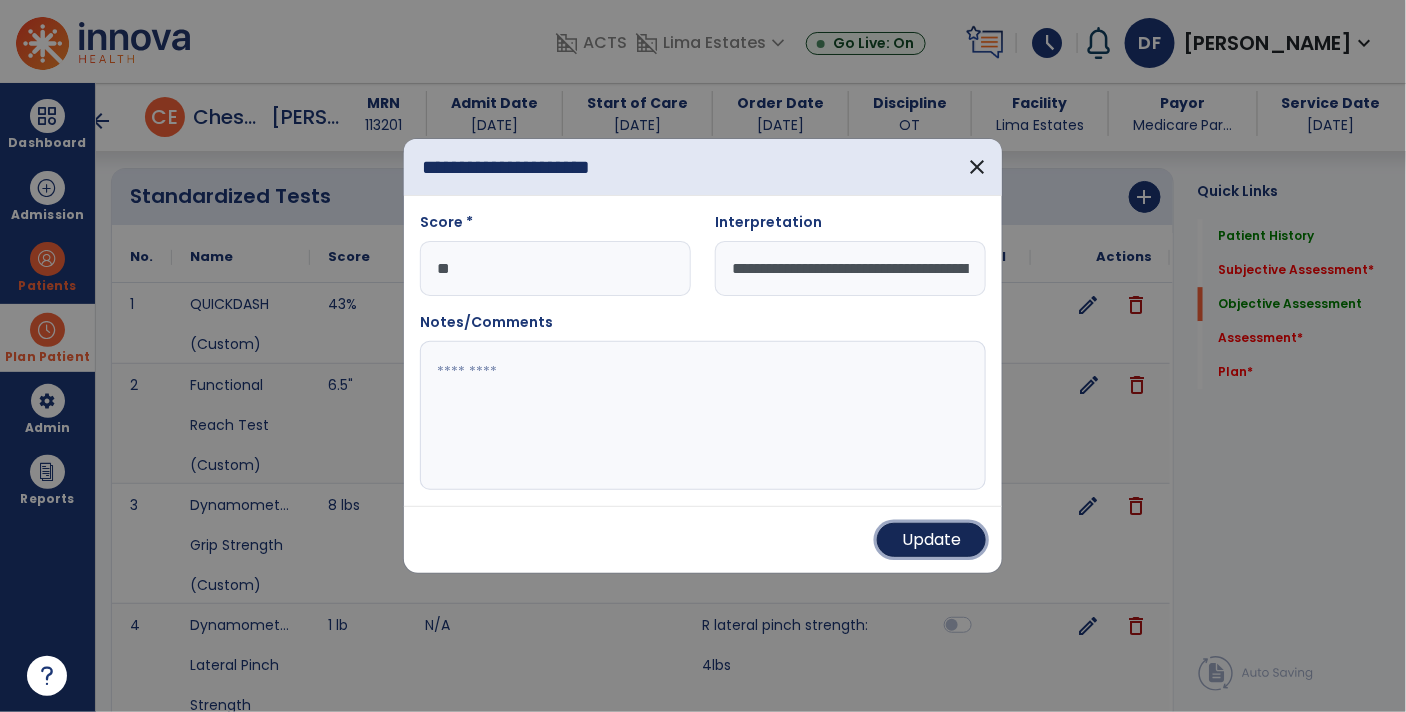 click on "Update" at bounding box center [931, 540] 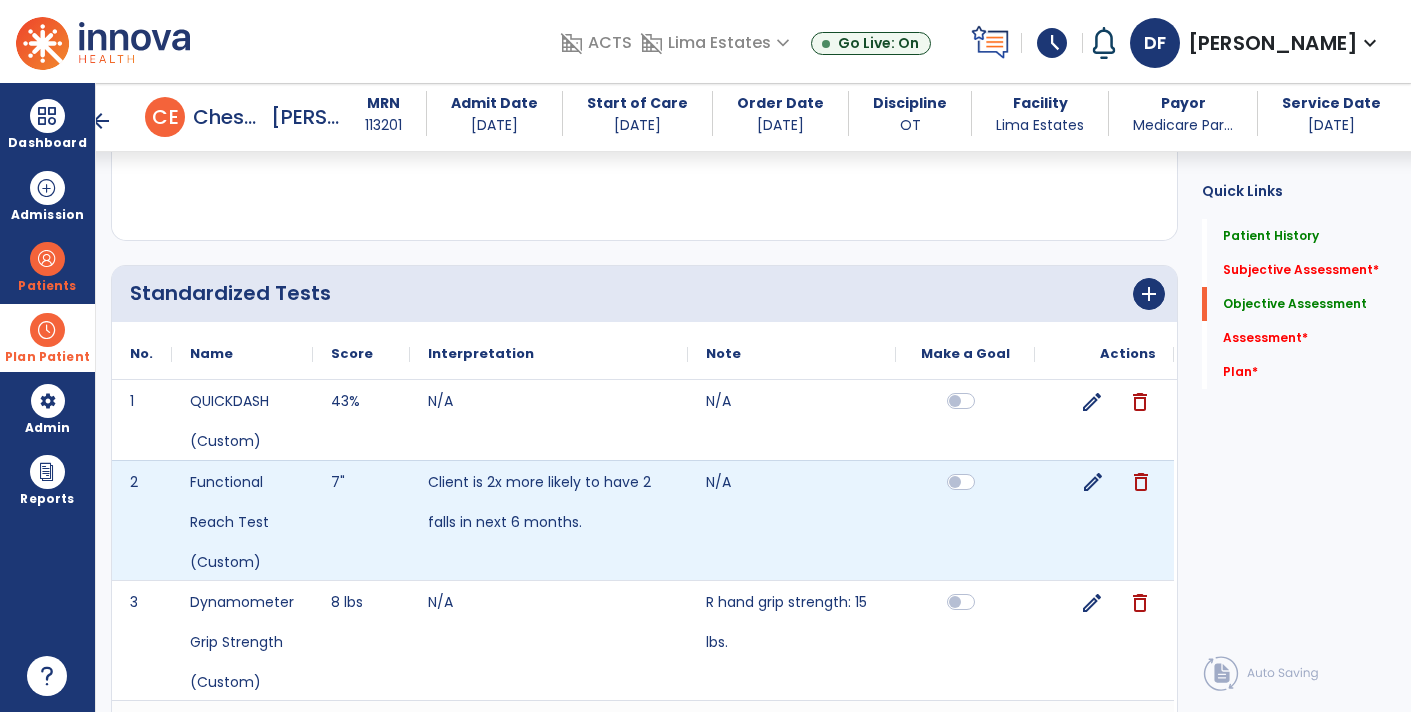 scroll, scrollTop: 1686, scrollLeft: 0, axis: vertical 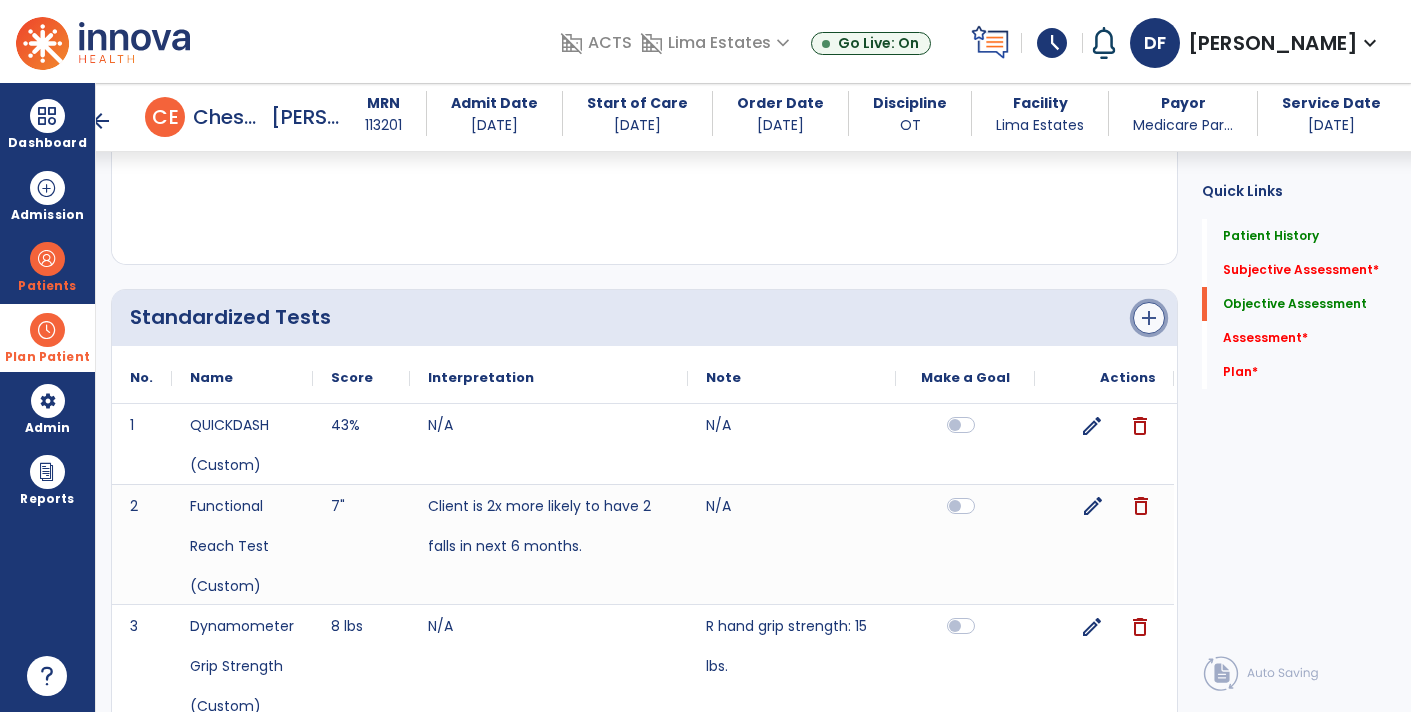click on "add" 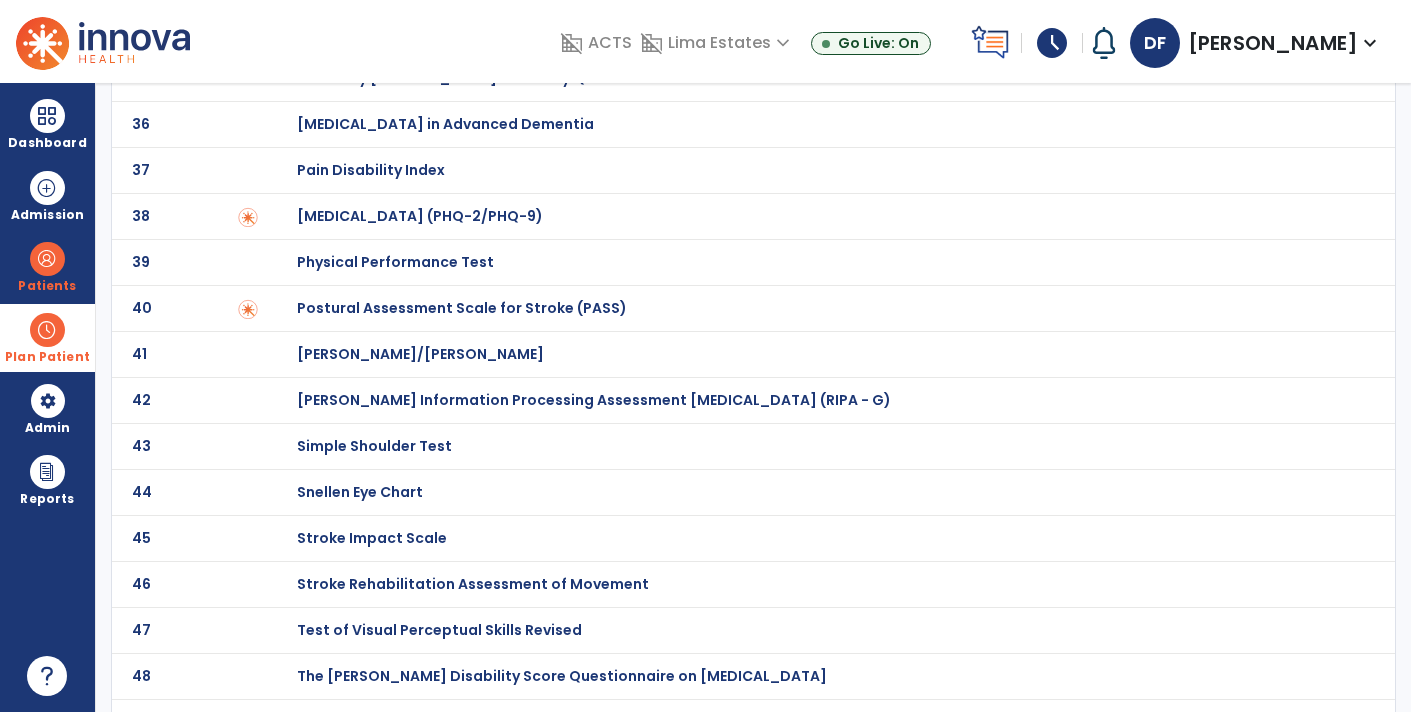 scroll, scrollTop: 0, scrollLeft: 0, axis: both 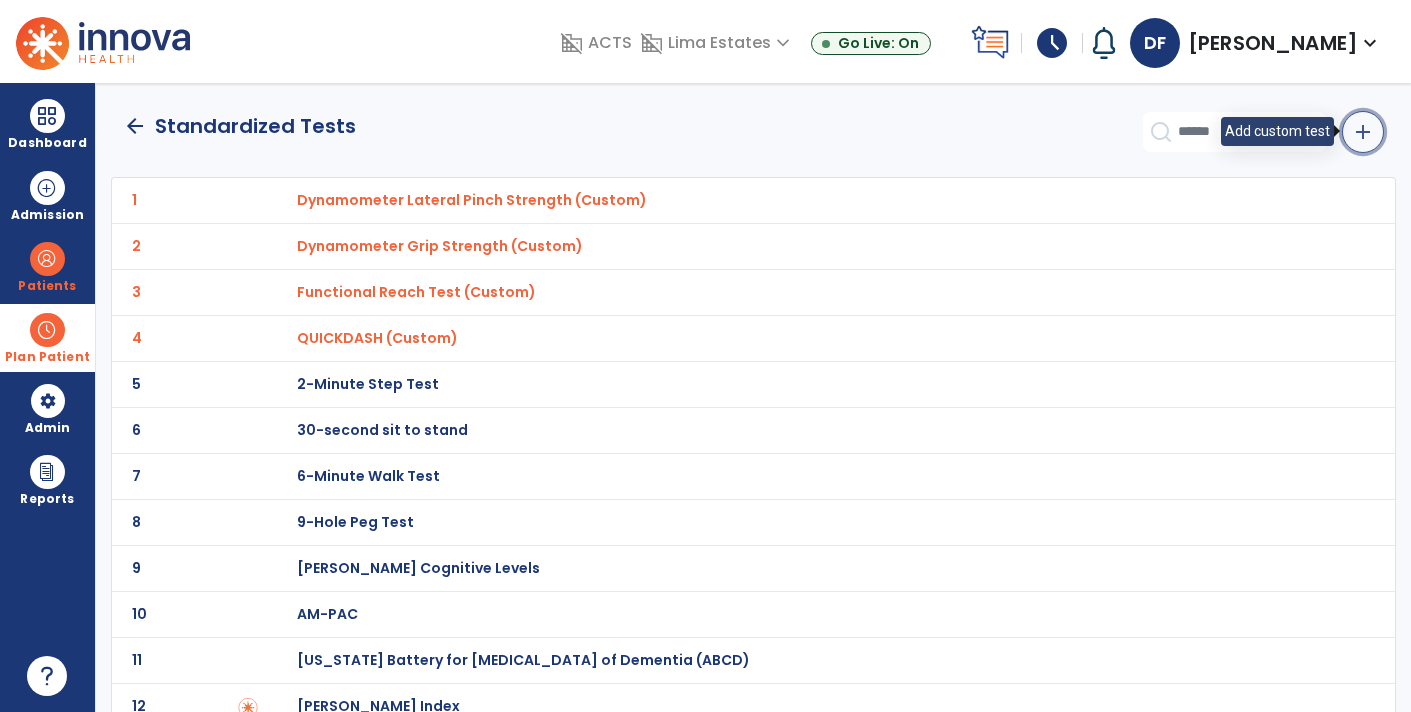 click on "add" 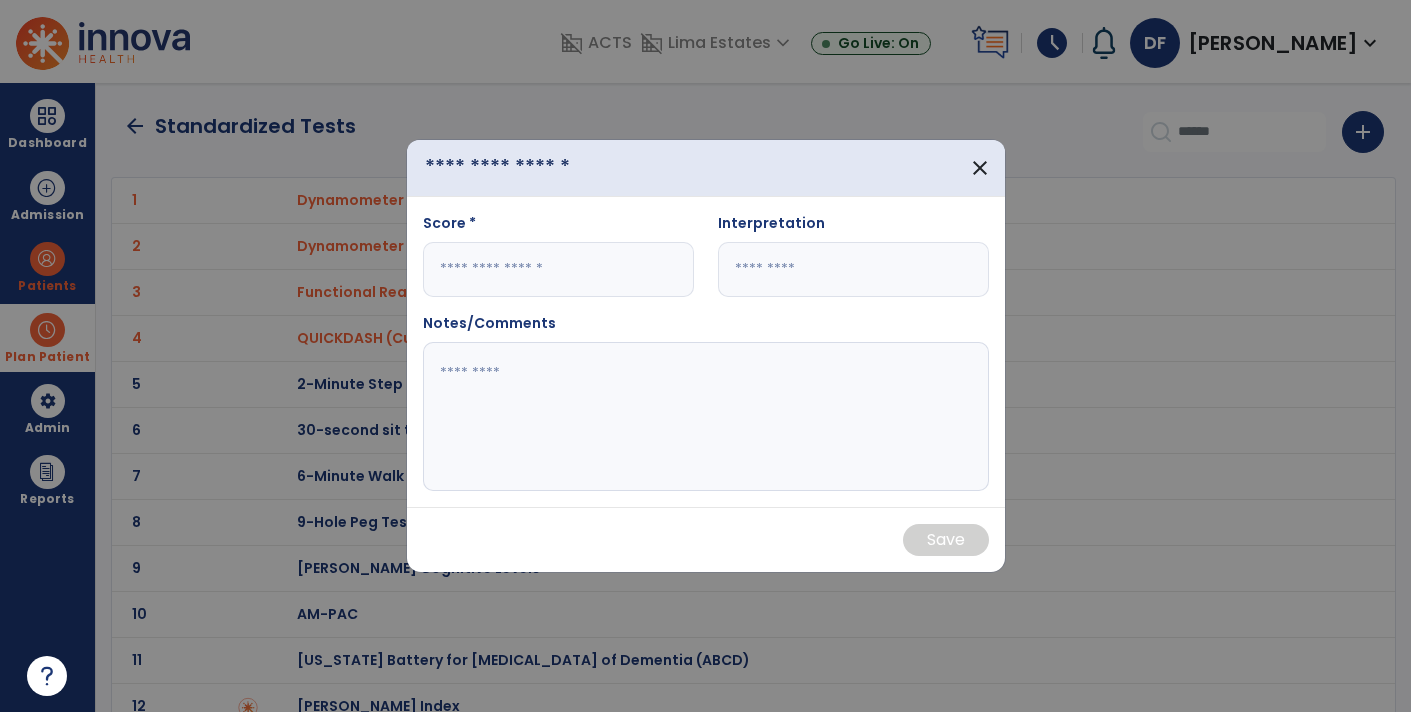click at bounding box center (529, 168) 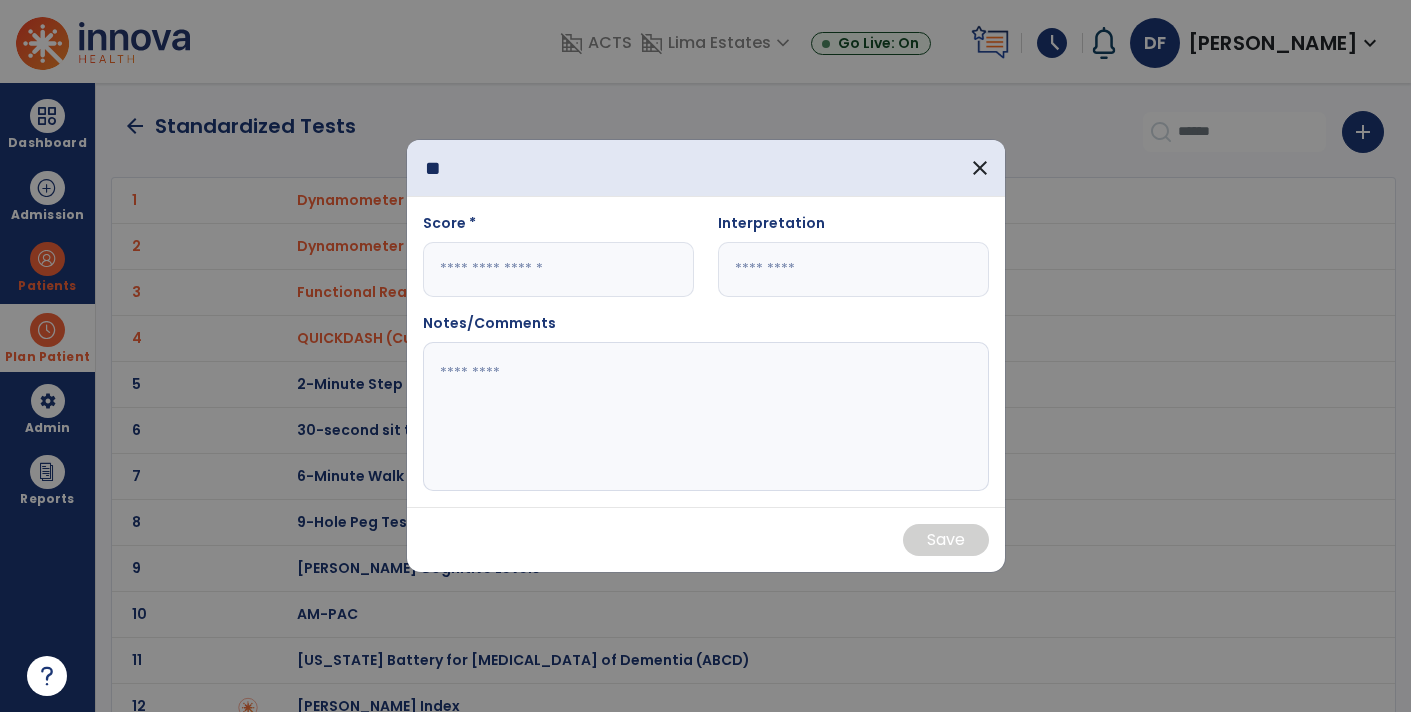 type on "*" 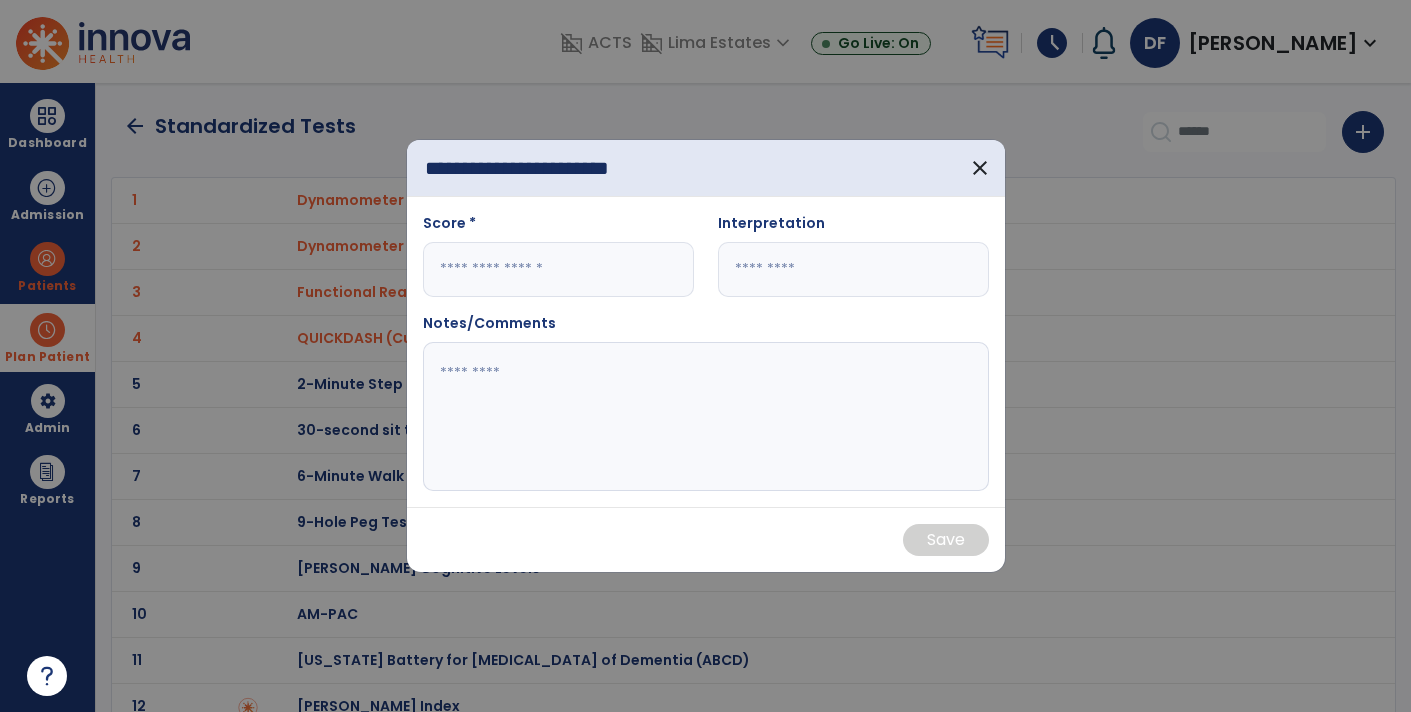 scroll, scrollTop: 0, scrollLeft: 2, axis: horizontal 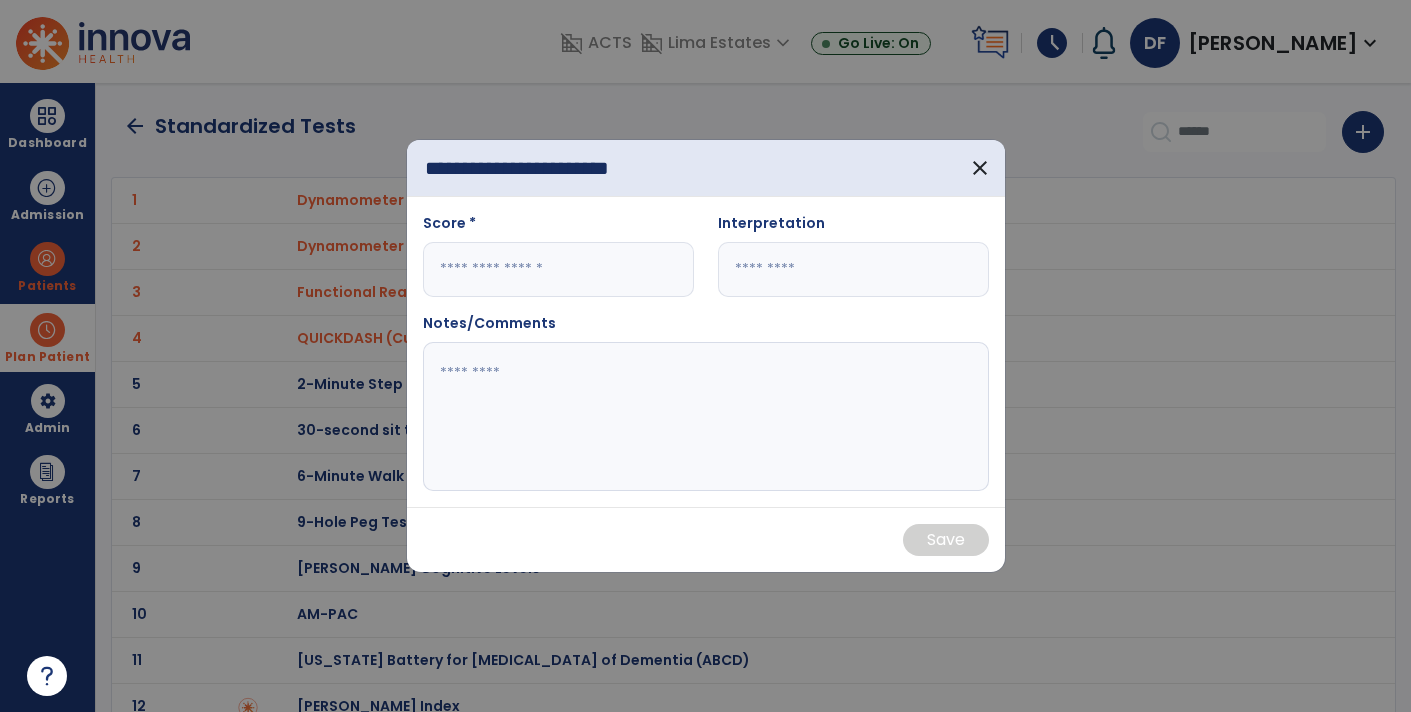 type on "**********" 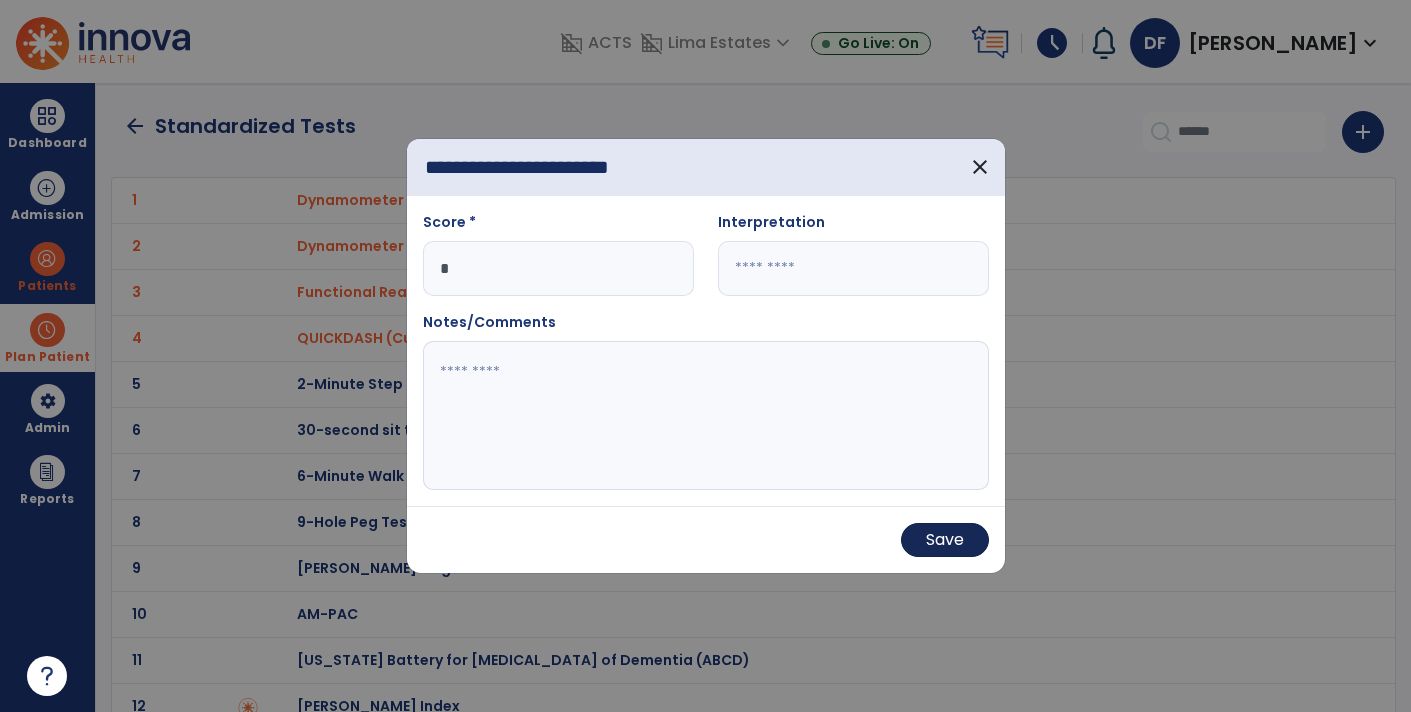 type on "*" 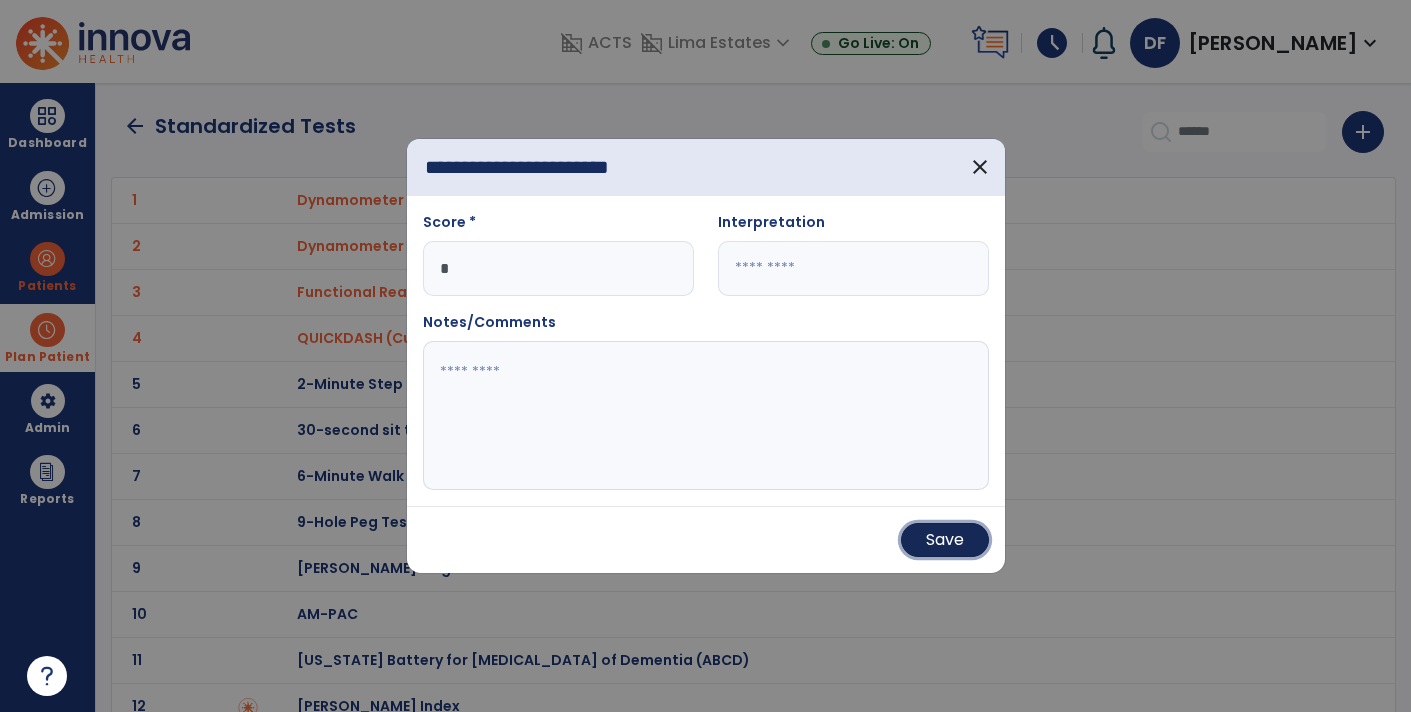 click on "Save" at bounding box center [945, 540] 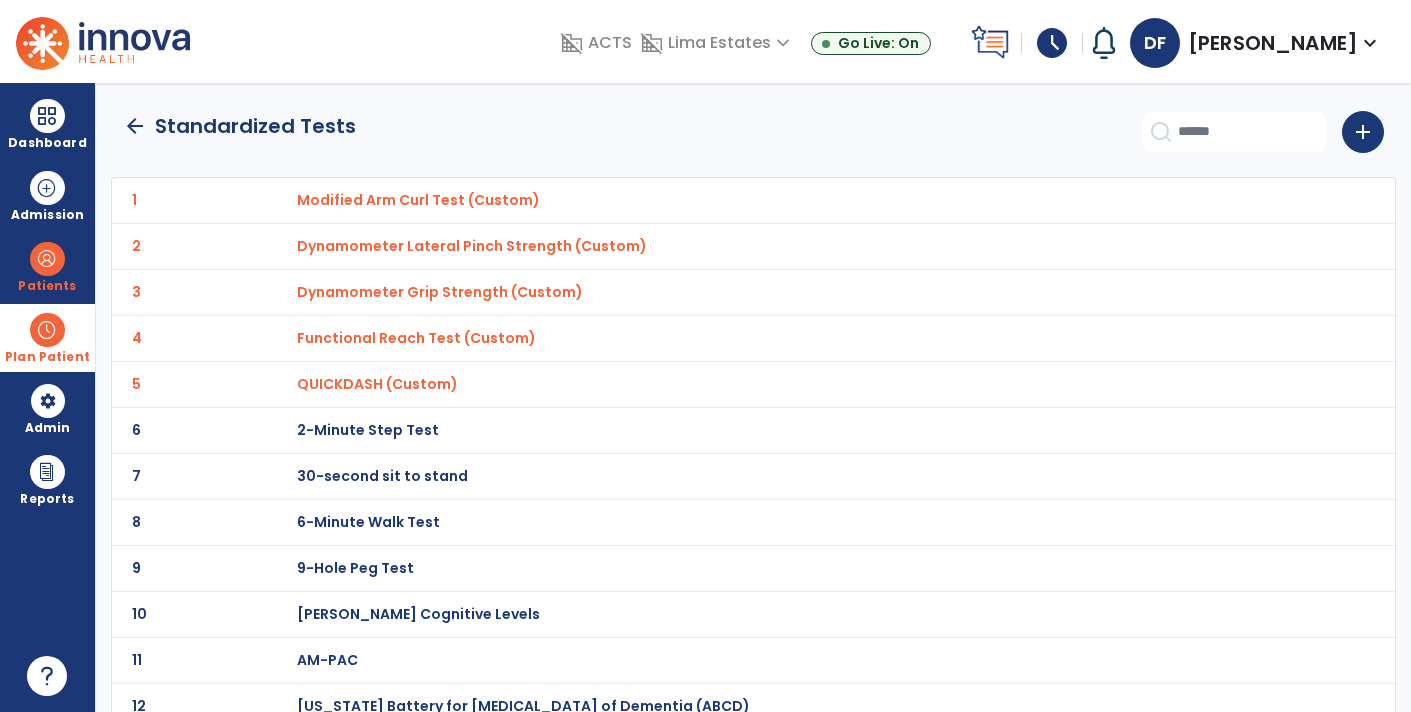 click on "arrow_back" 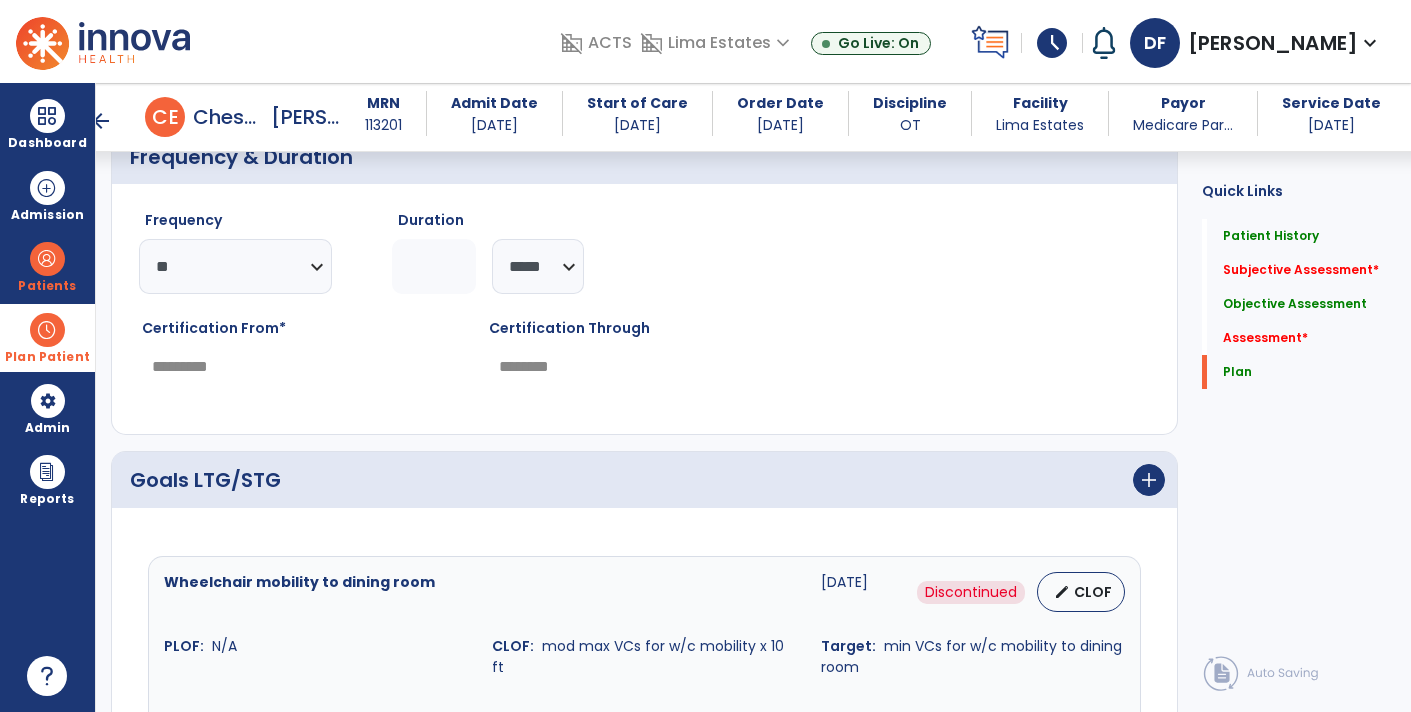 scroll, scrollTop: 3890, scrollLeft: 0, axis: vertical 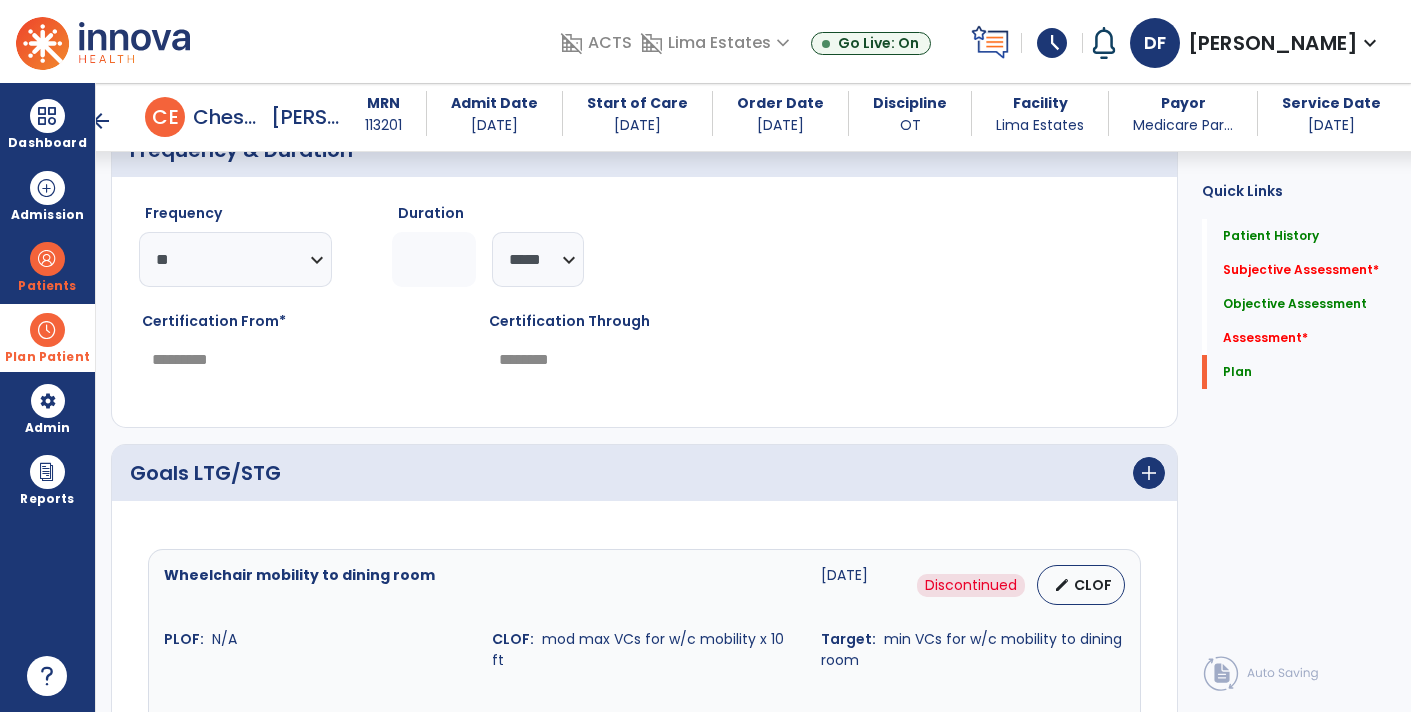 click on "********* ** ** ** ** ** ** **" 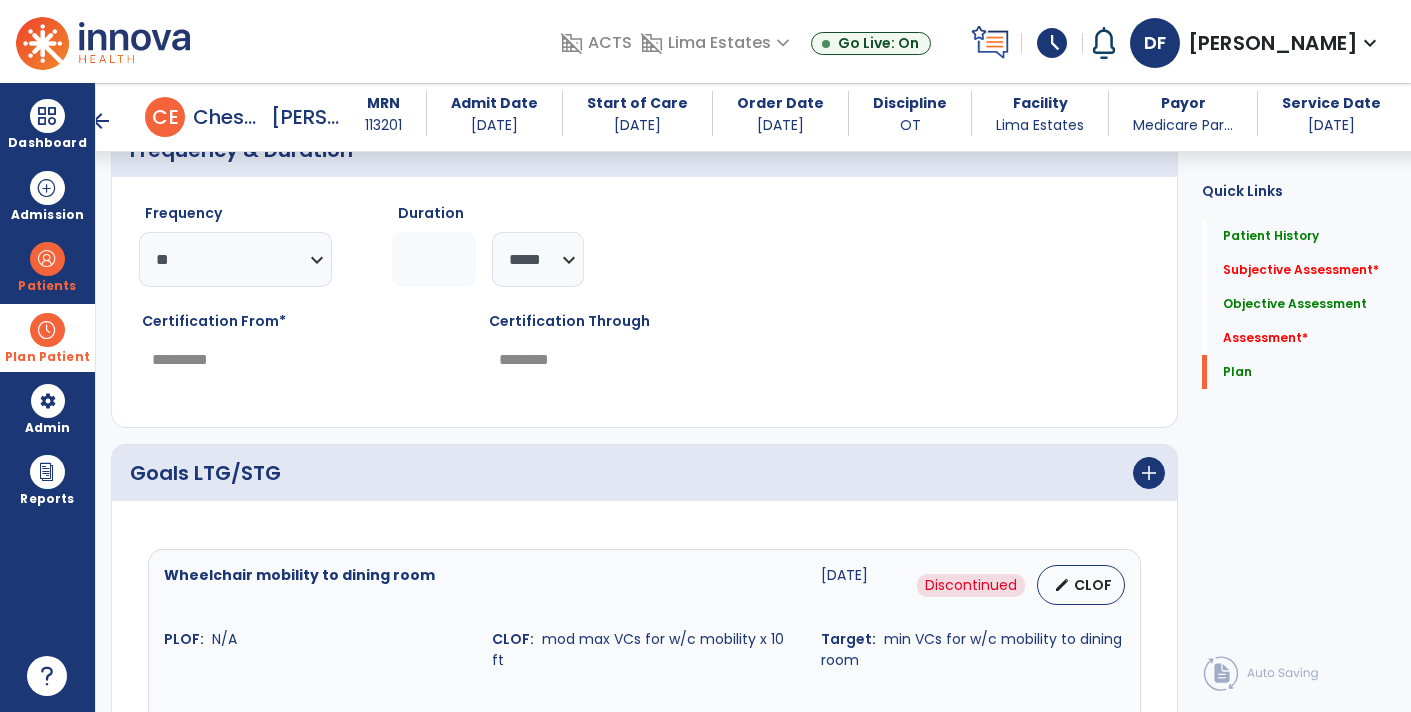 click on "Frequency  ********* ** ** ** ** ** ** **  Duration  * ******** *****" 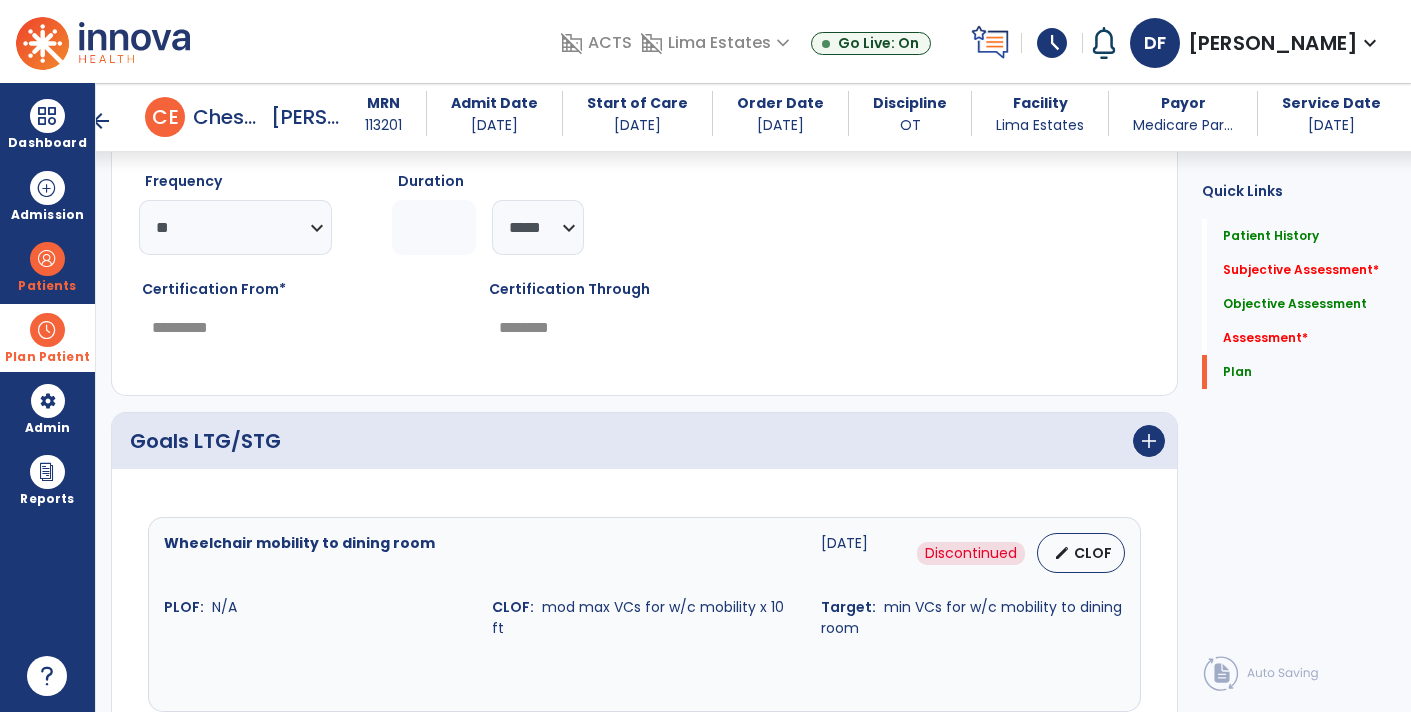 click on "Quick Links  Patient History   Patient History   Subjective Assessment   *  Subjective Assessment   *  Objective Assessment   Objective Assessment   Assessment   *  Assessment   *  Plan   Plan" 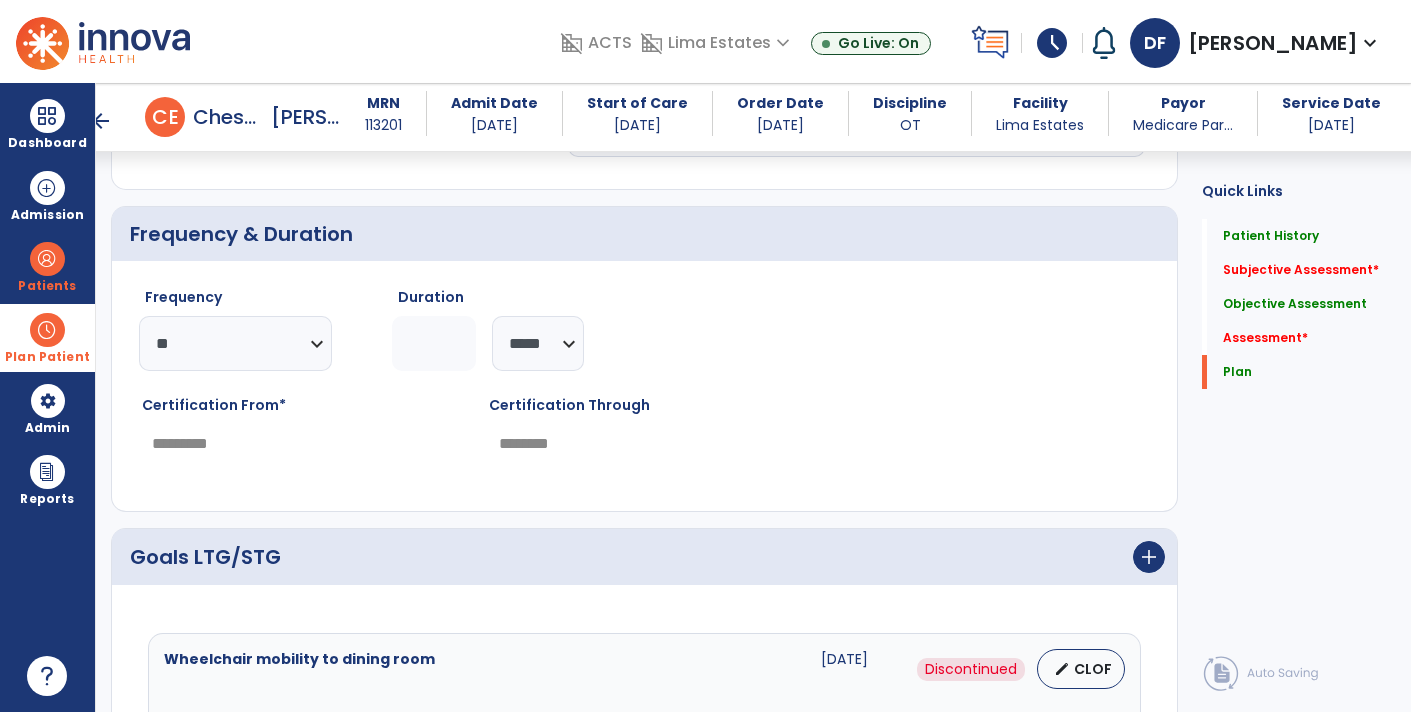 scroll, scrollTop: 3805, scrollLeft: 0, axis: vertical 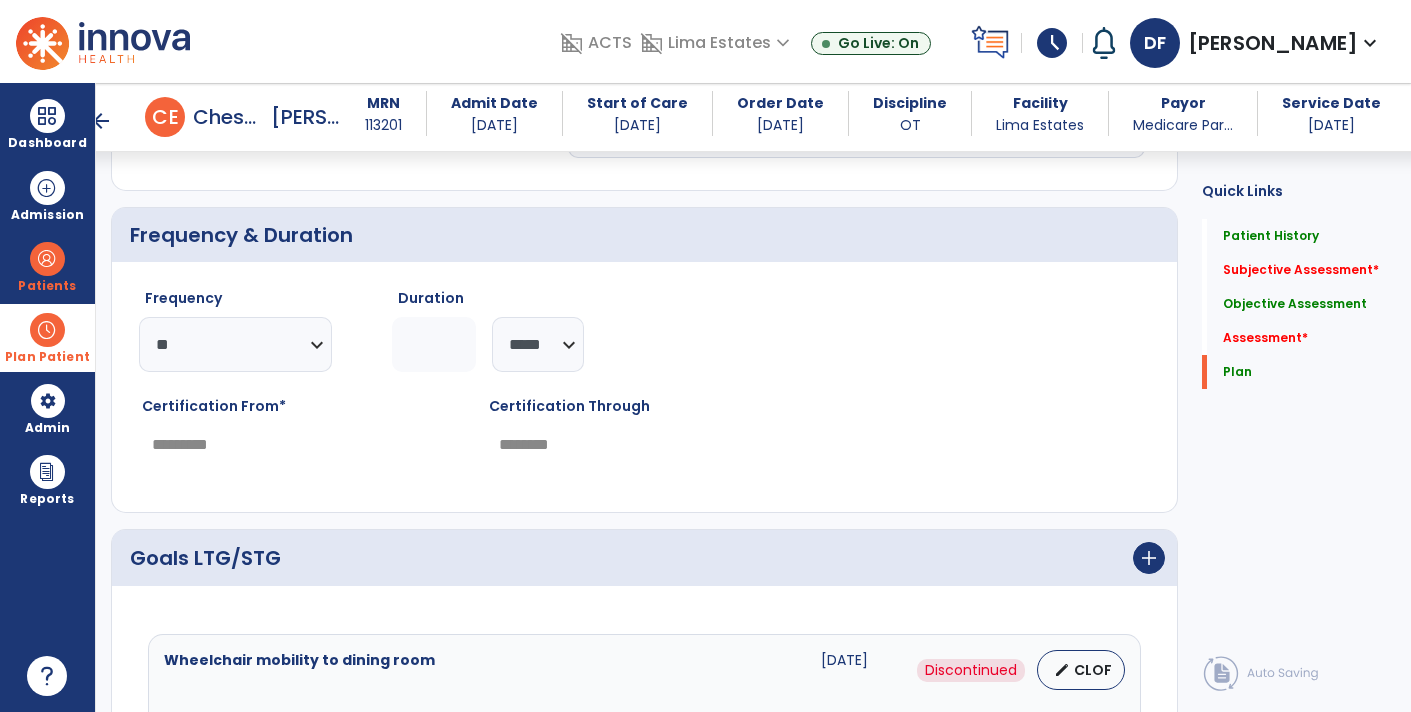 click on "*" 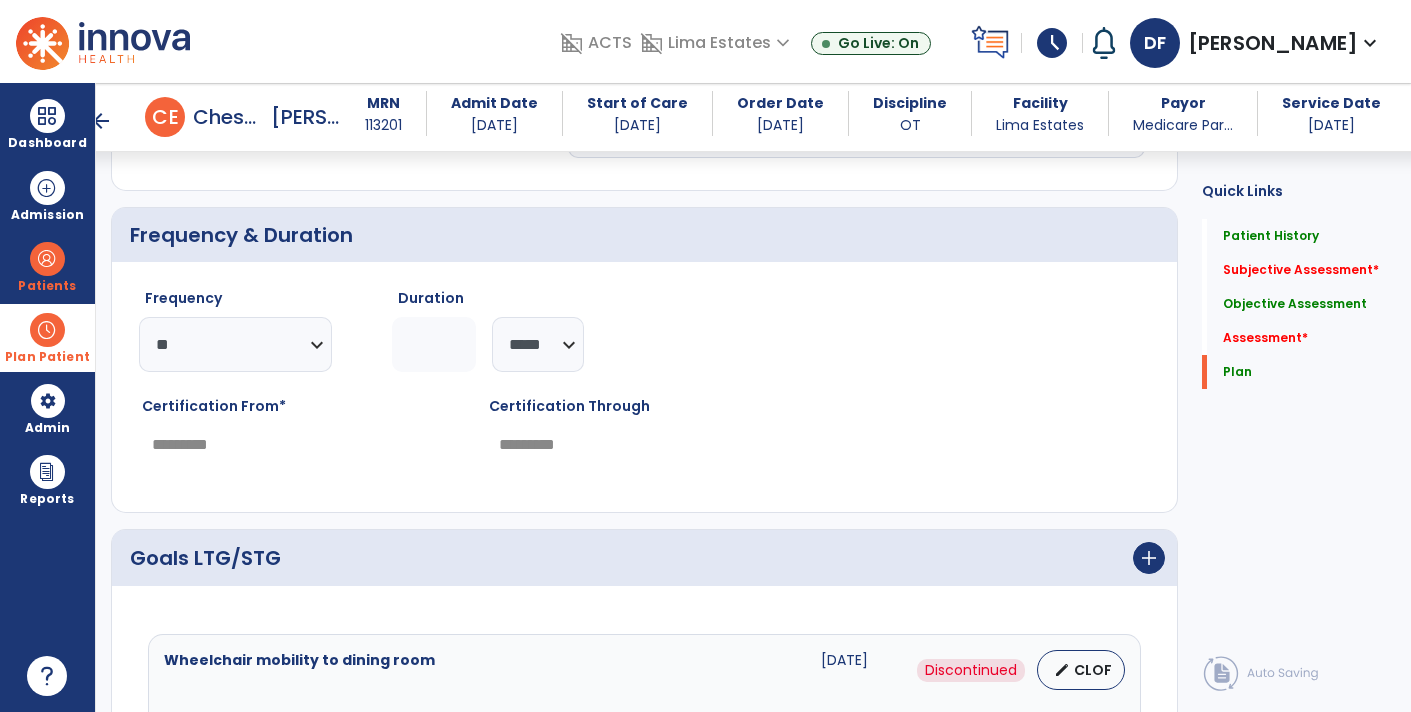 type on "*" 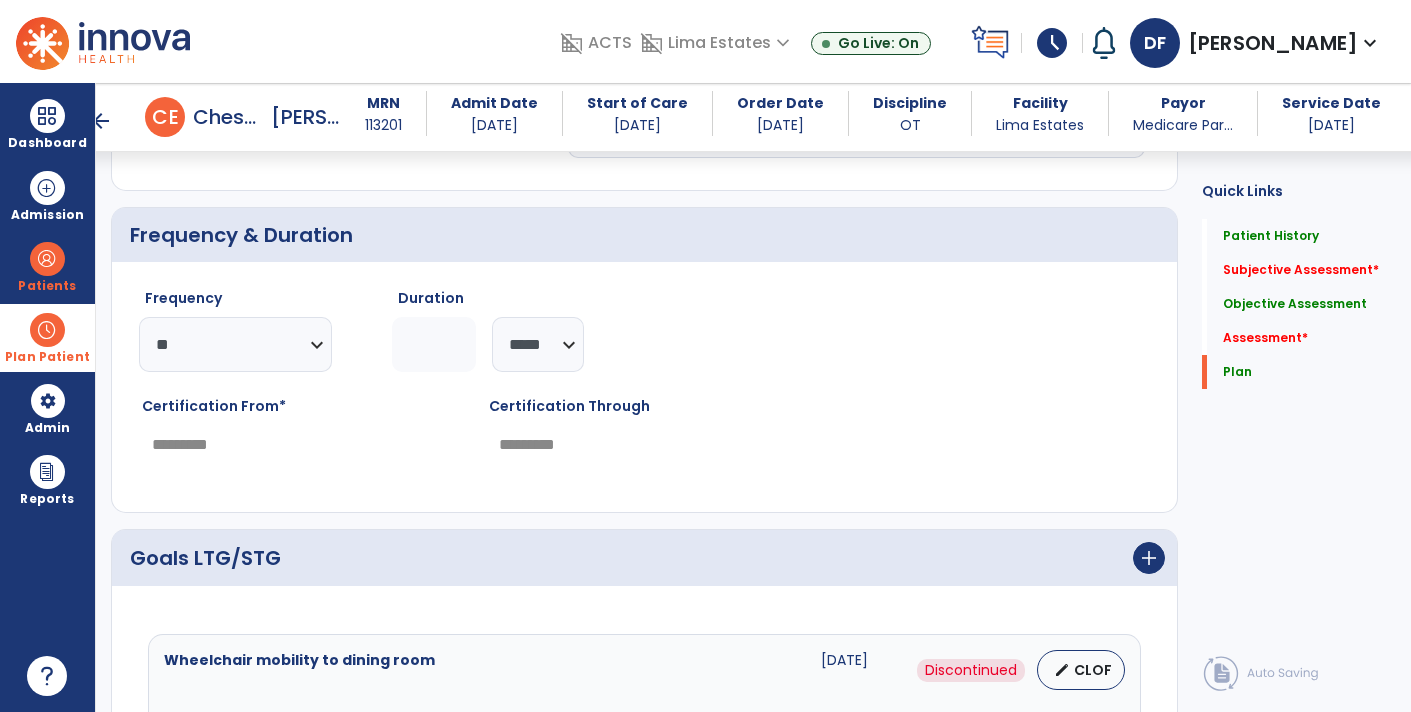 click on "********* ** ** ** ** ** ** **" 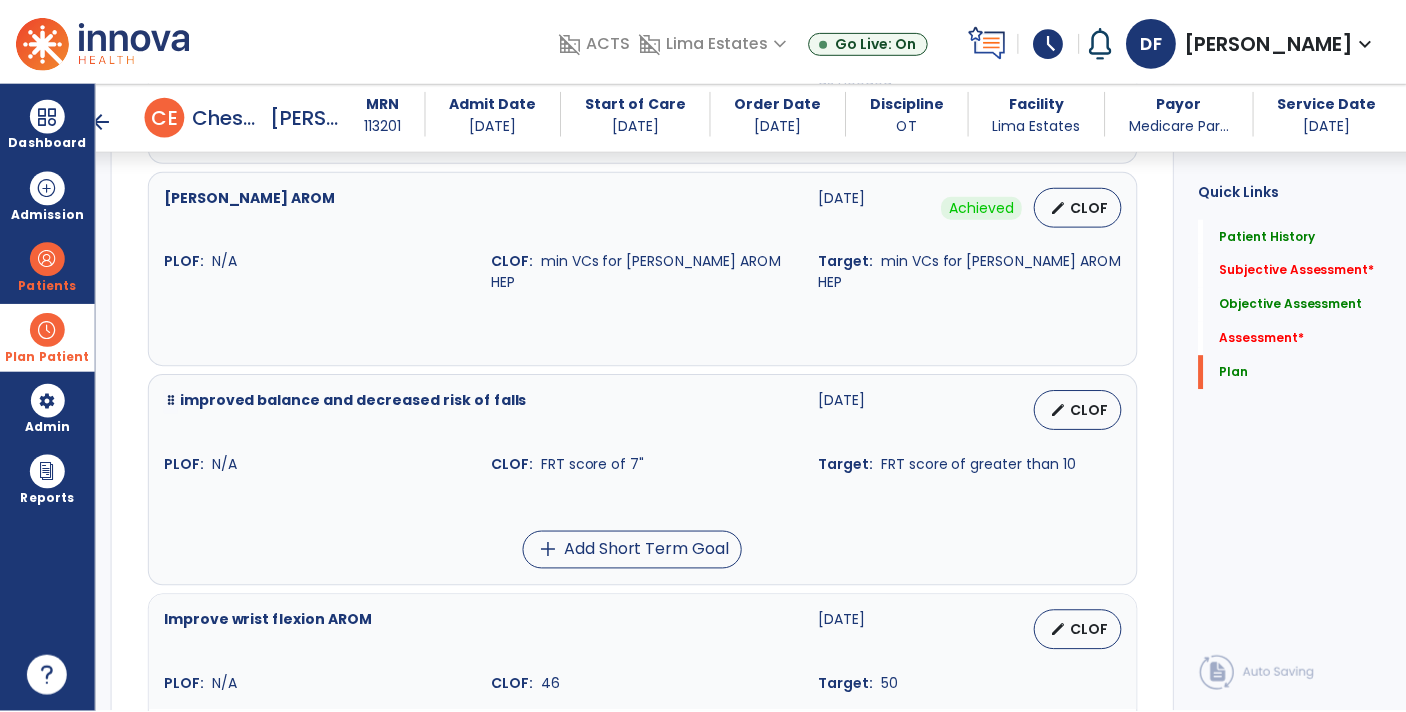scroll, scrollTop: 5330, scrollLeft: 0, axis: vertical 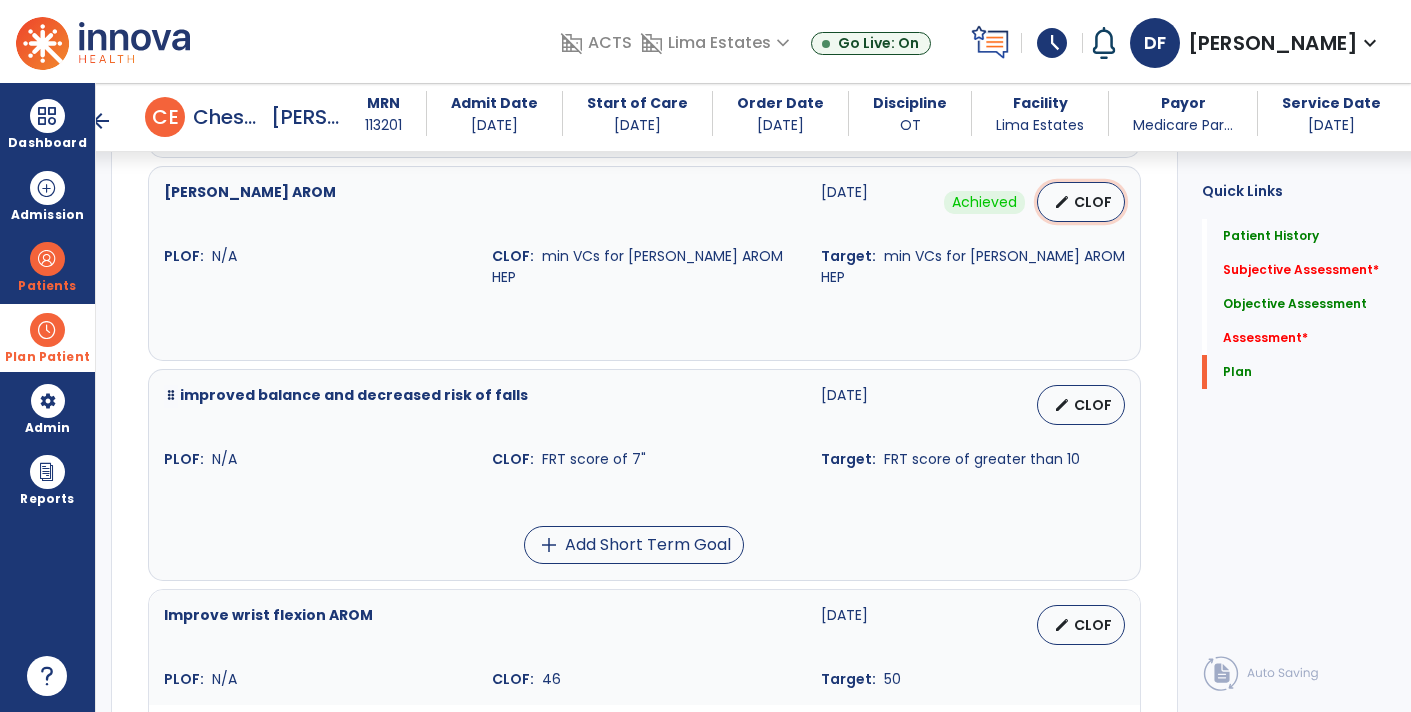 click on "CLOF" at bounding box center (1093, 202) 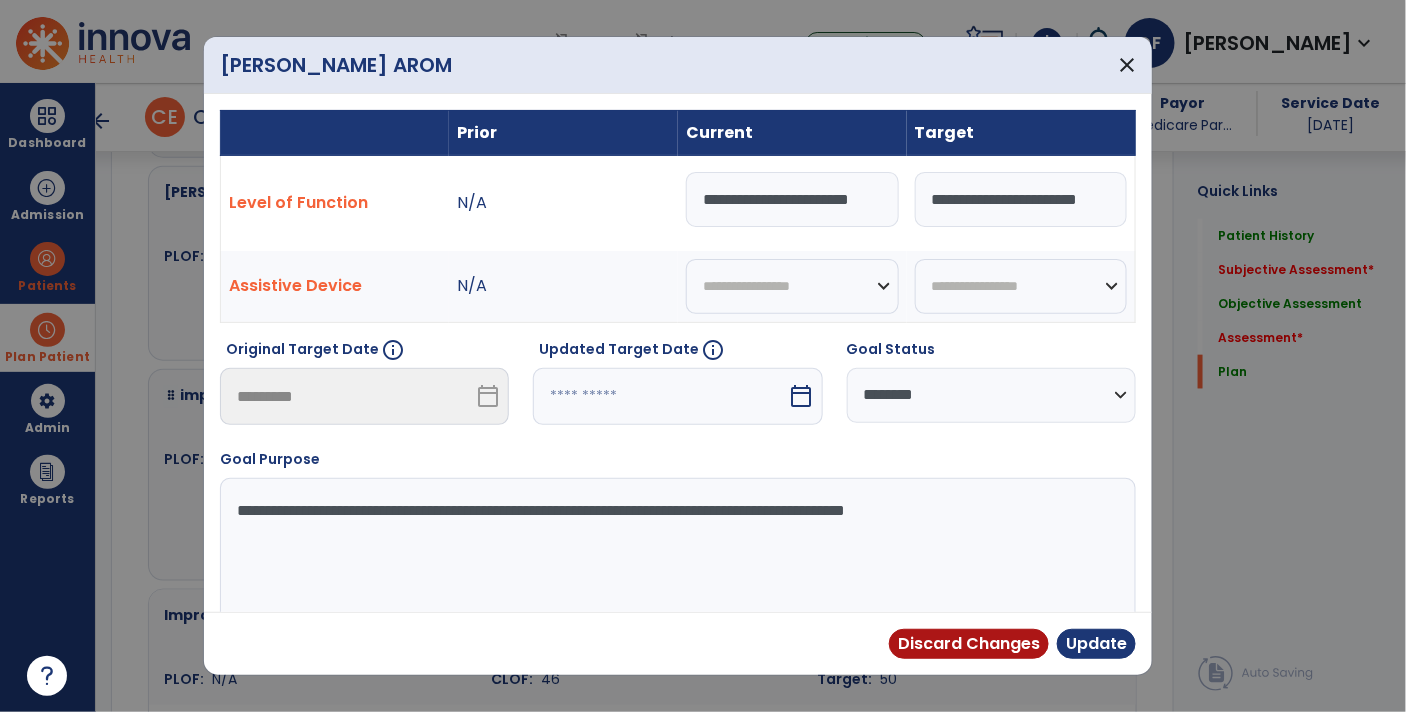 scroll, scrollTop: 5330, scrollLeft: 0, axis: vertical 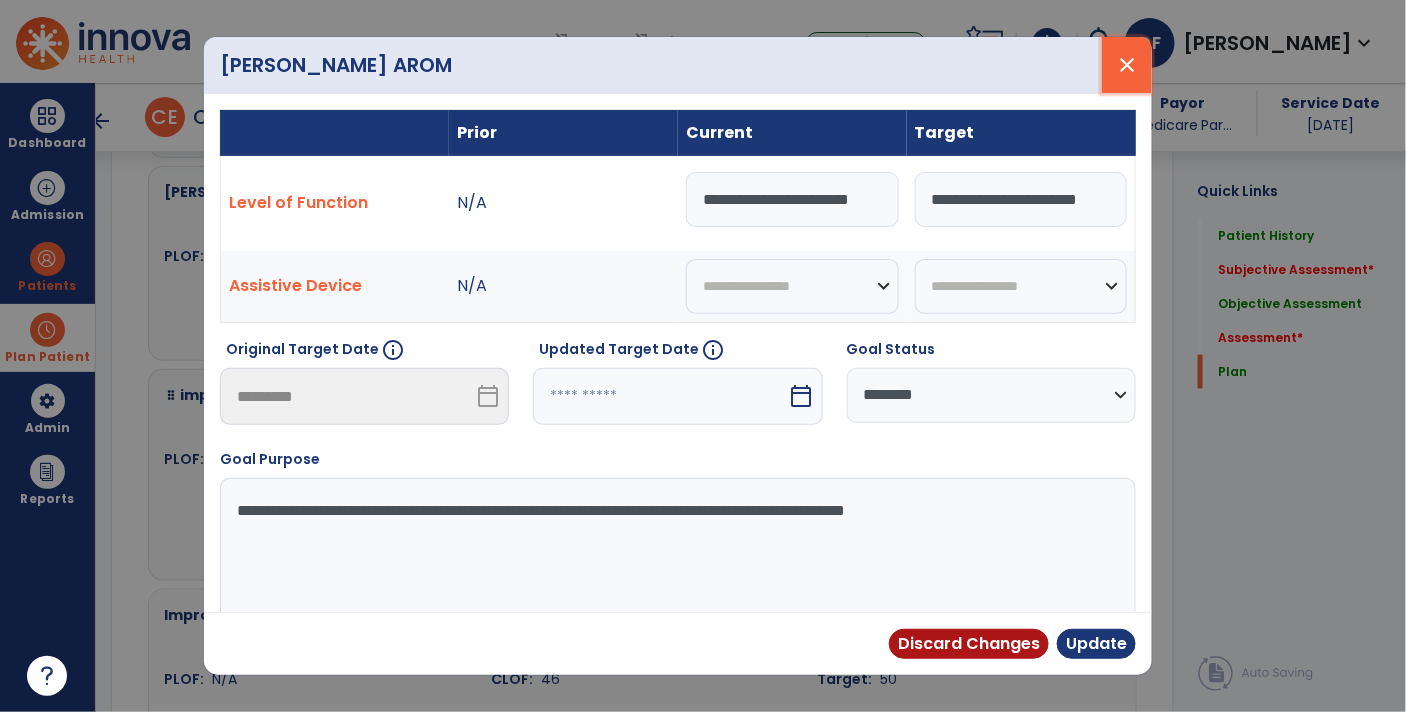 click on "close" at bounding box center [1127, 65] 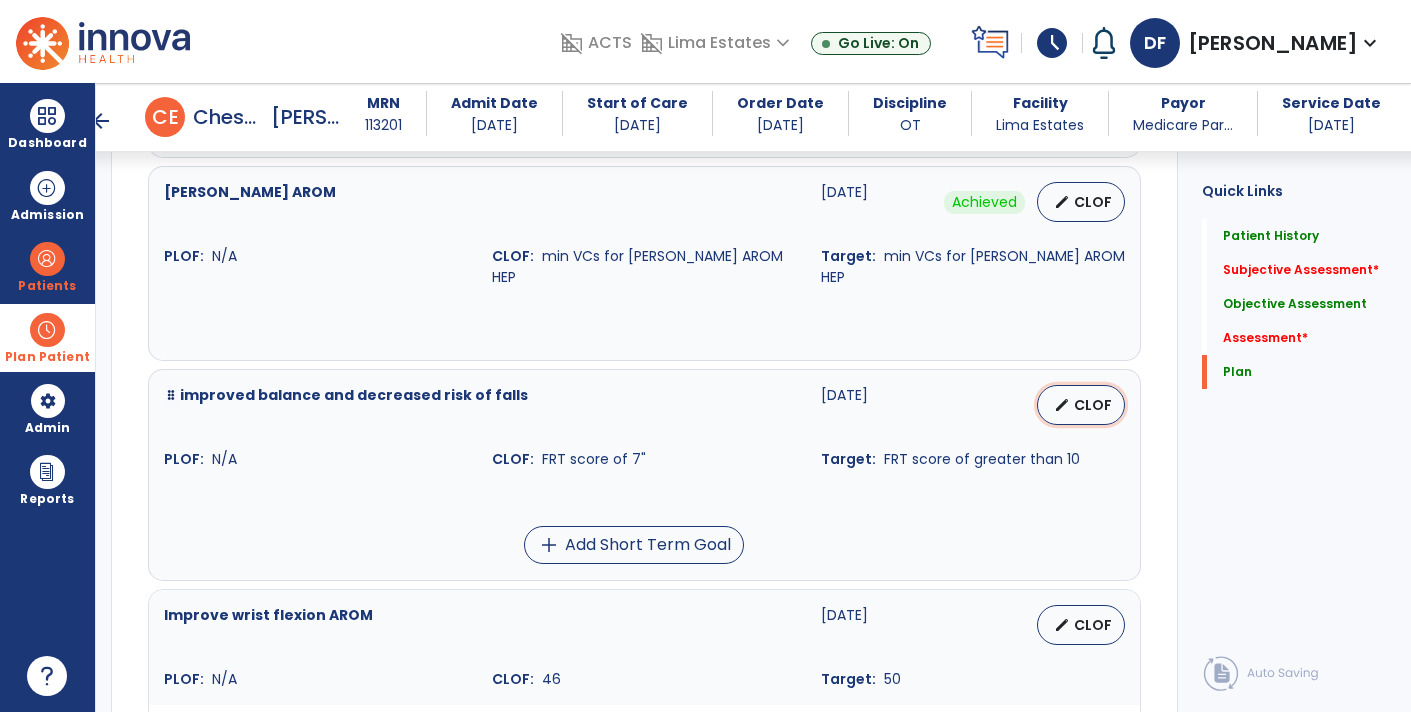 click on "CLOF" at bounding box center [1093, 405] 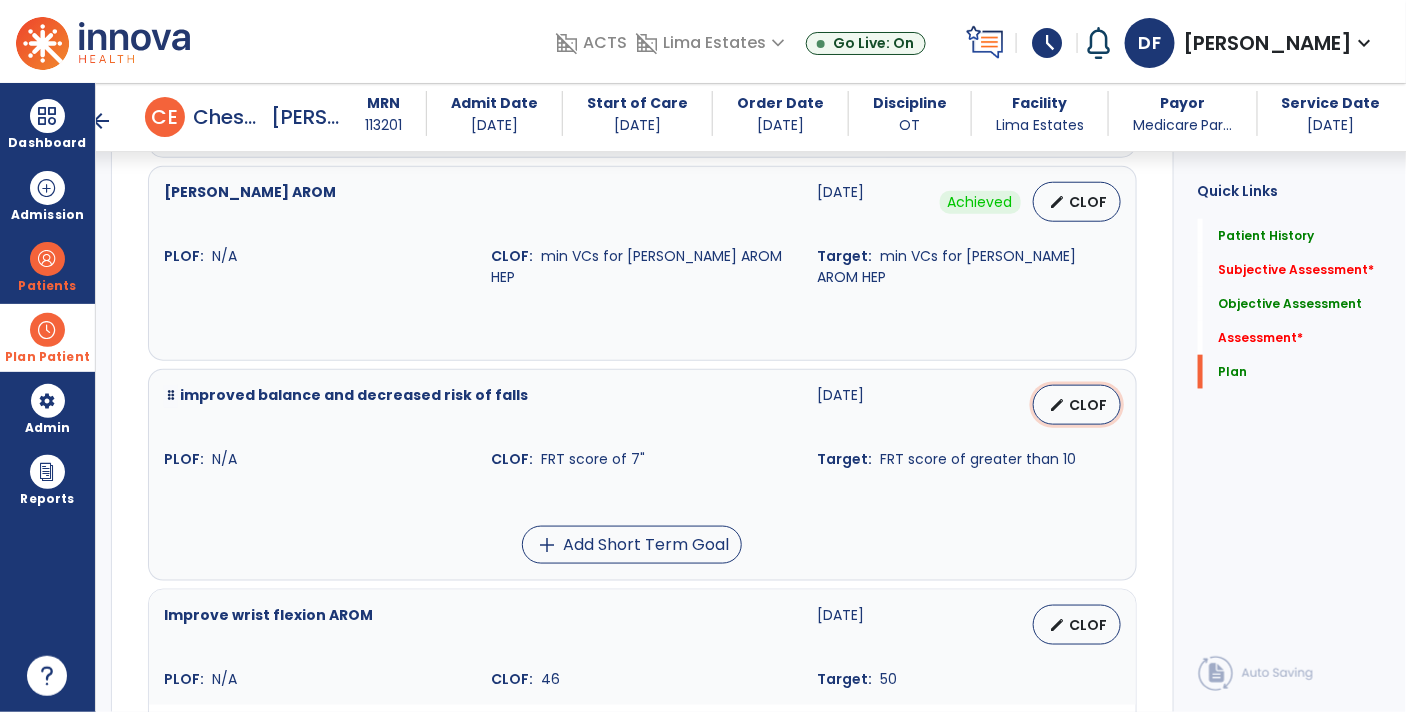 select on "********" 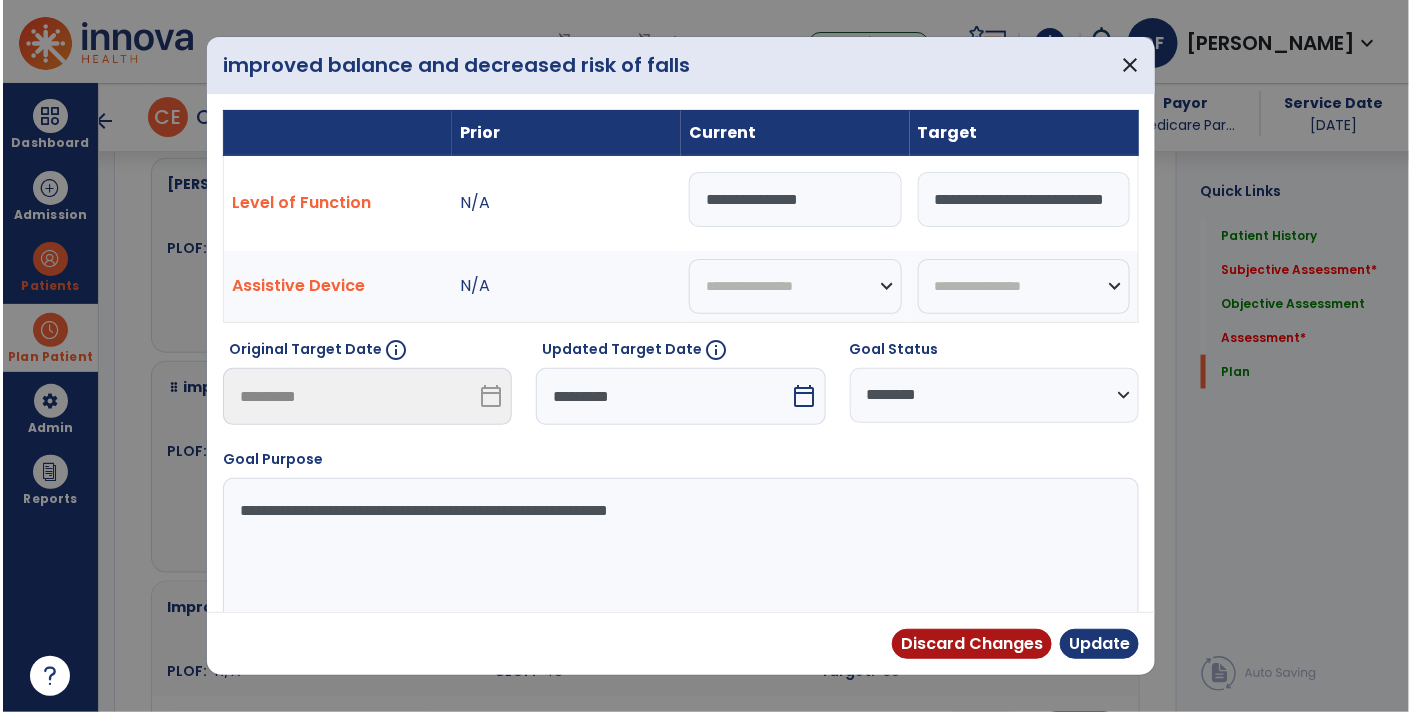 scroll, scrollTop: 5330, scrollLeft: 0, axis: vertical 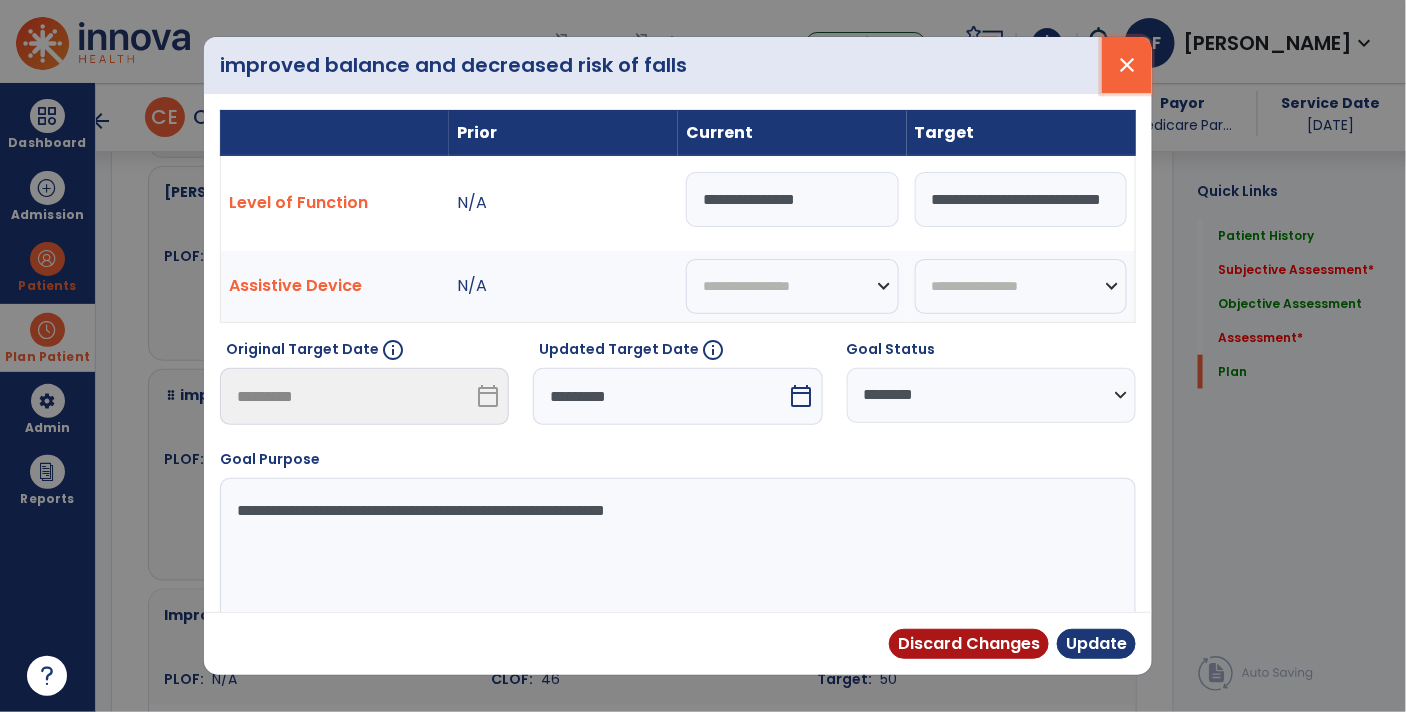 click on "close" at bounding box center (1127, 65) 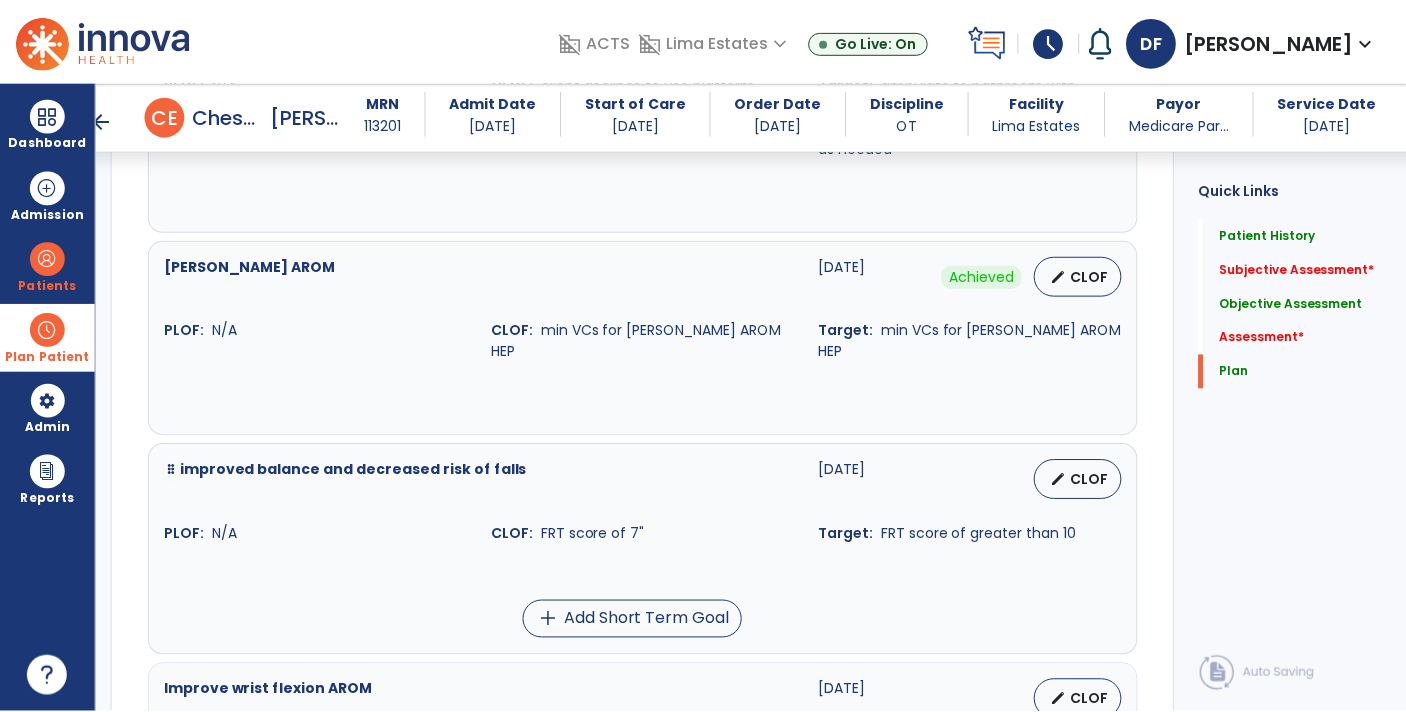 scroll, scrollTop: 5254, scrollLeft: 0, axis: vertical 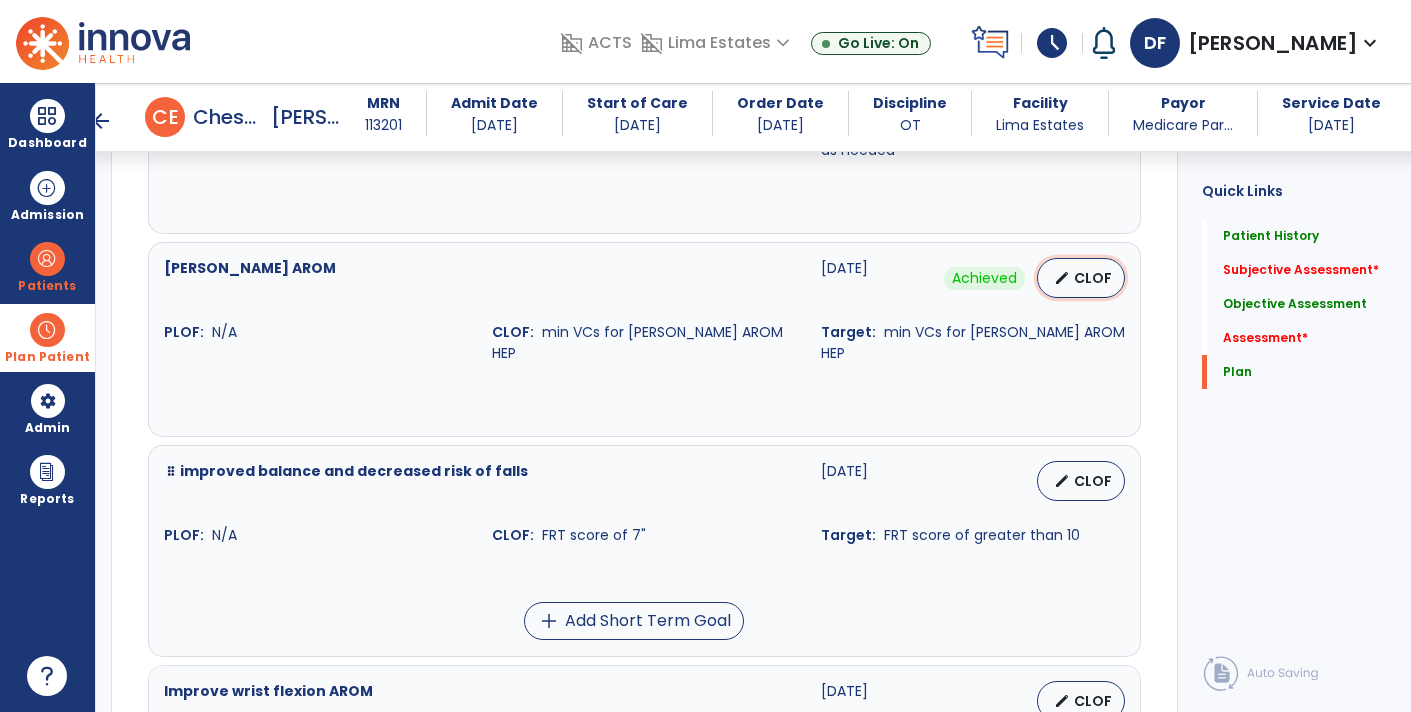 click on "CLOF" at bounding box center (1093, 278) 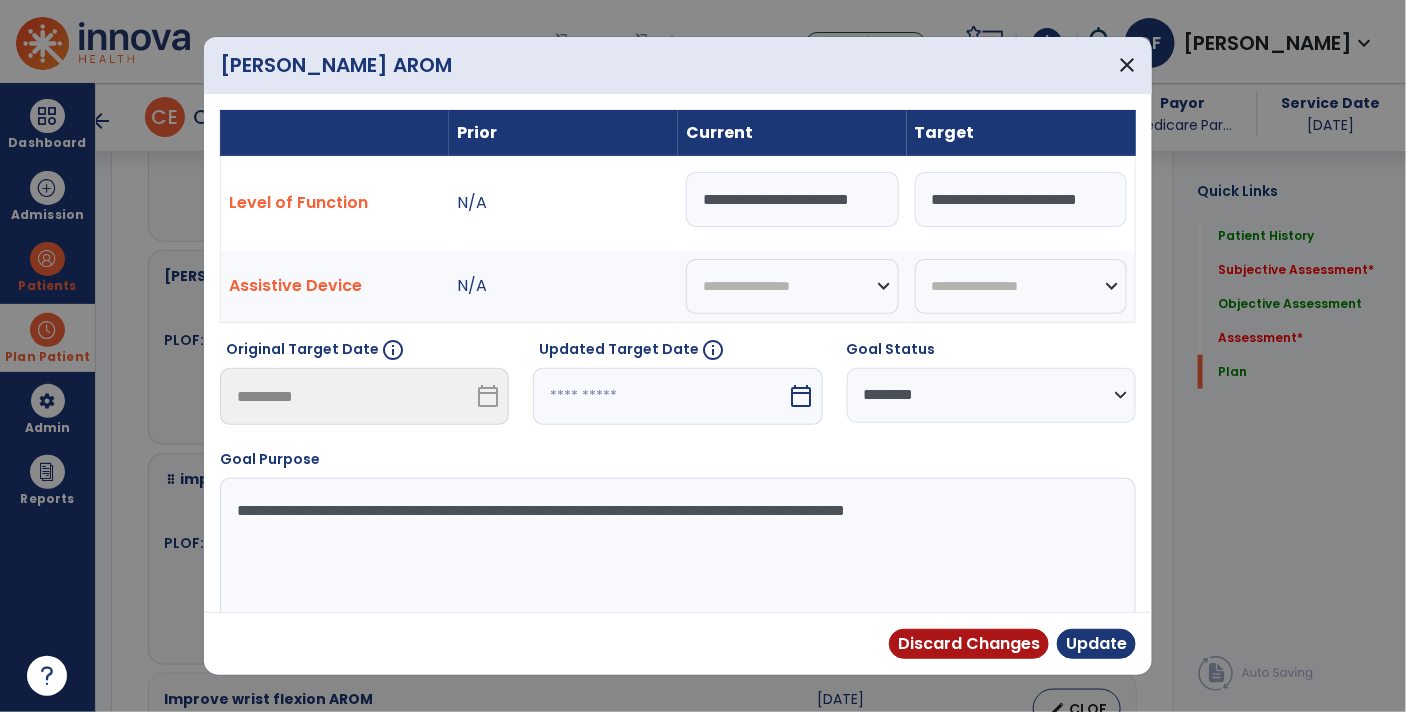 scroll, scrollTop: 5254, scrollLeft: 0, axis: vertical 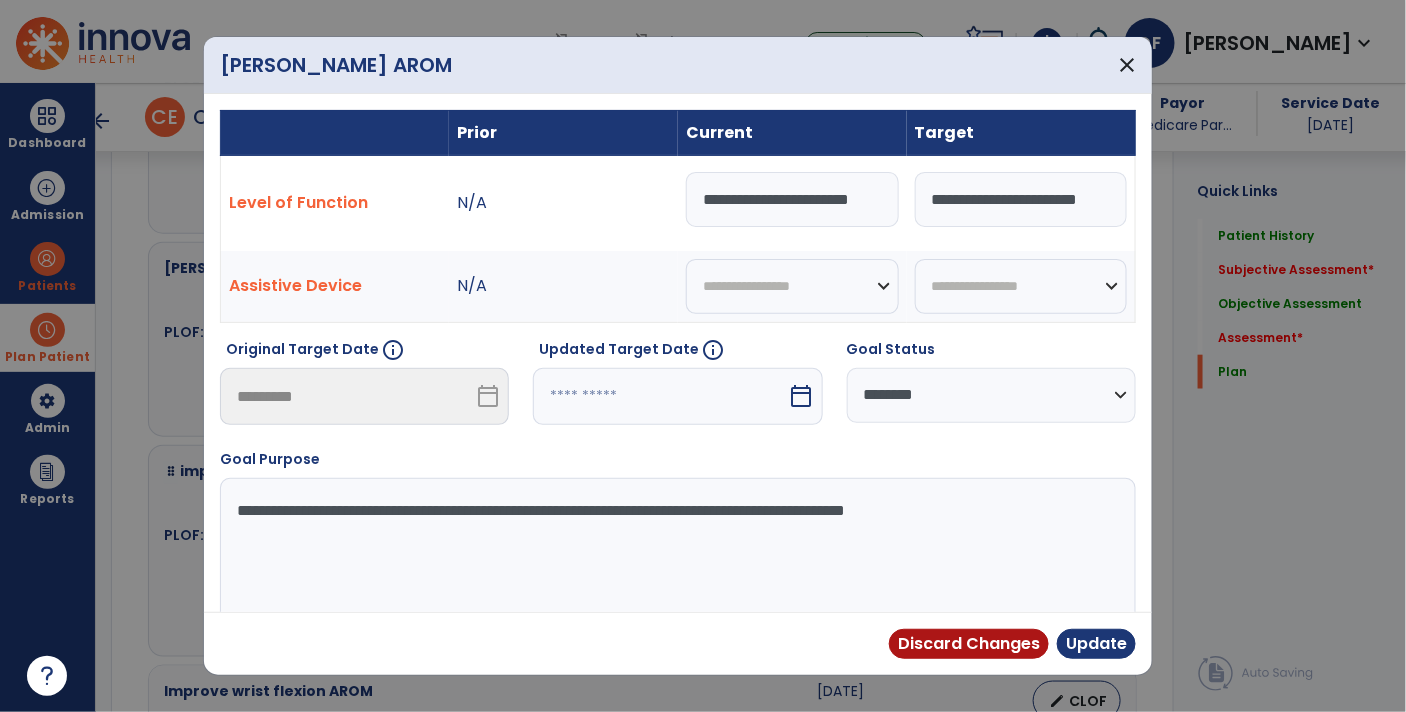 click on "**********" at bounding box center [991, 395] 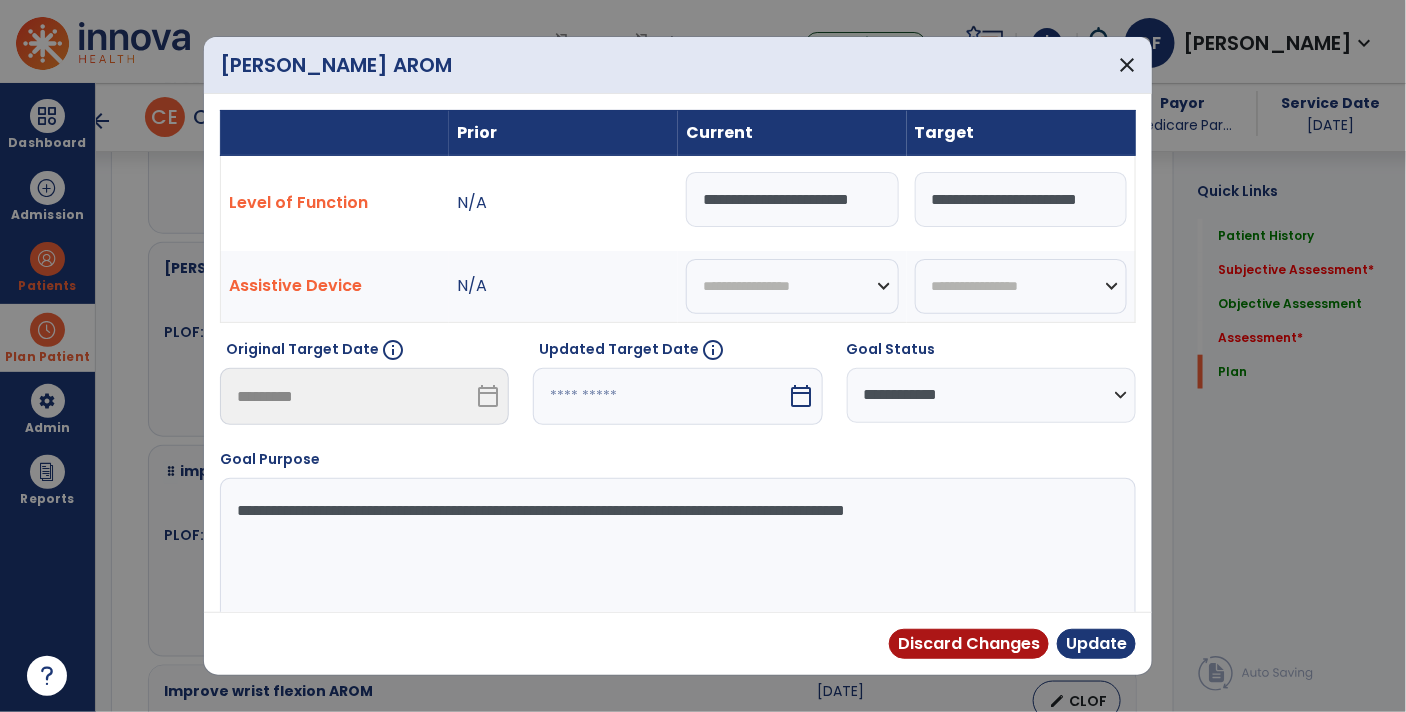 click on "**********" at bounding box center (991, 395) 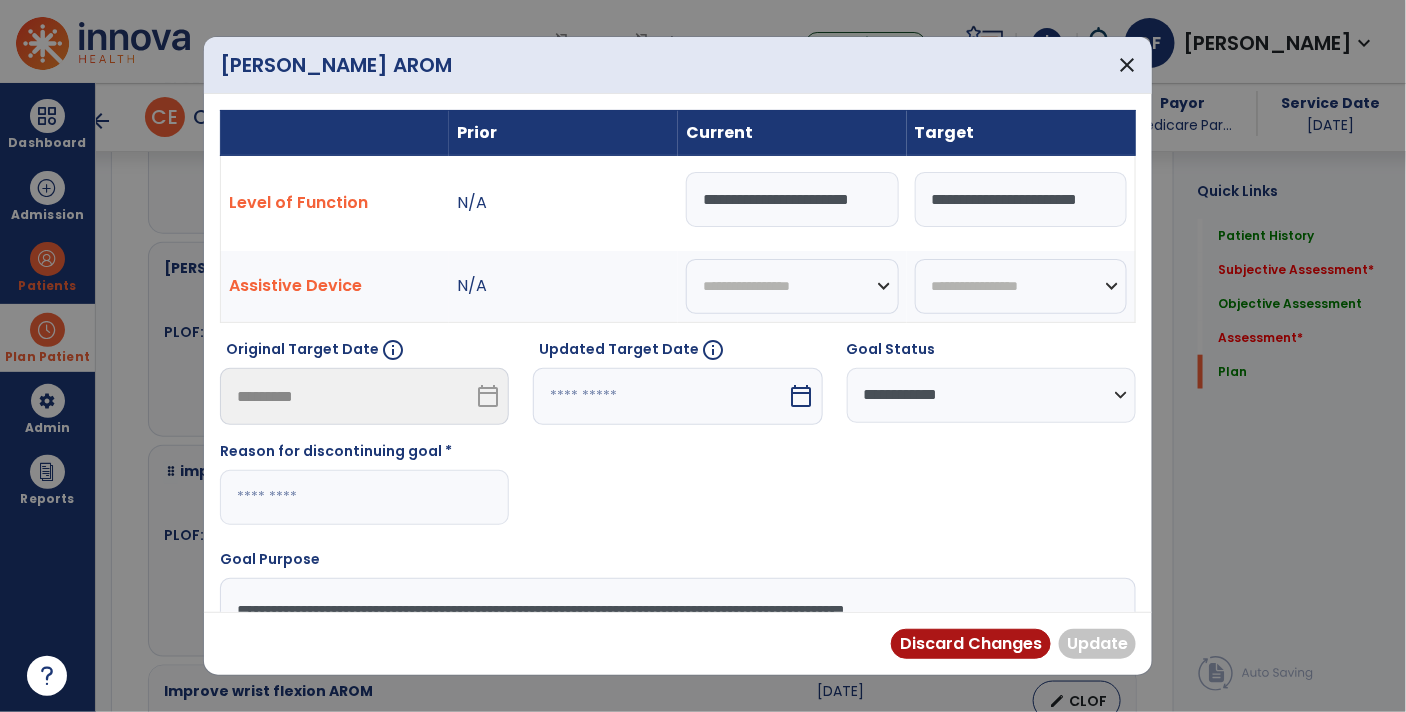 click at bounding box center [364, 497] 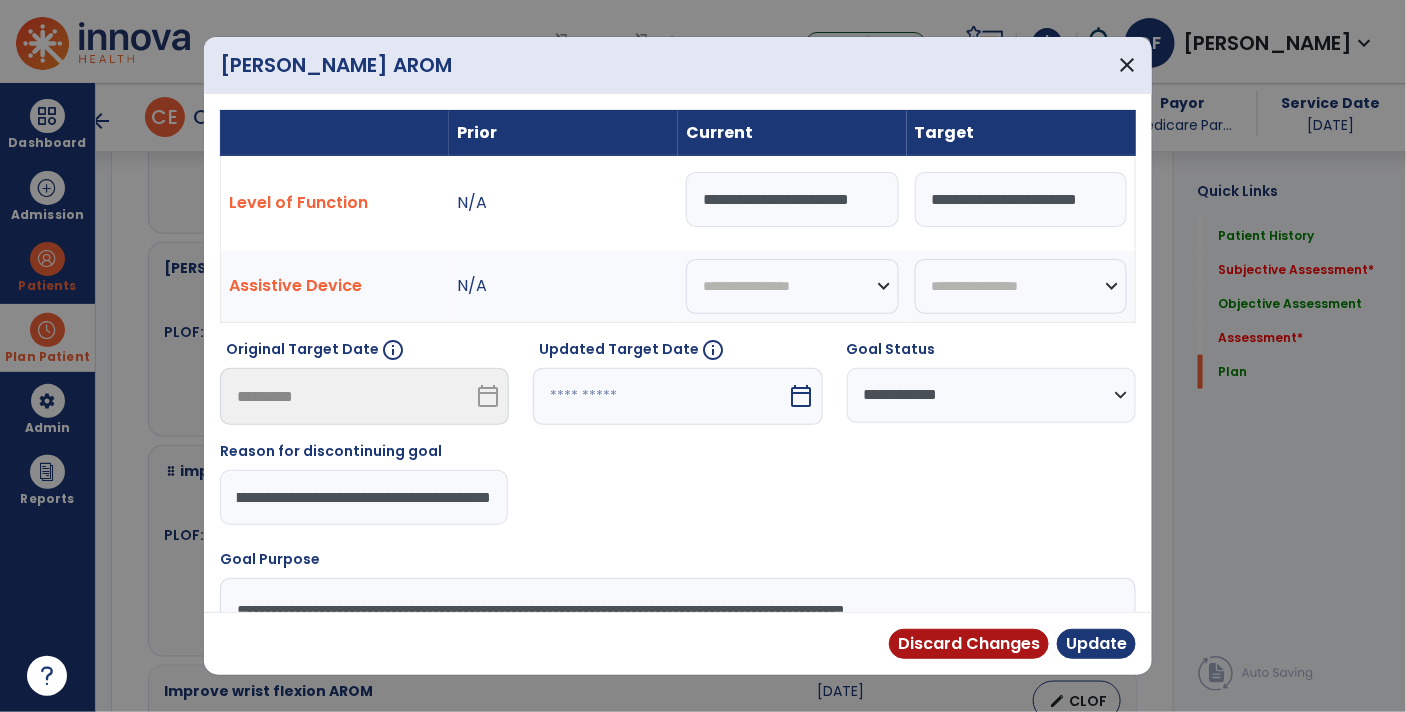 type on "**********" 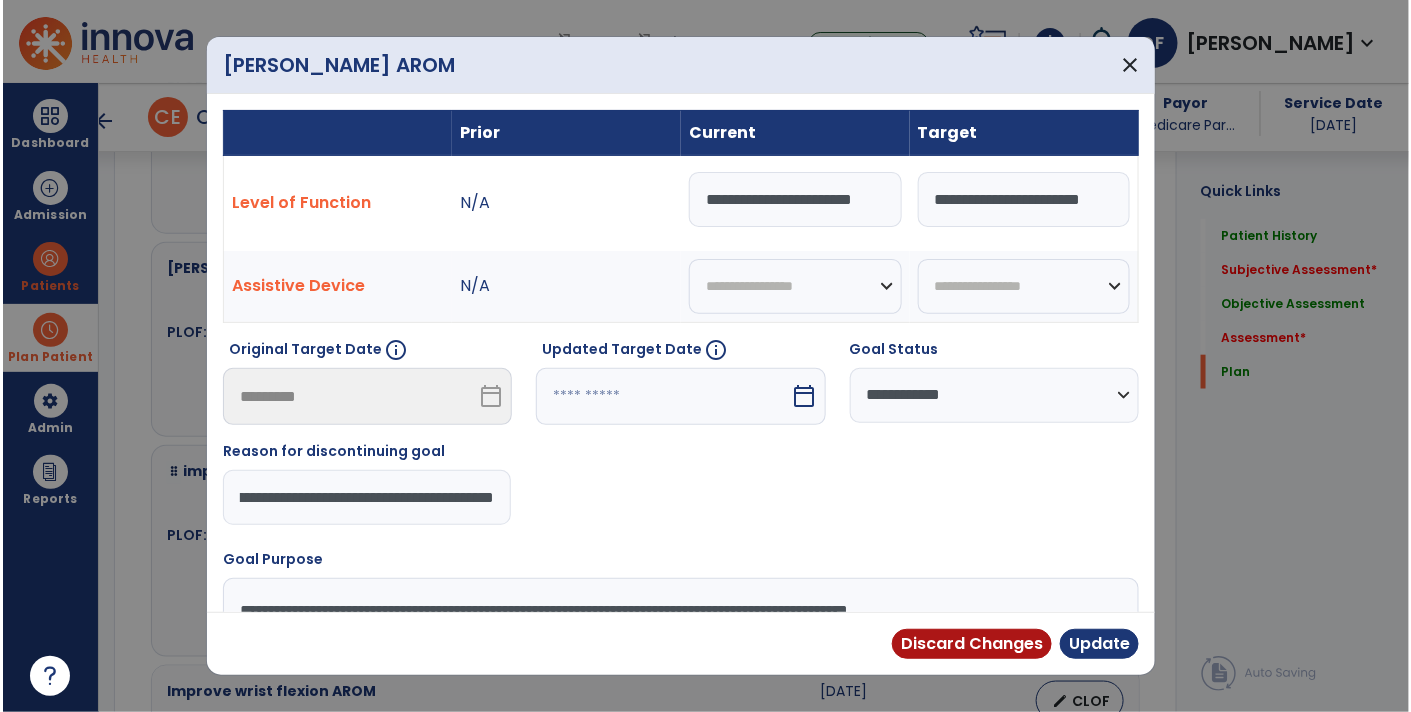 scroll, scrollTop: 0, scrollLeft: 401, axis: horizontal 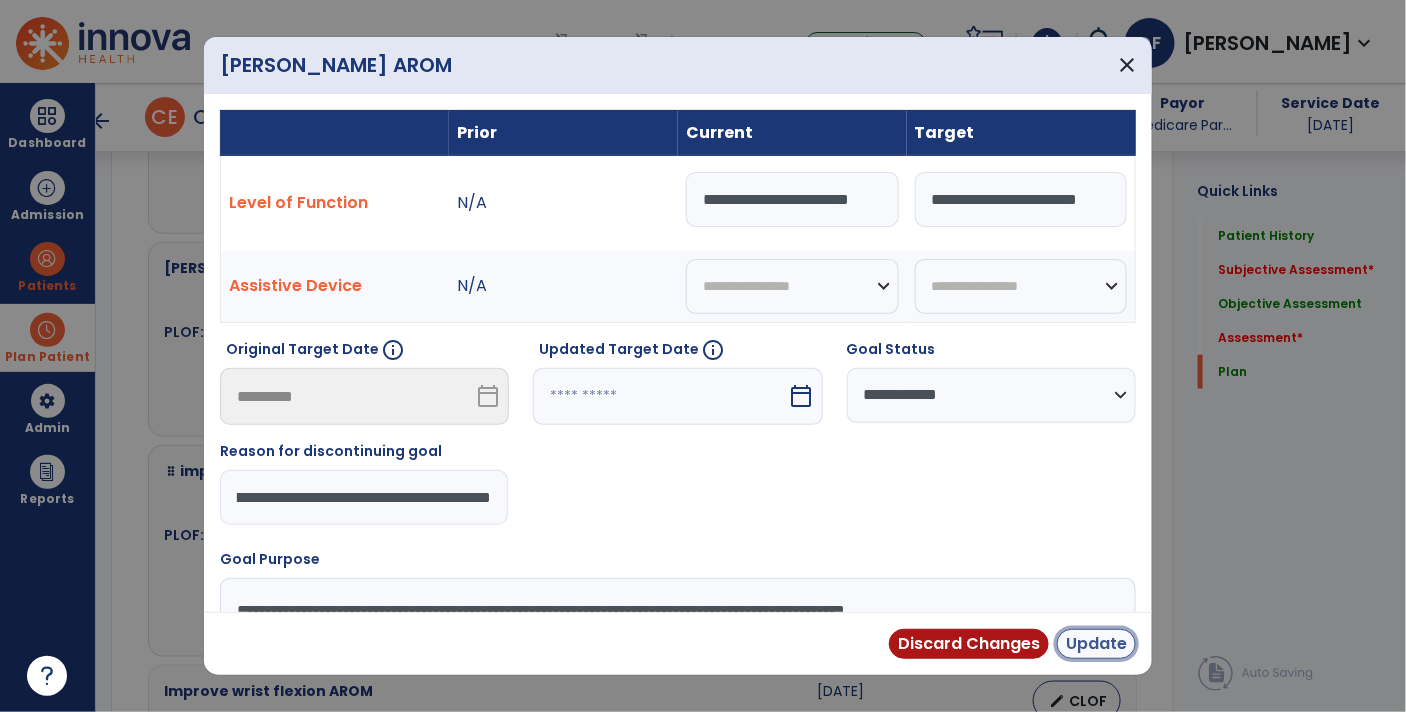 click on "Update" at bounding box center [1096, 644] 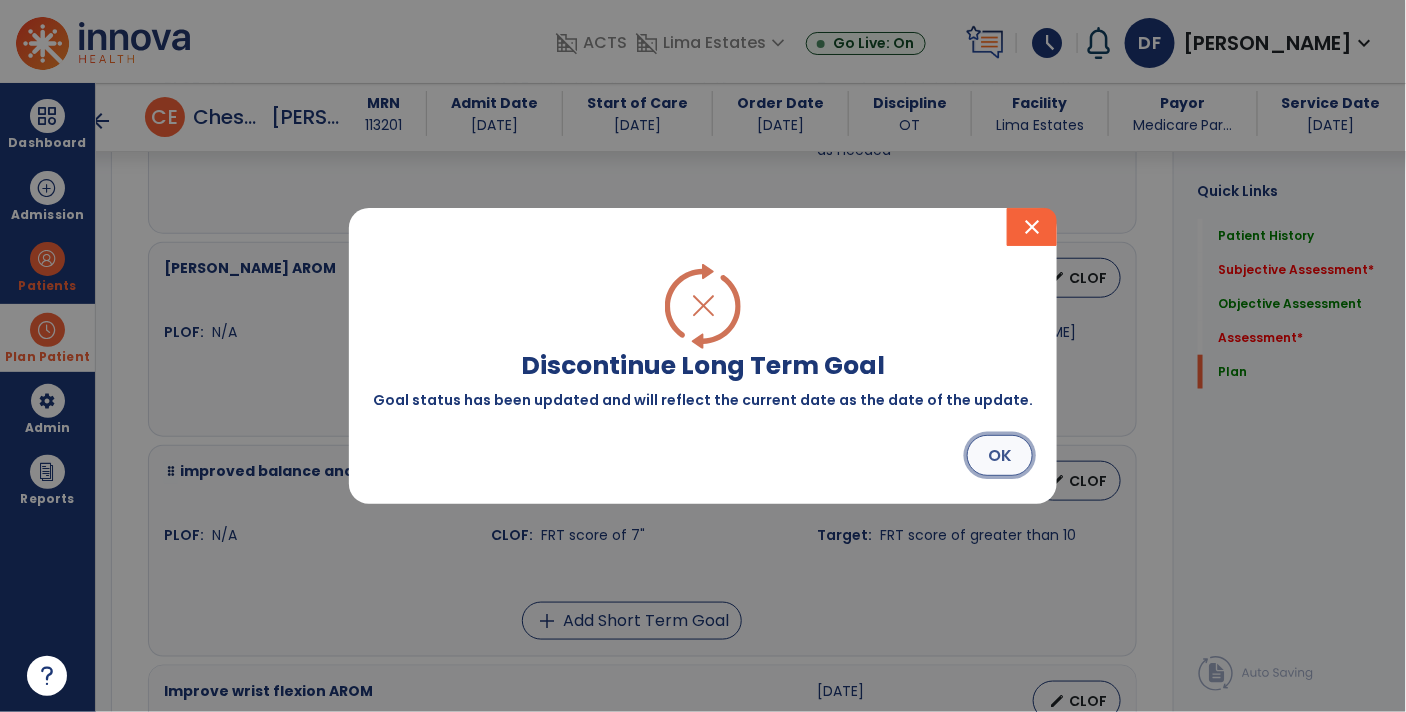click on "OK" at bounding box center (1000, 455) 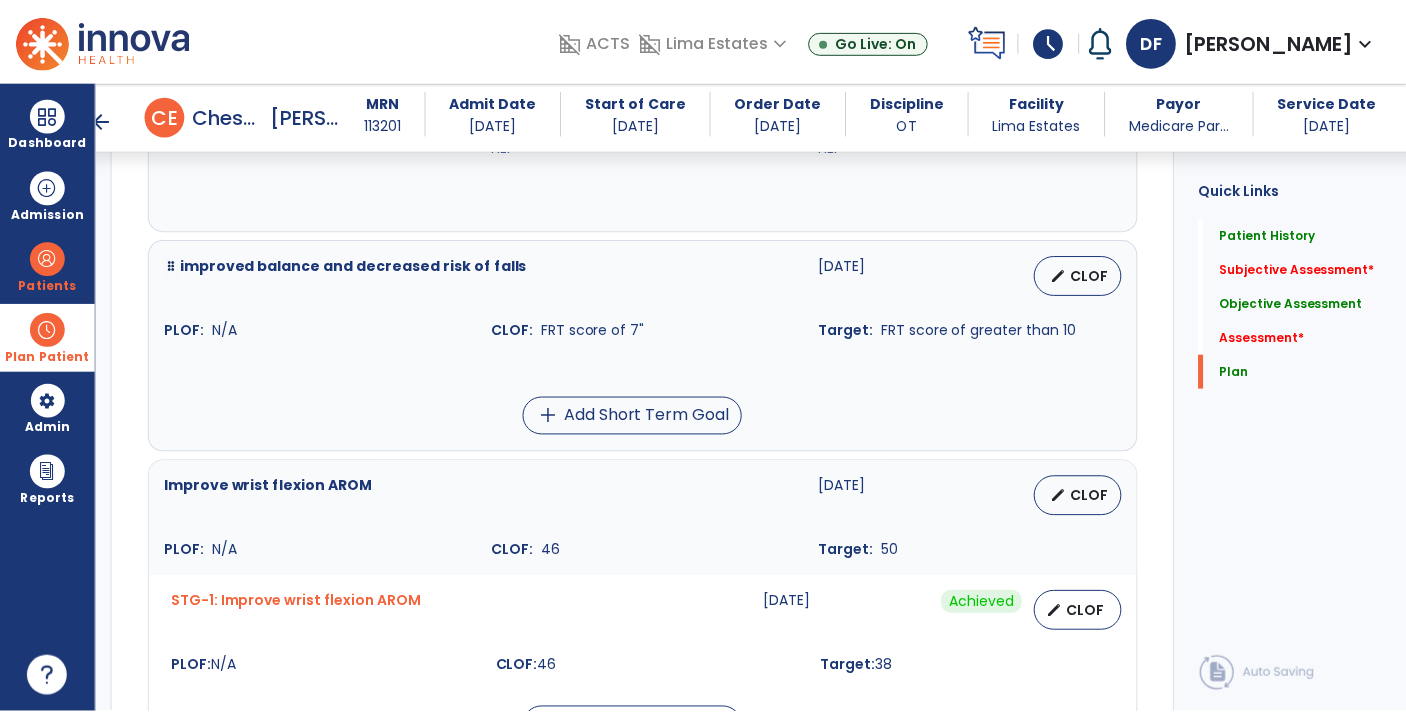 scroll, scrollTop: 5460, scrollLeft: 0, axis: vertical 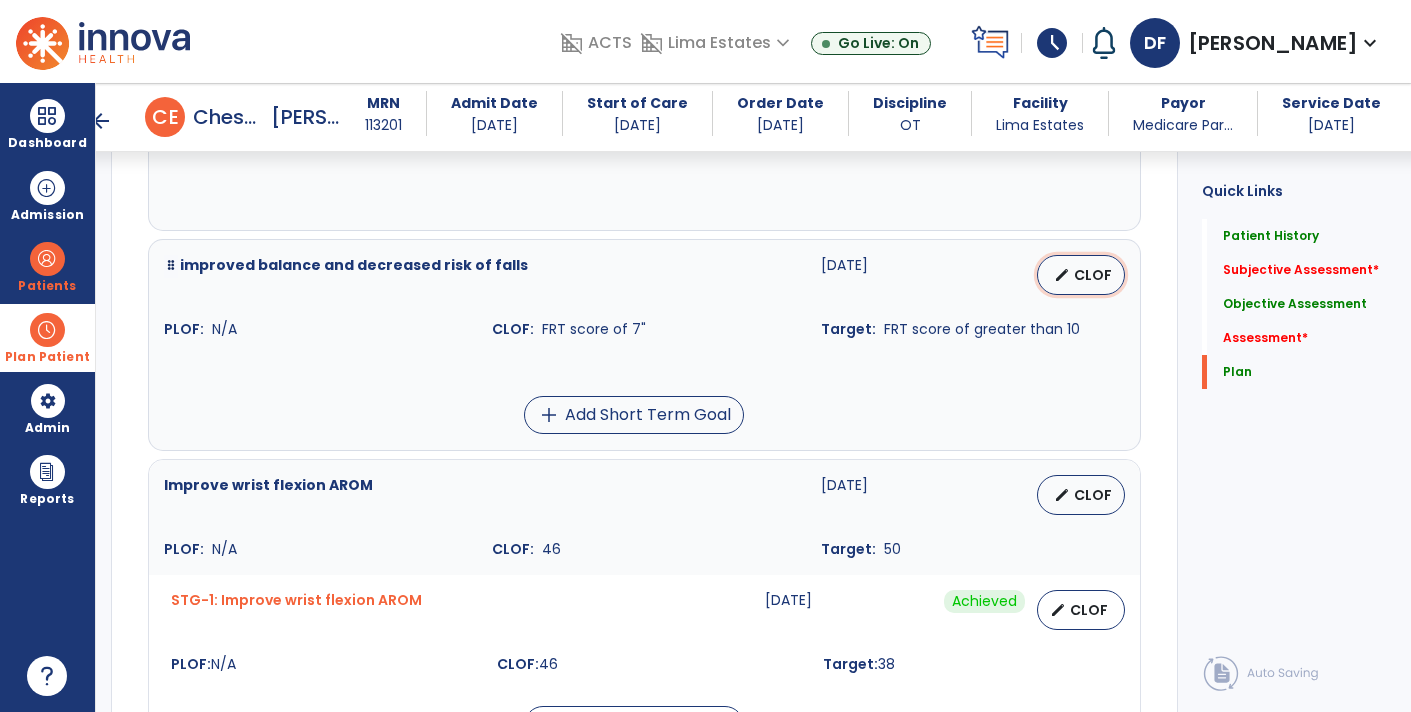 click on "CLOF" at bounding box center (1093, 275) 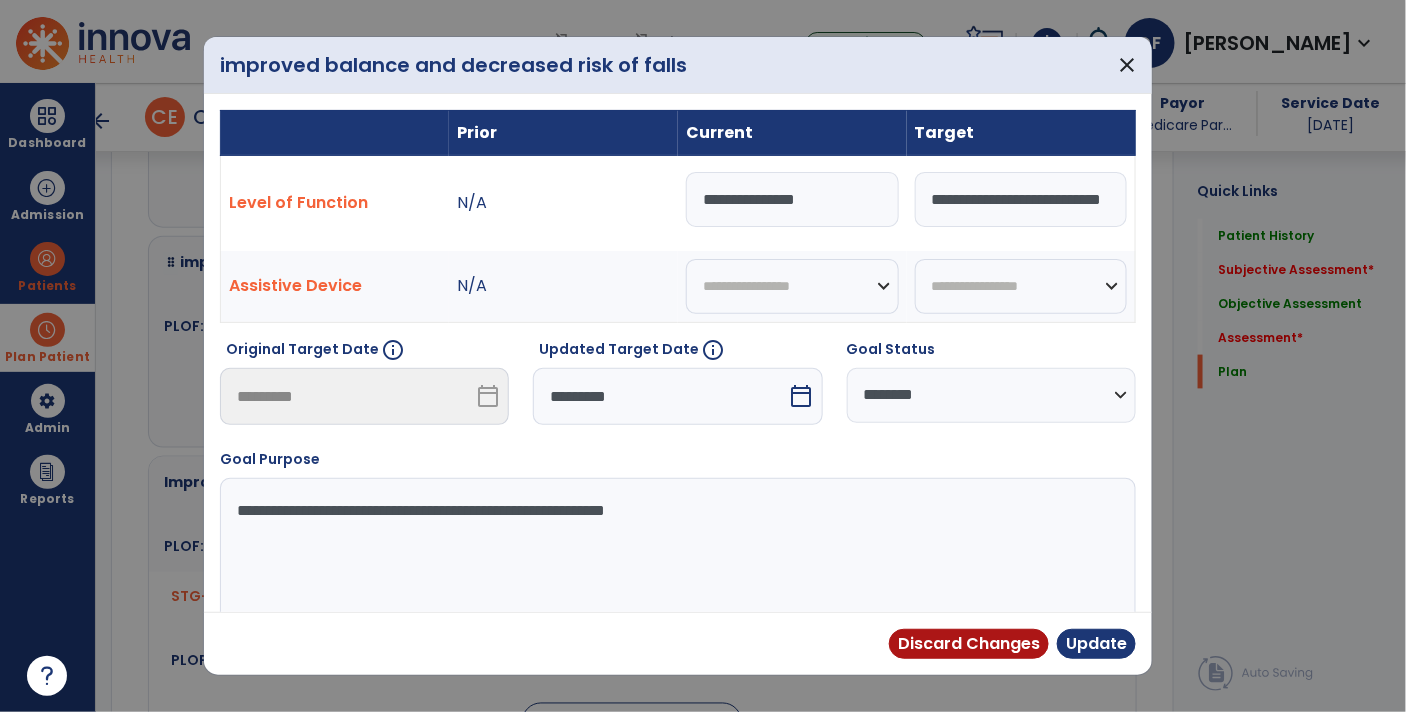 scroll, scrollTop: 5460, scrollLeft: 0, axis: vertical 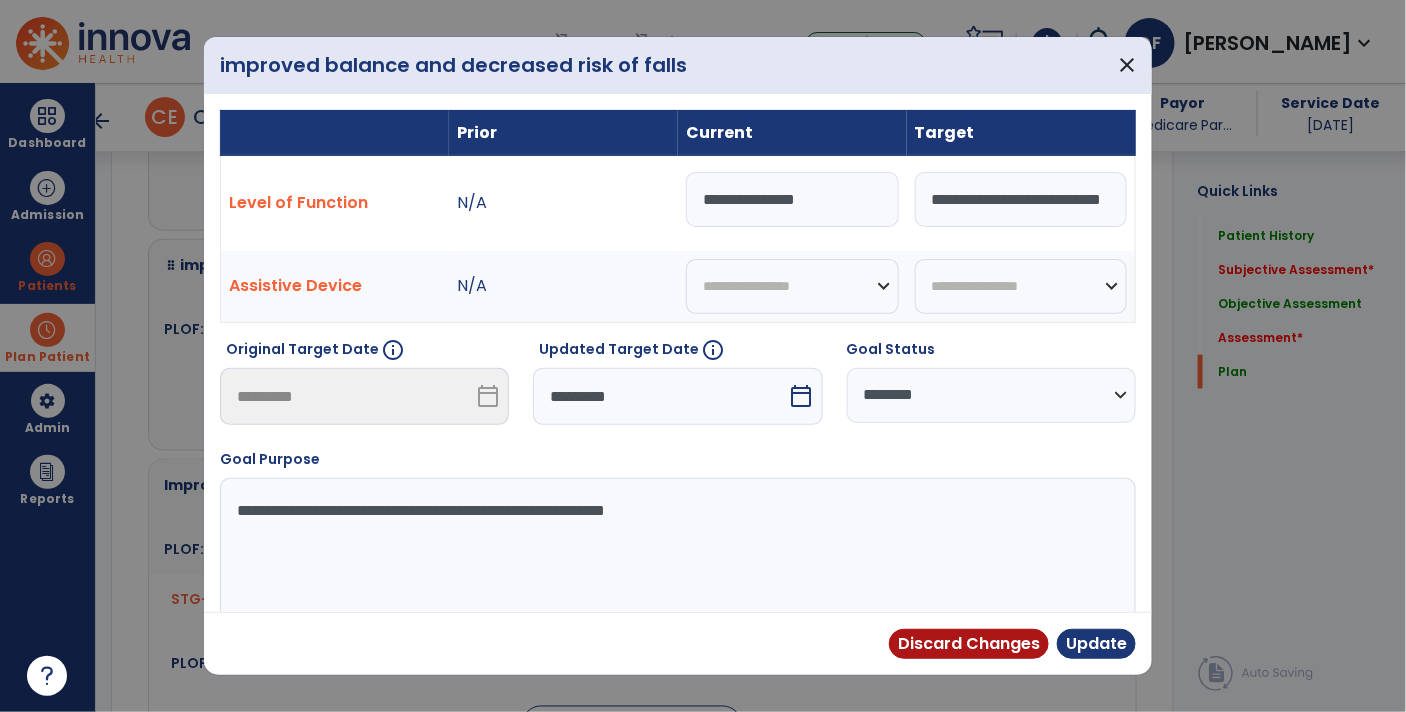 click on "**********" at bounding box center [991, 390] 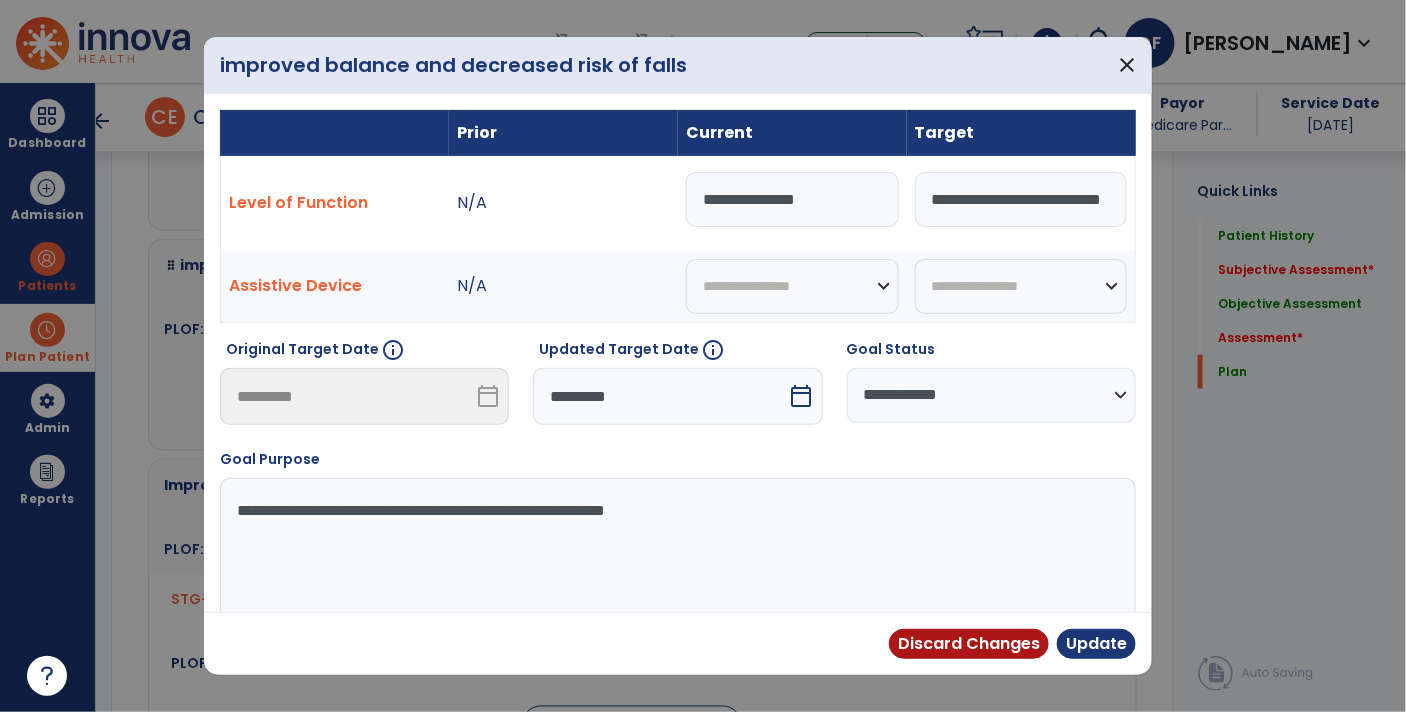 click on "**********" at bounding box center [991, 395] 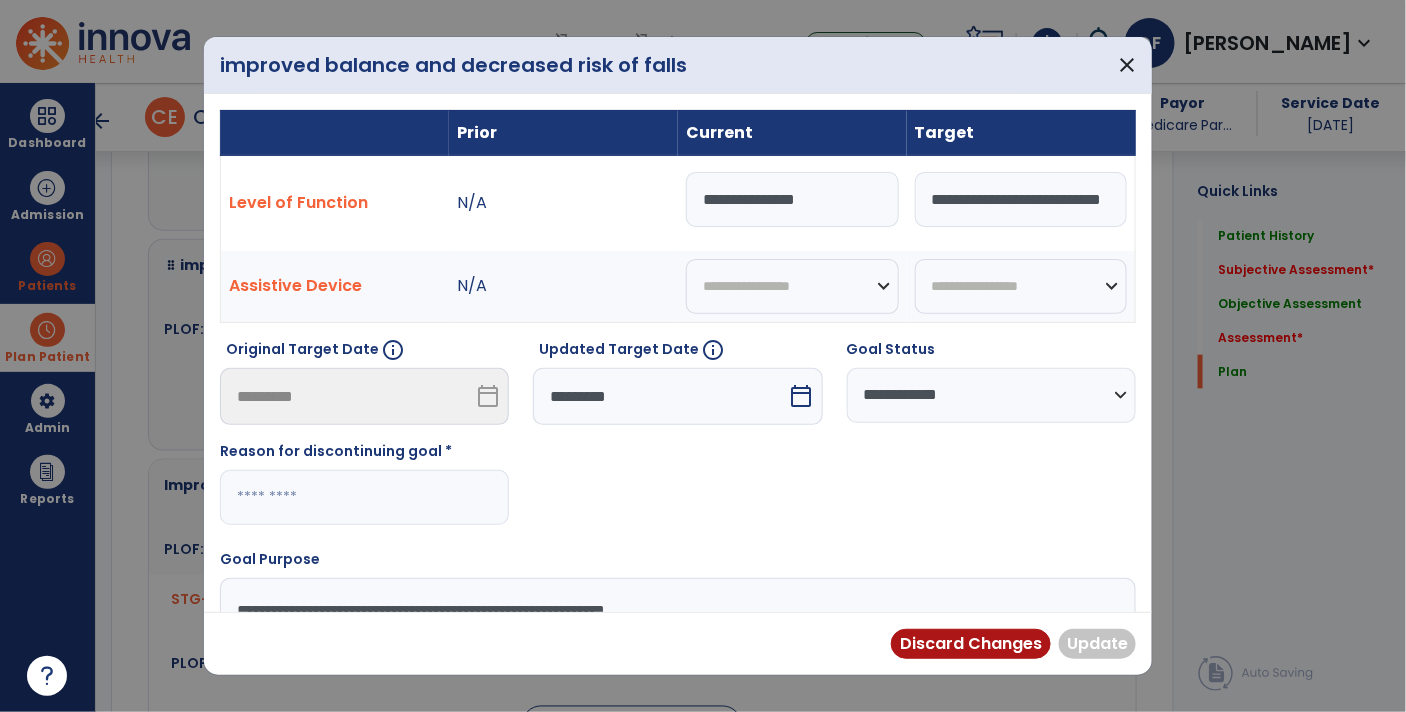 click at bounding box center (364, 497) 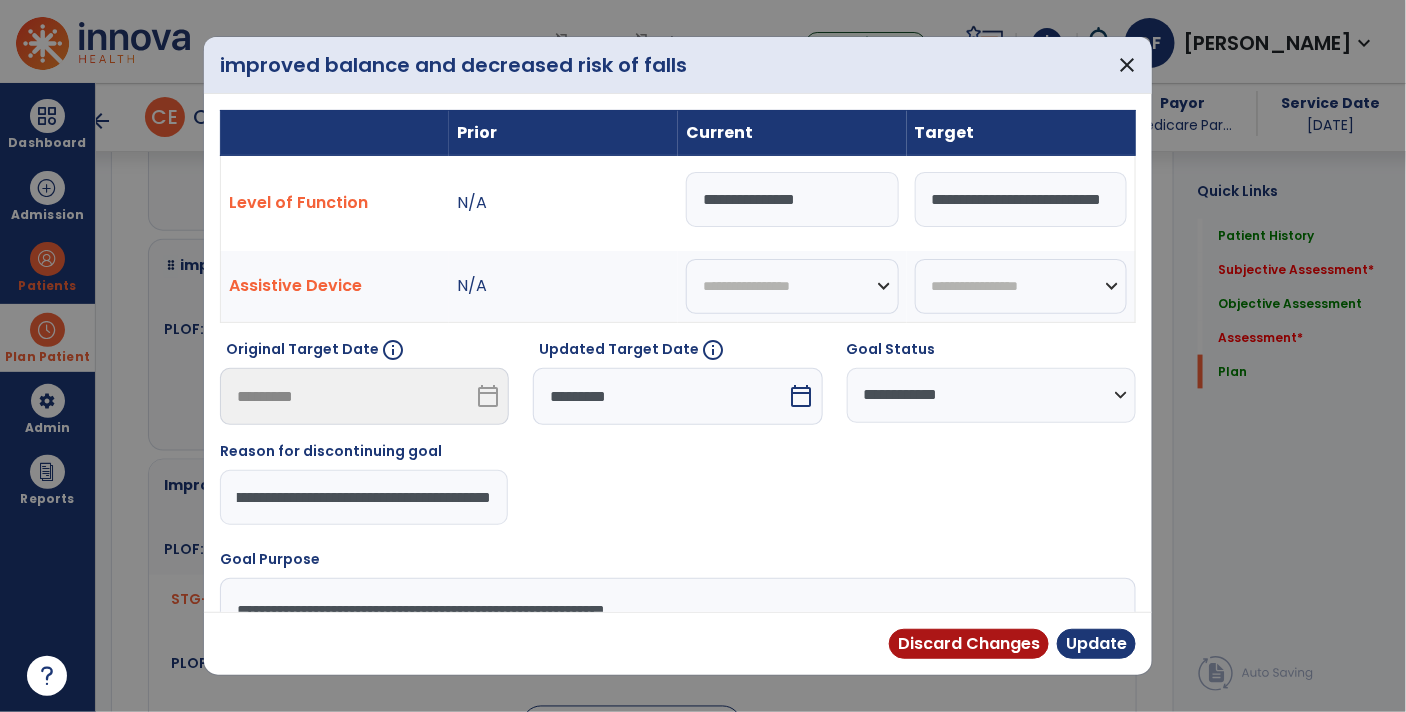 scroll, scrollTop: 0, scrollLeft: 809, axis: horizontal 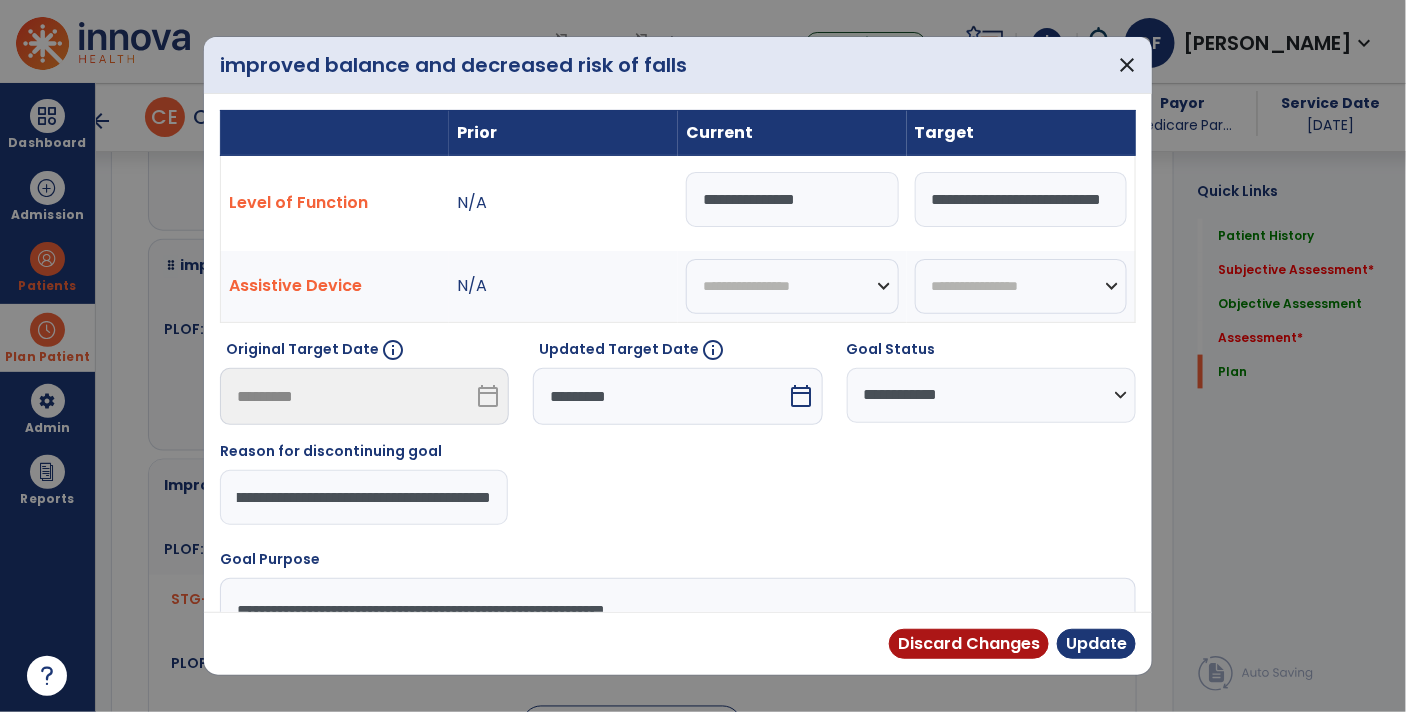 type on "**********" 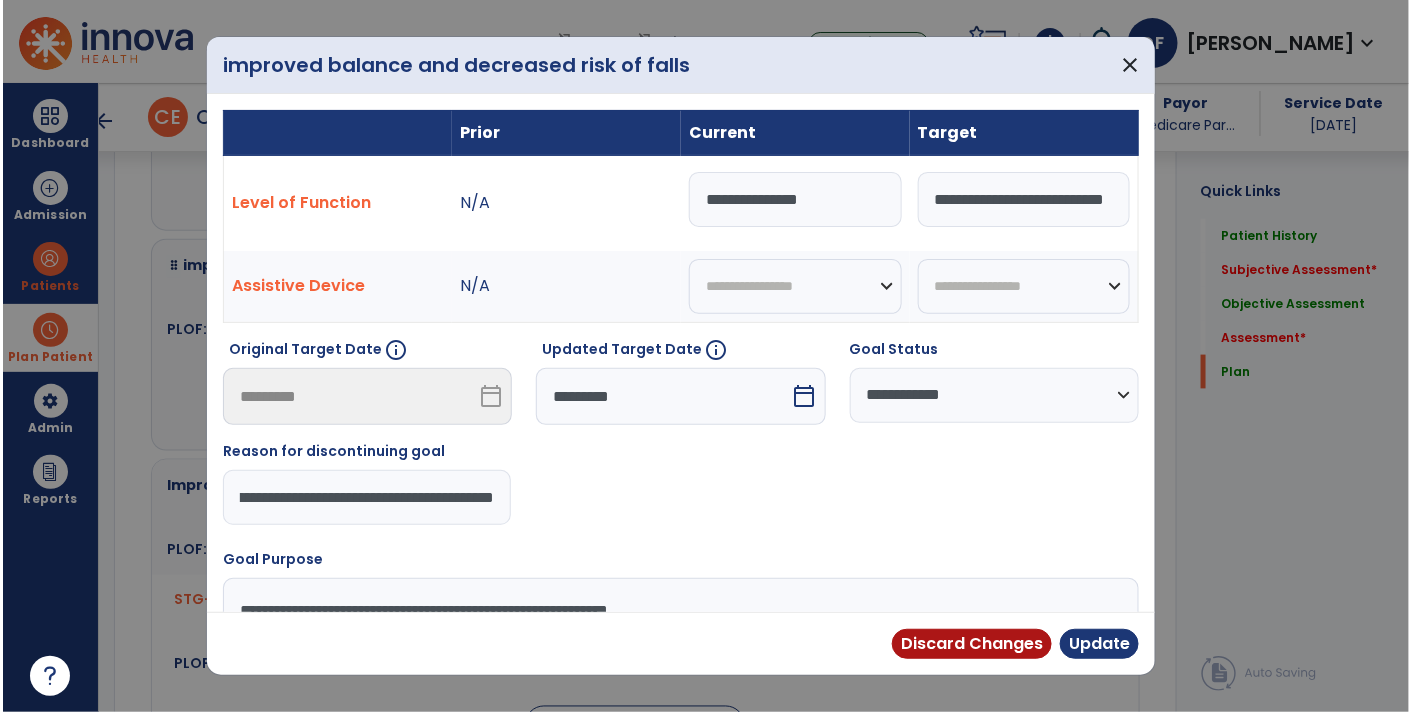 scroll, scrollTop: 0, scrollLeft: 1222, axis: horizontal 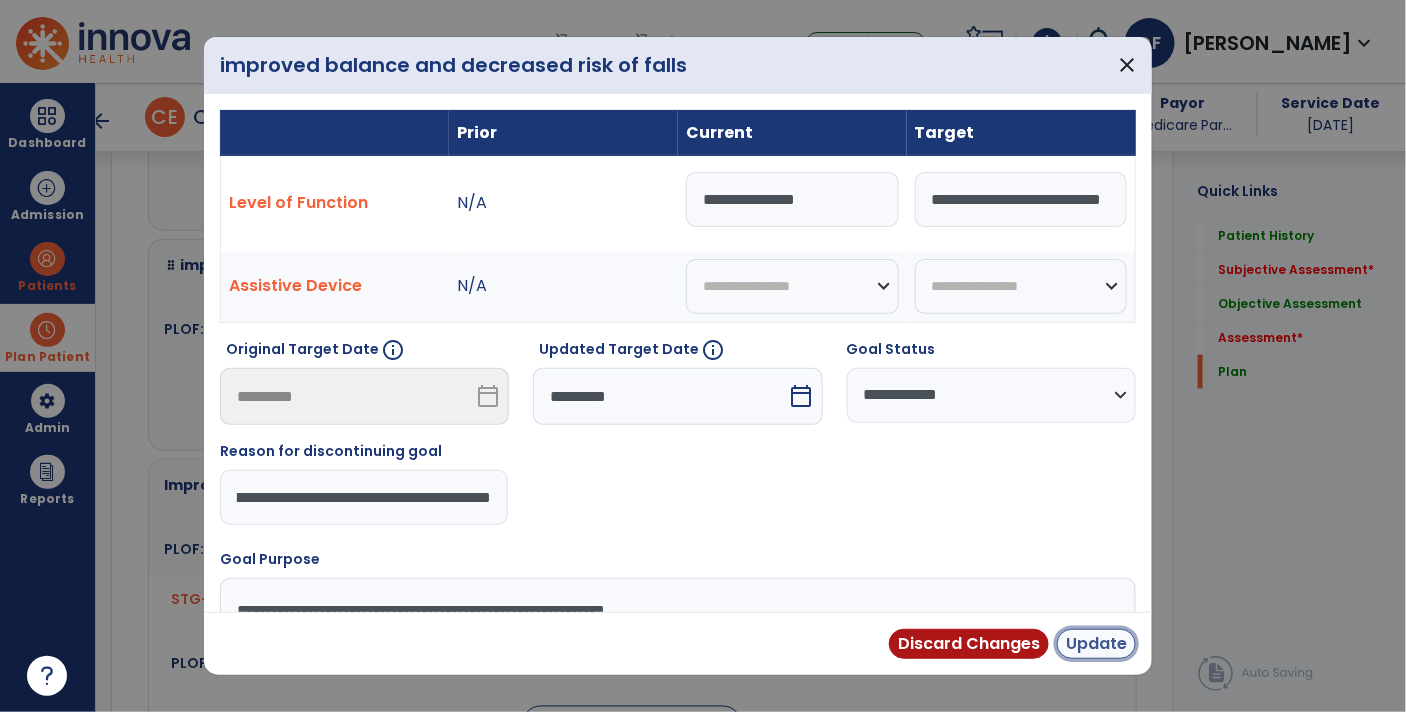 click on "Update" at bounding box center (1096, 644) 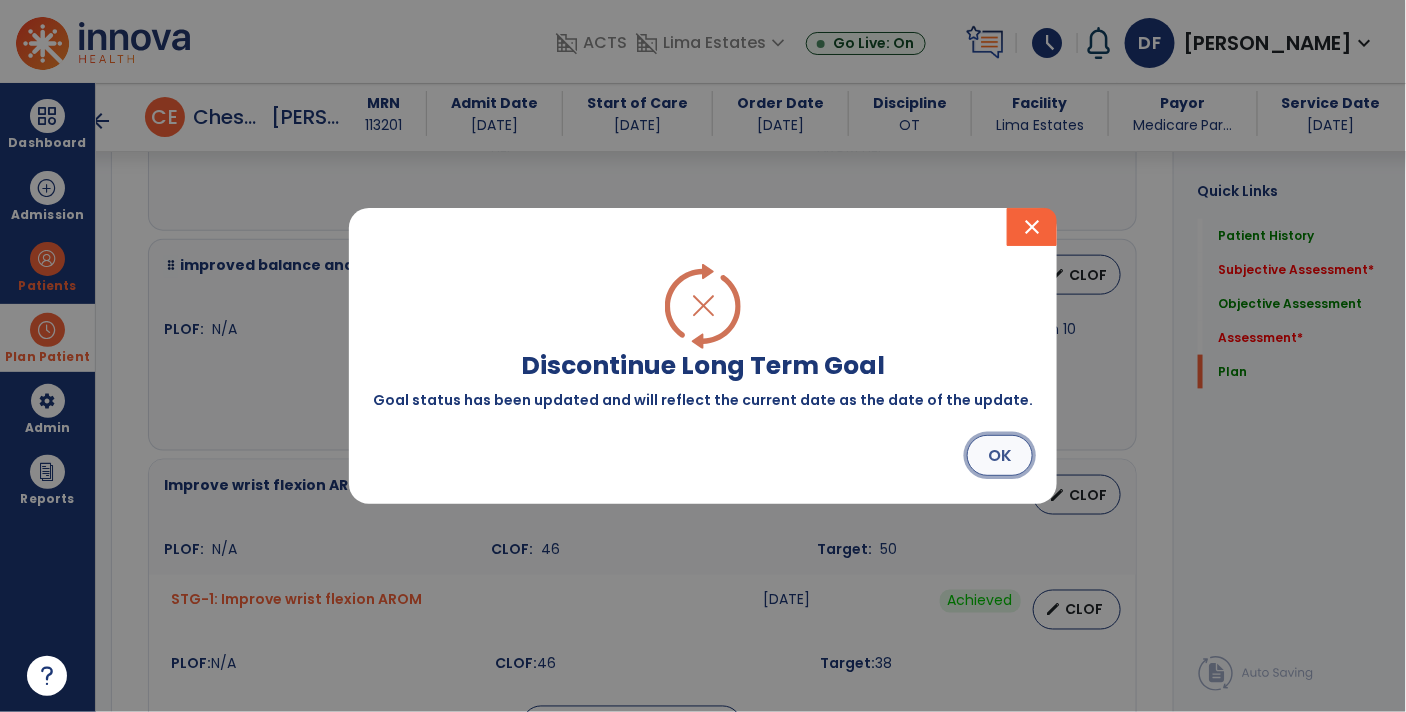 click on "OK" at bounding box center [1000, 455] 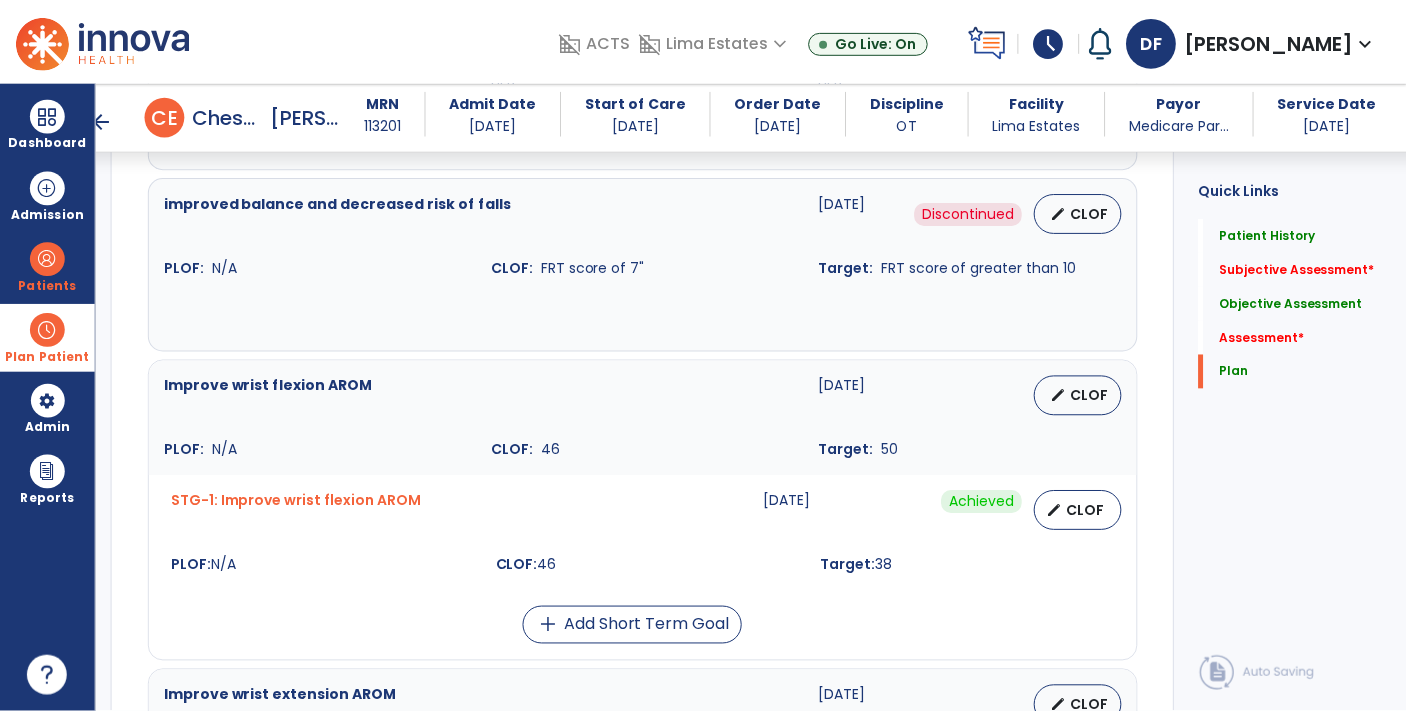 scroll, scrollTop: 5522, scrollLeft: 0, axis: vertical 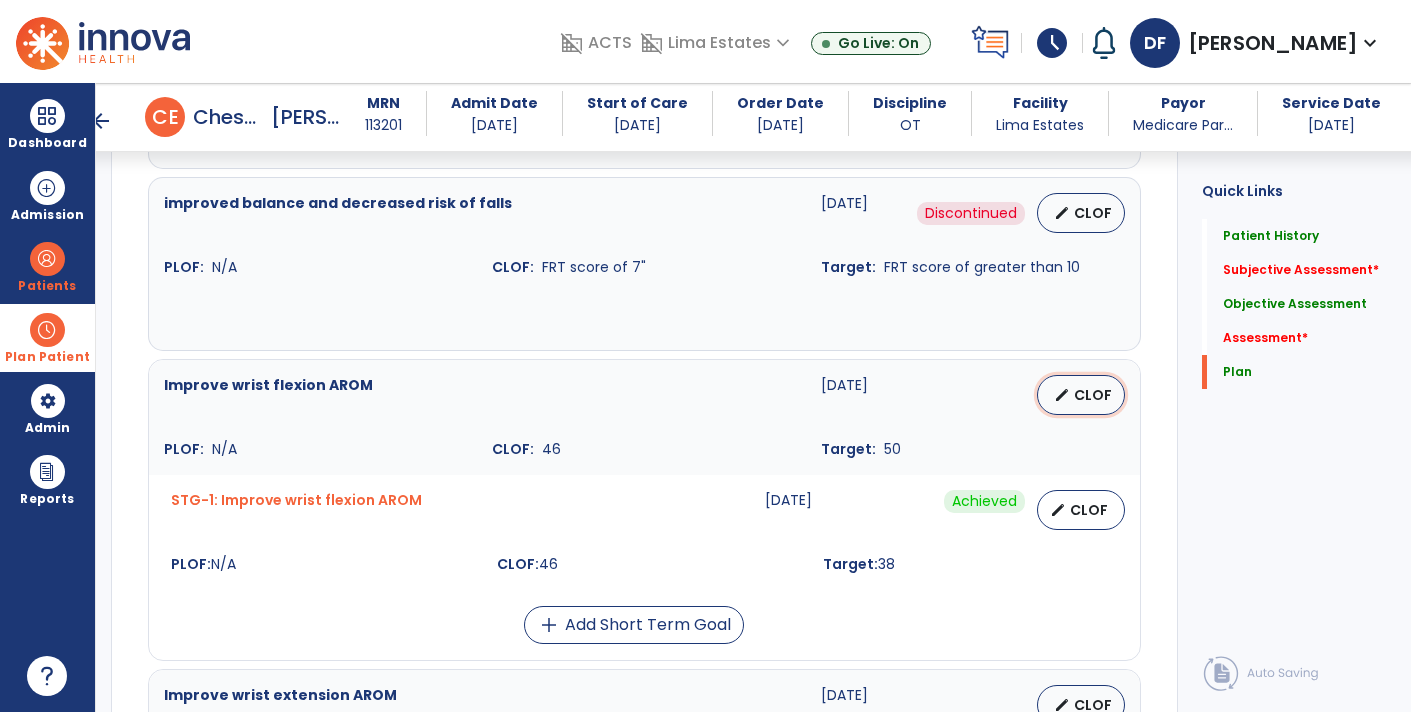 click on "edit   CLOF" at bounding box center [1081, 395] 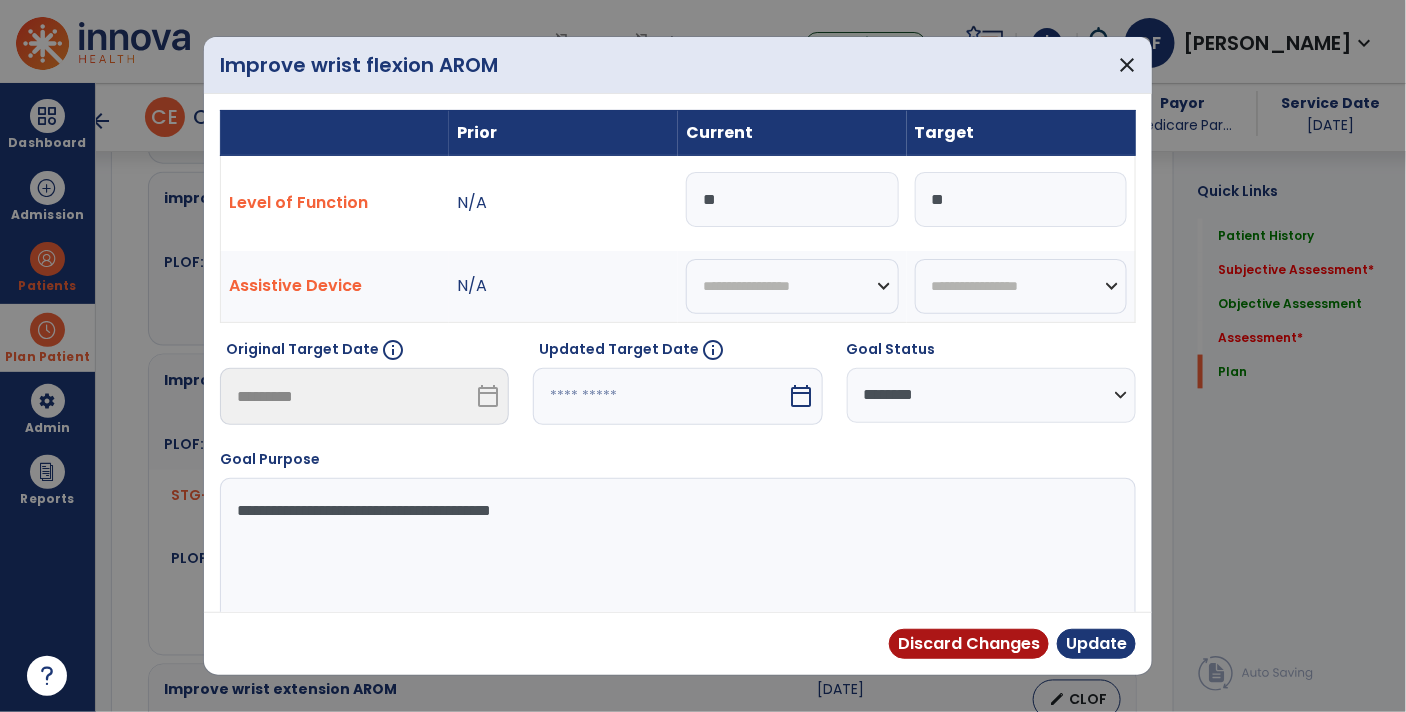 scroll, scrollTop: 5522, scrollLeft: 0, axis: vertical 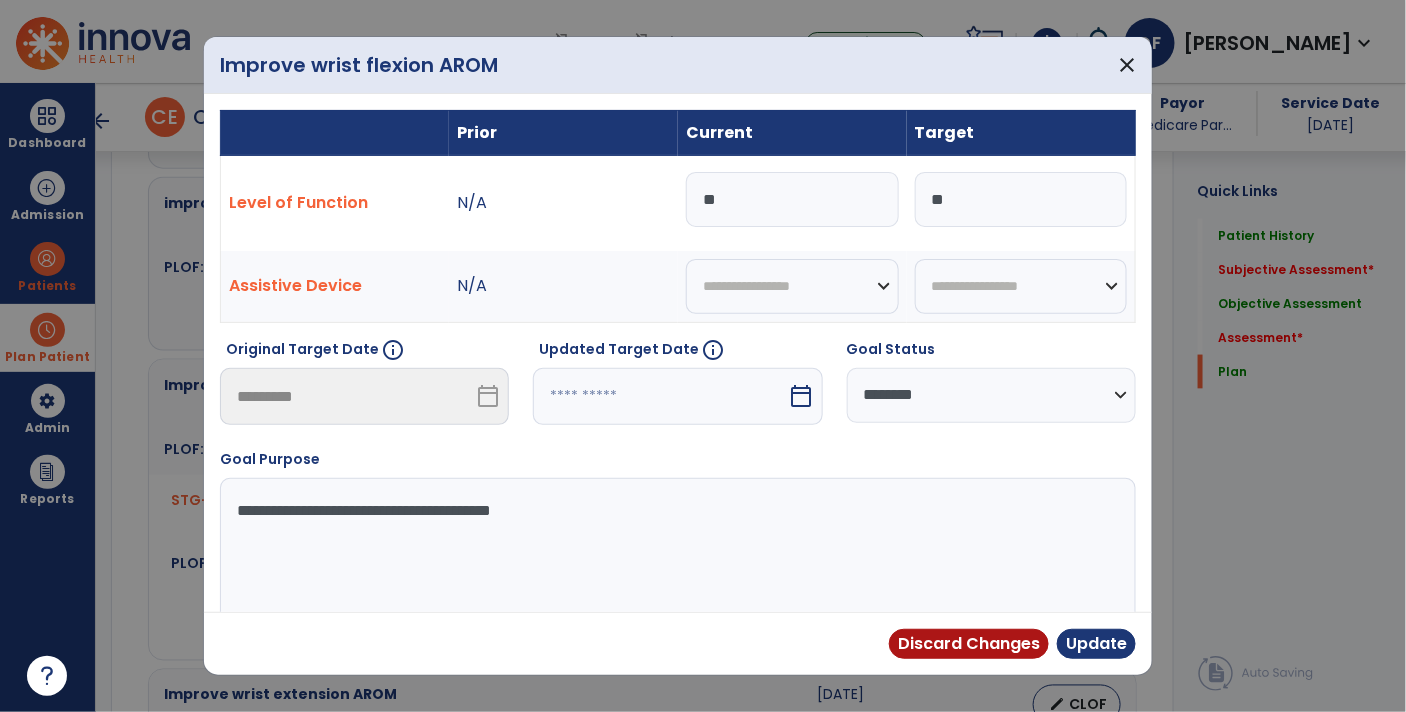click at bounding box center (660, 396) 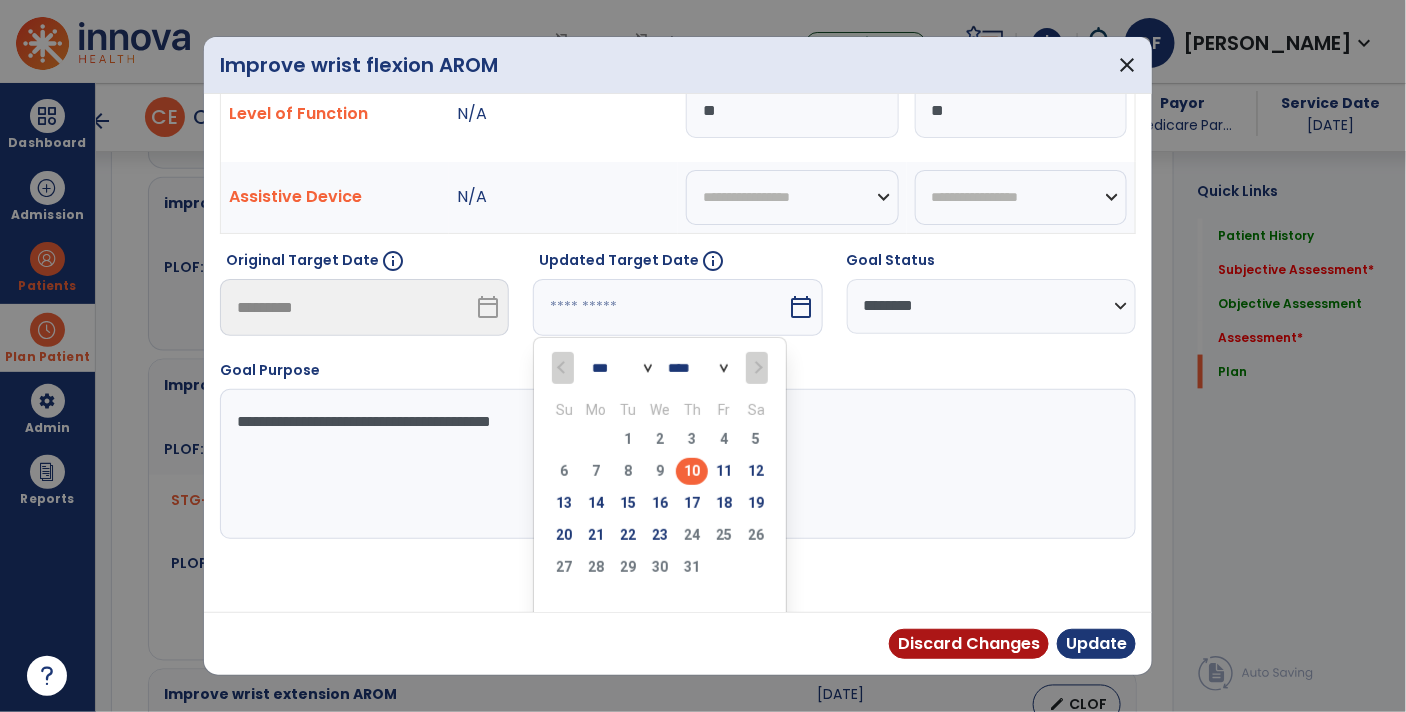 scroll, scrollTop: 91, scrollLeft: 0, axis: vertical 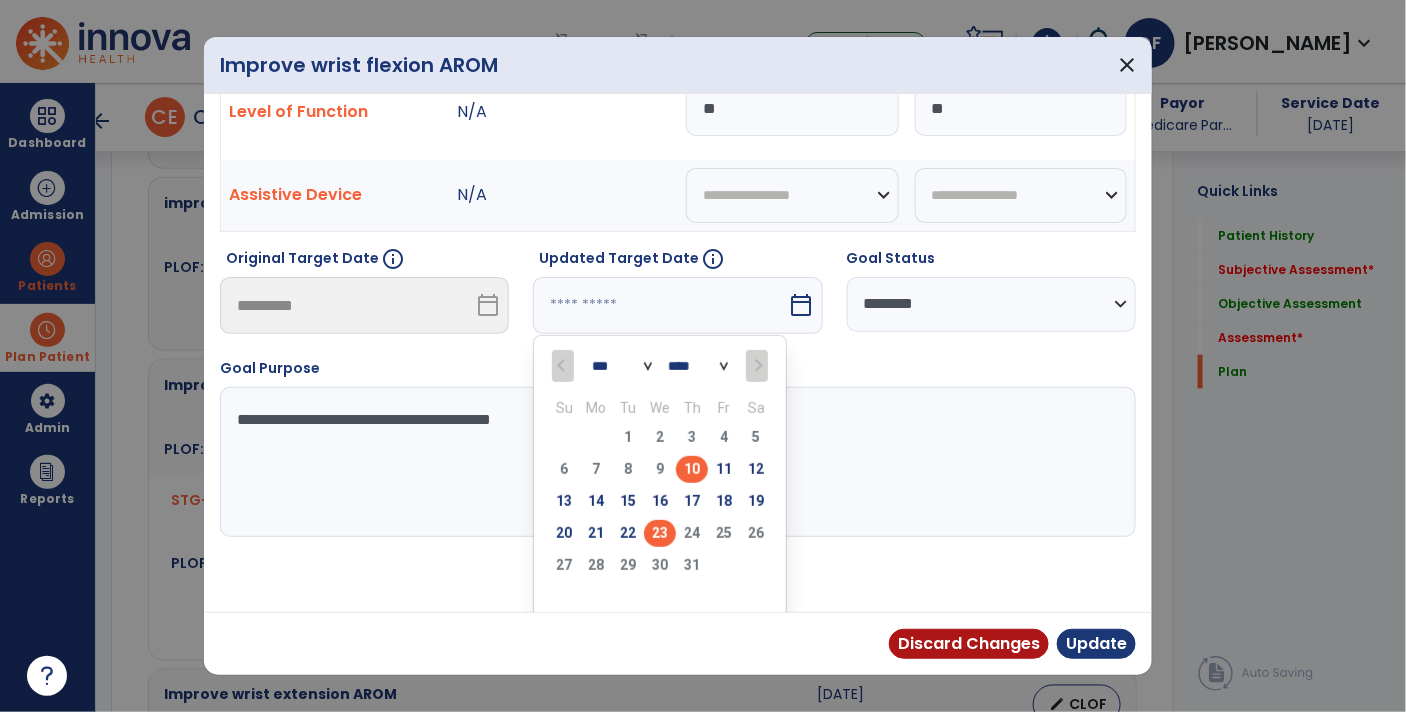 click on "23" at bounding box center [660, 533] 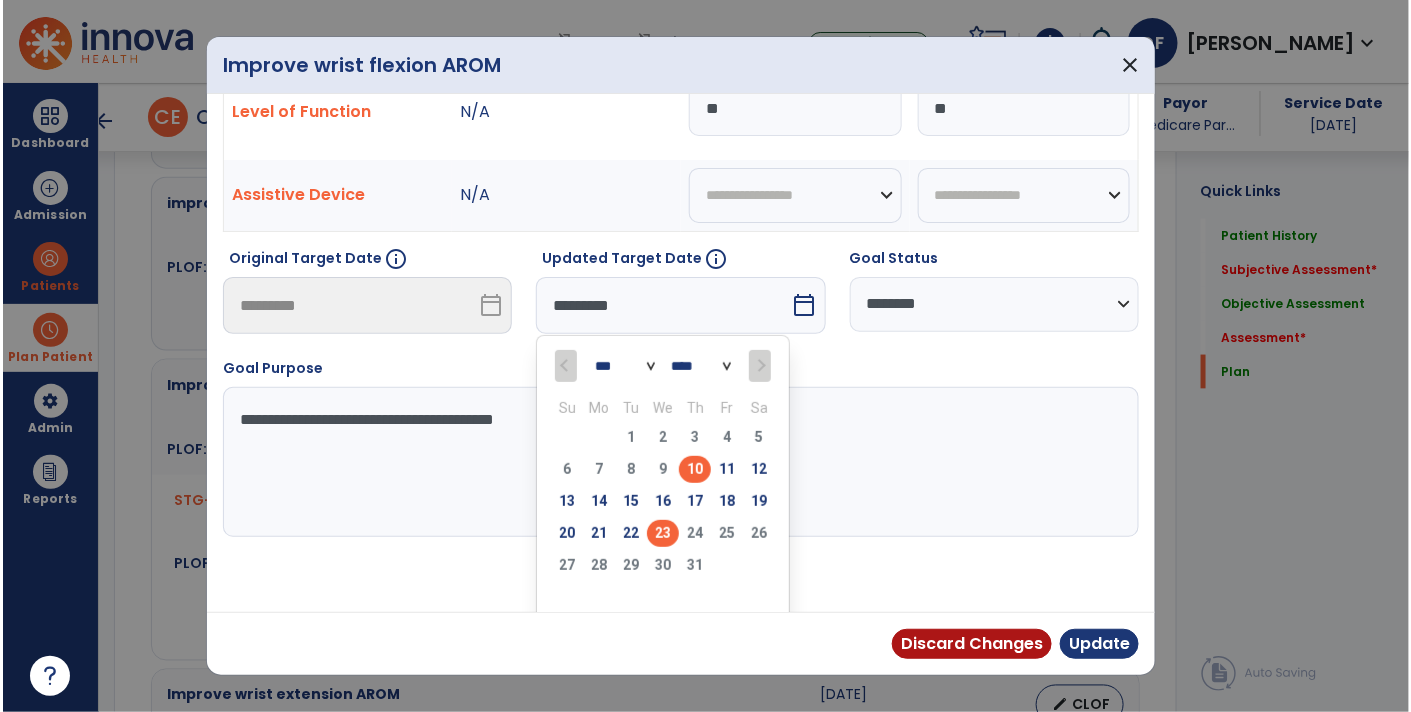 scroll, scrollTop: 27, scrollLeft: 0, axis: vertical 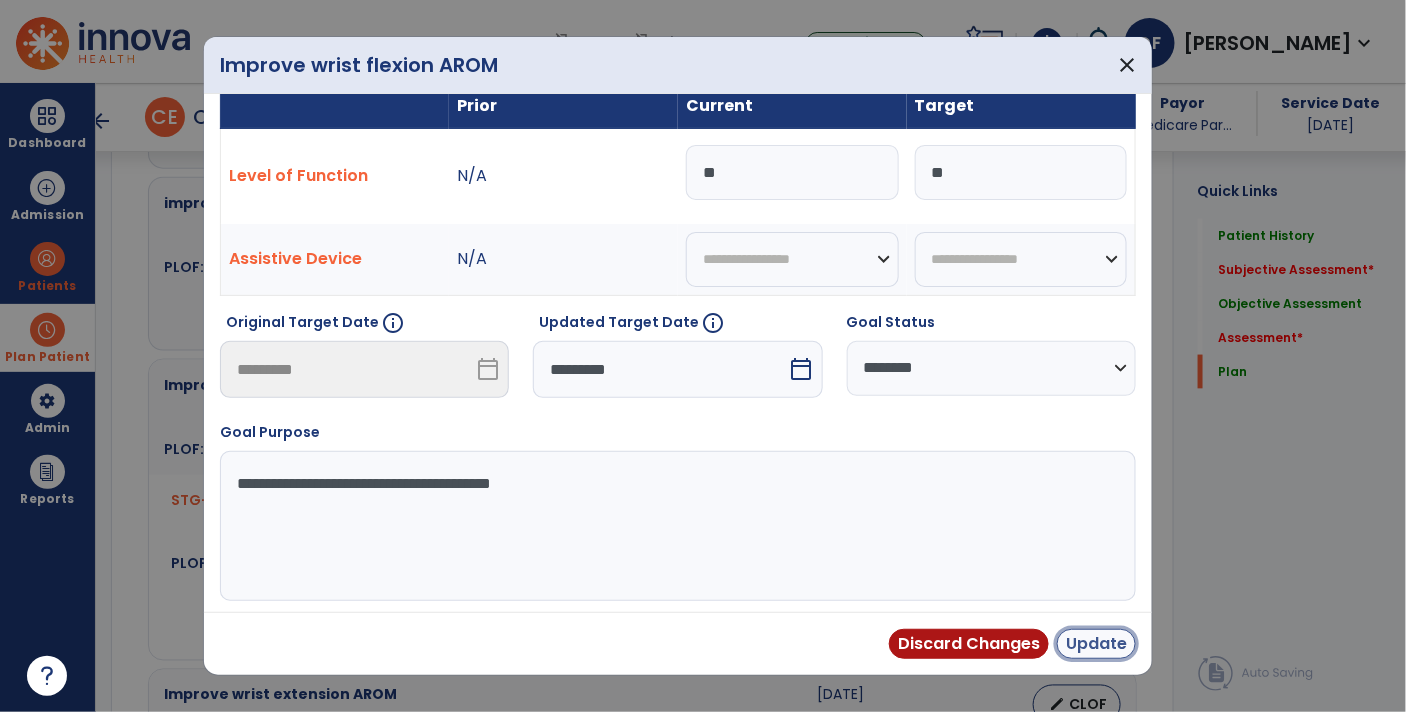 click on "Update" at bounding box center [1096, 644] 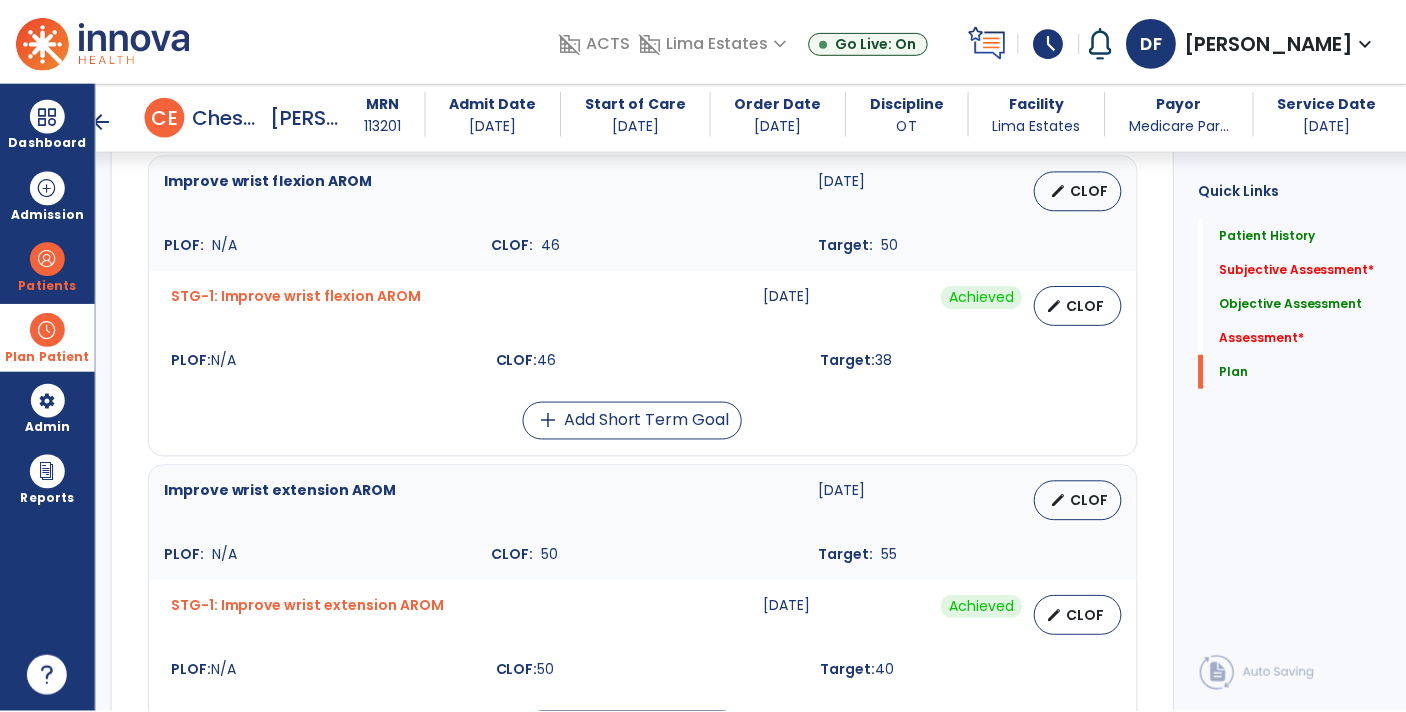 scroll, scrollTop: 5778, scrollLeft: 0, axis: vertical 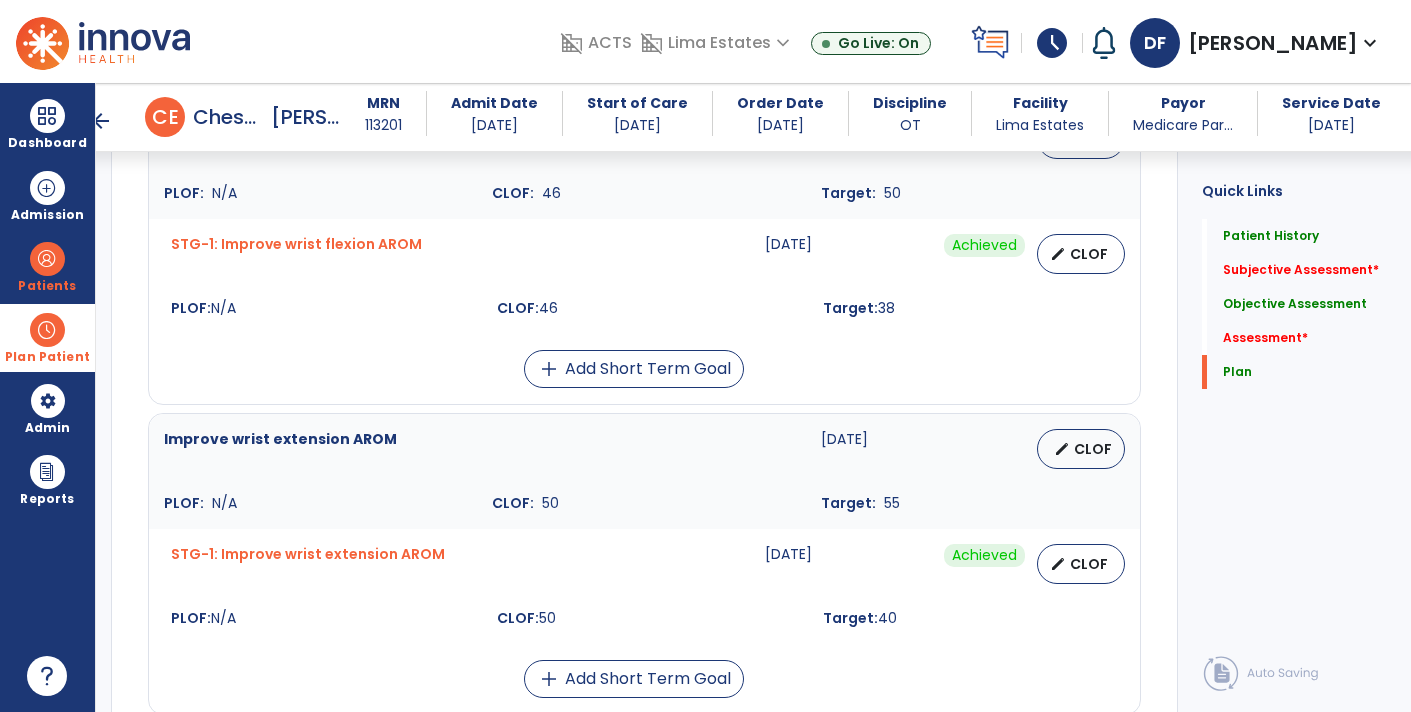 click on "edit   CLOF" at bounding box center [1055, 449] 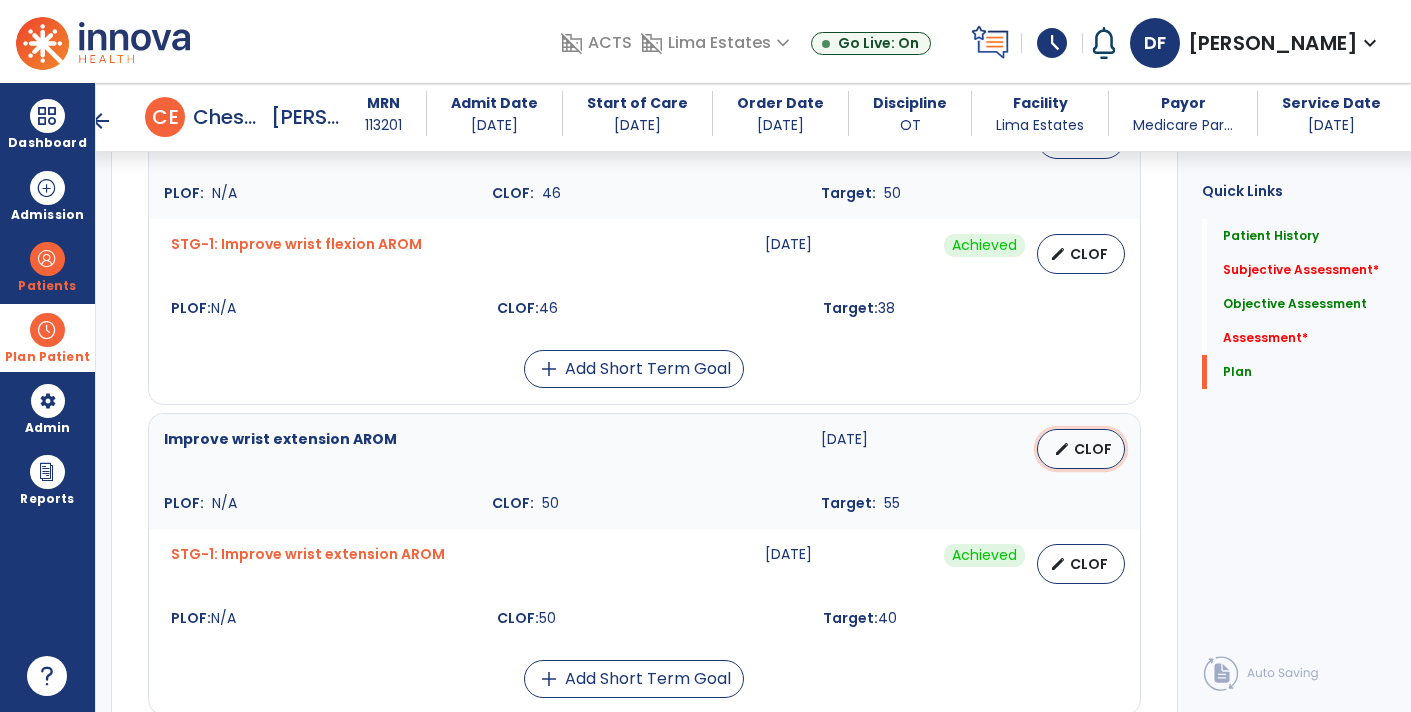 click on "edit" at bounding box center [1062, 449] 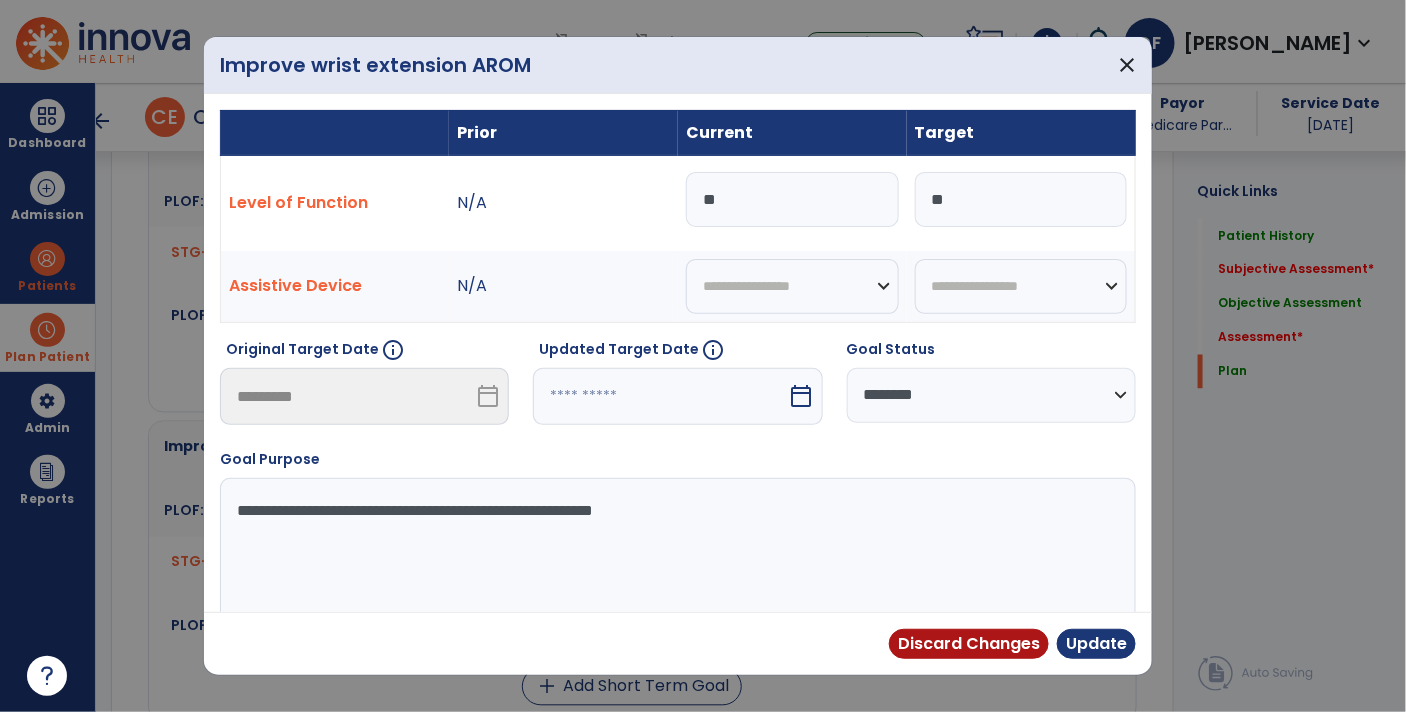 scroll, scrollTop: 5778, scrollLeft: 0, axis: vertical 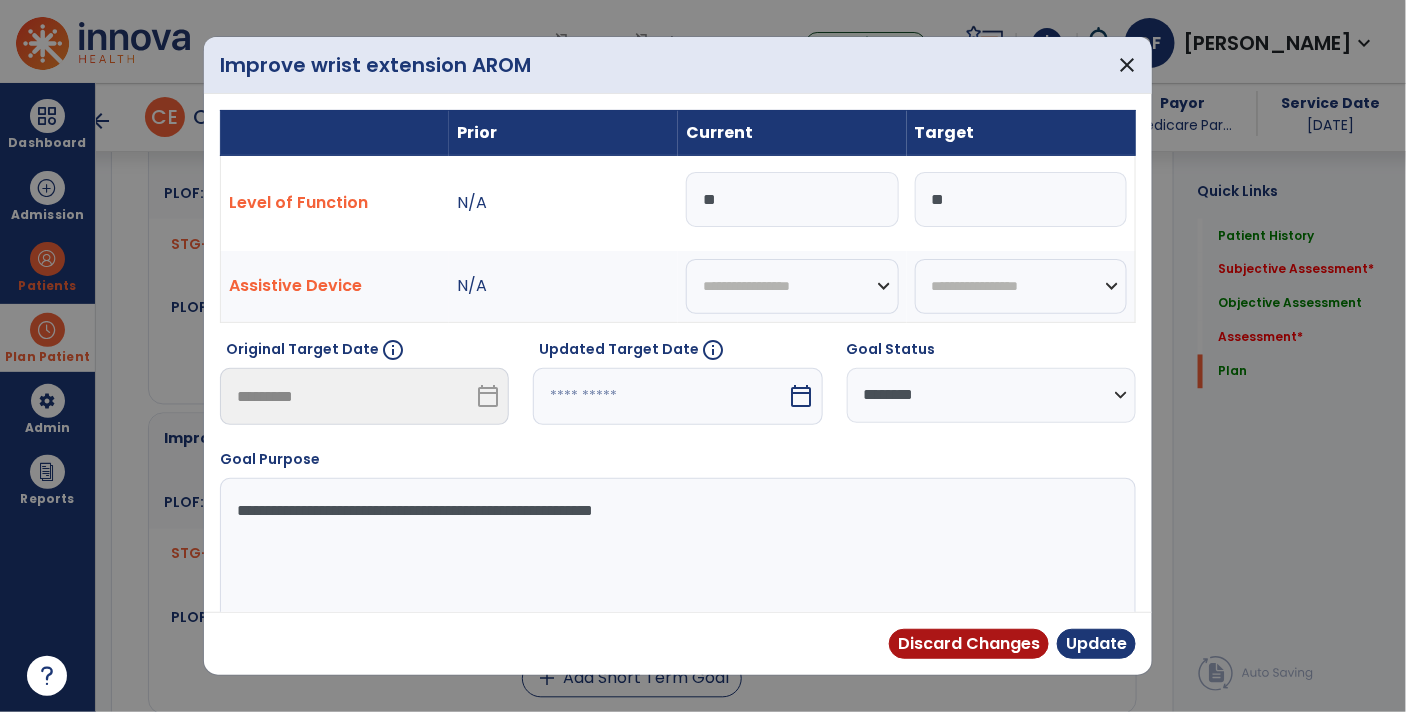click on "**********" at bounding box center [991, 395] 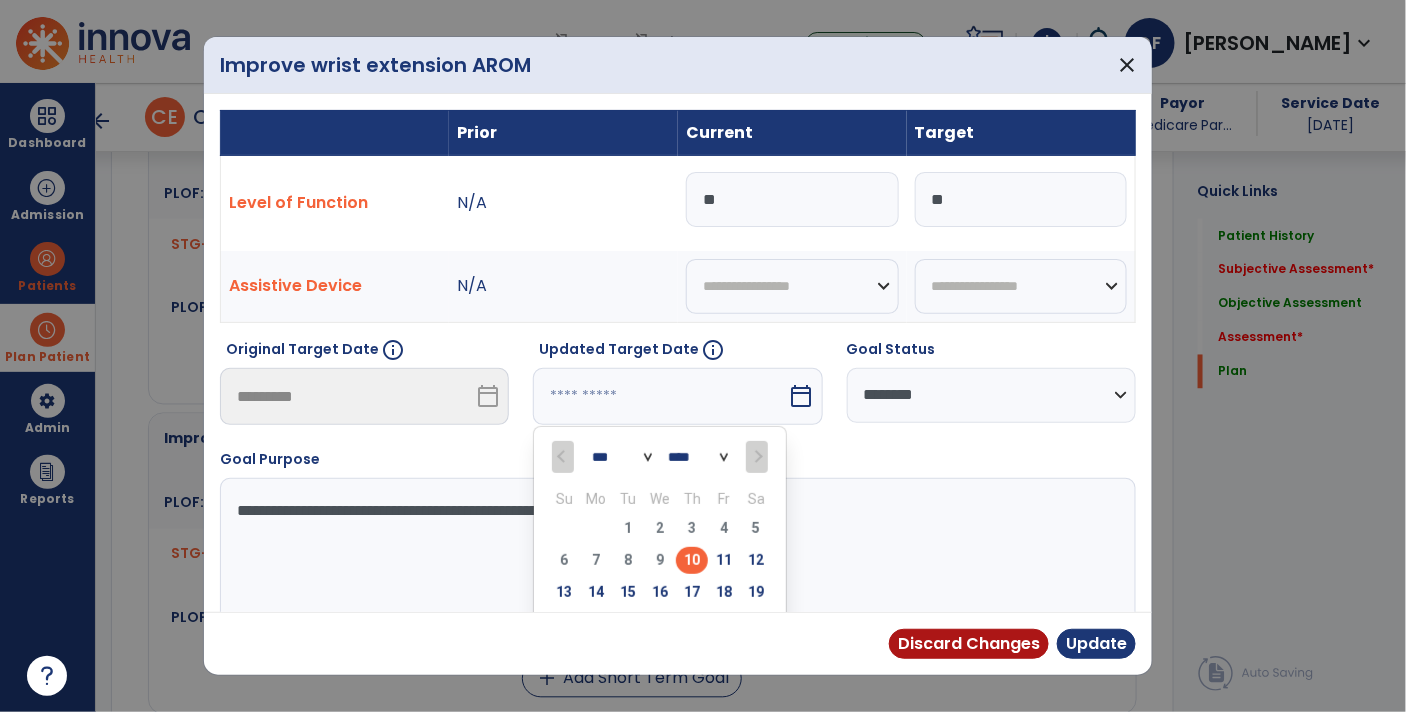 scroll, scrollTop: 105, scrollLeft: 0, axis: vertical 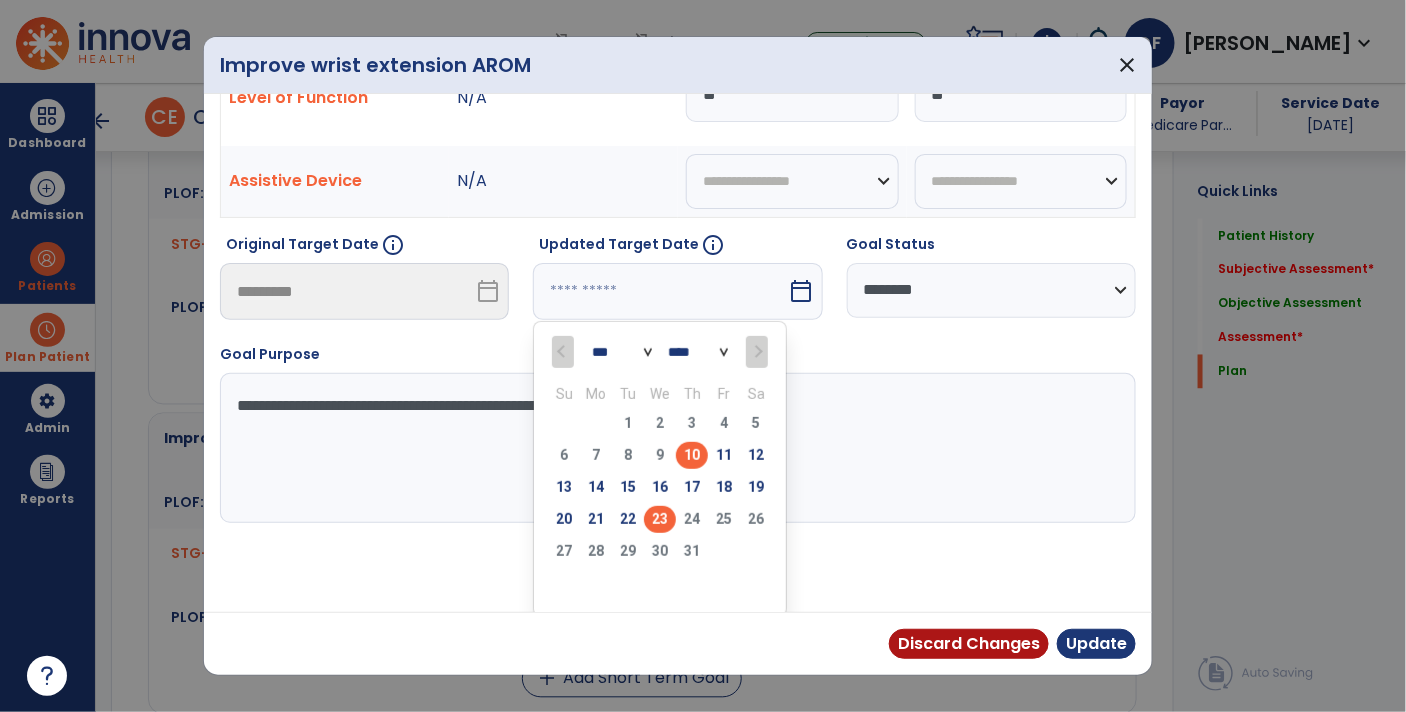 click on "23" at bounding box center [660, 519] 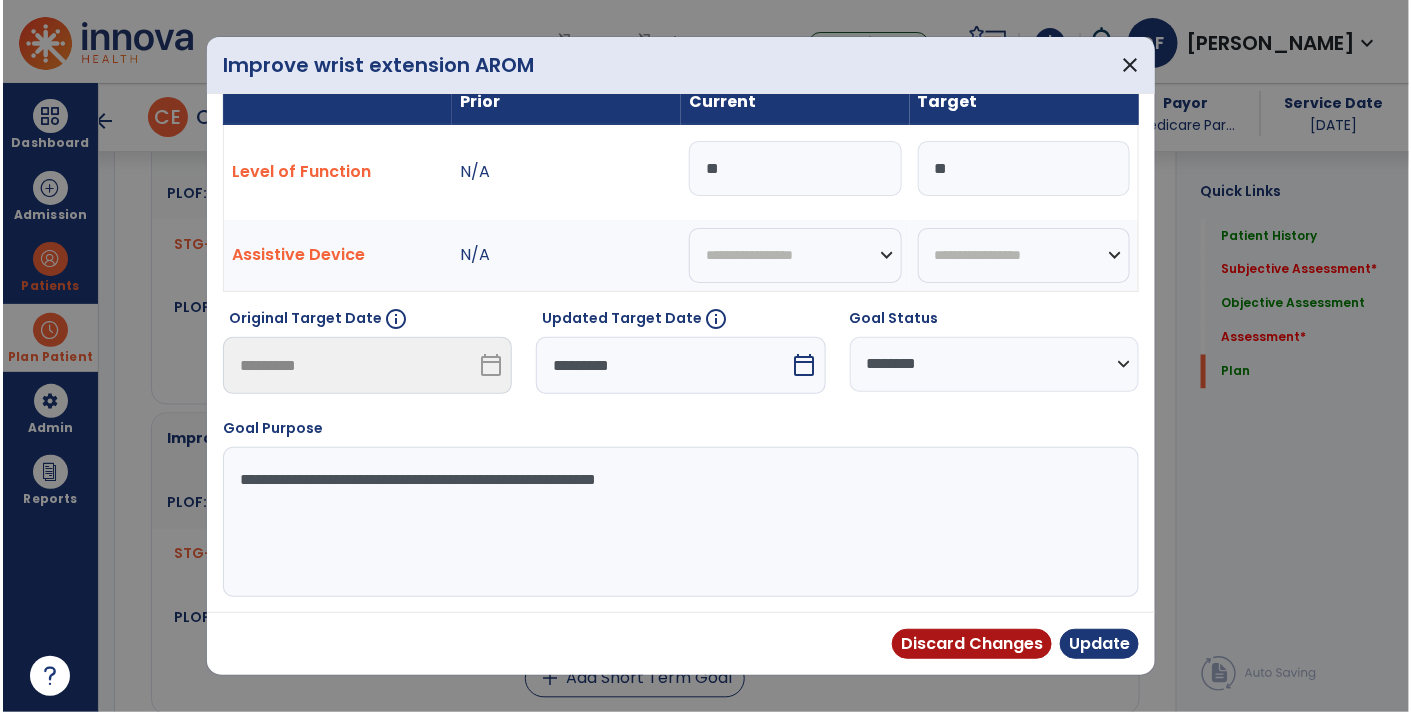 scroll, scrollTop: 27, scrollLeft: 0, axis: vertical 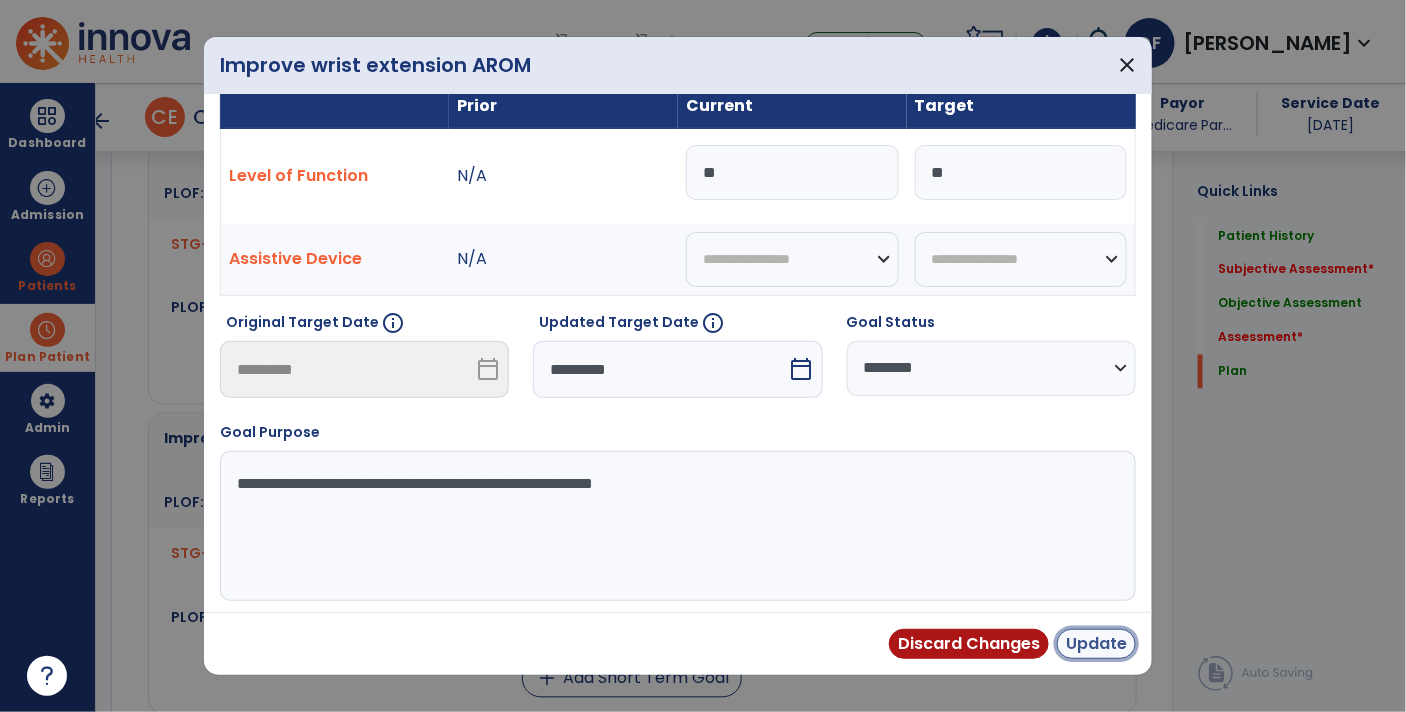 click on "Update" at bounding box center [1096, 644] 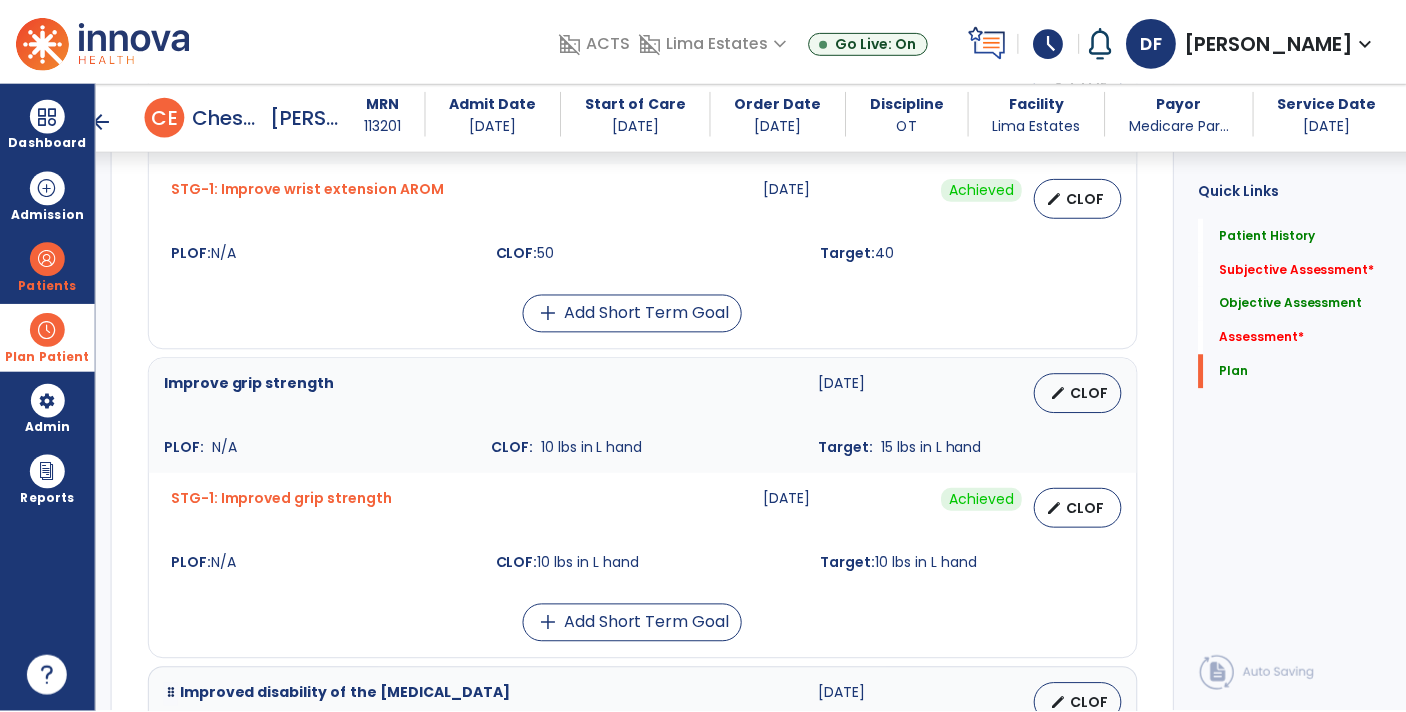 scroll, scrollTop: 6144, scrollLeft: 0, axis: vertical 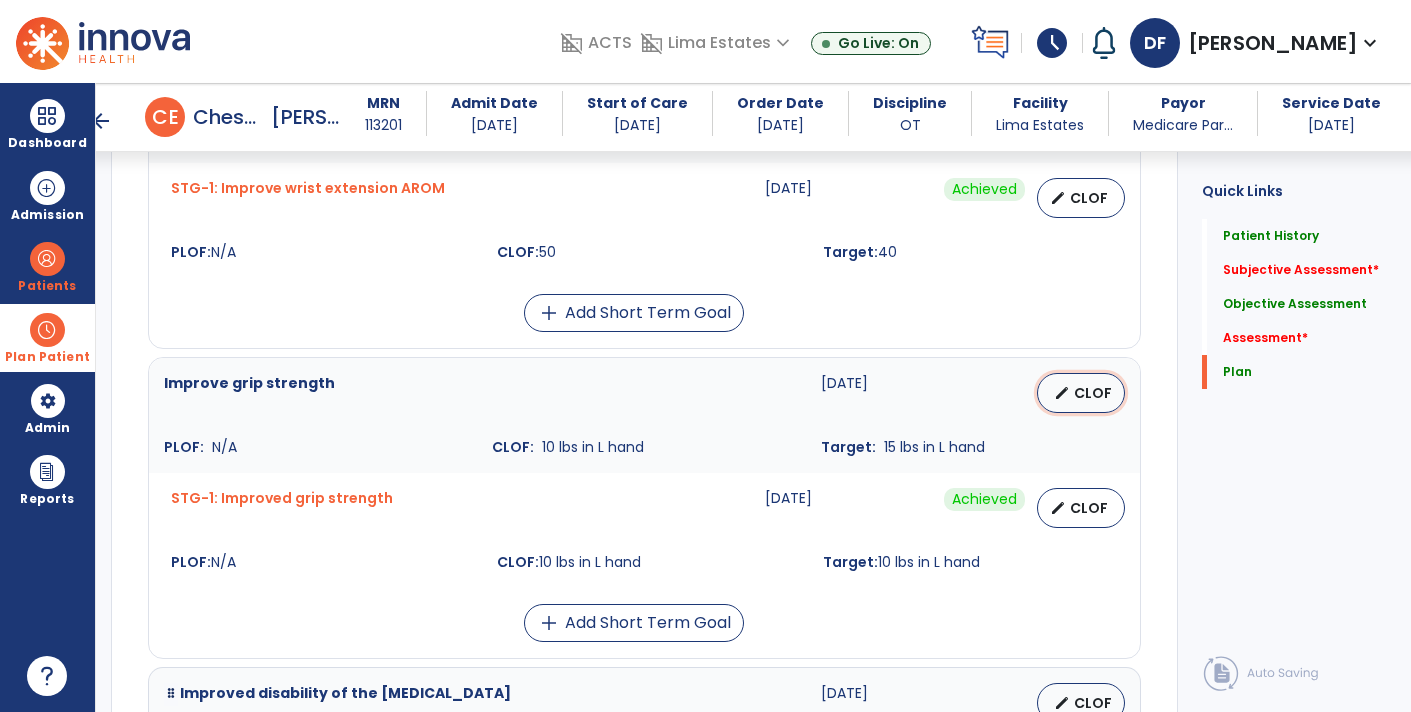 click on "CLOF" at bounding box center (1093, 393) 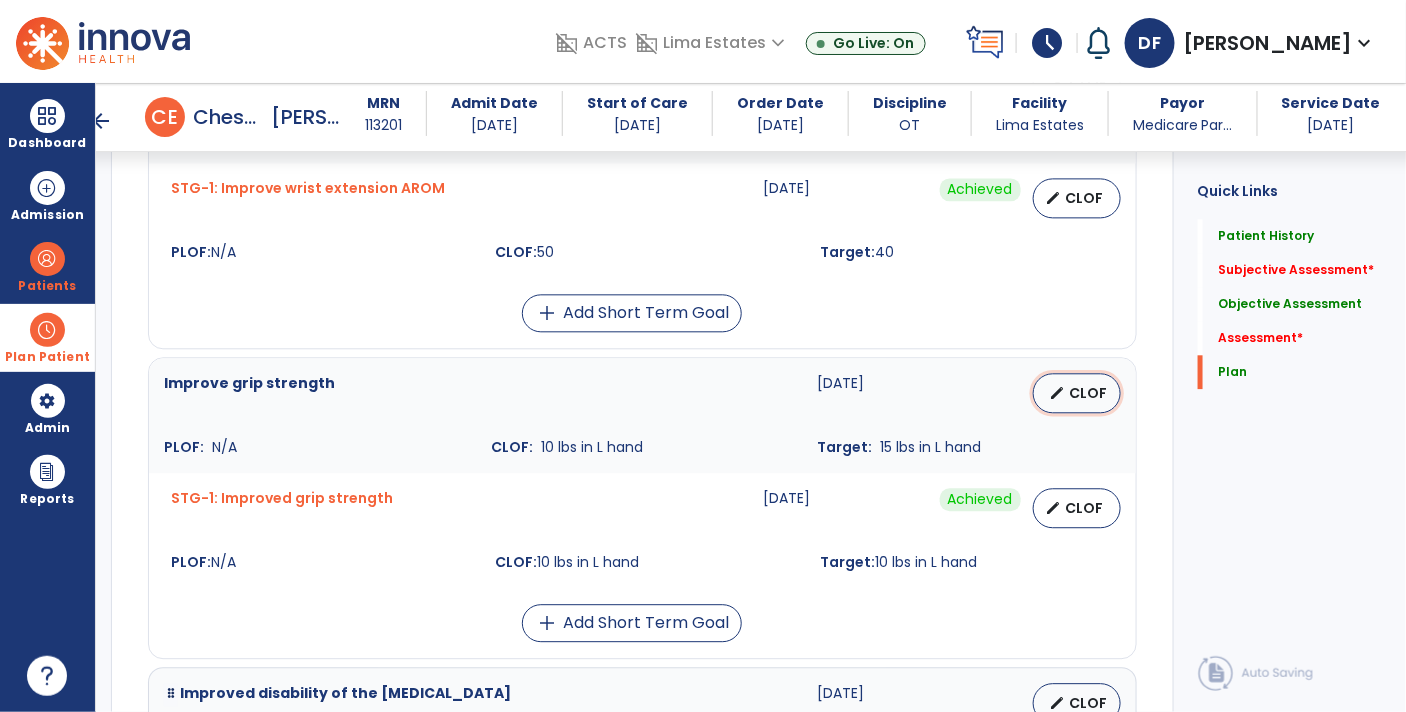 select on "********" 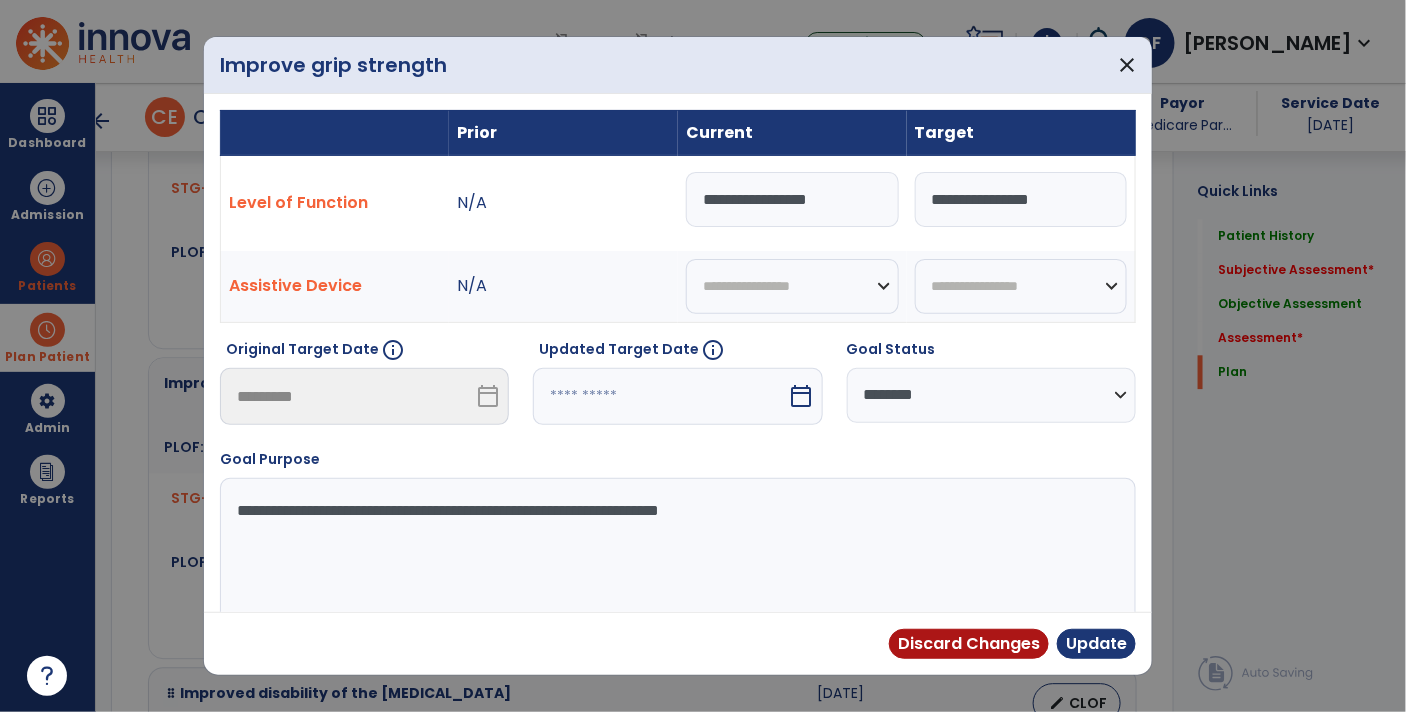scroll, scrollTop: 6144, scrollLeft: 0, axis: vertical 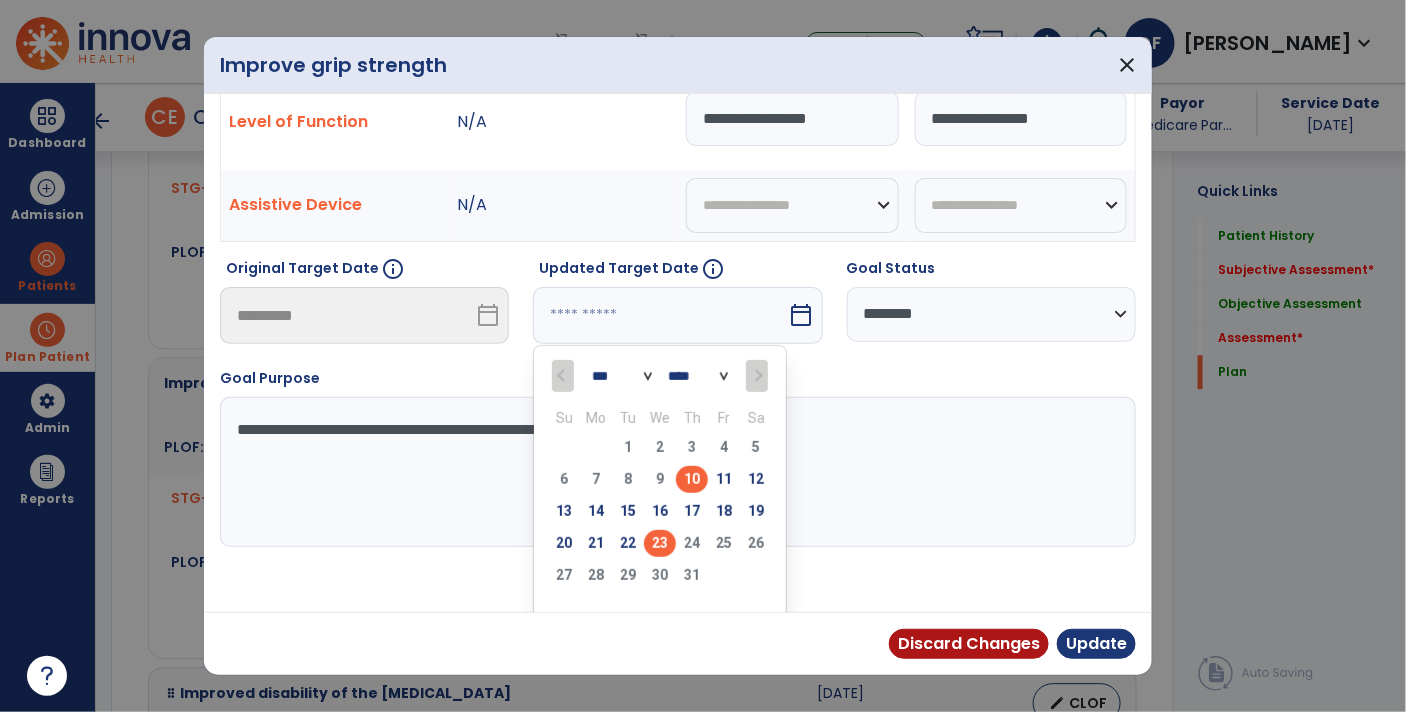 click on "23" at bounding box center [660, 543] 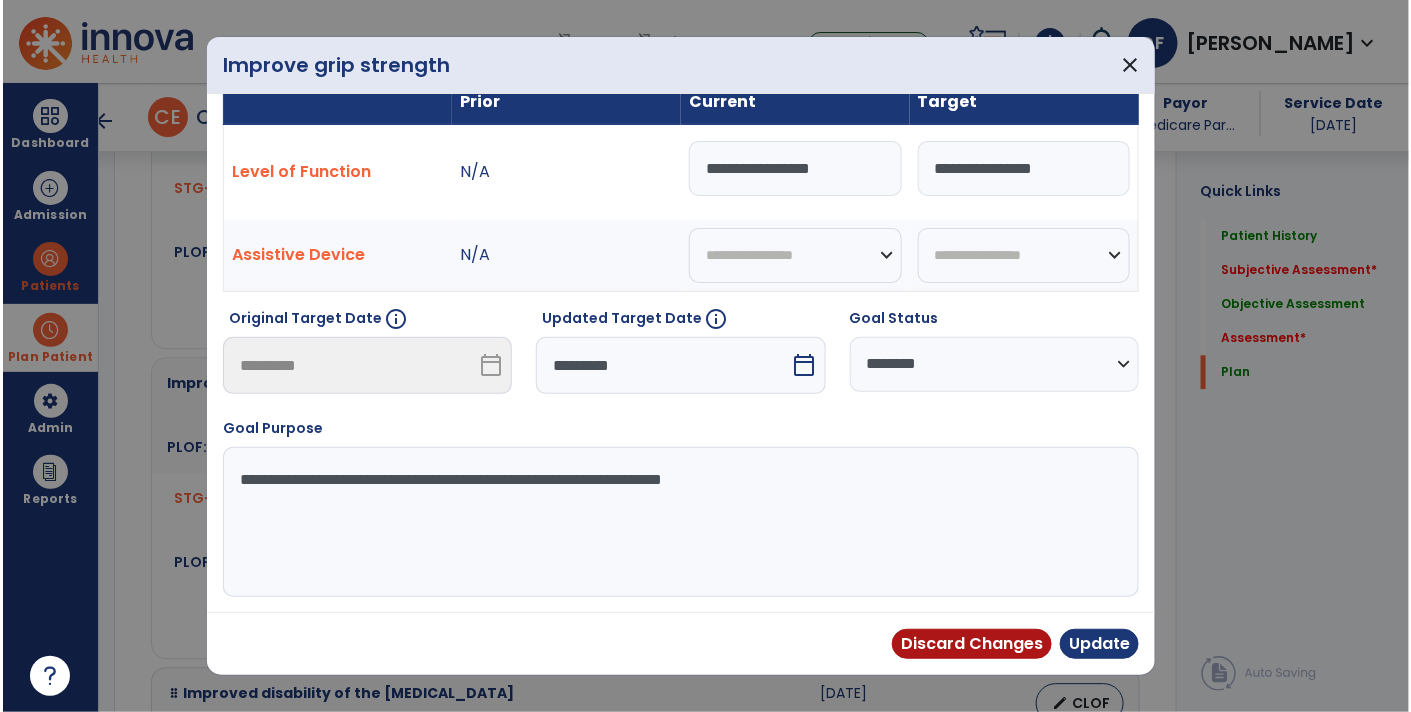 scroll, scrollTop: 27, scrollLeft: 0, axis: vertical 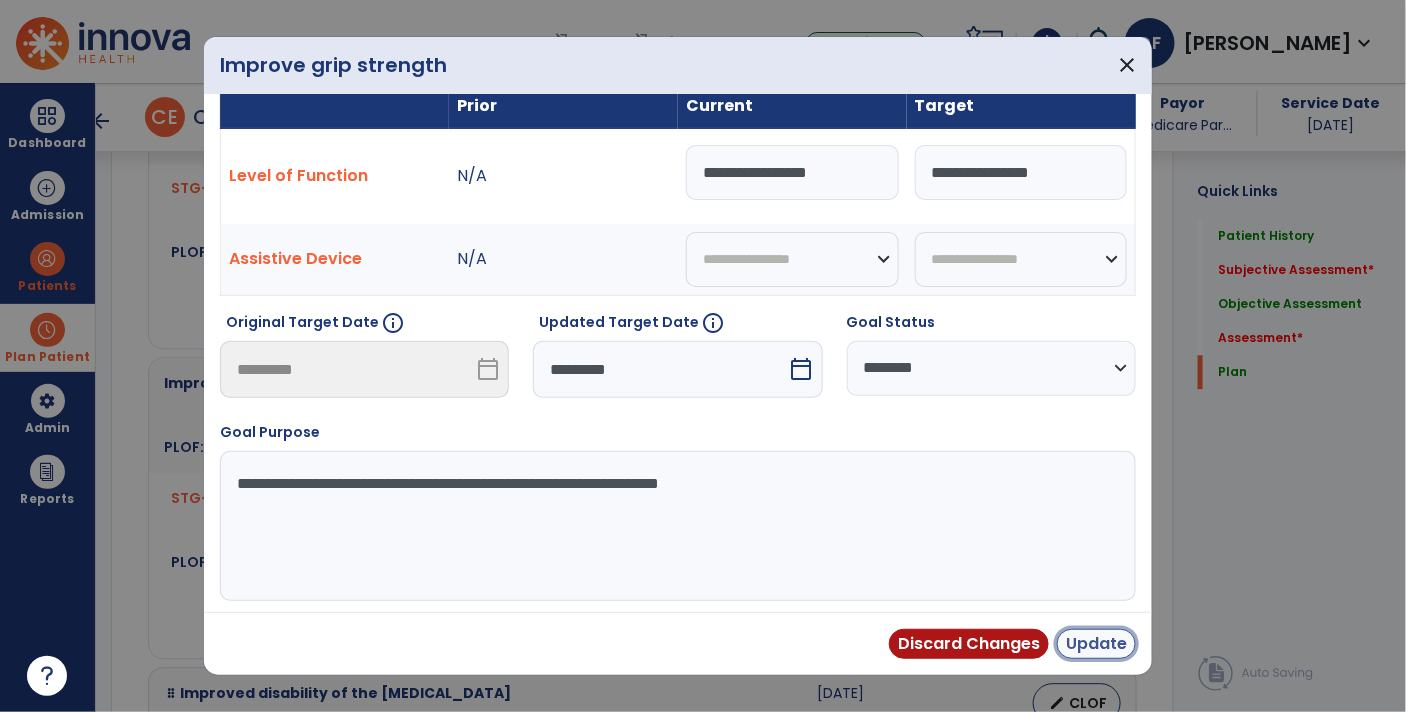 click on "Update" at bounding box center (1096, 644) 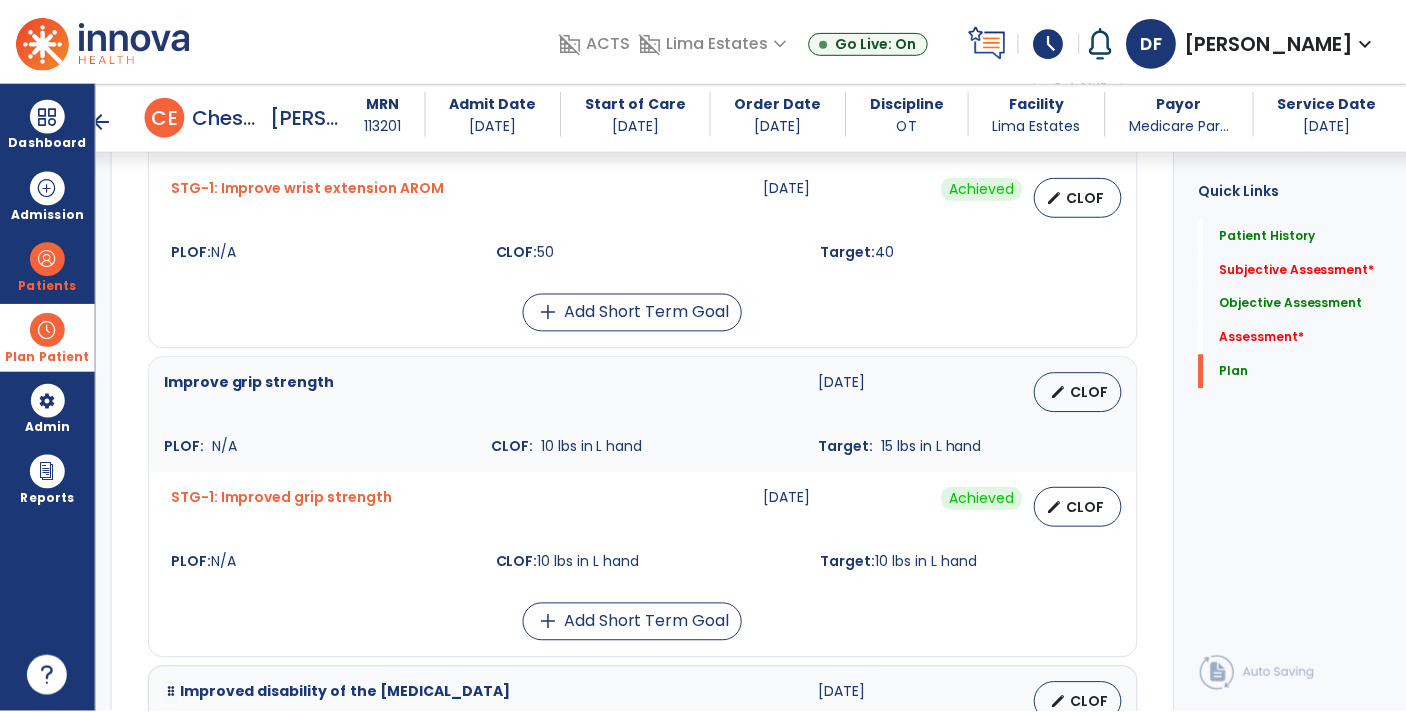 scroll, scrollTop: 6407, scrollLeft: 0, axis: vertical 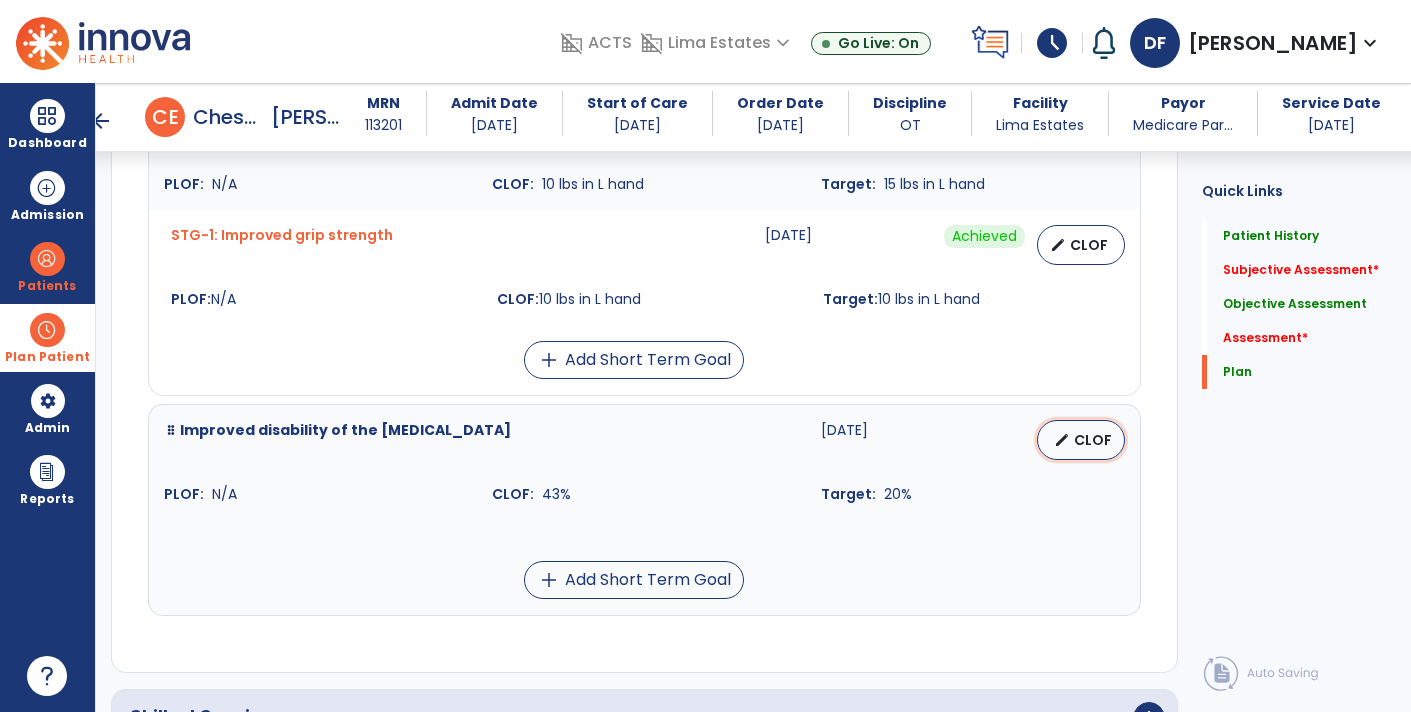click on "CLOF" at bounding box center [1093, 440] 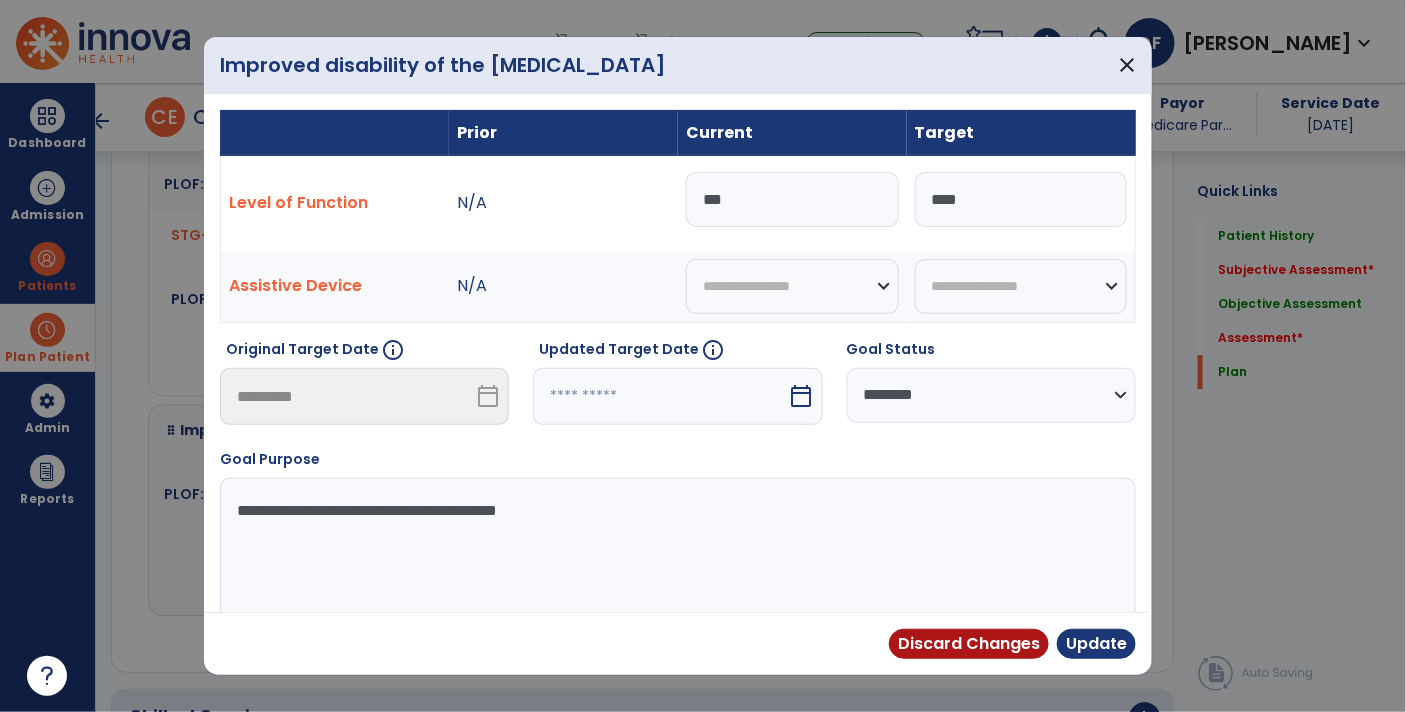 scroll, scrollTop: 6407, scrollLeft: 0, axis: vertical 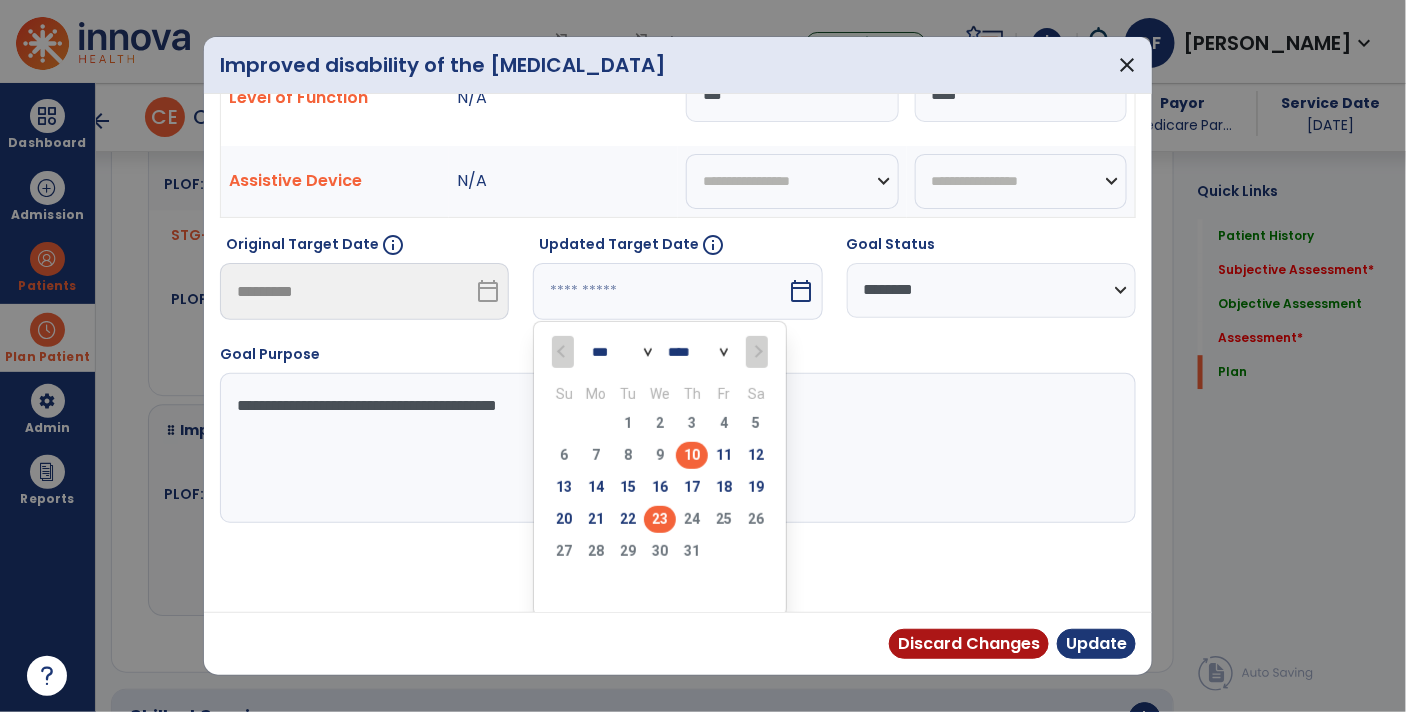 click on "23" at bounding box center (660, 519) 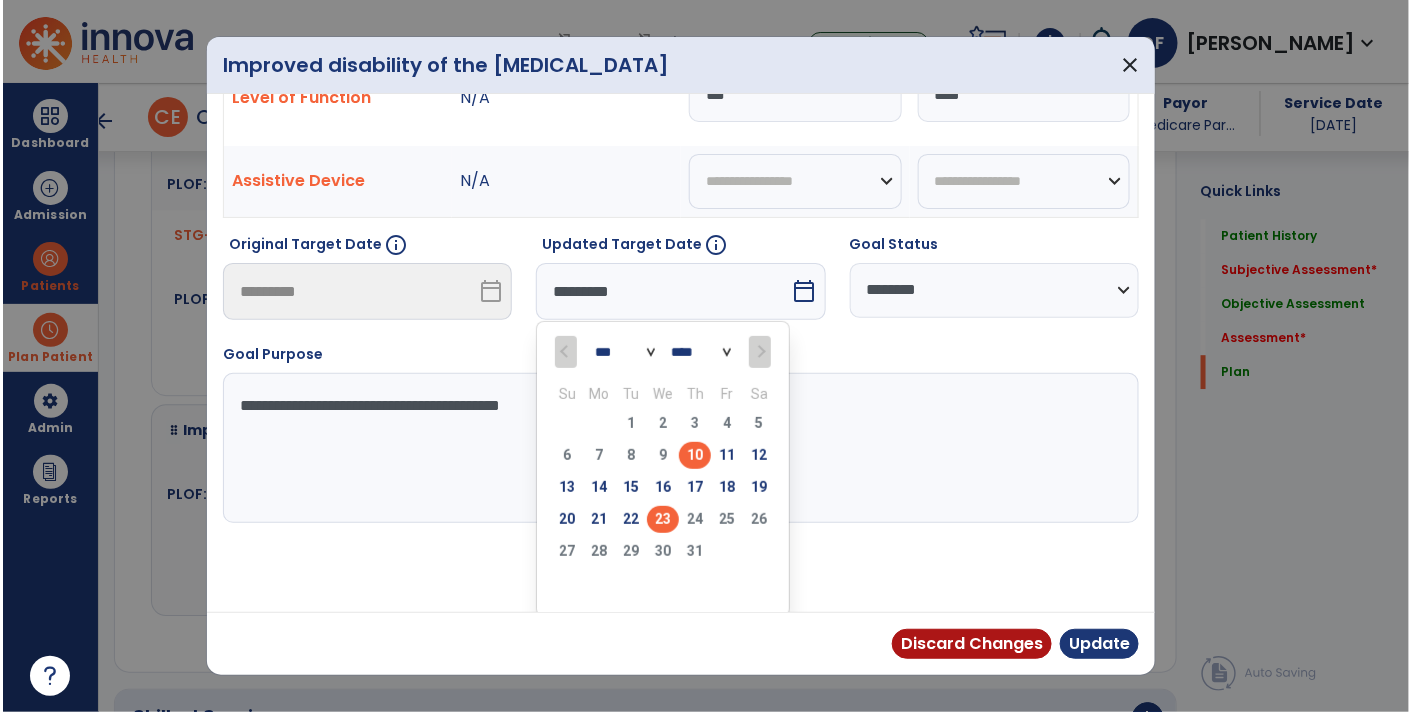 scroll, scrollTop: 27, scrollLeft: 0, axis: vertical 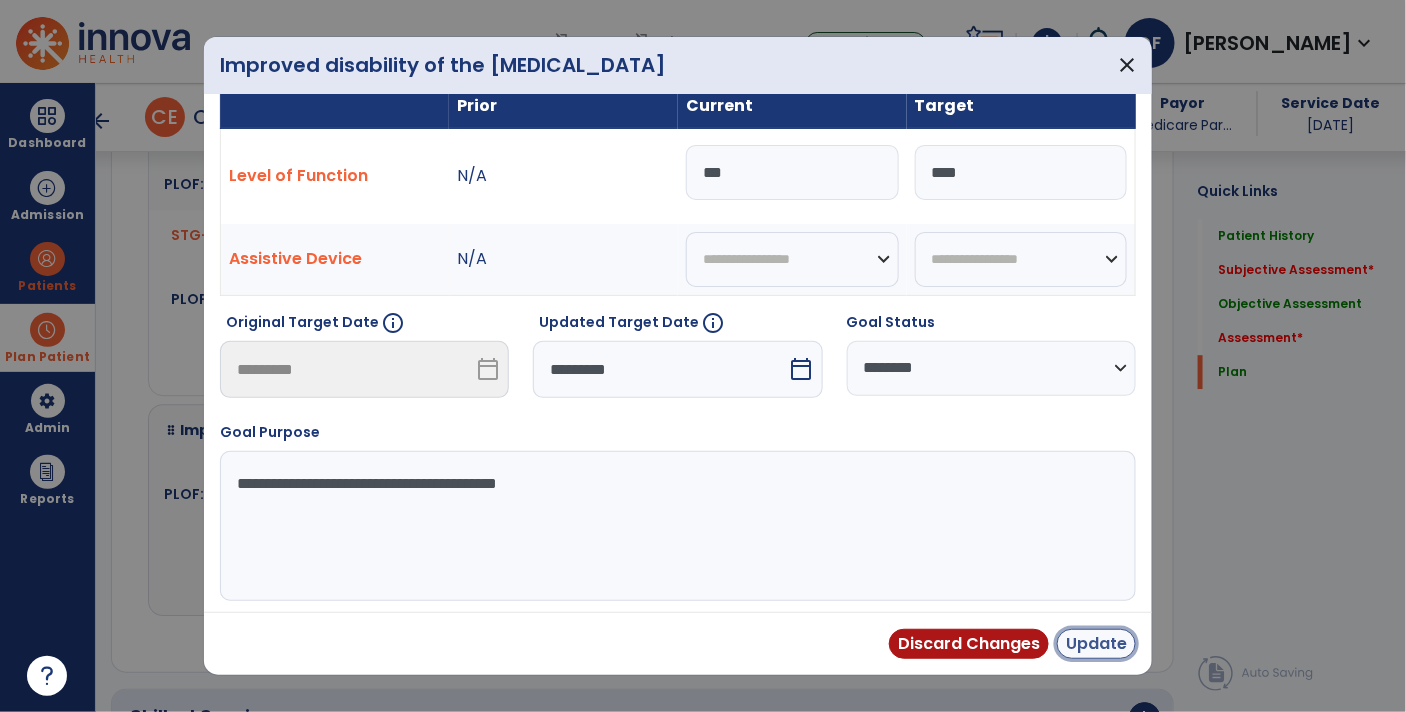 click on "Update" at bounding box center (1096, 644) 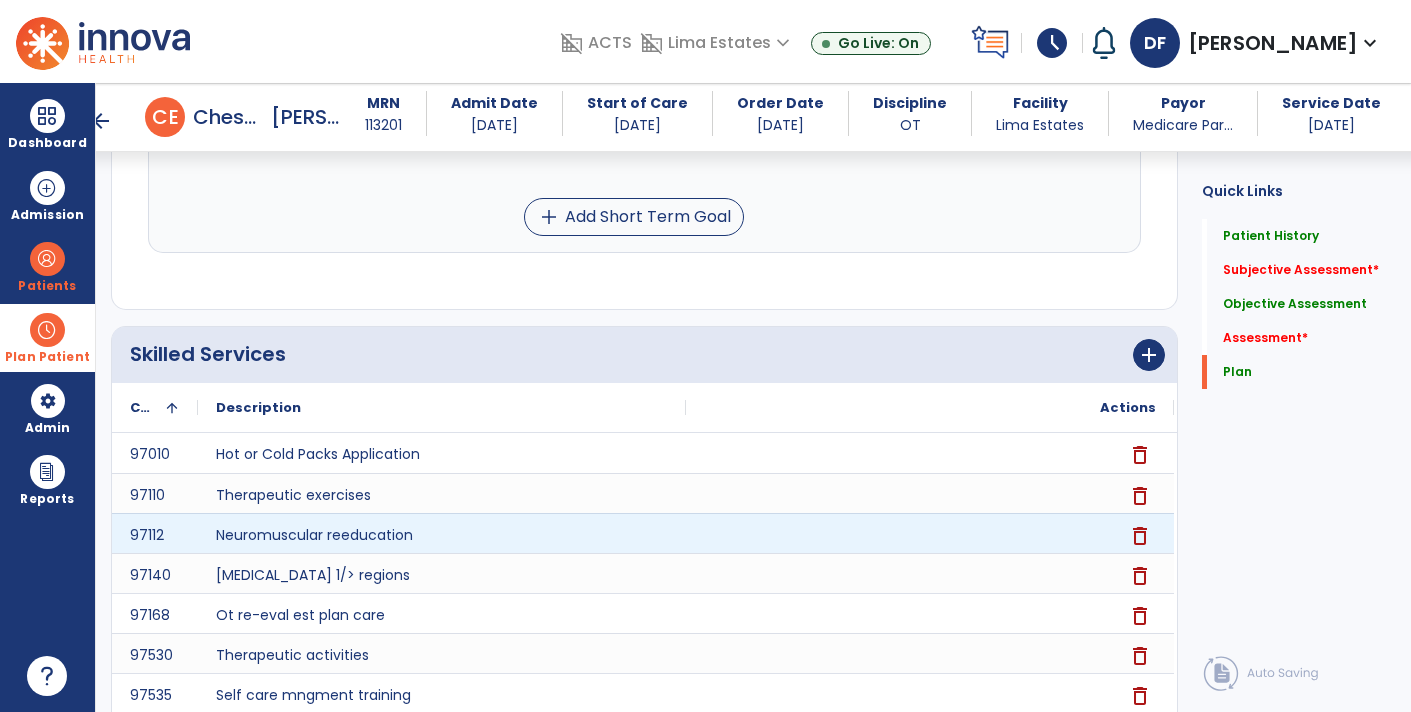 scroll, scrollTop: 6844, scrollLeft: 0, axis: vertical 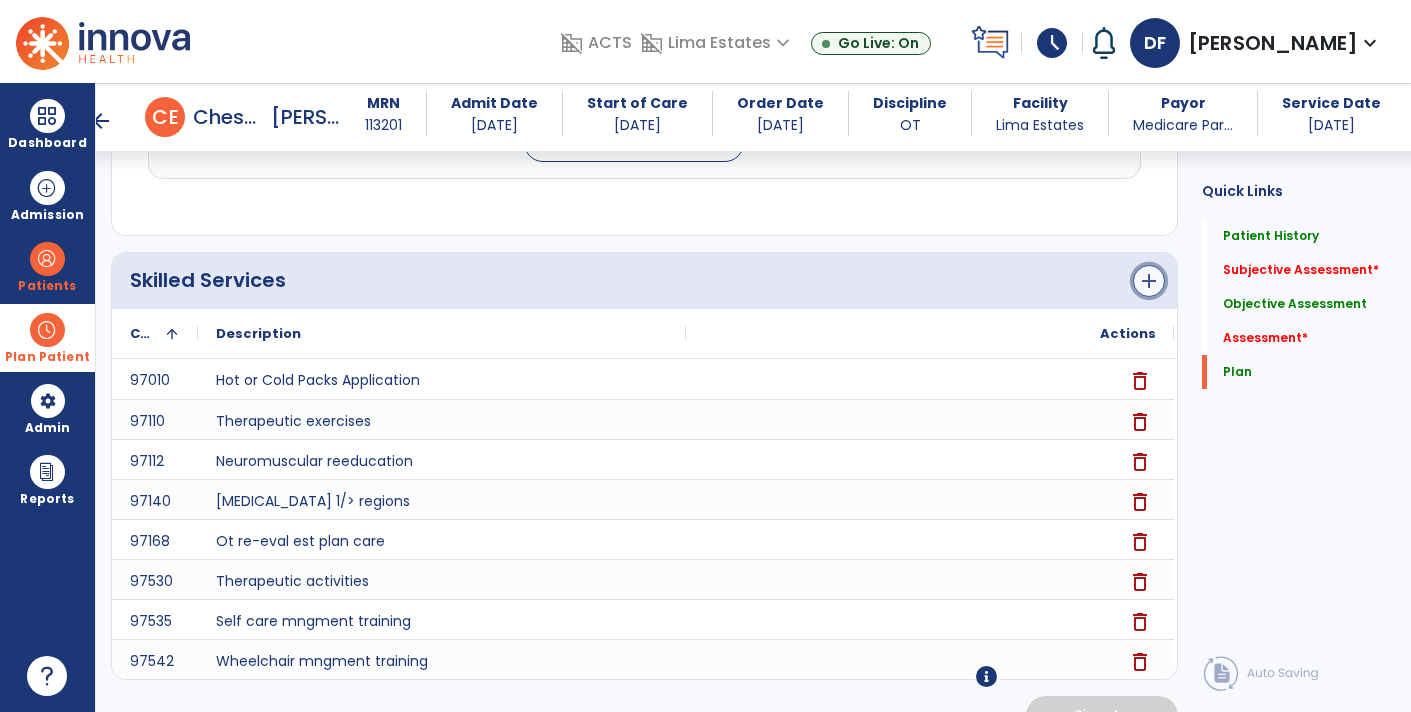 click on "add" 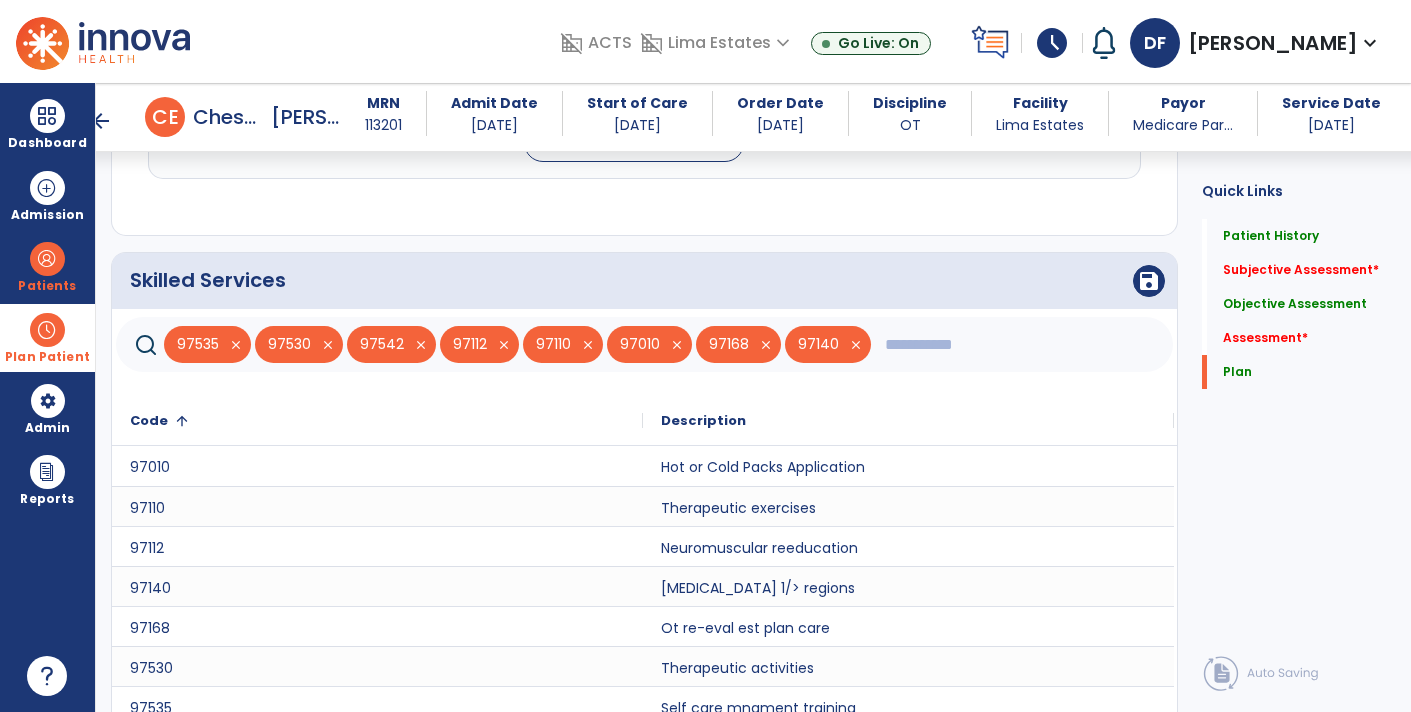 click 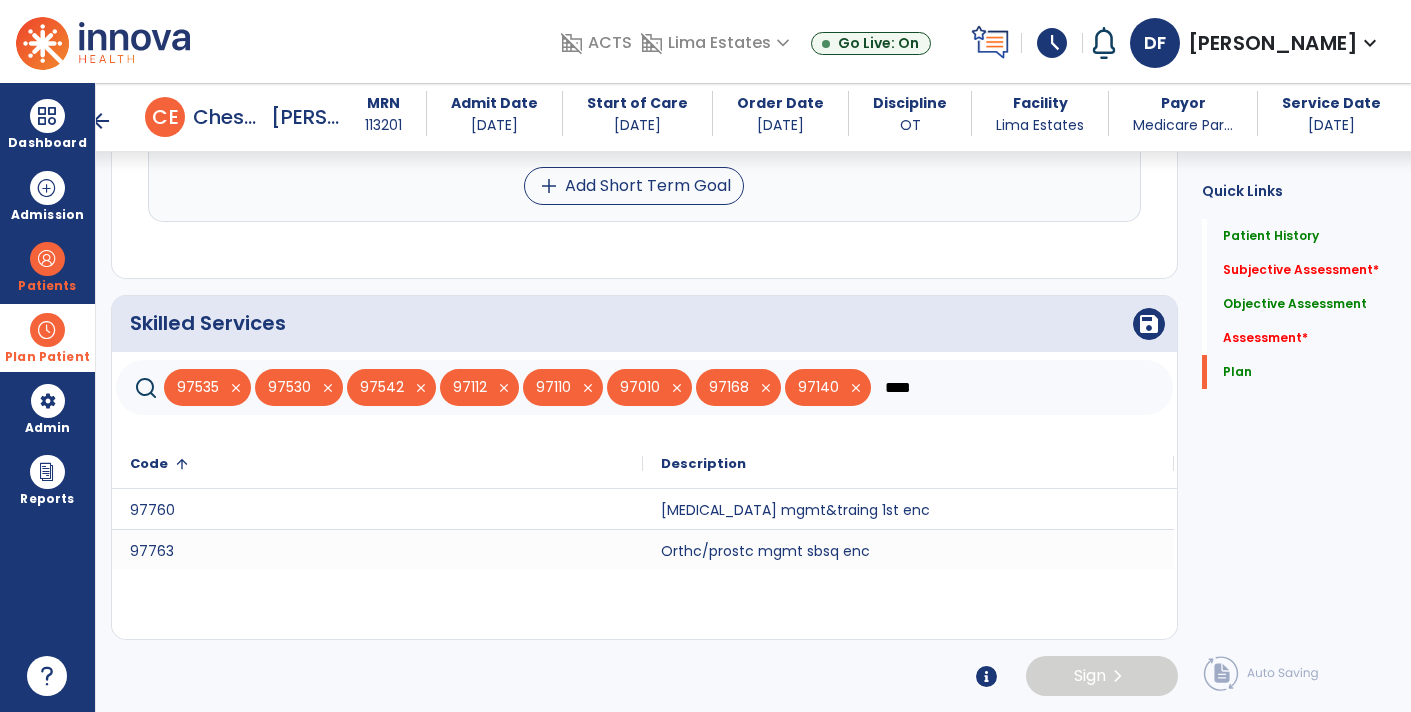 scroll, scrollTop: 6761, scrollLeft: 0, axis: vertical 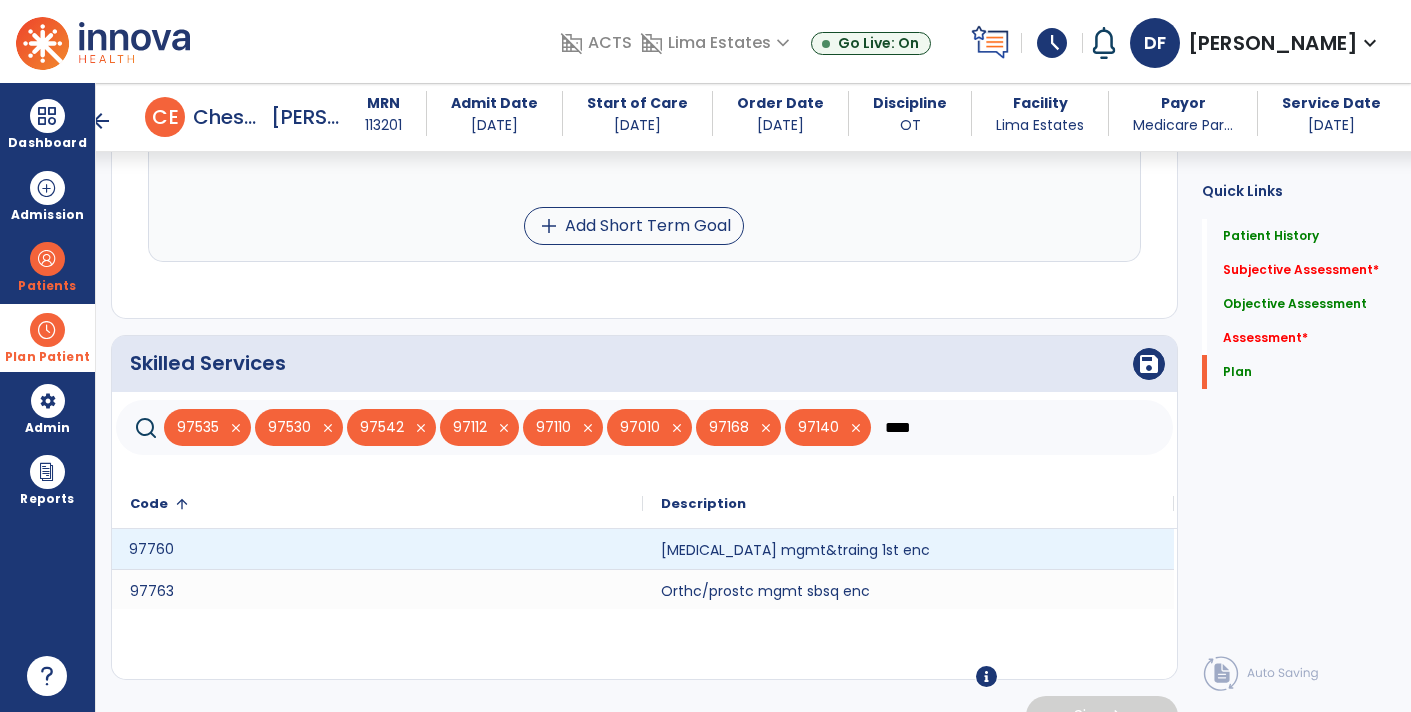 click on "97760" 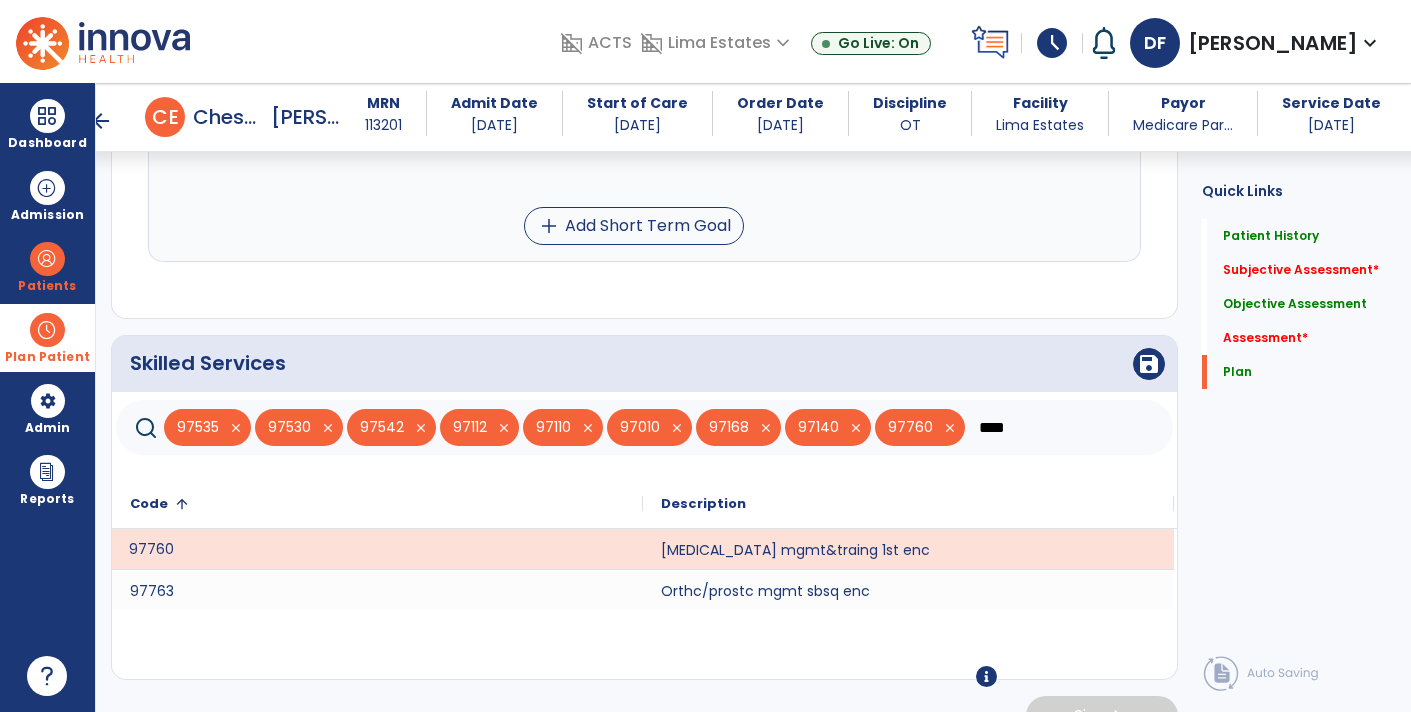 click on "****" 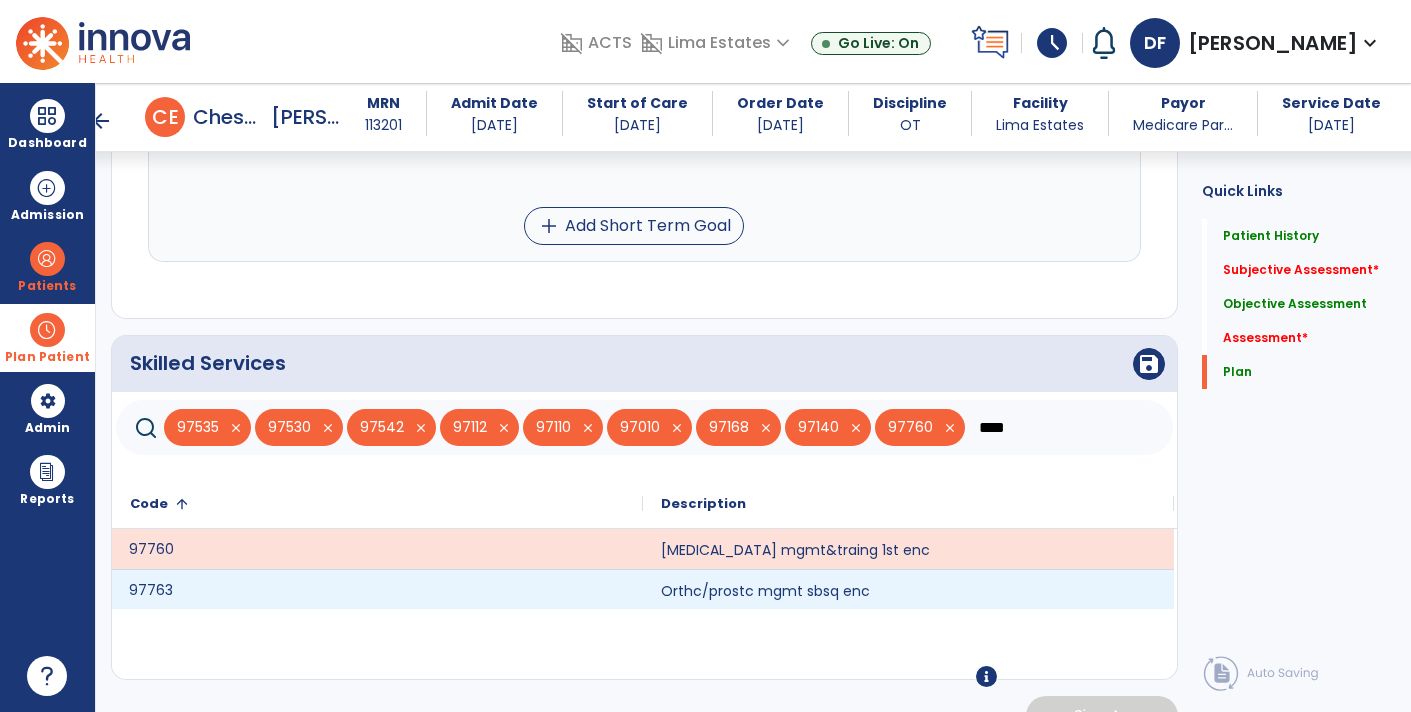 click on "97763" 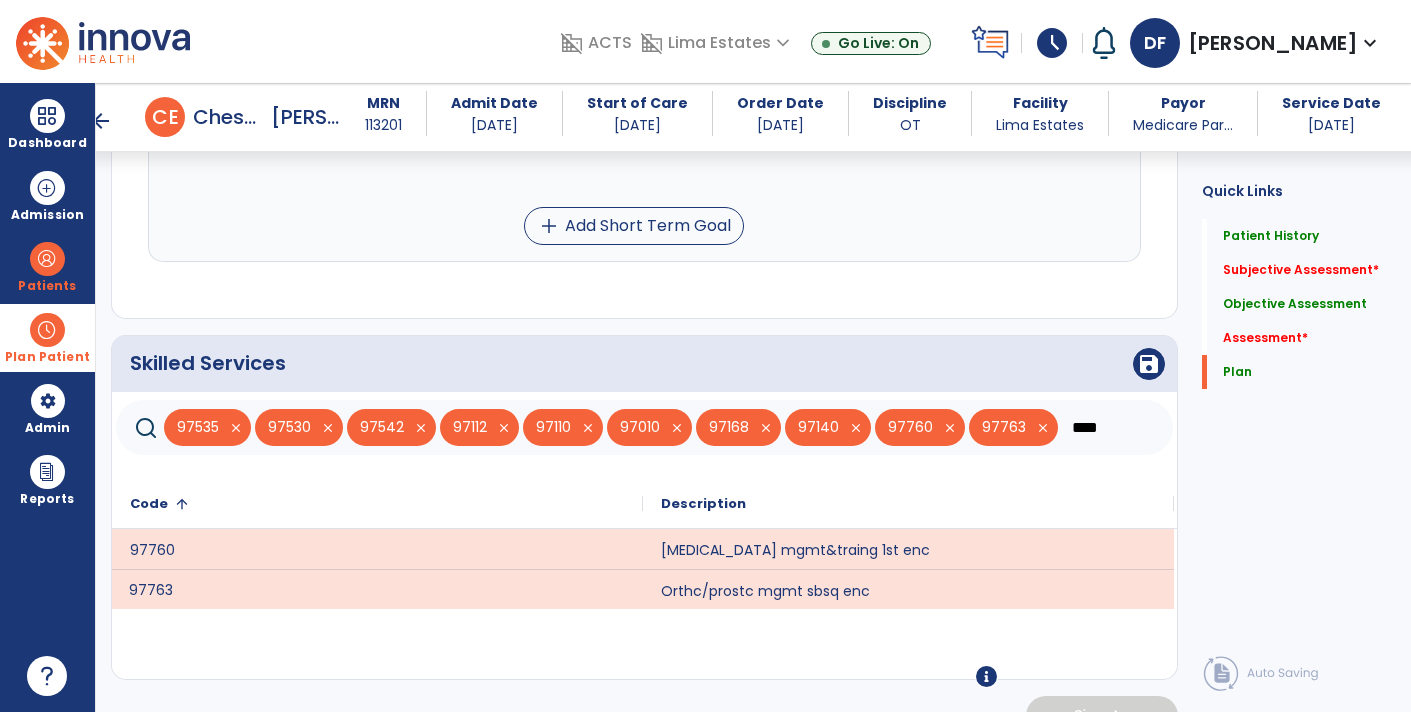 click on "****" 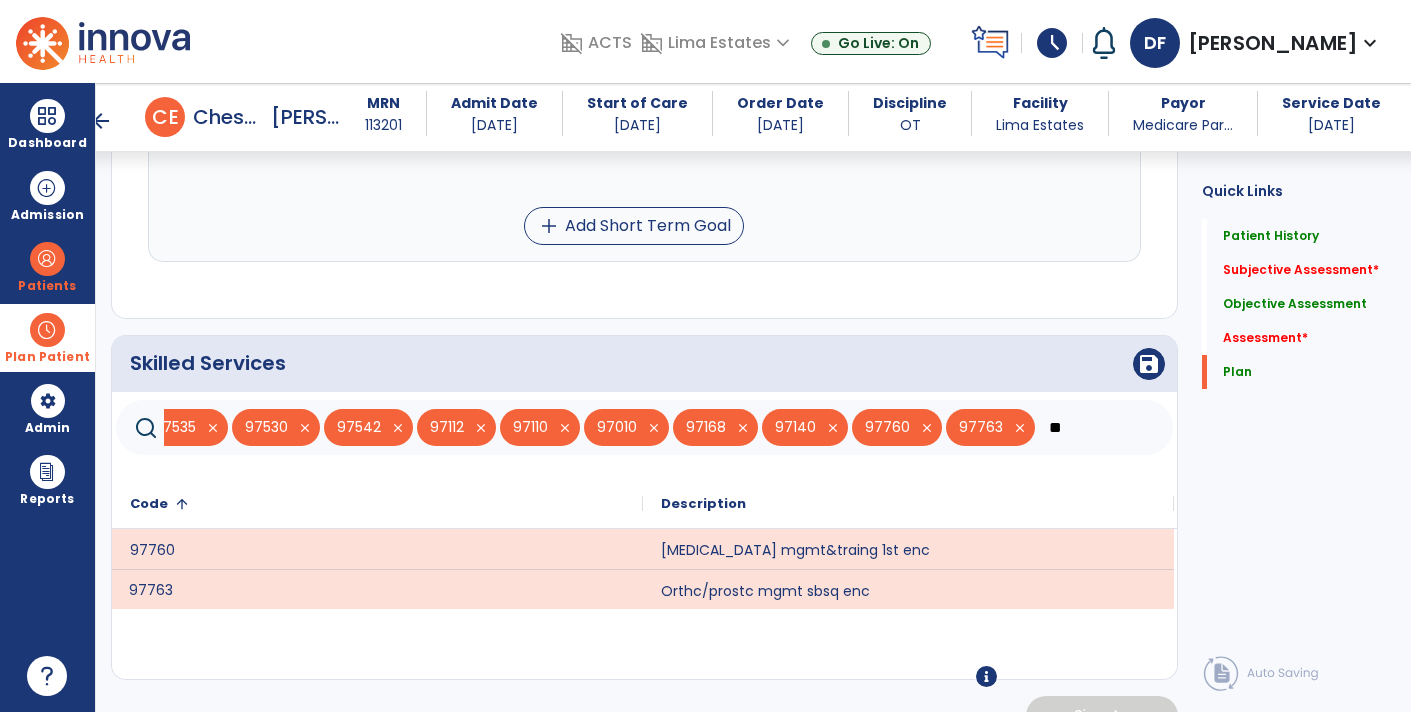 type on "*" 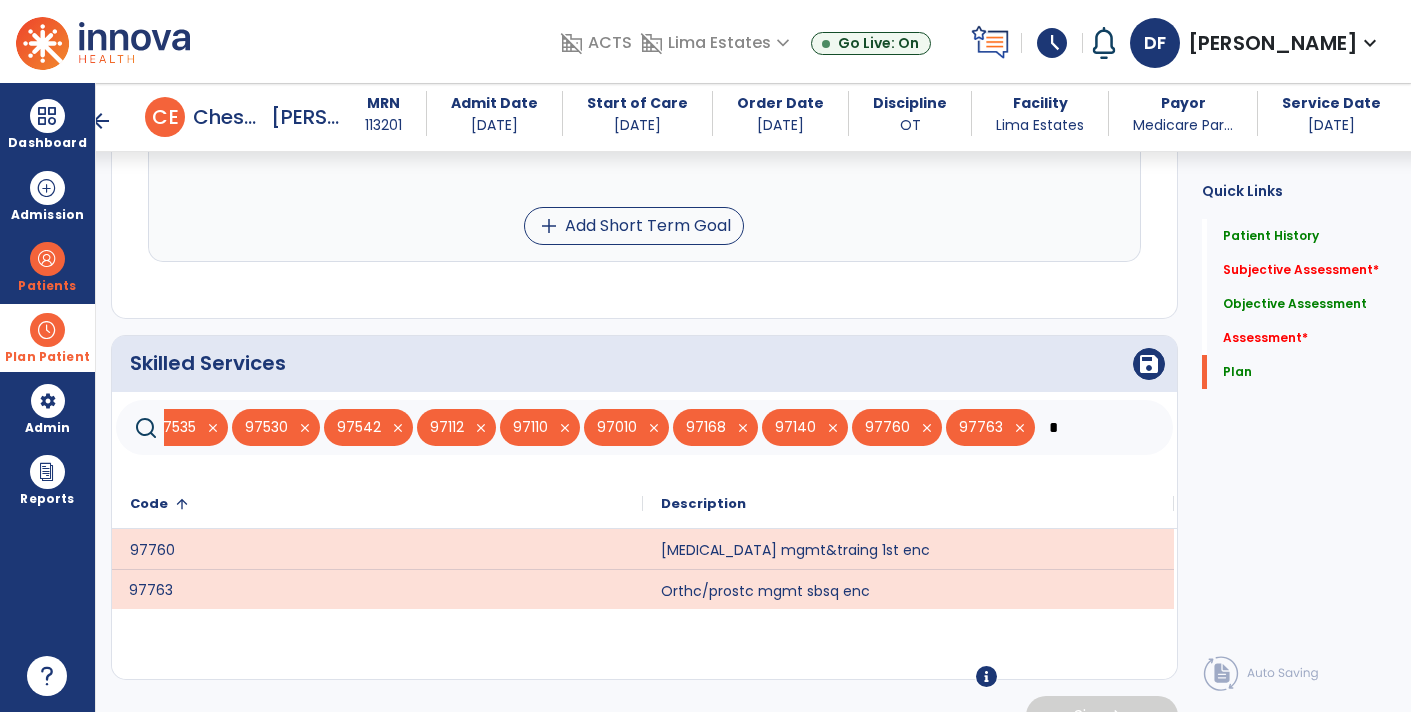 type 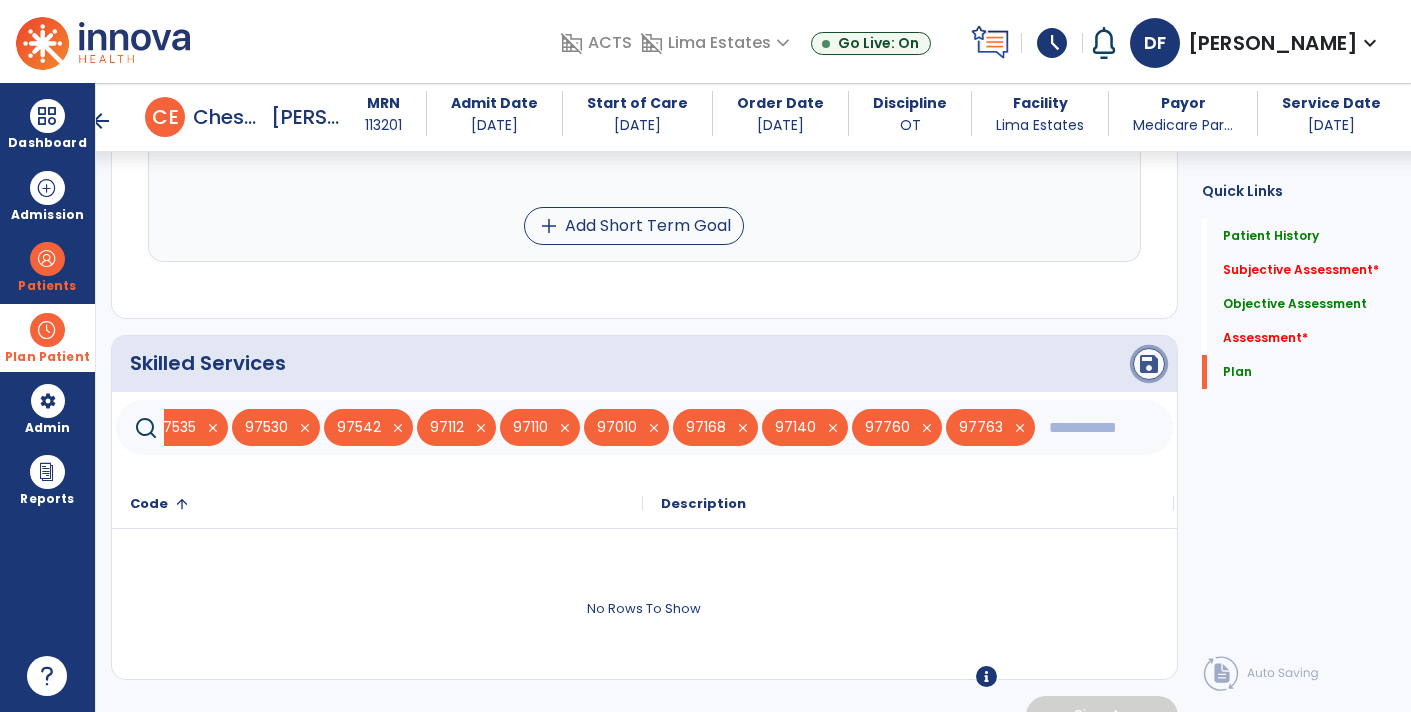 click on "save" 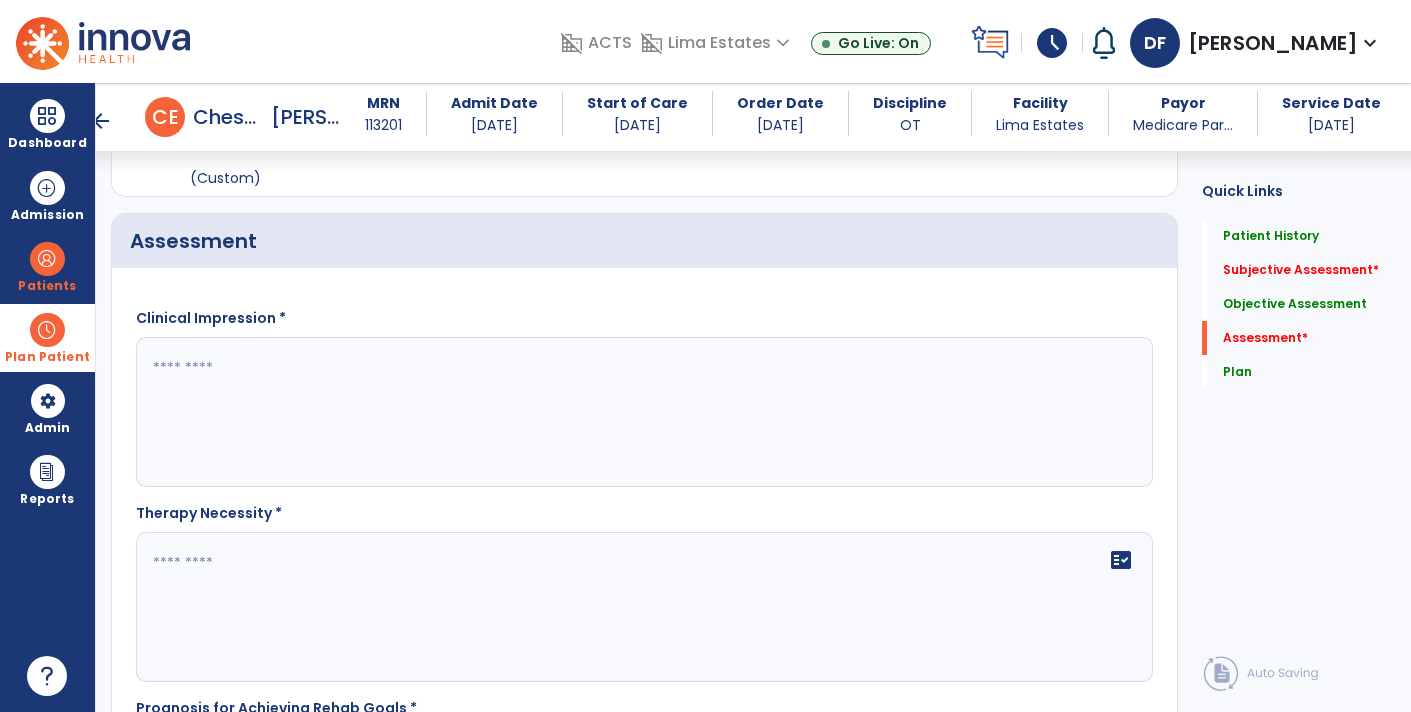 scroll, scrollTop: 2472, scrollLeft: 0, axis: vertical 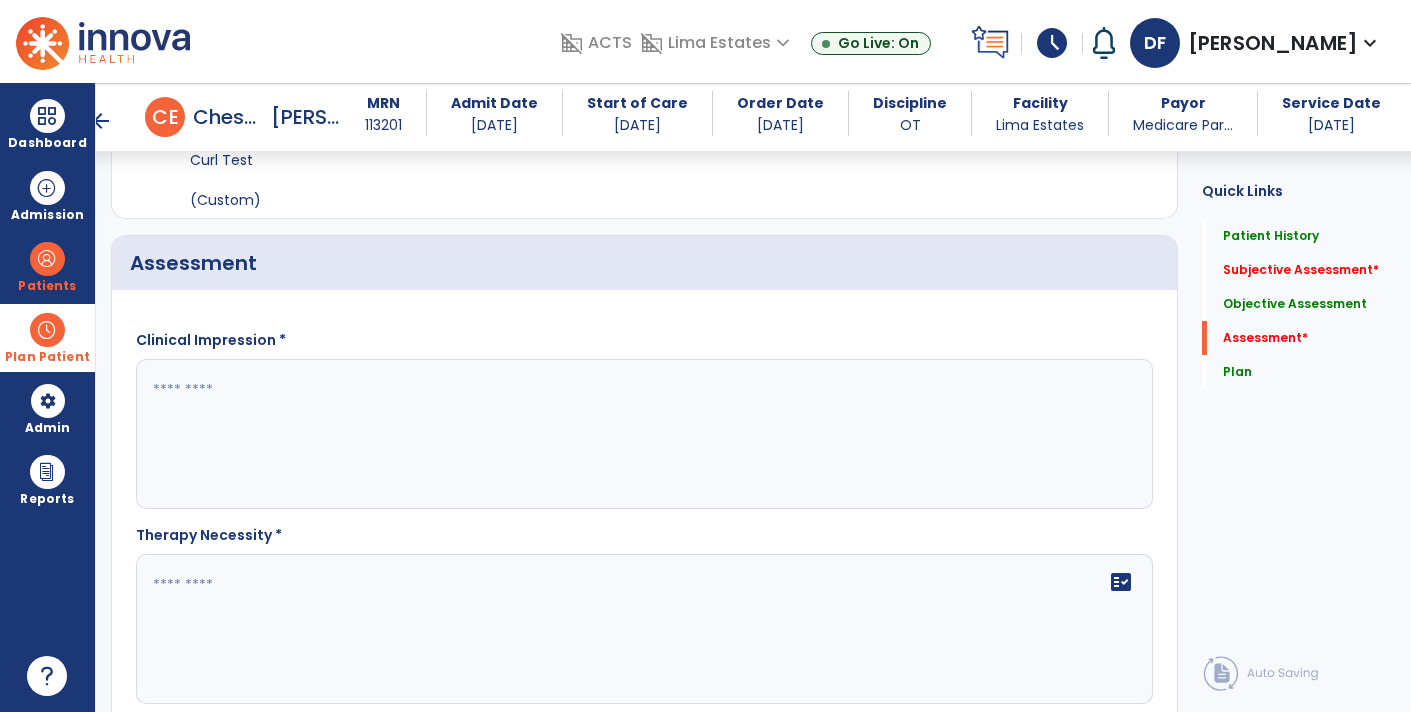 click at bounding box center (47, 676) 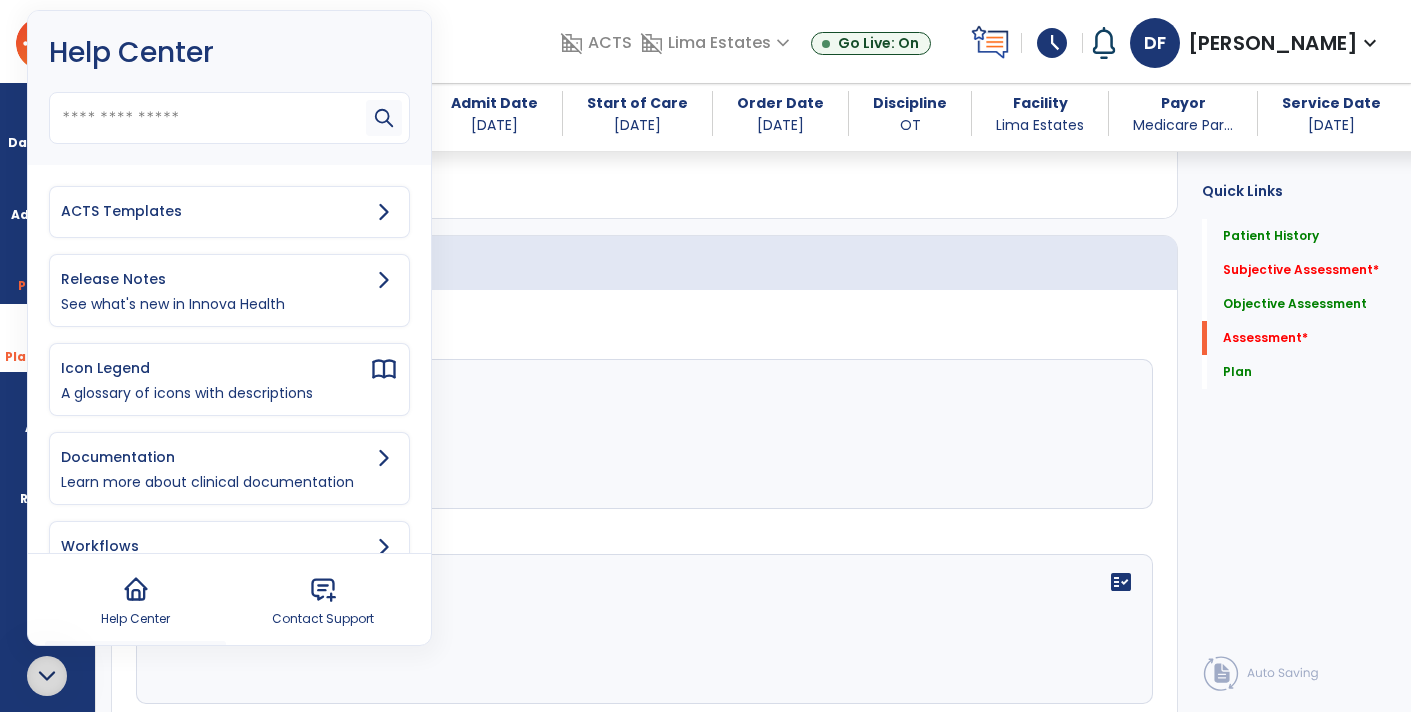click on "ACTS Templates" at bounding box center (215, 211) 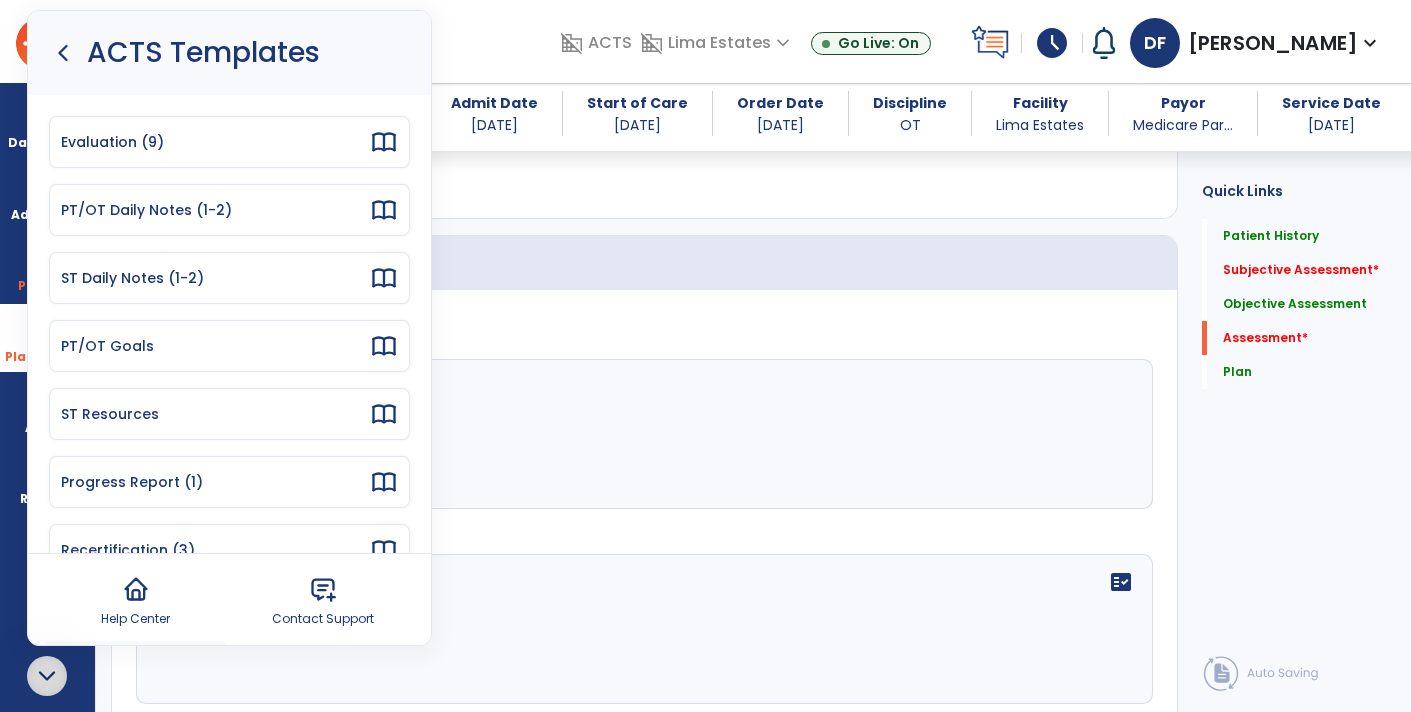 scroll, scrollTop: 179, scrollLeft: 0, axis: vertical 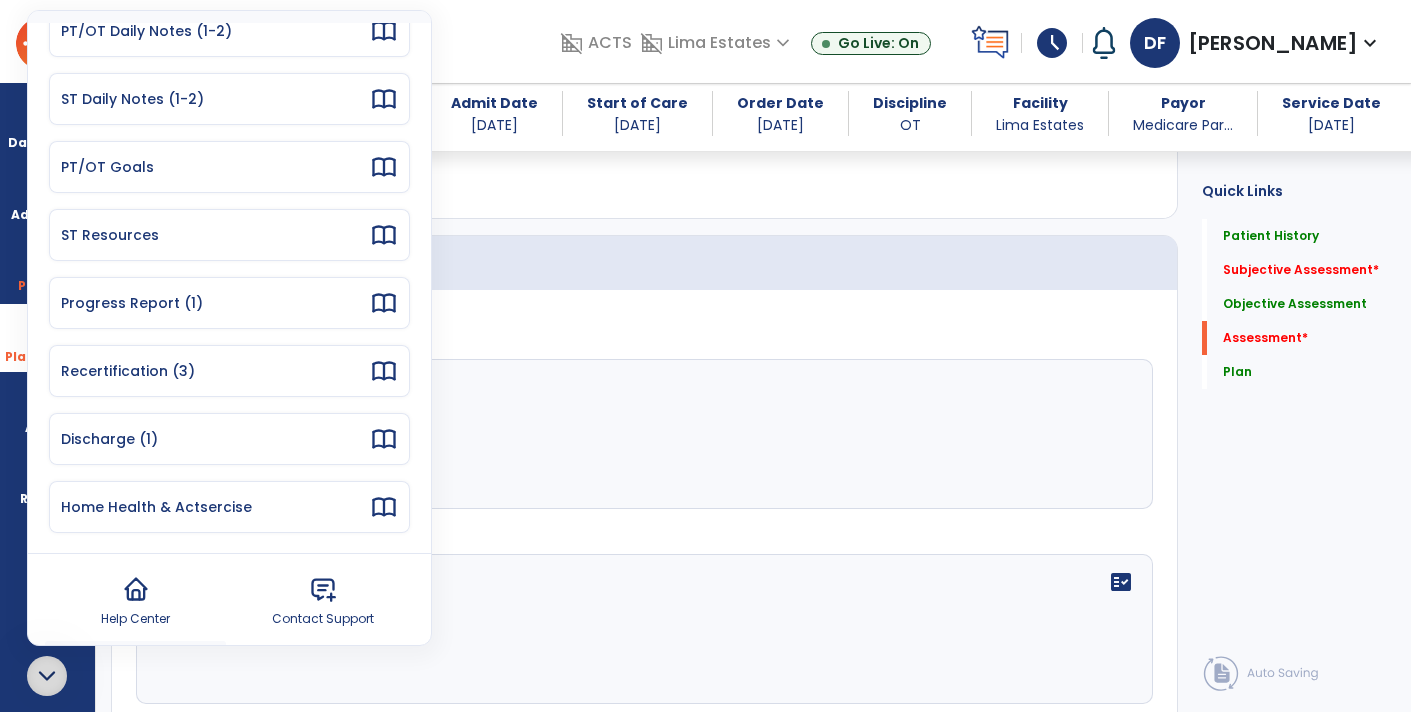 click on "Recertification (3)" at bounding box center [229, 371] 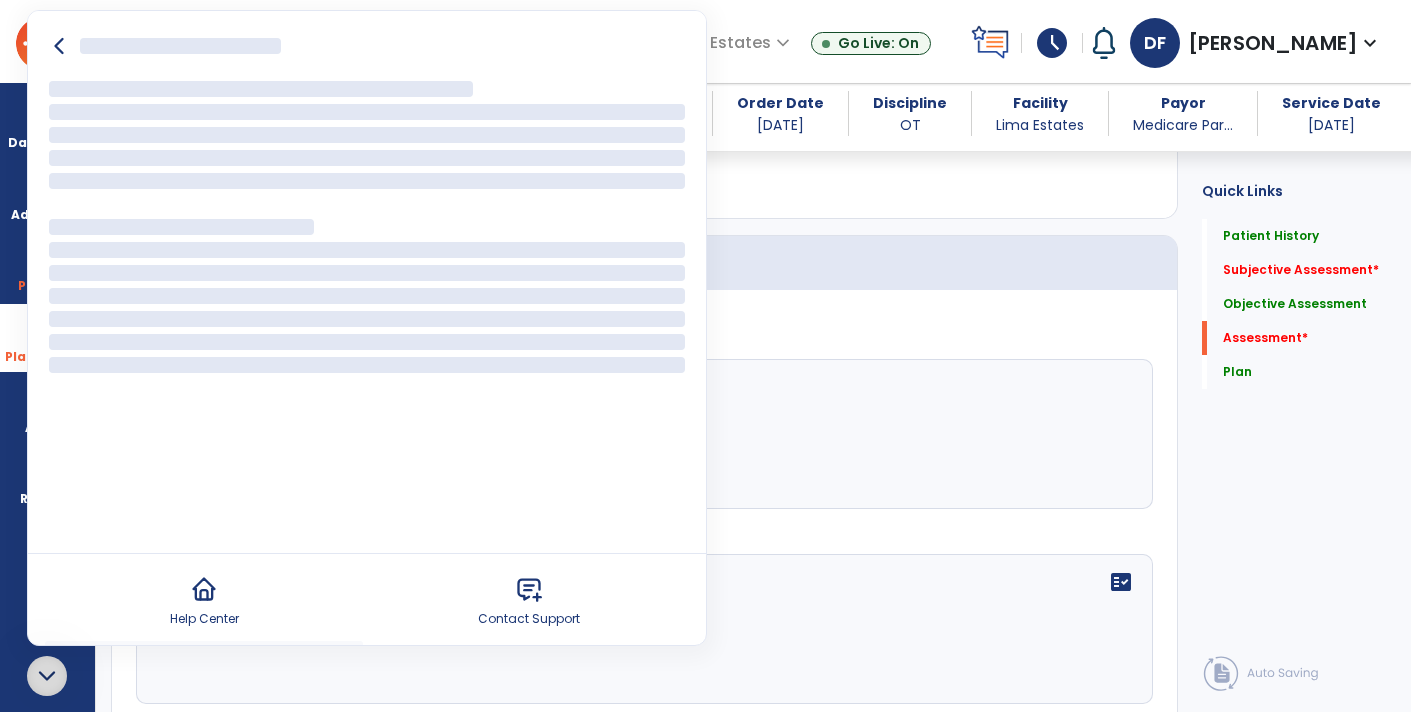 scroll, scrollTop: 0, scrollLeft: 0, axis: both 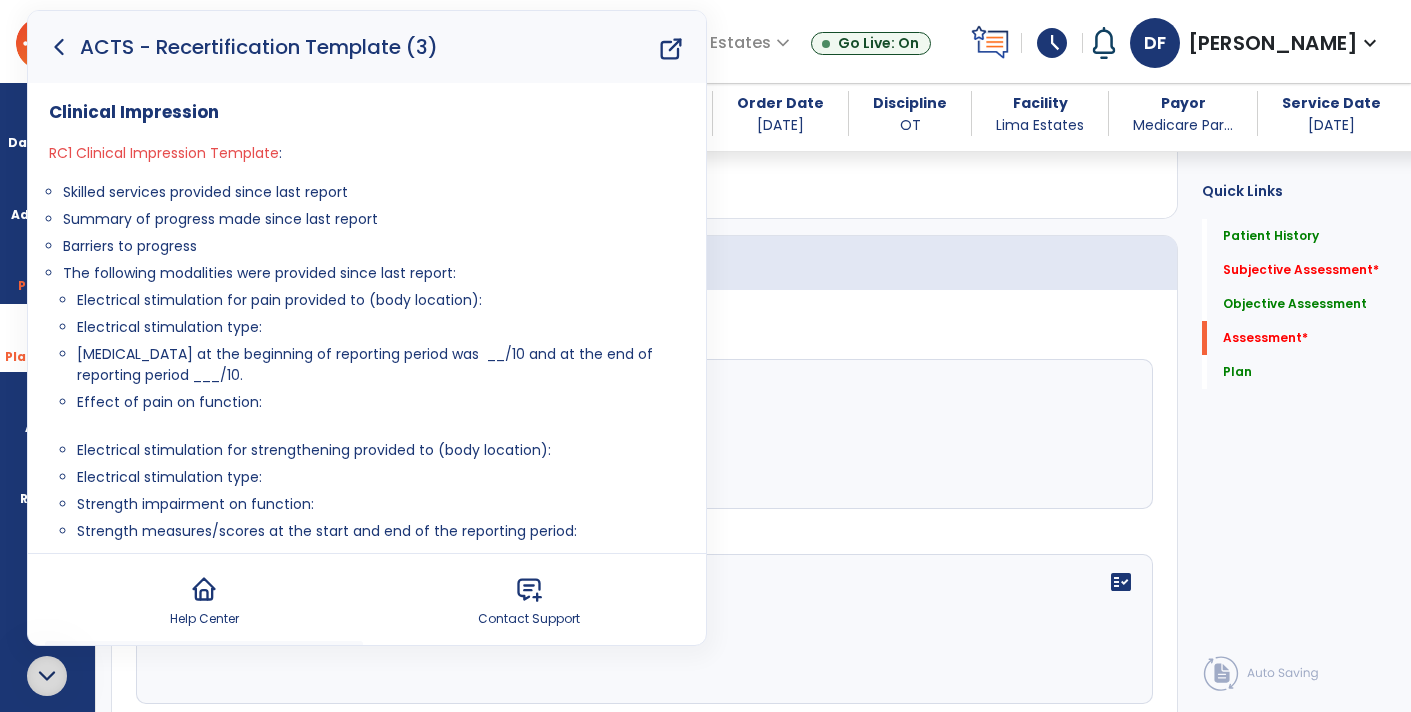 drag, startPoint x: 63, startPoint y: 190, endPoint x: 239, endPoint y: 235, distance: 181.66177 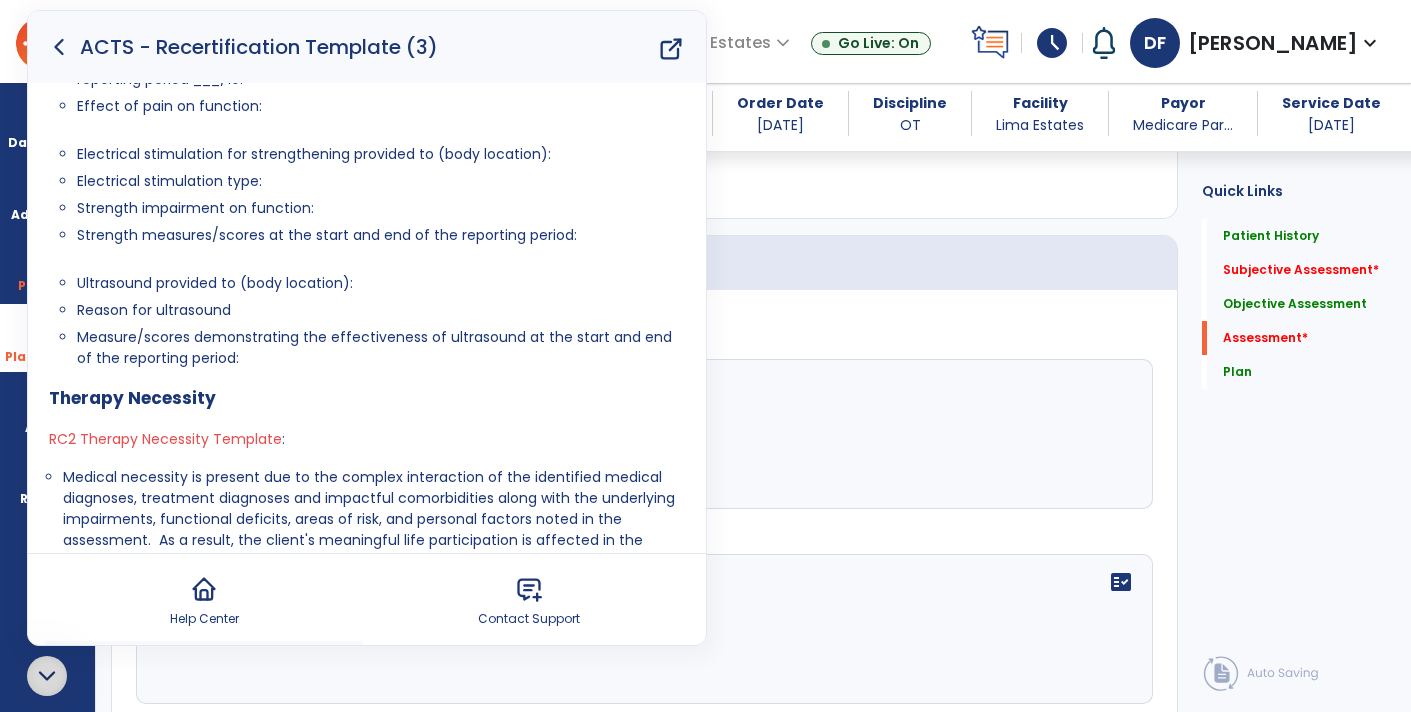 scroll, scrollTop: 303, scrollLeft: 0, axis: vertical 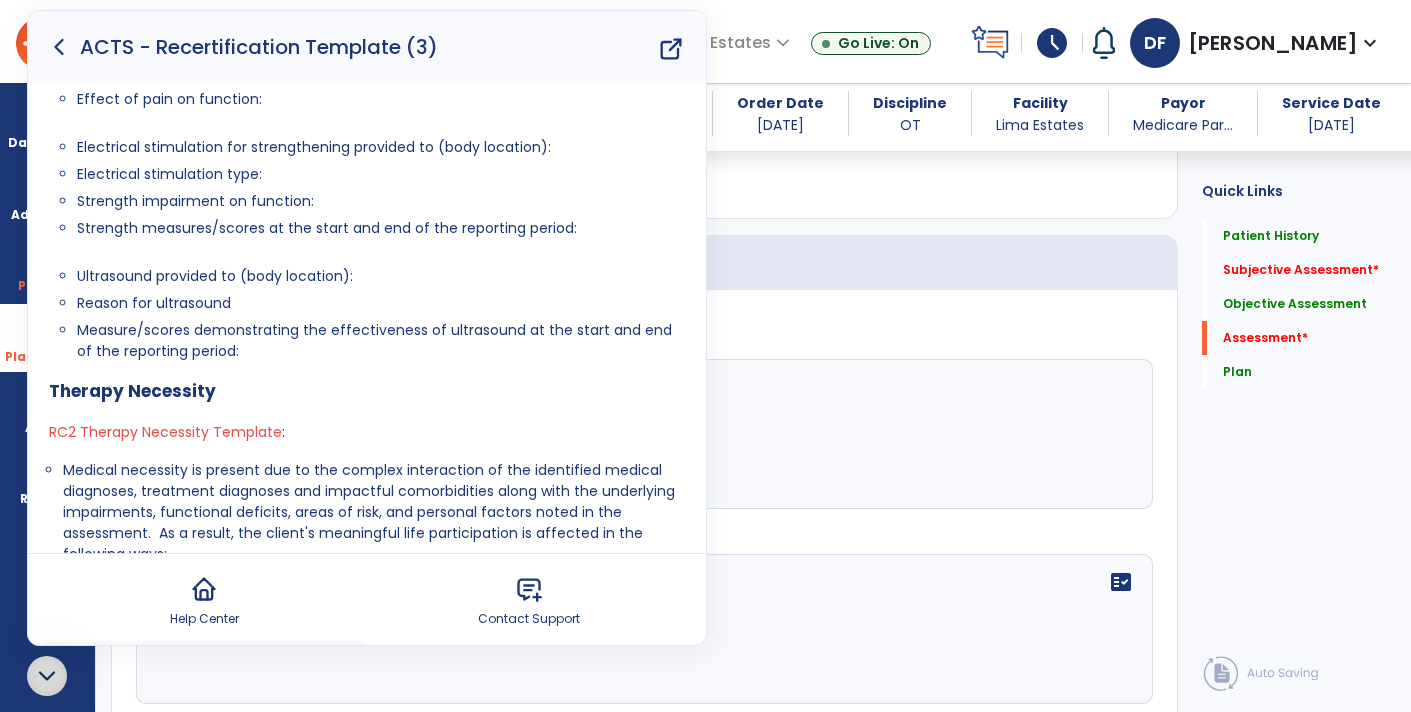 click 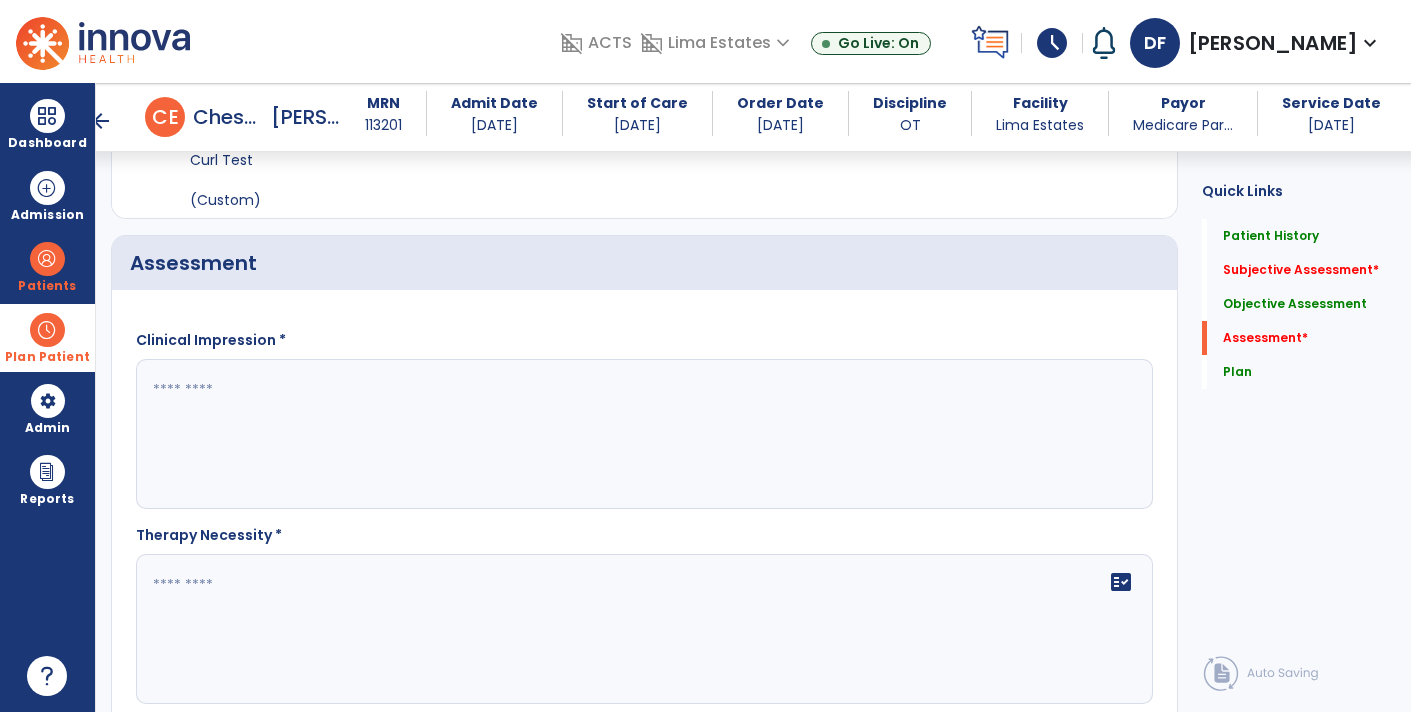 scroll, scrollTop: 0, scrollLeft: 0, axis: both 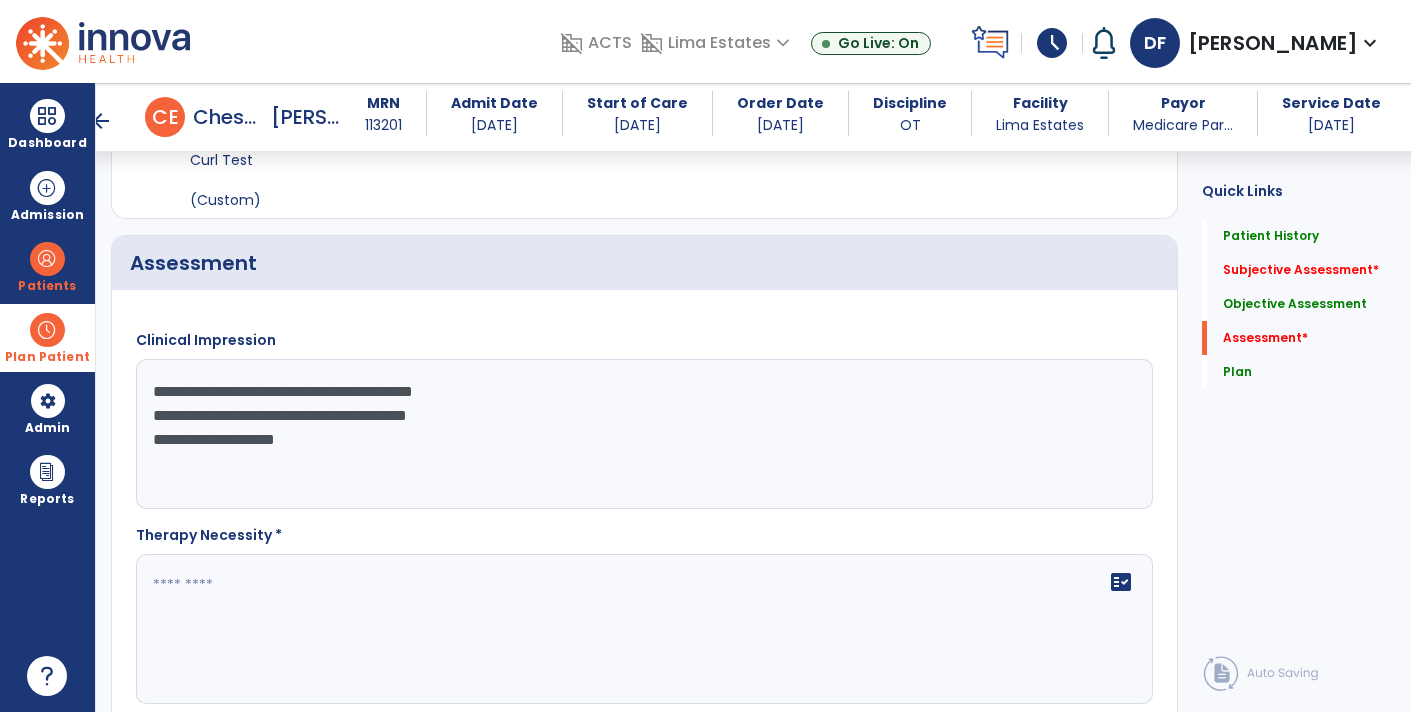 click on "**********" 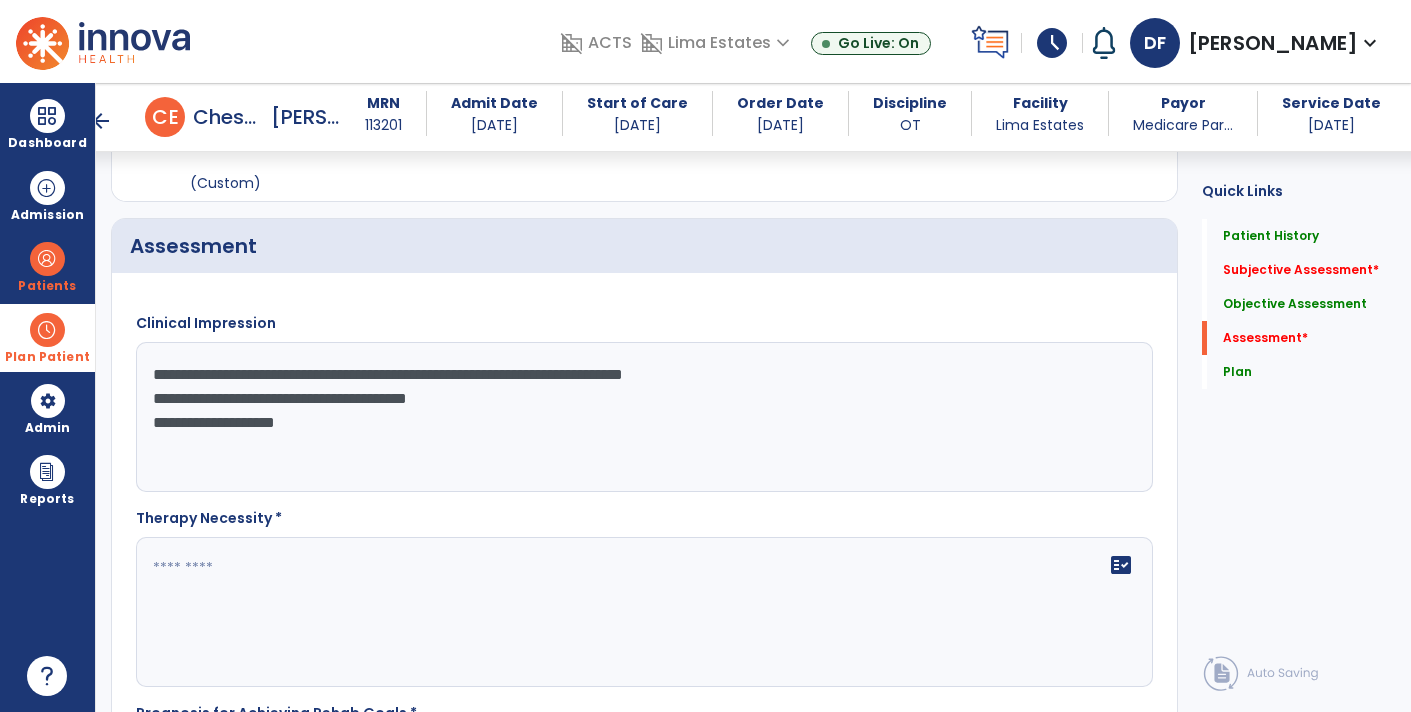 scroll, scrollTop: 2481, scrollLeft: 0, axis: vertical 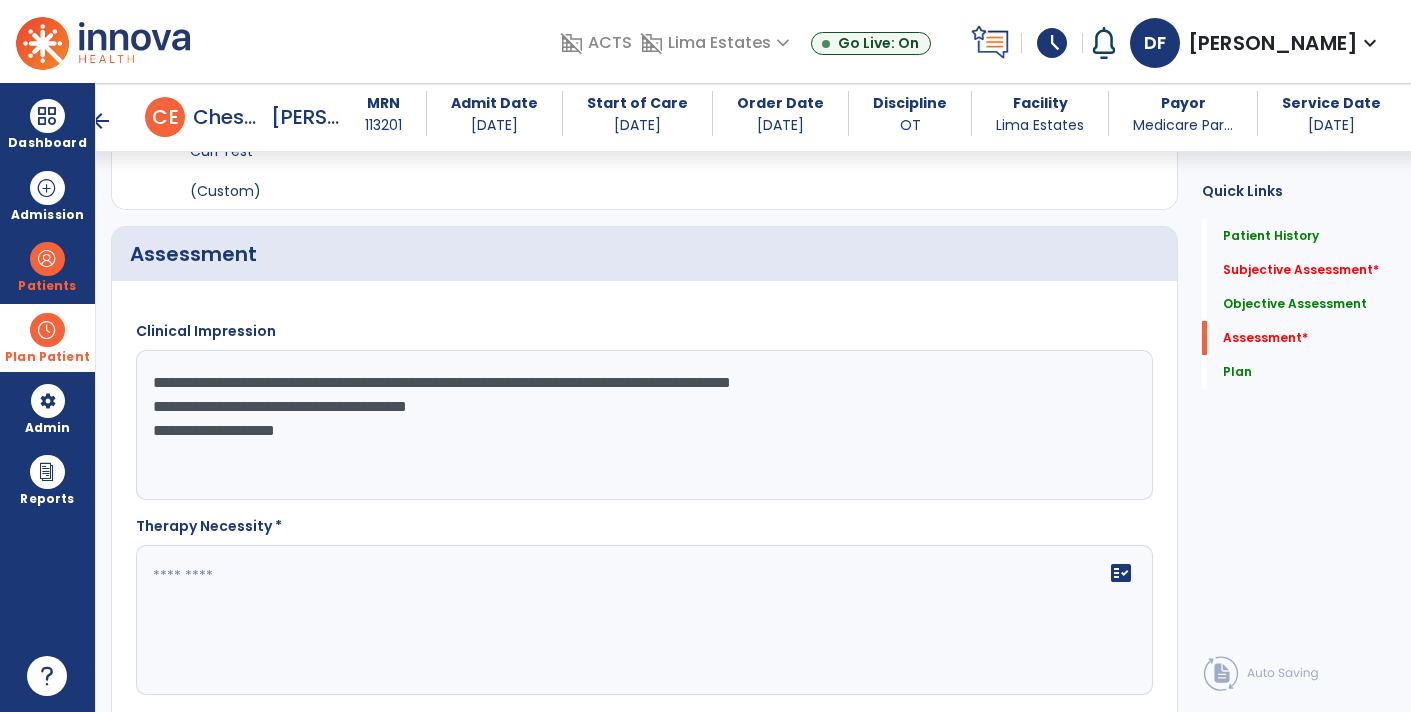 click on "**********" 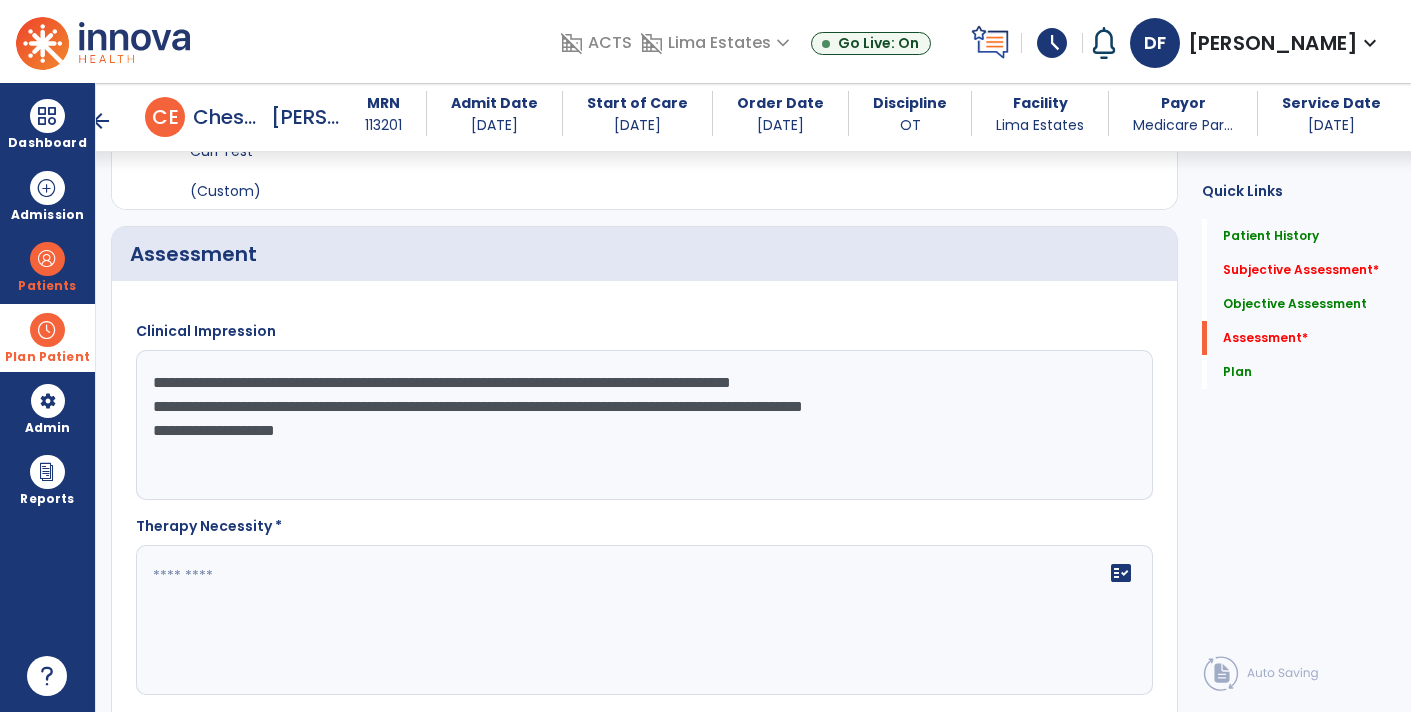 click on "**********" 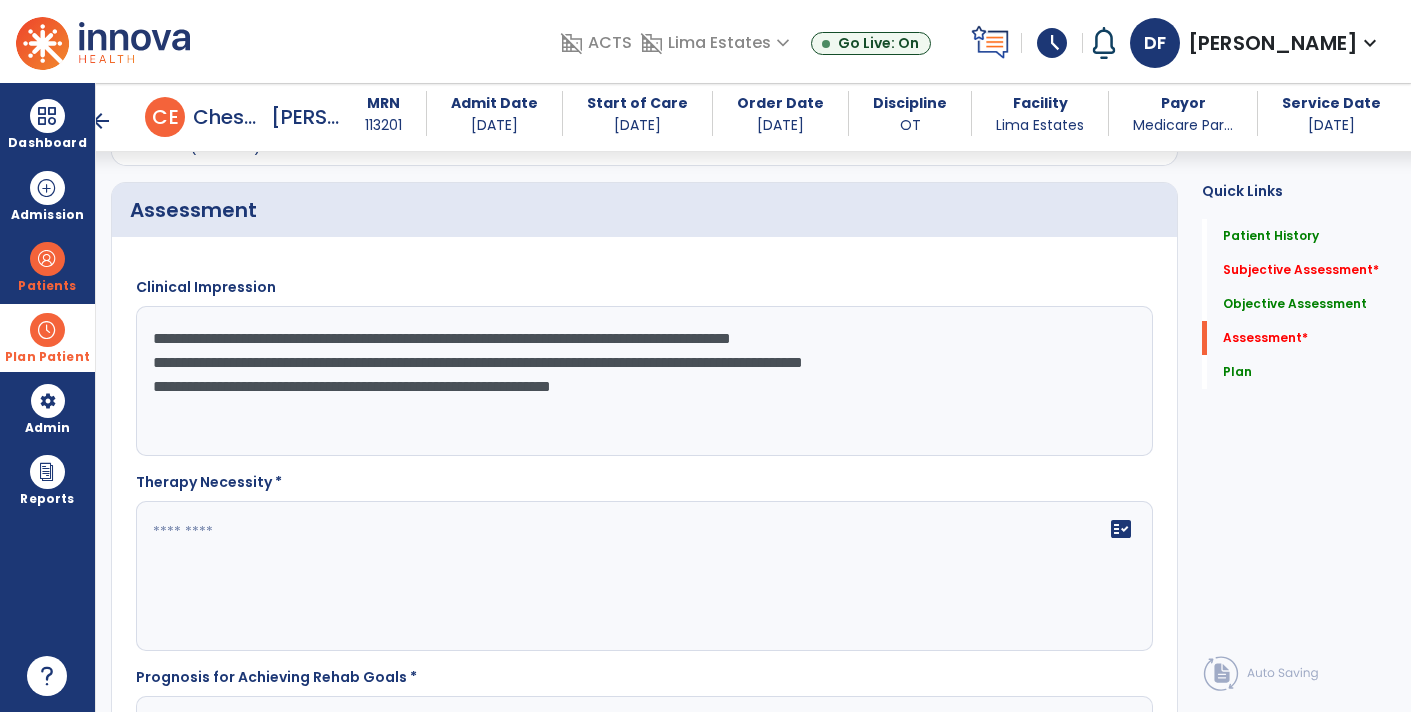 scroll, scrollTop: 2525, scrollLeft: 0, axis: vertical 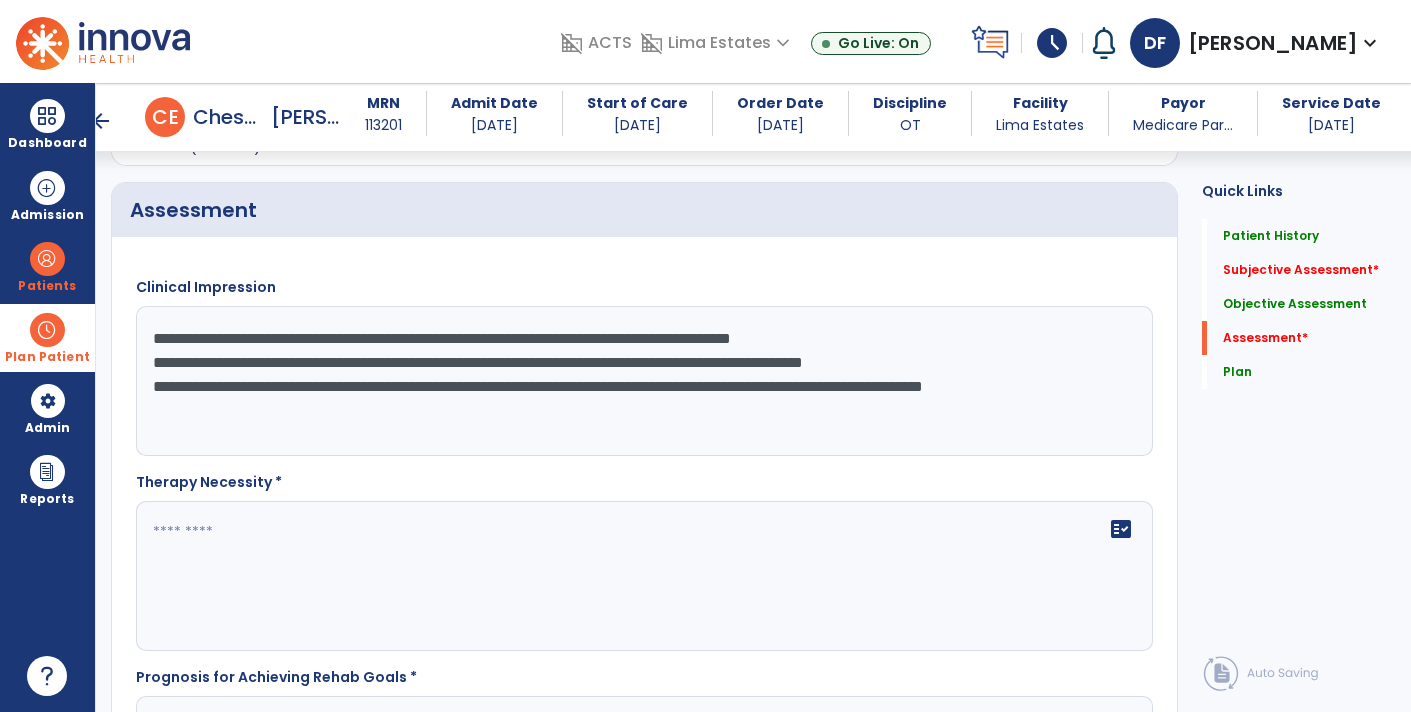 type on "**********" 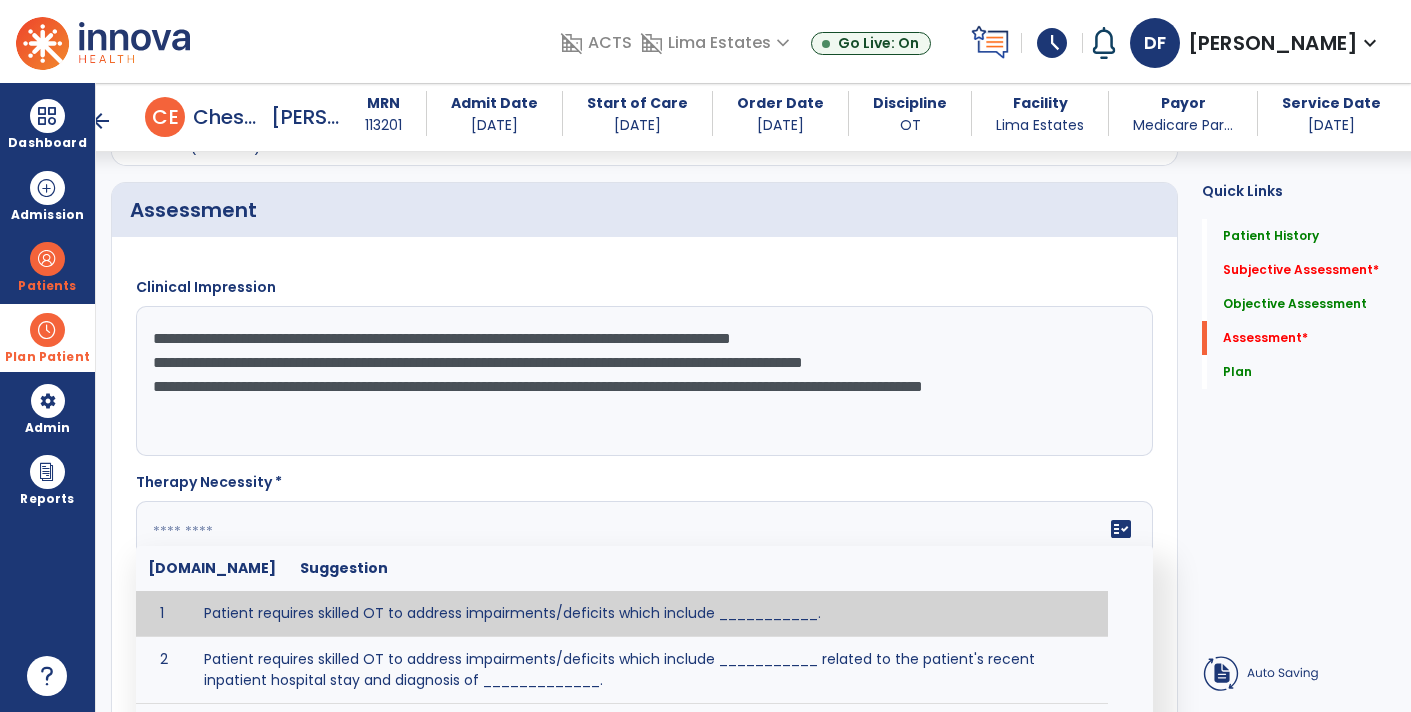 click on "Dashboard  dashboard  Therapist Dashboard  view_quilt  Operations Dashboard Admission Patients  format_list_bulleted  Patient List  space_dashboard  Patient Board  insert_chart  PDPM Board Plan Patient  event_note  Planner  content_paste_go  Scheduler  content_paste_go  Whiteboard Admin  manage_accounts  Users Reports  export_notes  Billing Exports  note_alt  EOM Report  event_note  Minutes By Payor  inbox_customize  Service Log  playlist_add_check  Triple Check Report" at bounding box center [48, 397] 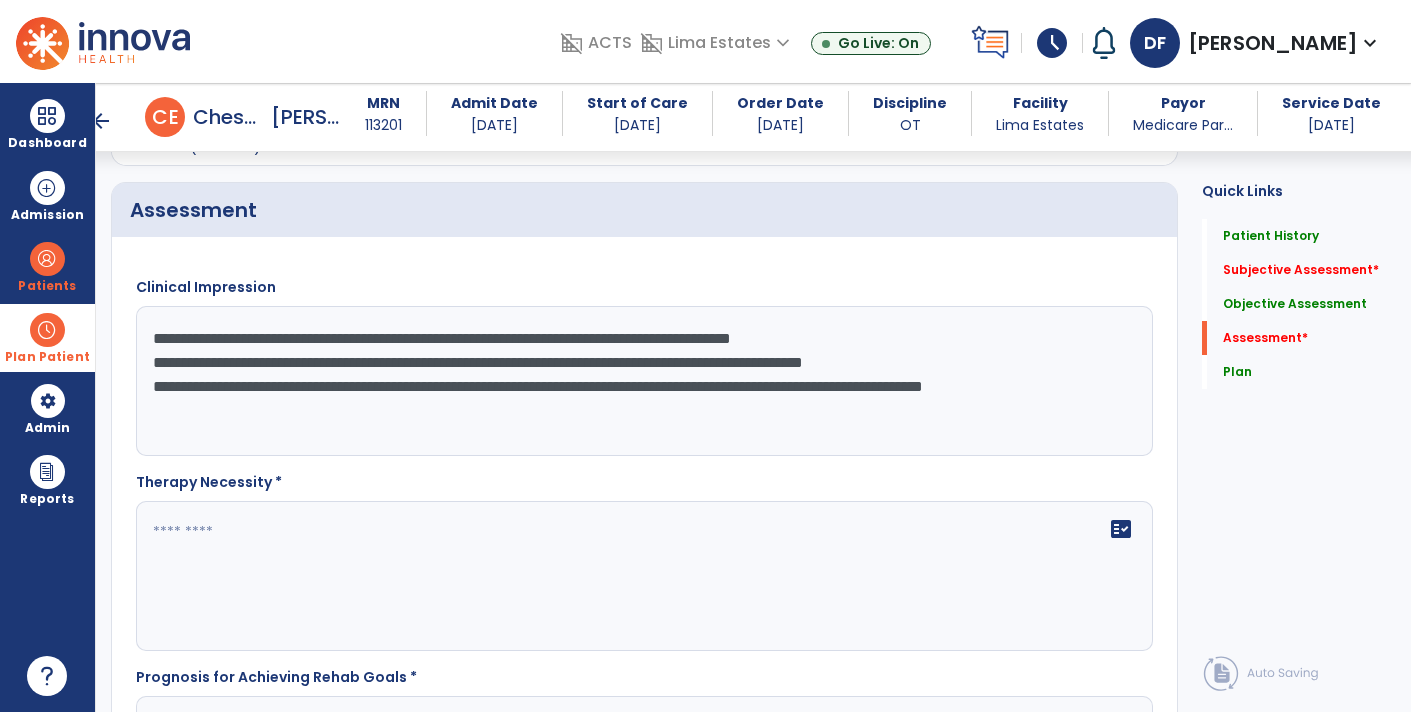 click 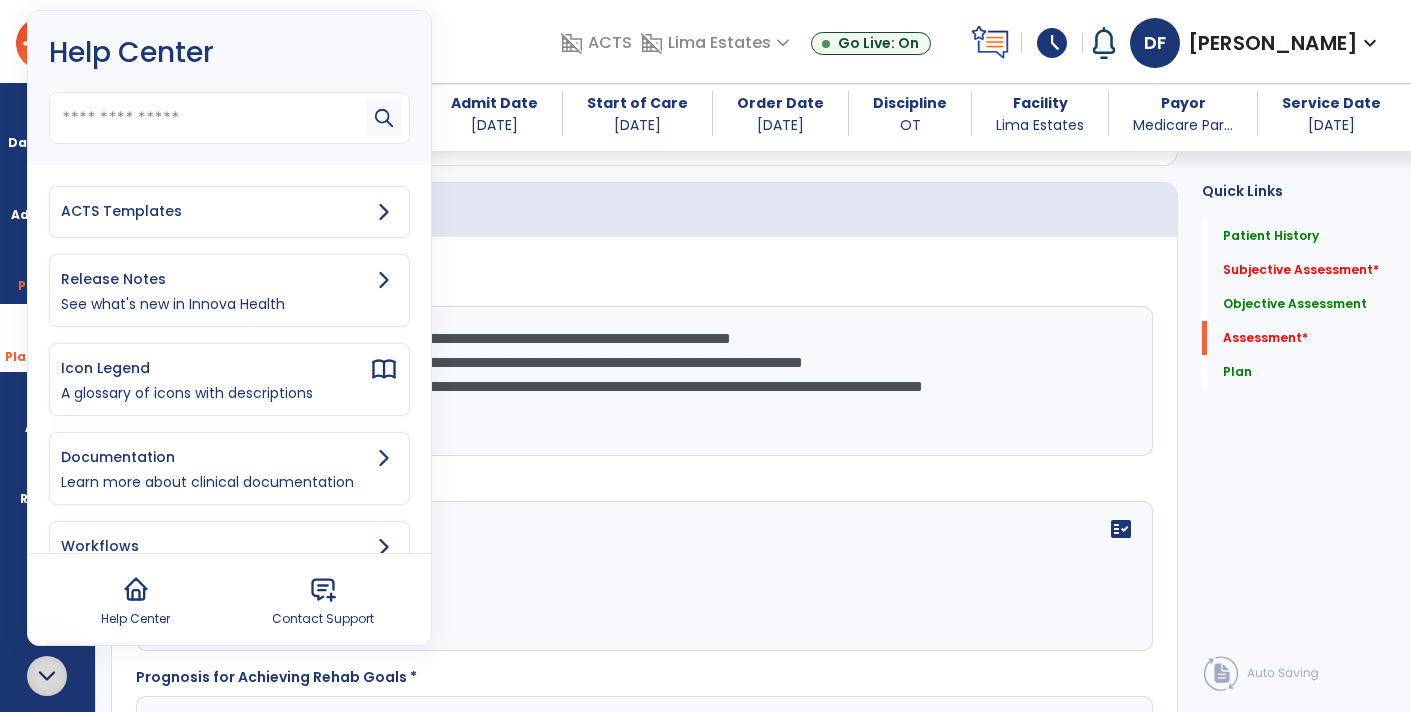 click on "ACTS Templates" at bounding box center (229, 212) 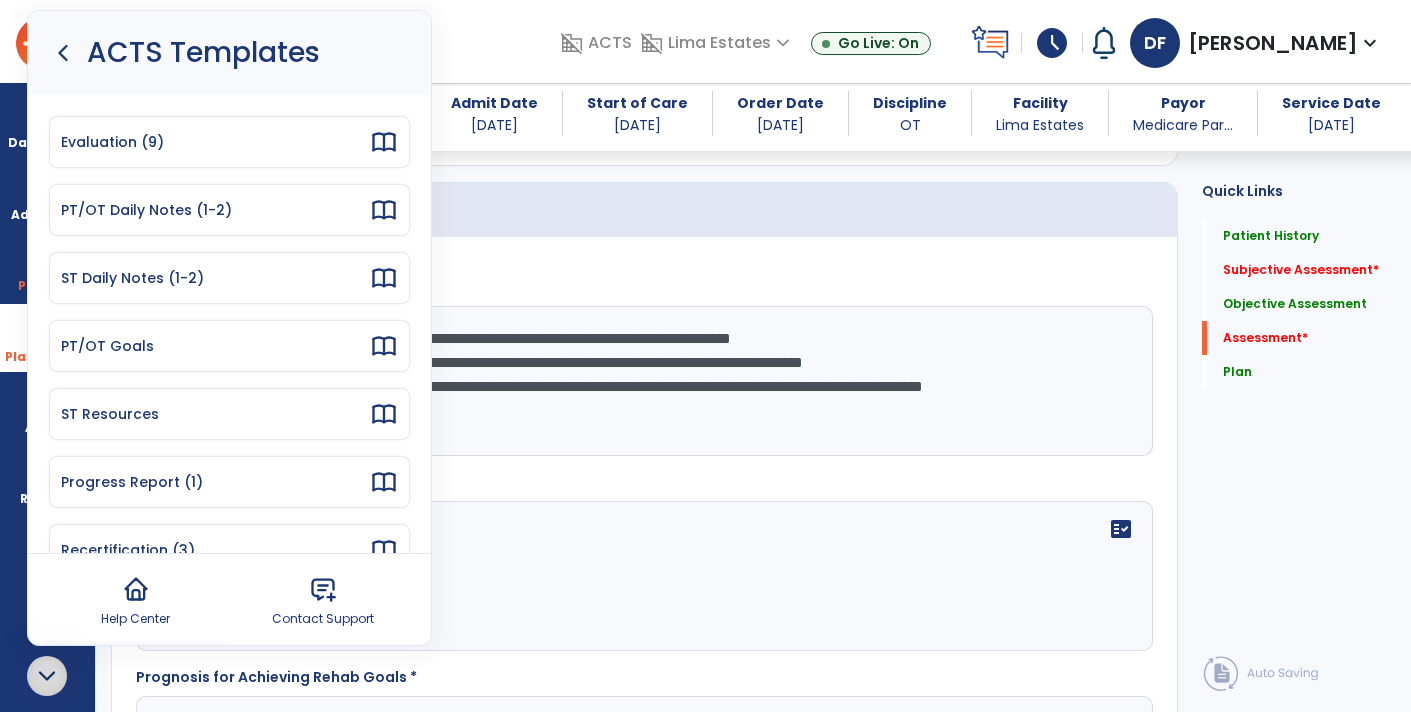 click on "PT/OT Daily Notes (1-2)" at bounding box center [215, 210] 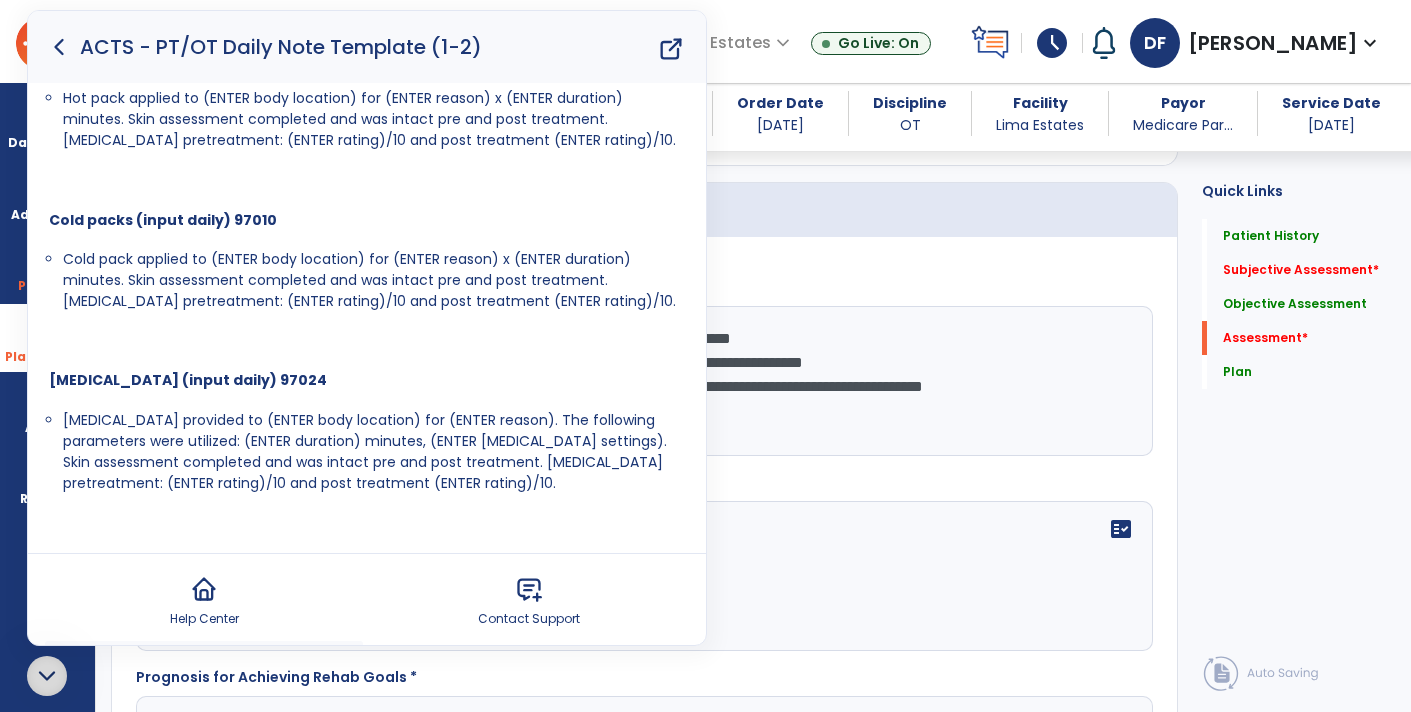 scroll, scrollTop: 1597, scrollLeft: 0, axis: vertical 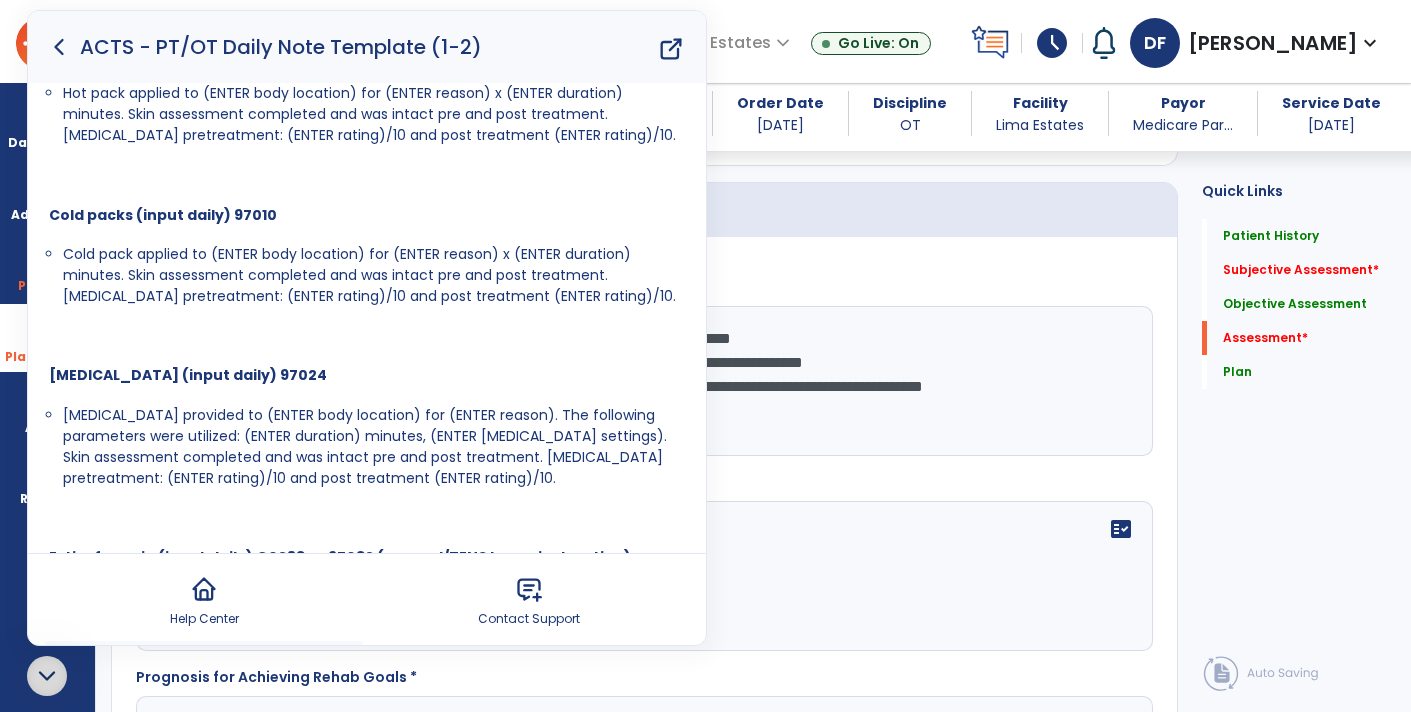 click 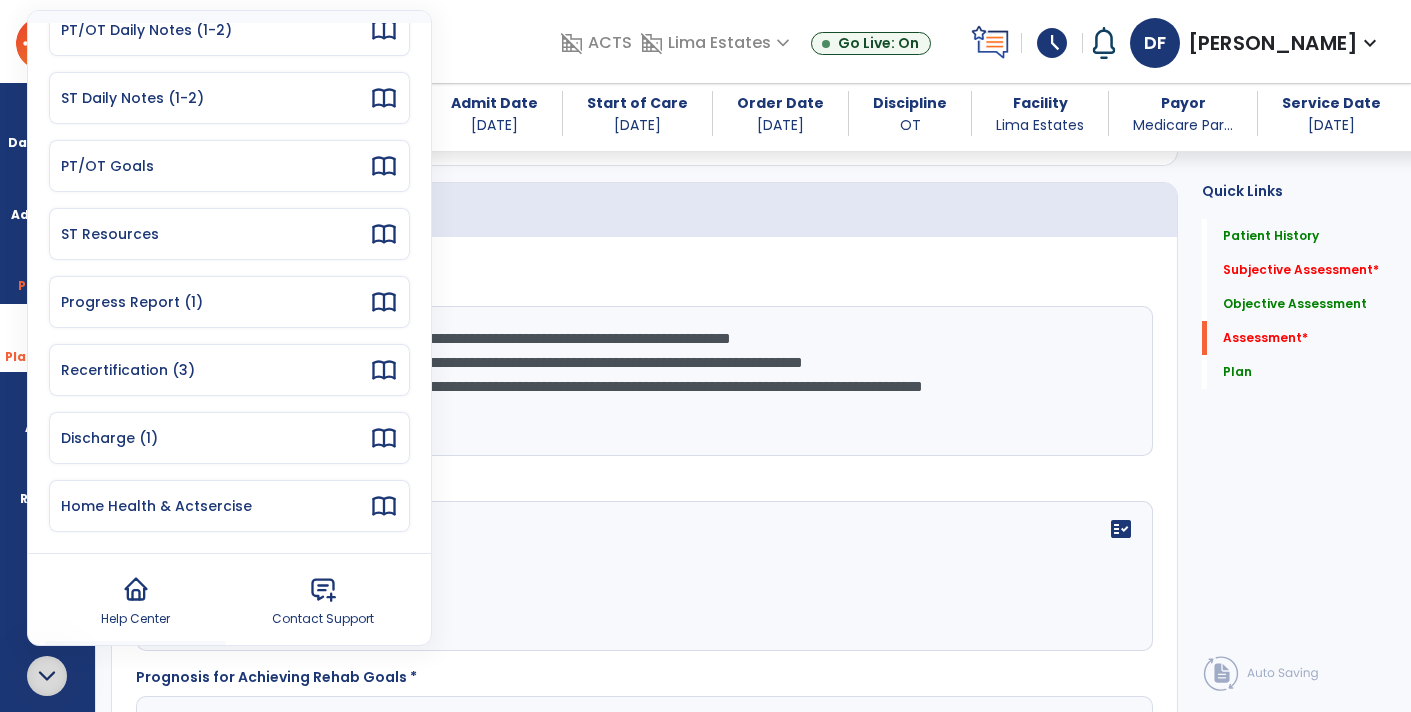 scroll, scrollTop: 179, scrollLeft: 0, axis: vertical 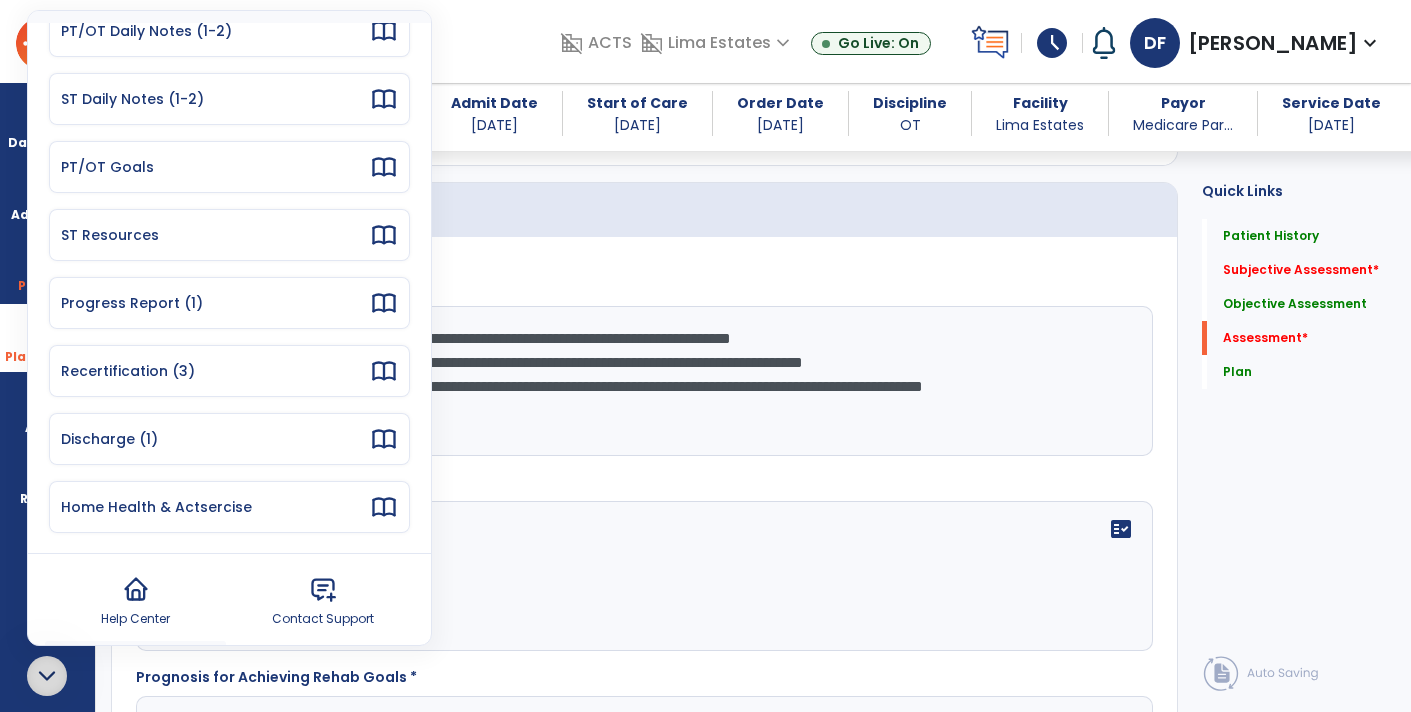 click on "Evaluation (9) PT/OT Daily Notes (1-2) ST Daily Notes (1-2) PT/OT Goals ST Resources Progress Report (1) Recertification (3) Discharge (1) Home Health & Actsercise" at bounding box center (229, 235) 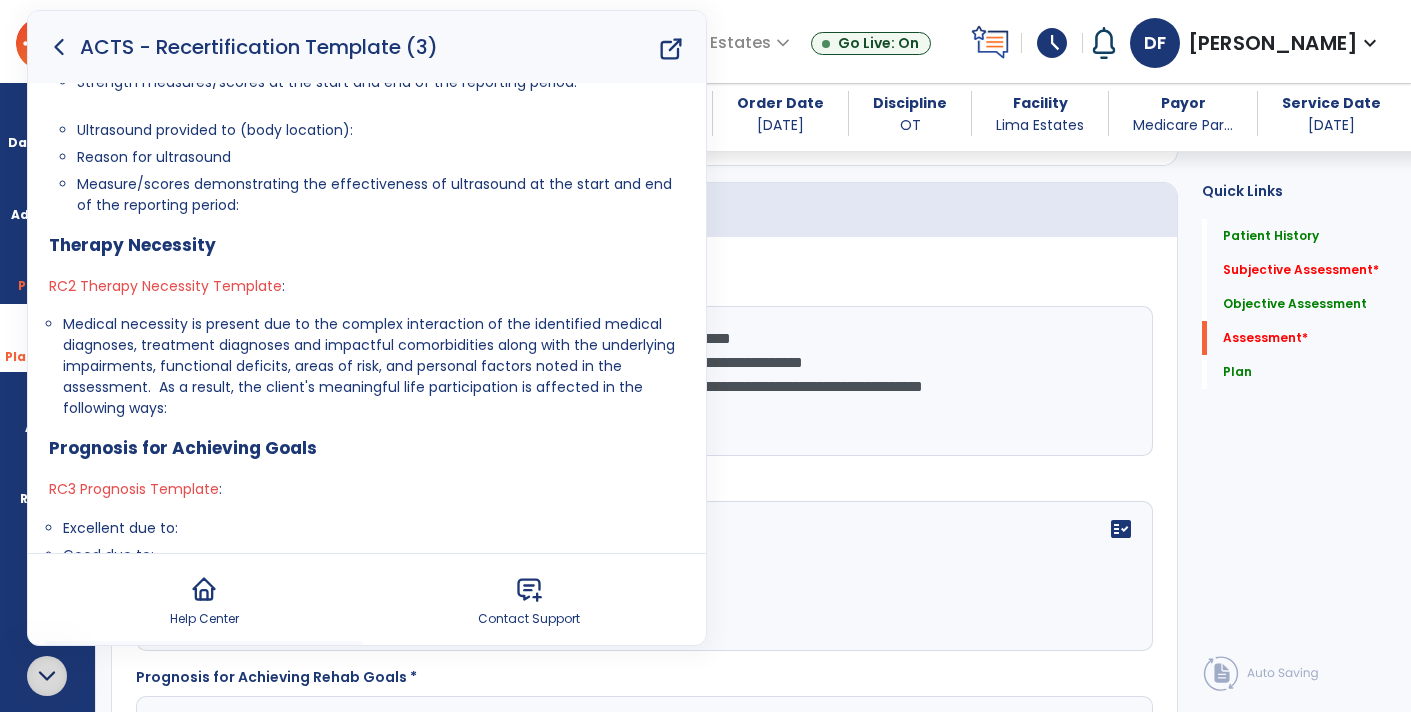 scroll, scrollTop: 448, scrollLeft: 0, axis: vertical 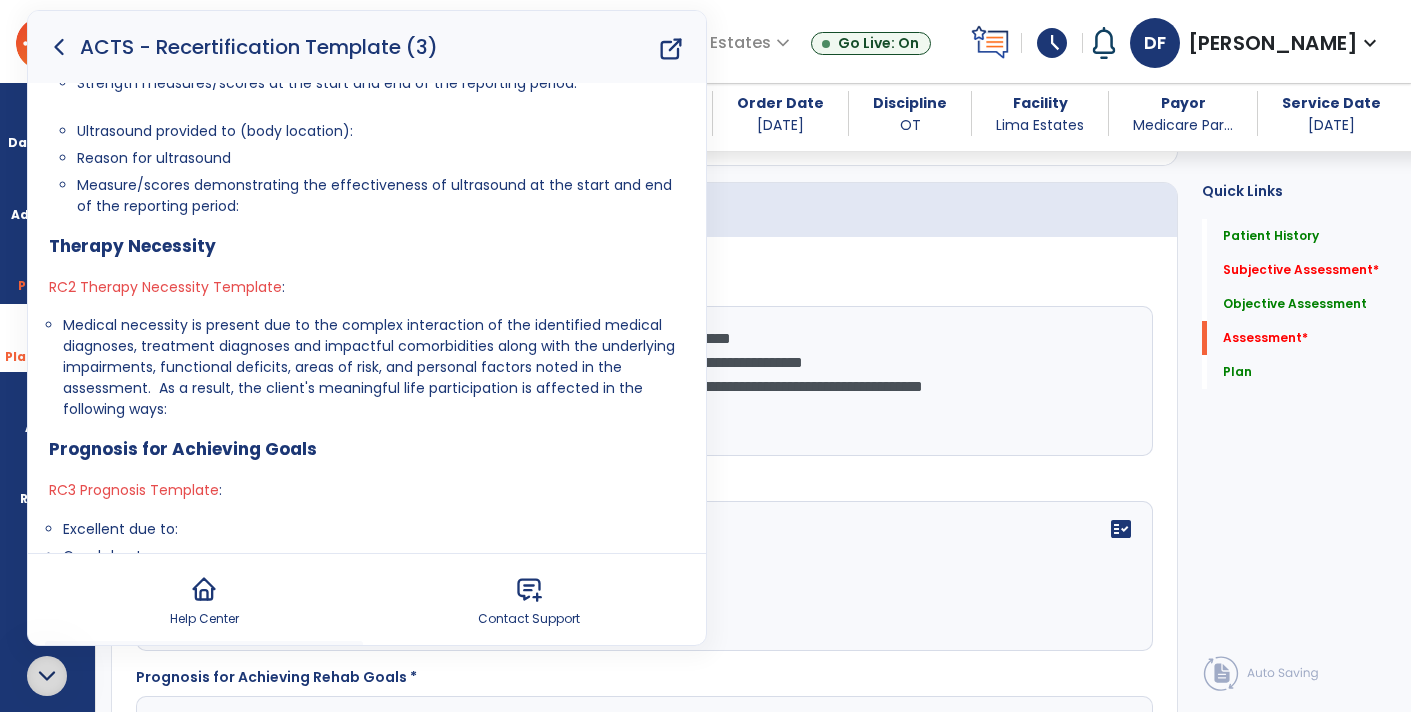 click on "Medical necessity is present due to the complex interaction of the identified medical diagnoses, treatment diagnoses and impactful comorbidities along with the underlying impairments, functional deficits, areas of risk, and personal factors noted in the assessment.  As a result, the client's meaningful life participation is affected in the following ways:" at bounding box center [374, 367] 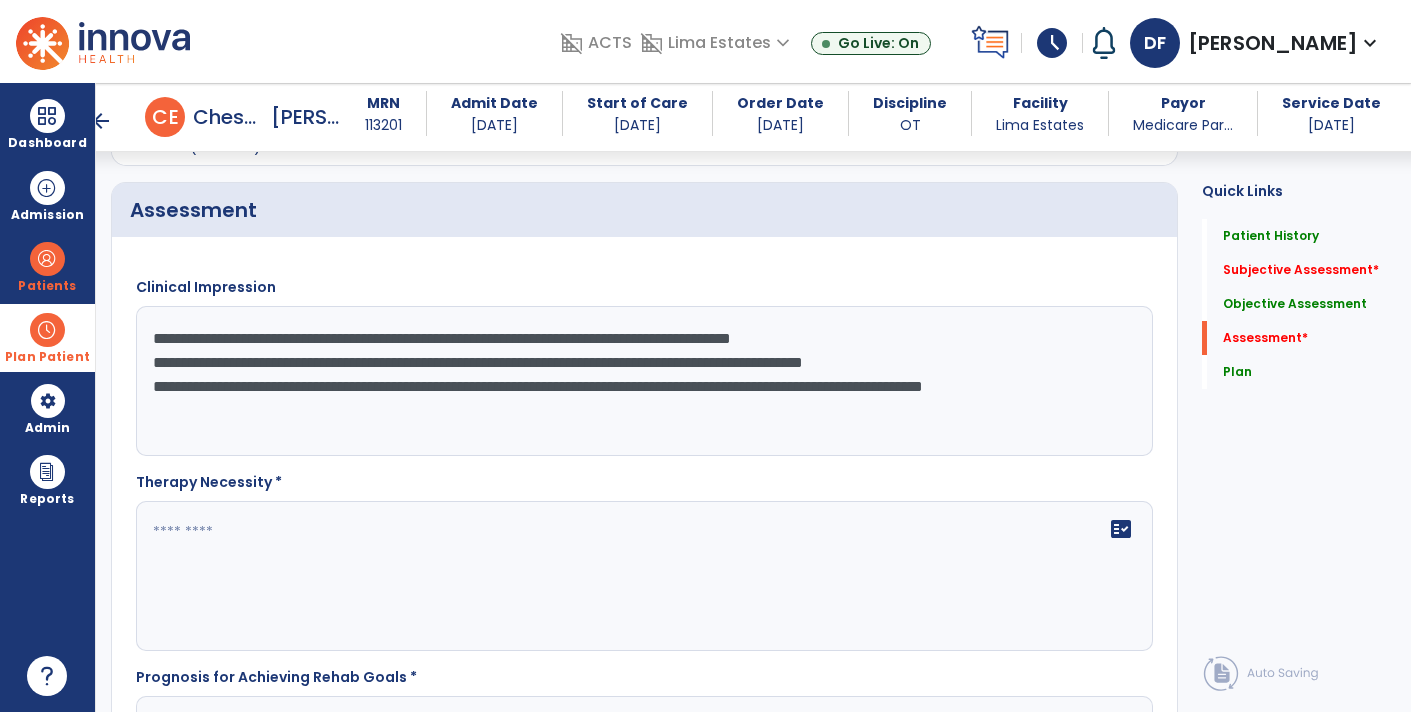 click 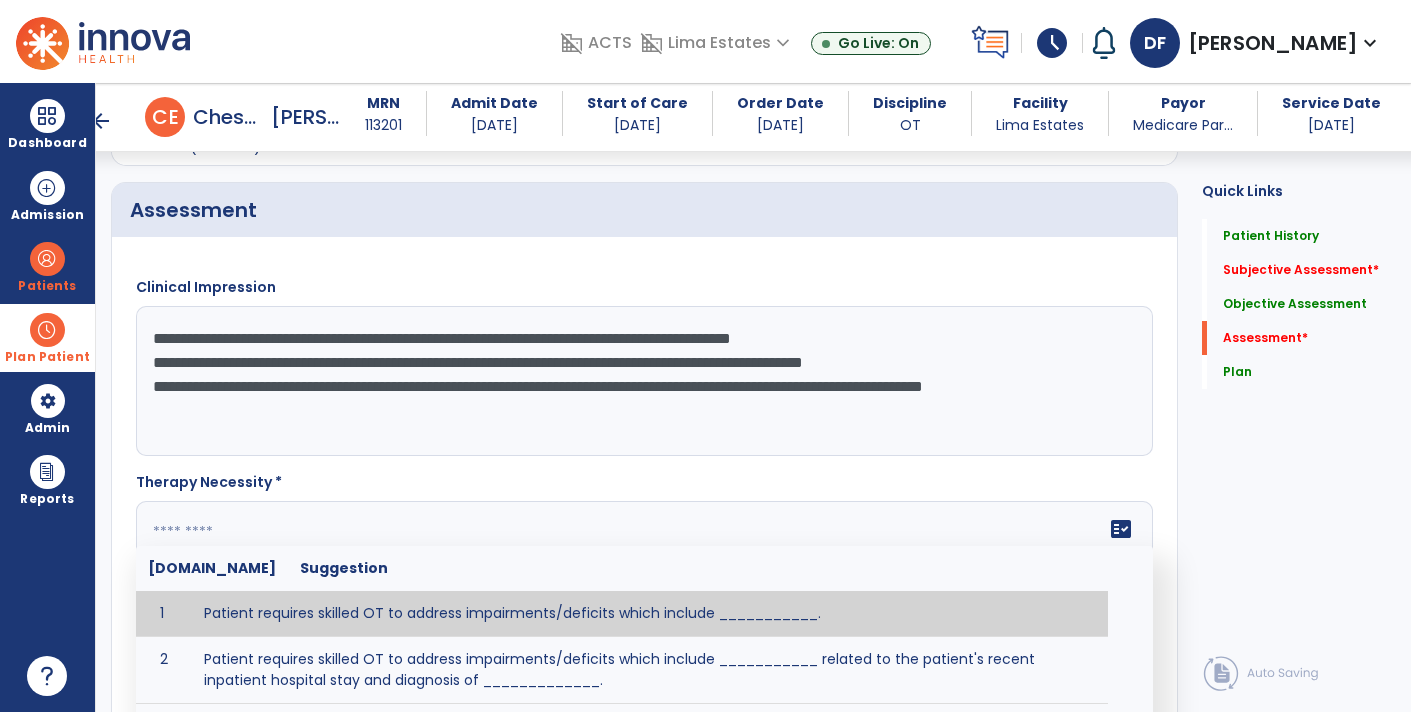 paste on "**********" 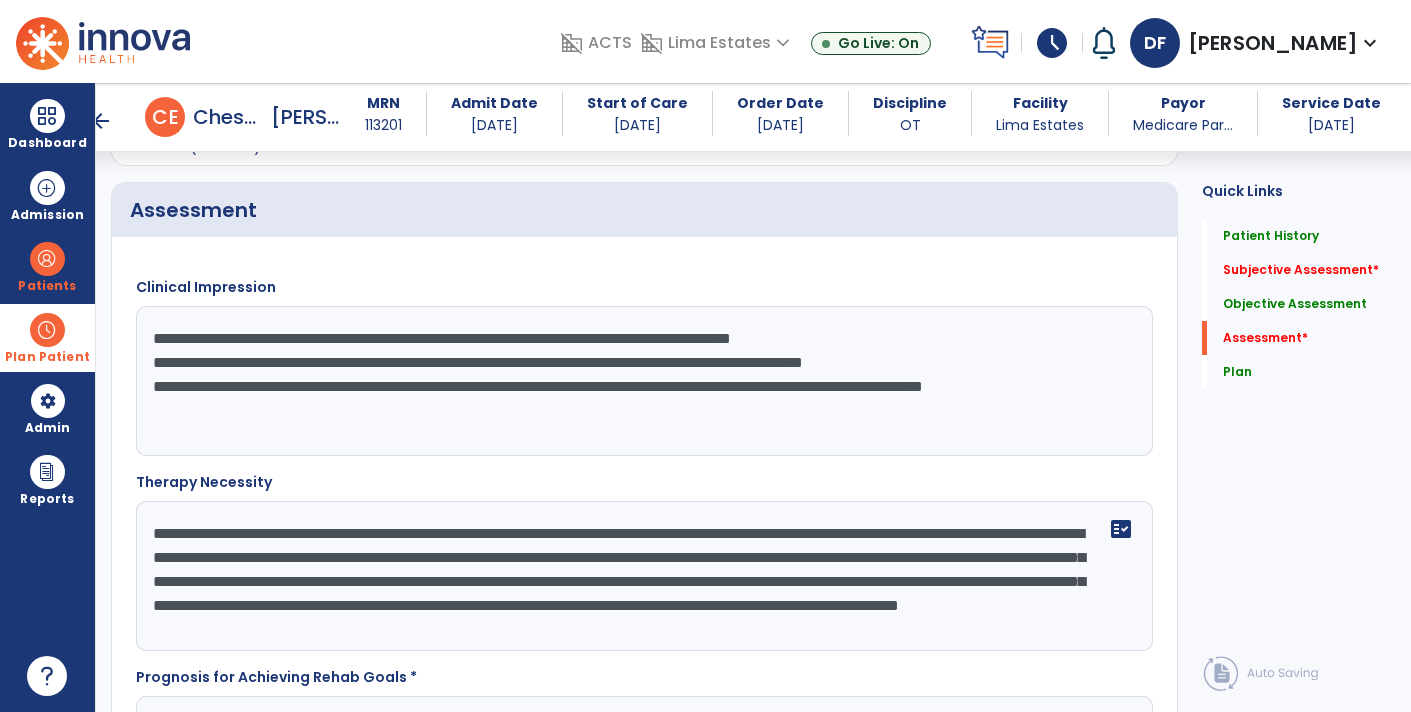 scroll, scrollTop: 15, scrollLeft: 0, axis: vertical 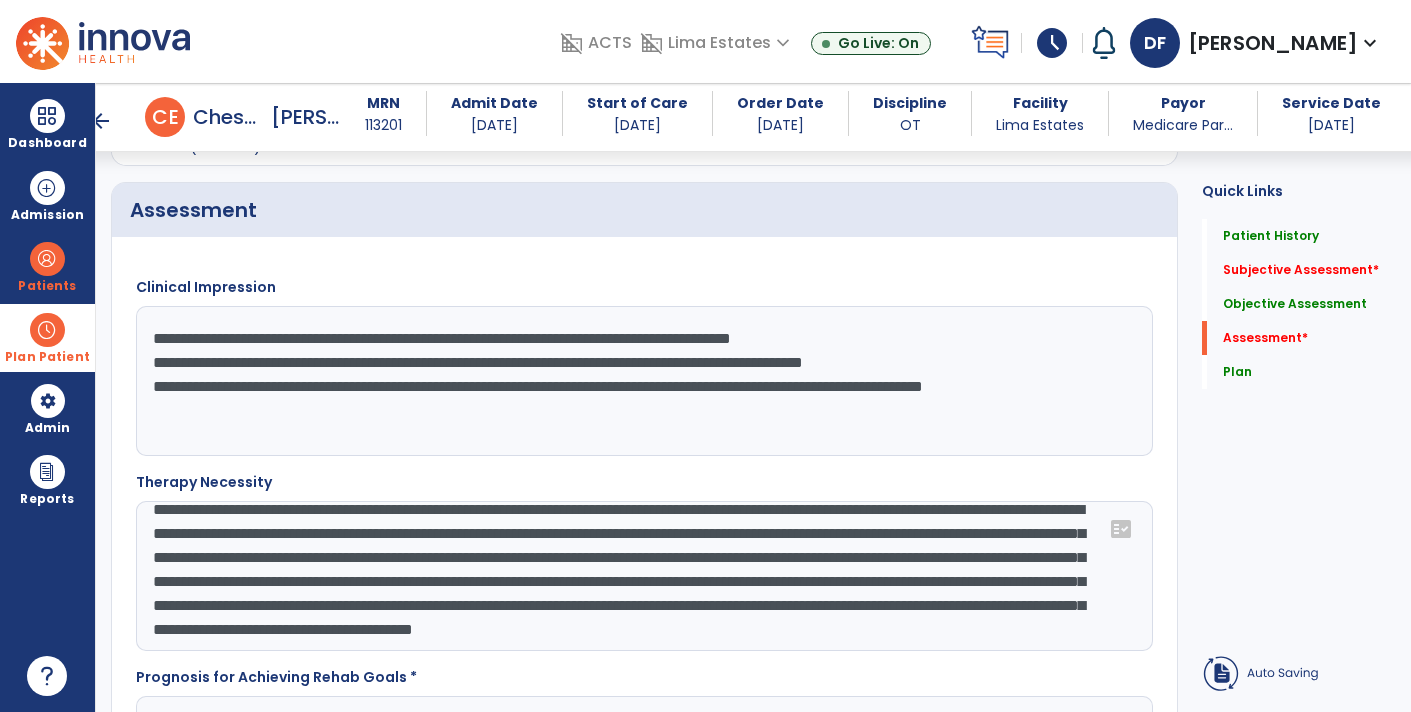 click on "**********" 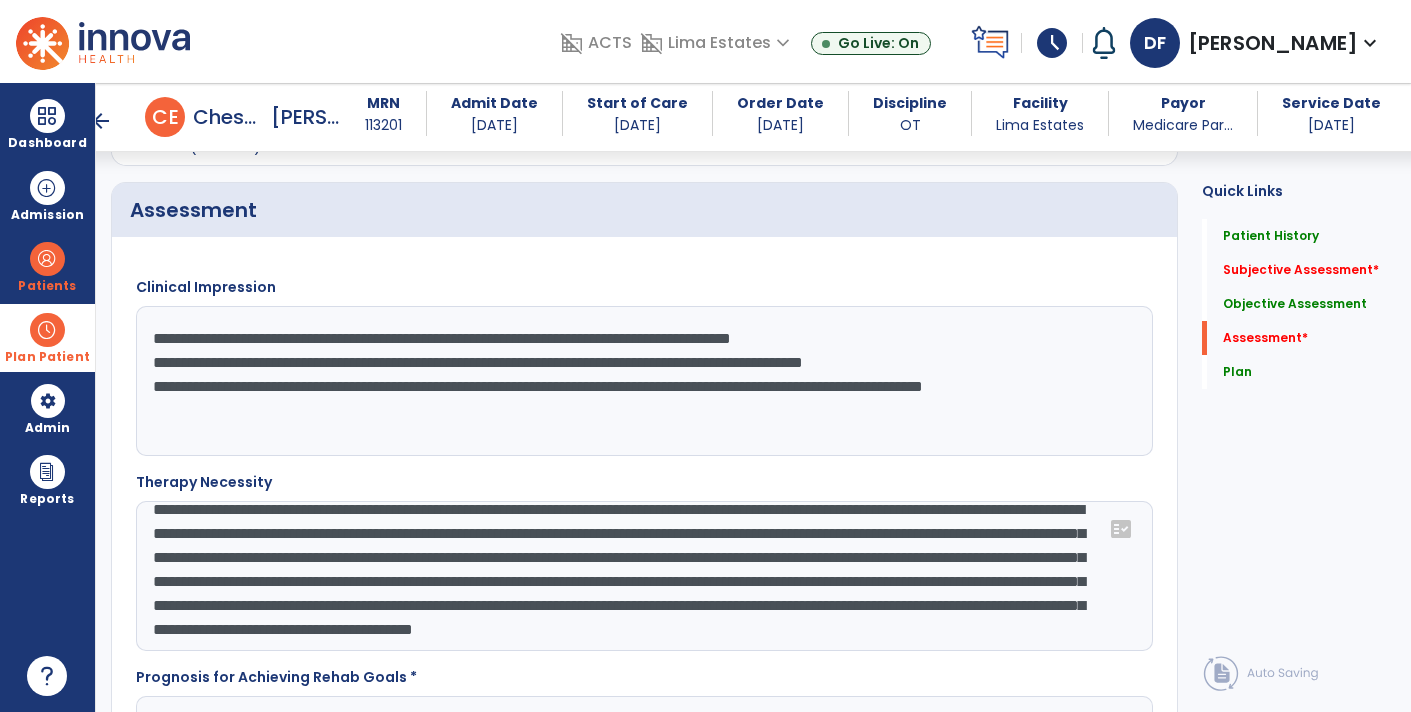 scroll, scrollTop: 47, scrollLeft: 0, axis: vertical 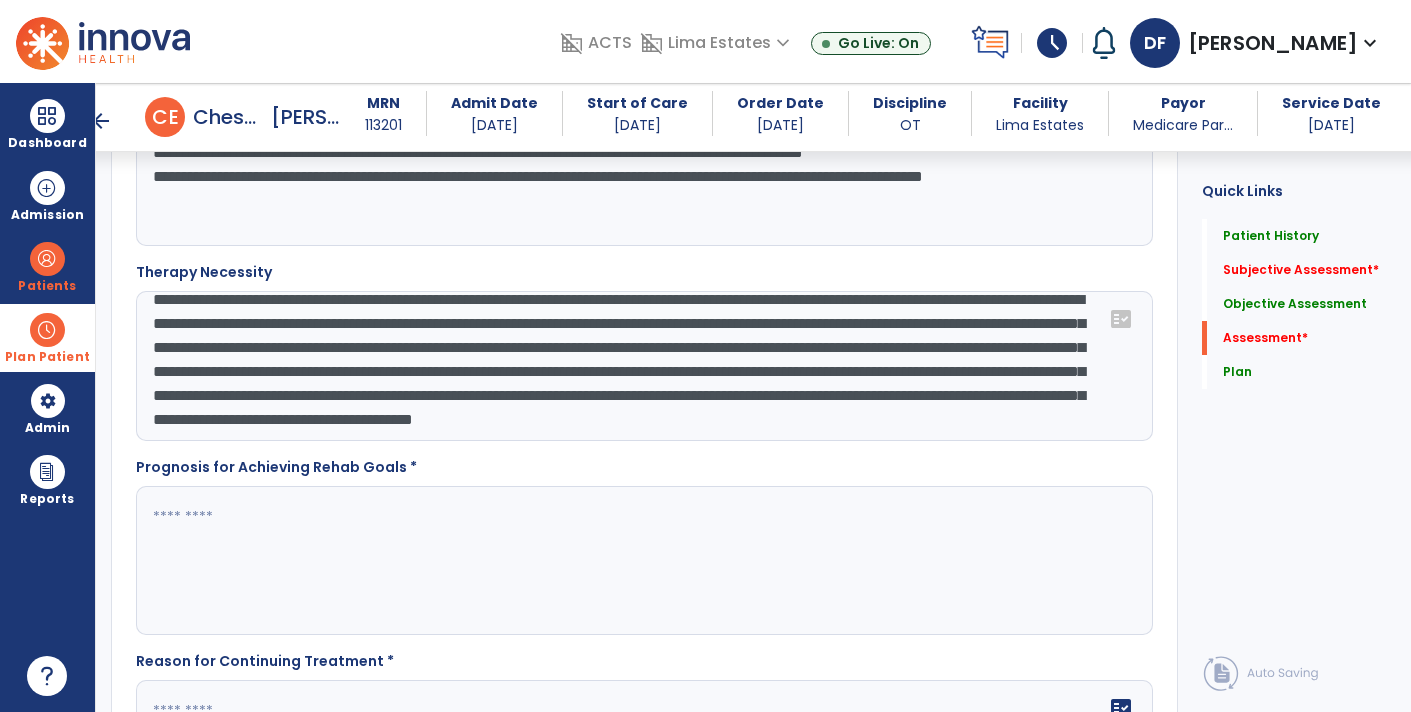 type on "**********" 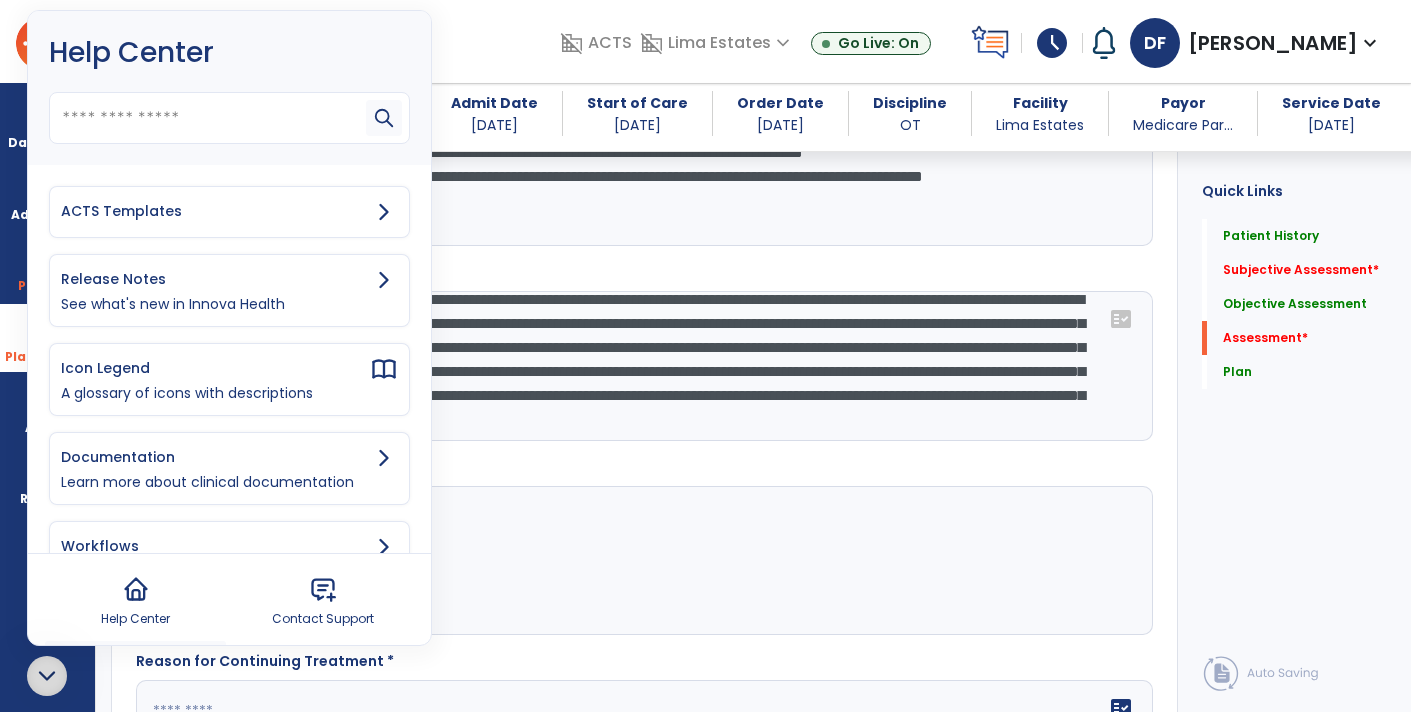 click on "ACTS Templates" at bounding box center (215, 211) 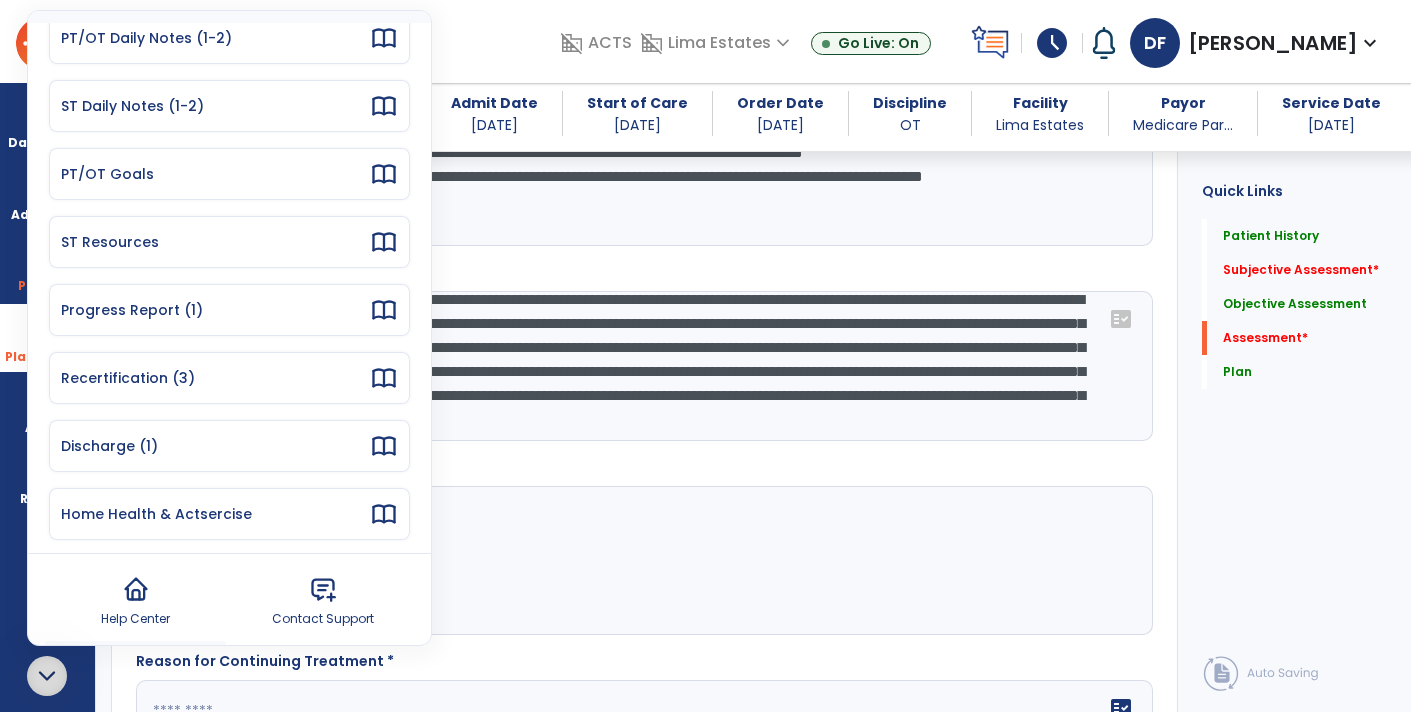 scroll, scrollTop: 162, scrollLeft: 0, axis: vertical 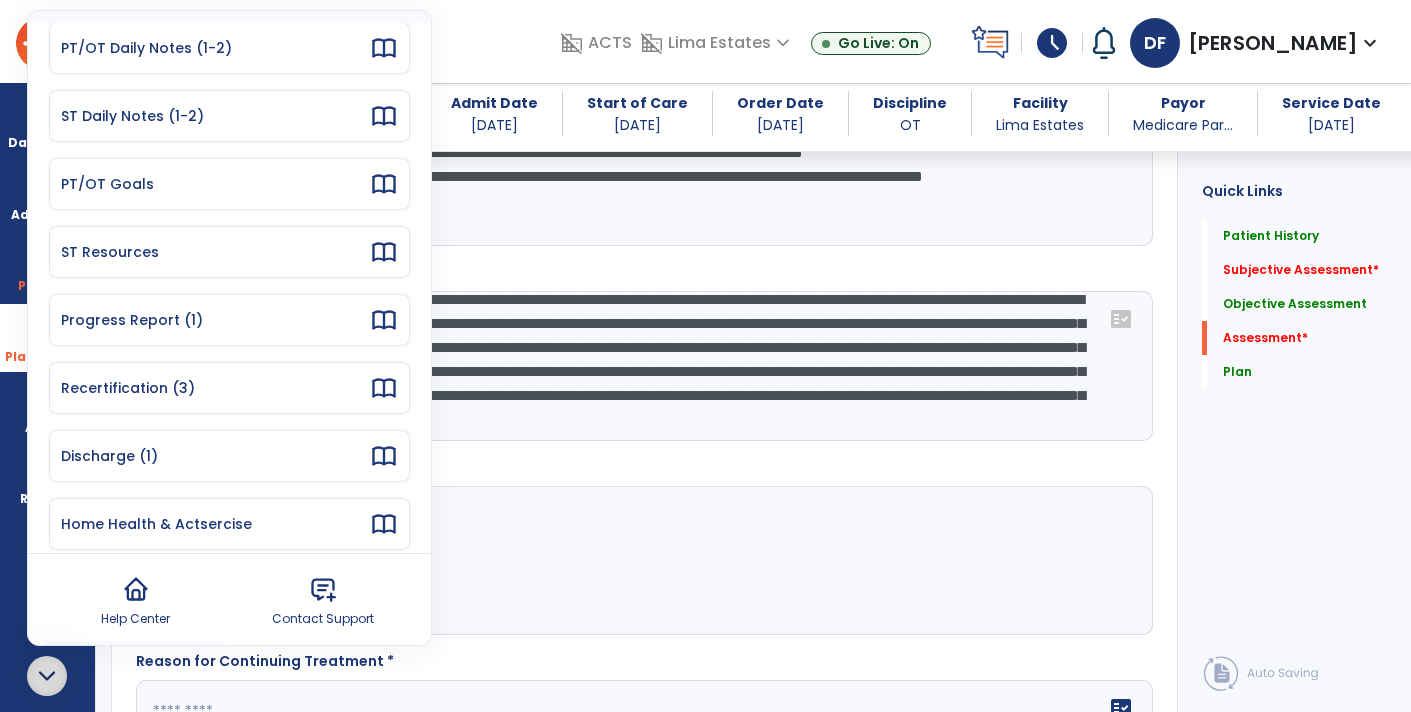 click on "Recertification (3)" at bounding box center [215, 388] 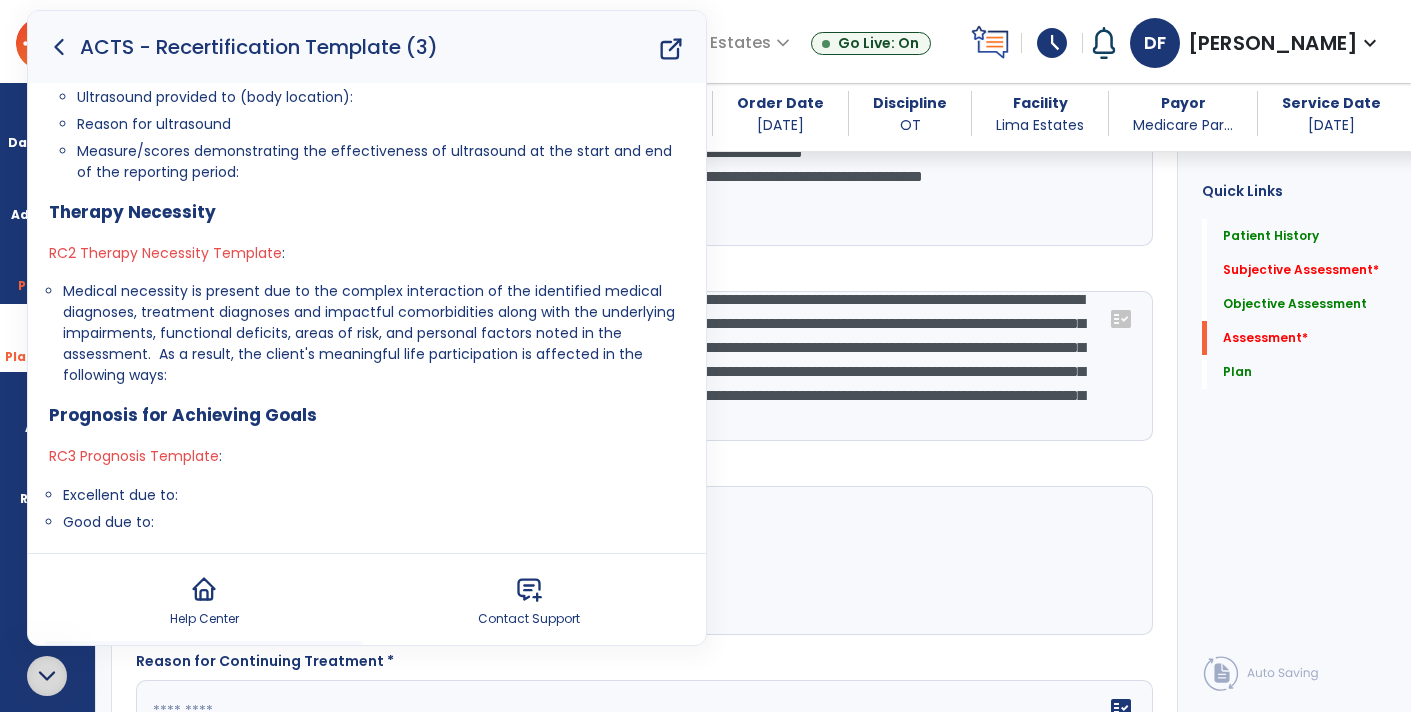 scroll, scrollTop: 487, scrollLeft: 0, axis: vertical 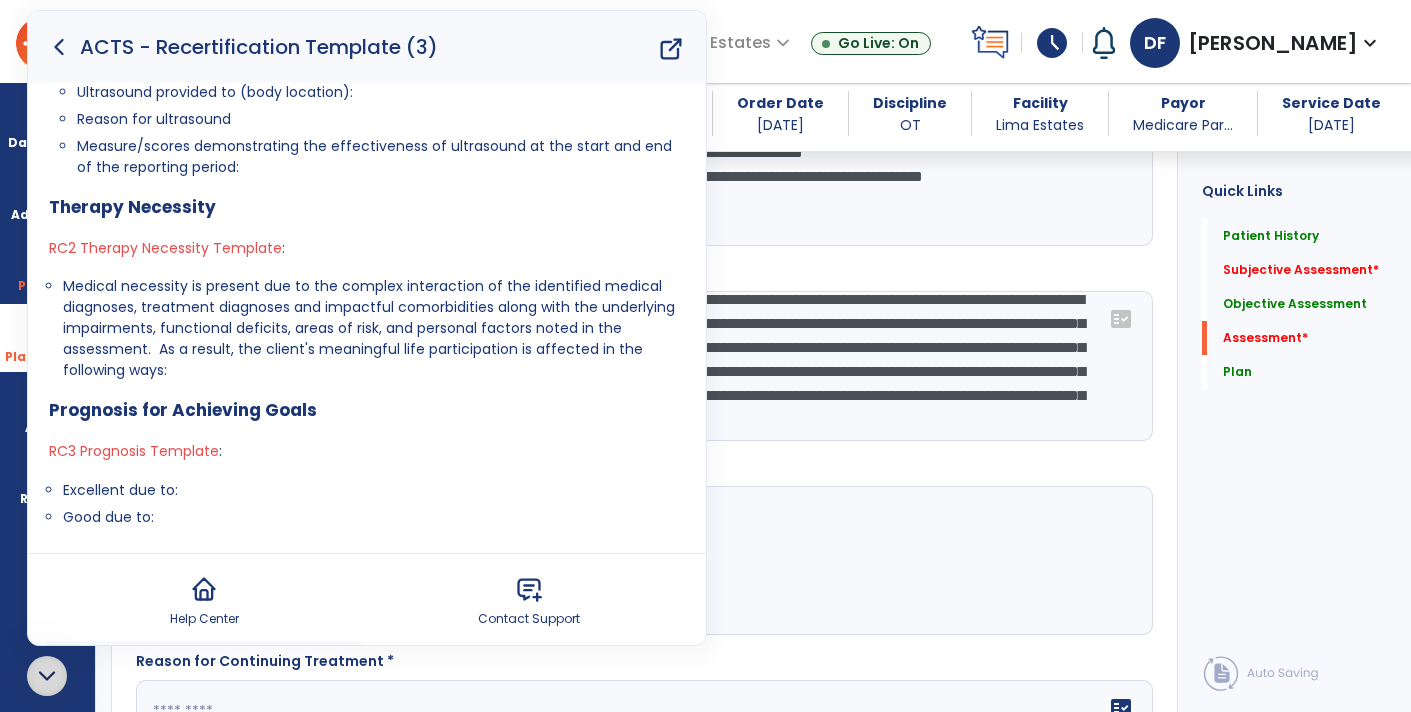 click on "Good due to:" at bounding box center (374, 517) 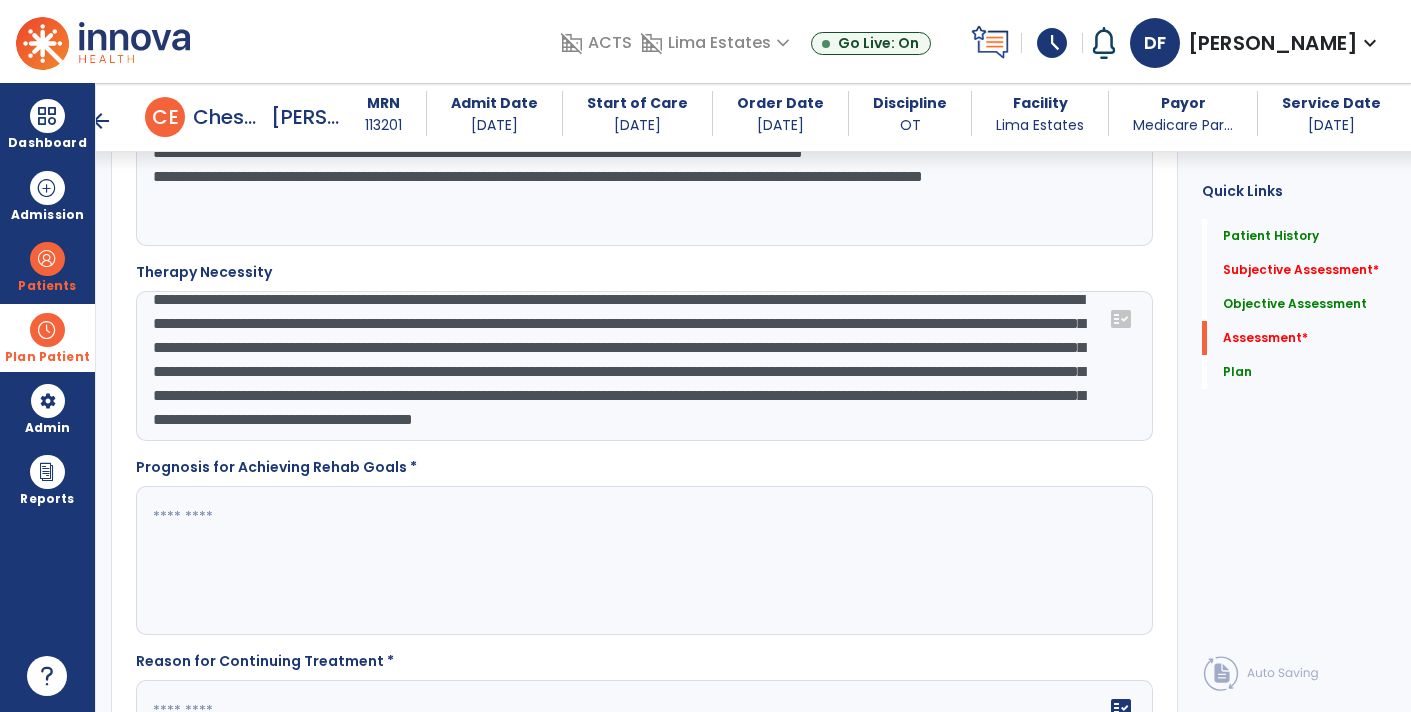 scroll, scrollTop: 0, scrollLeft: 0, axis: both 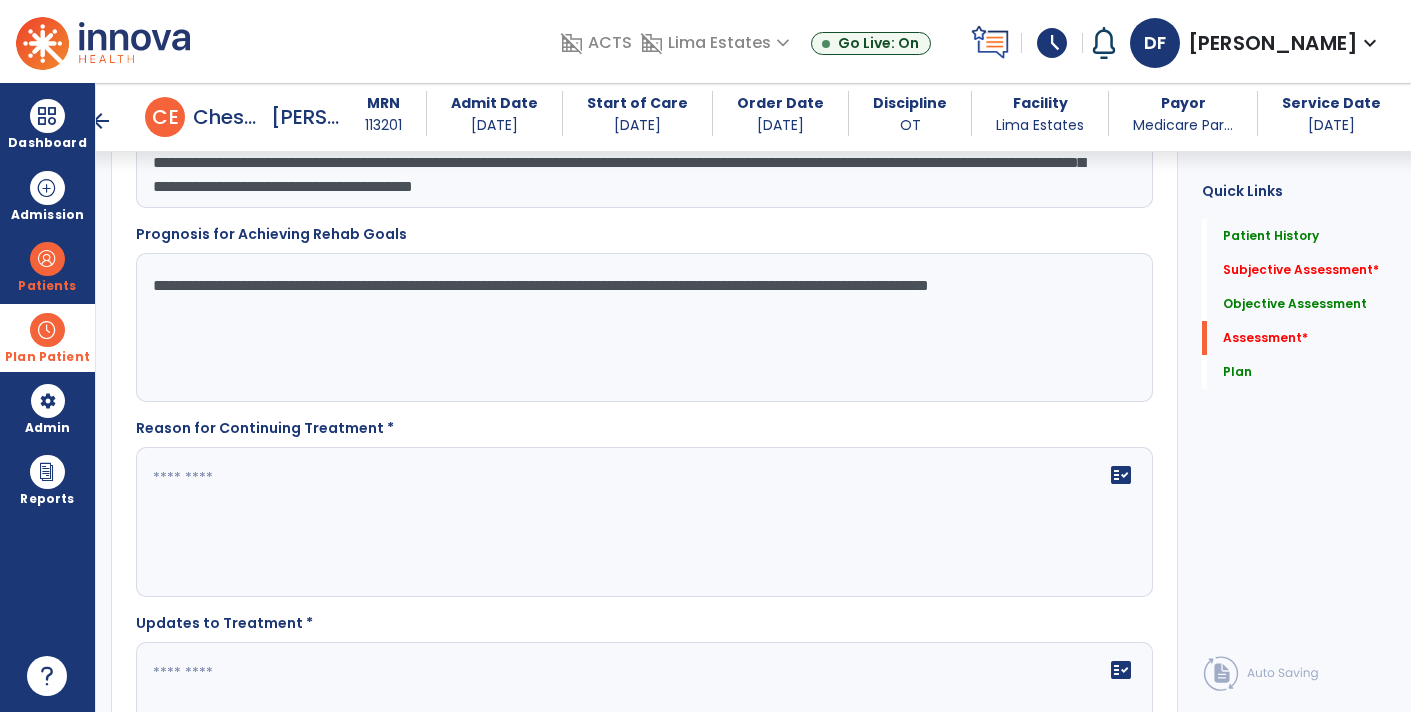 type on "**********" 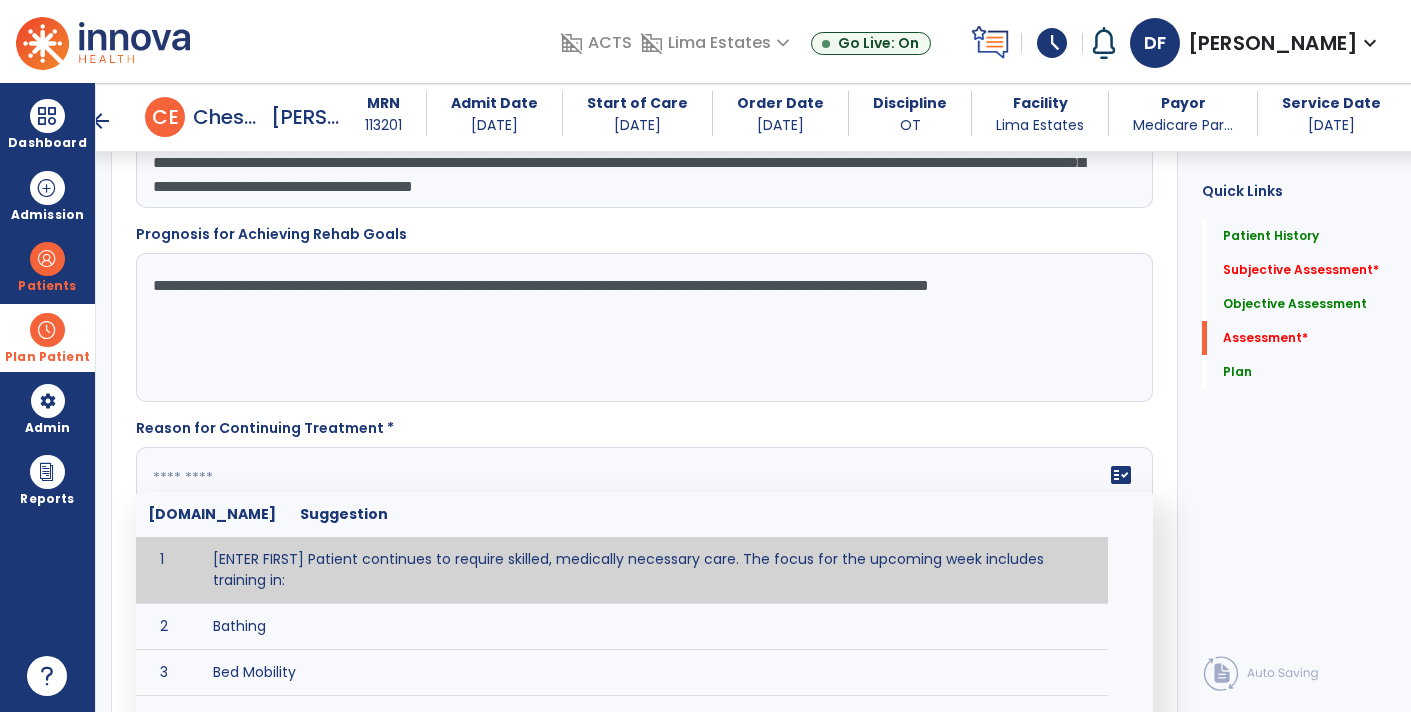 type on "*" 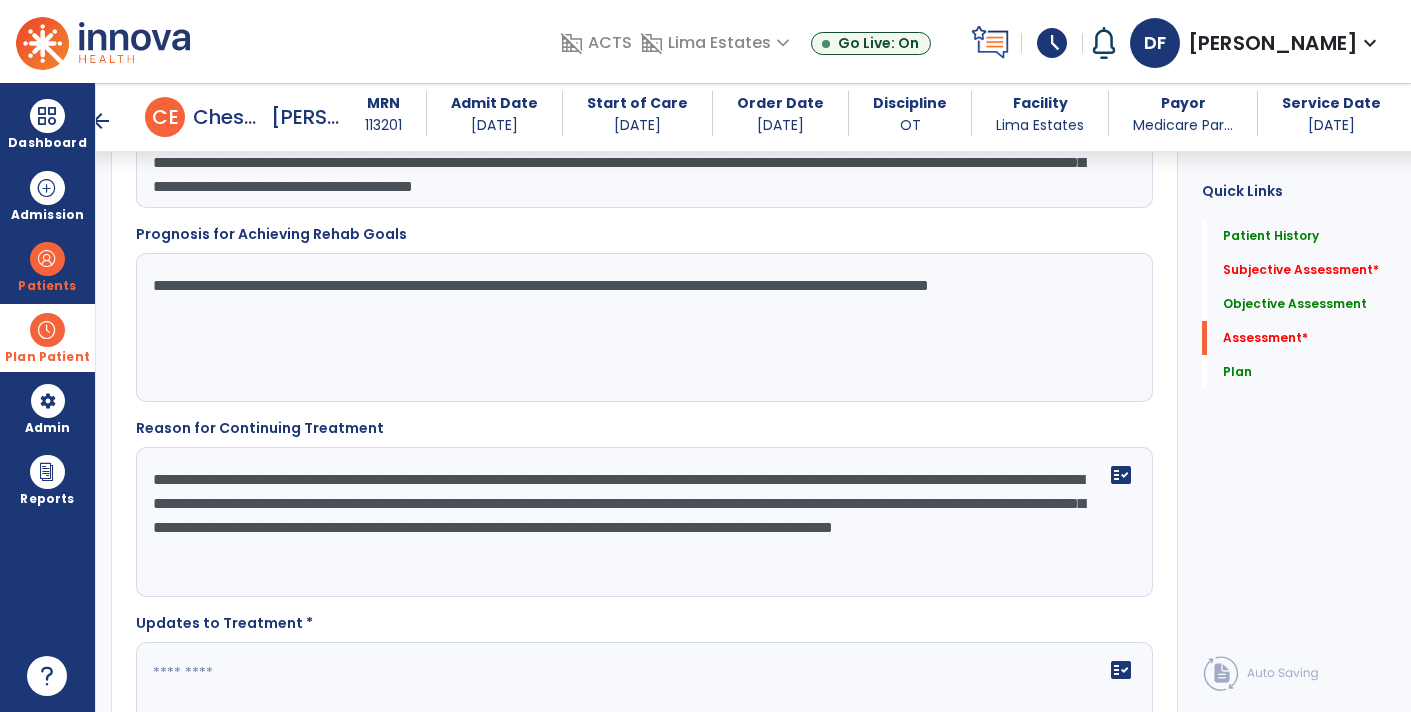 scroll, scrollTop: 3148, scrollLeft: 0, axis: vertical 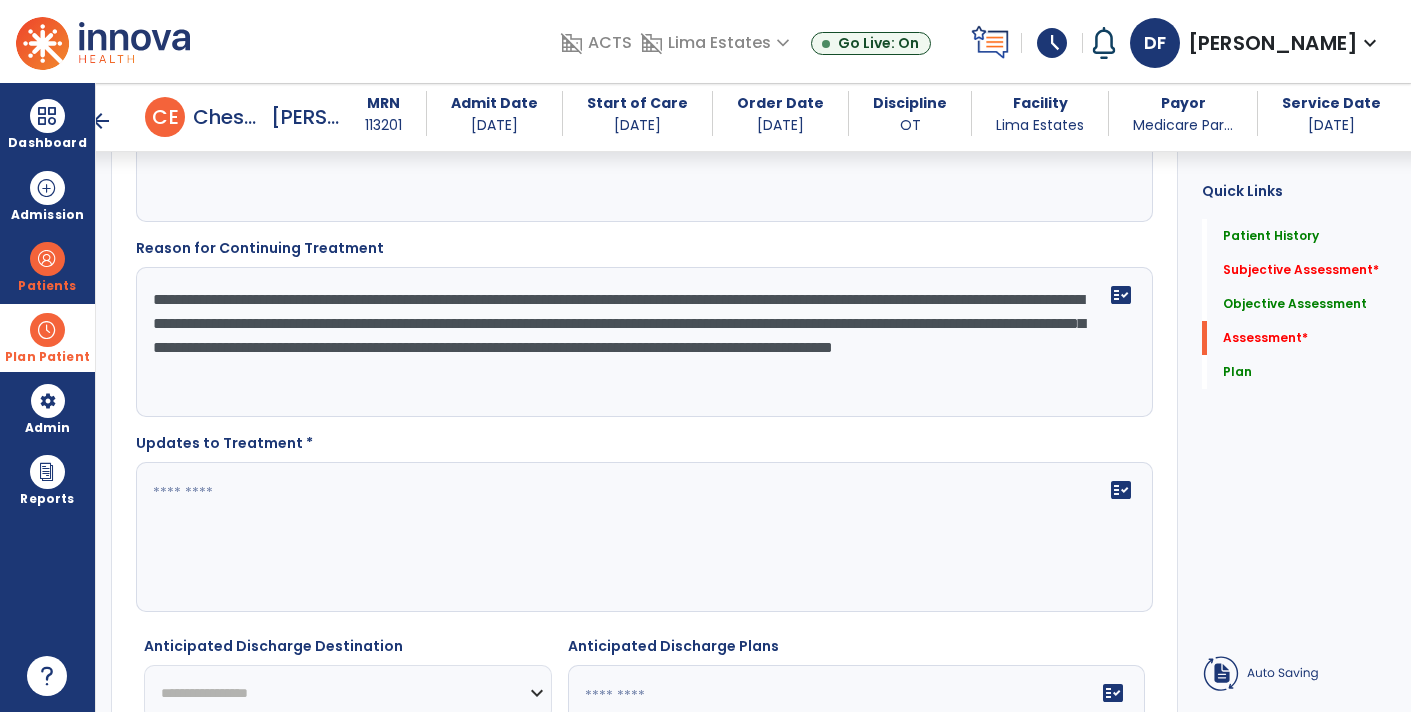 type on "**********" 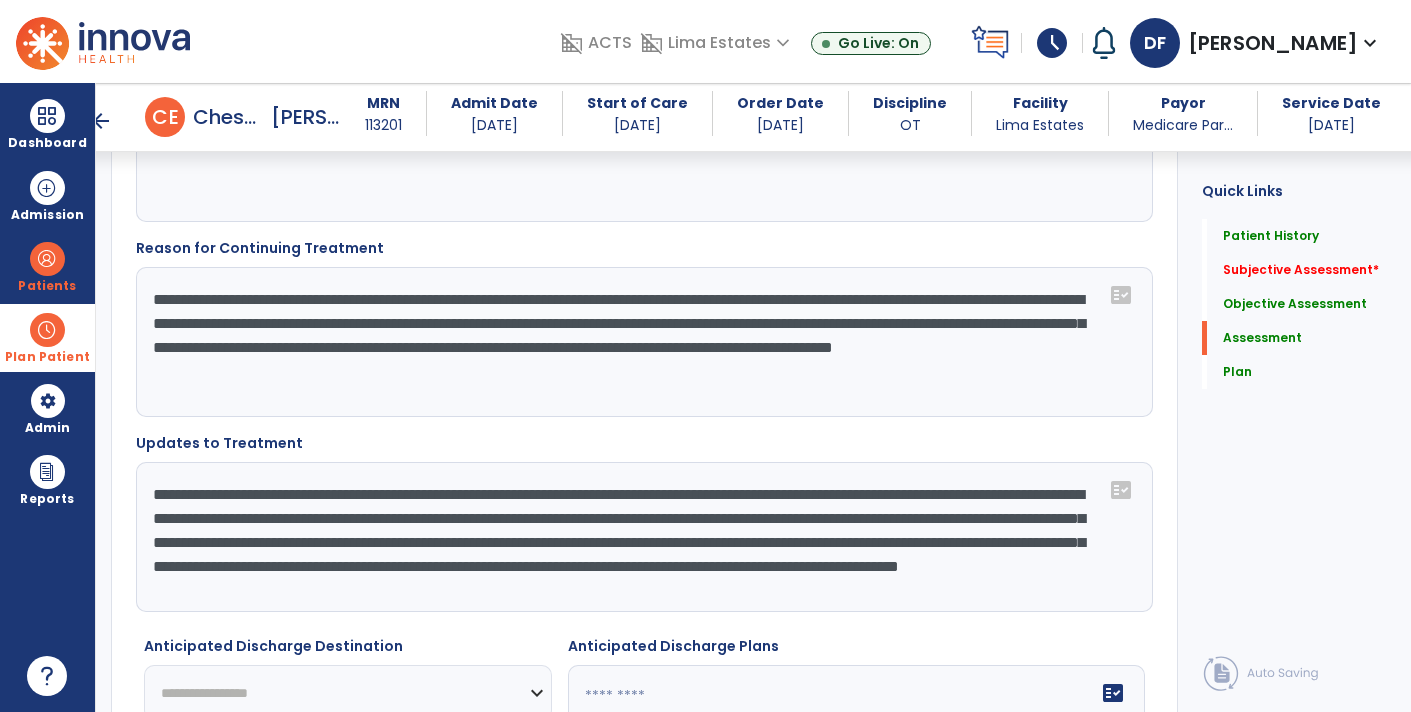scroll, scrollTop: 14, scrollLeft: 0, axis: vertical 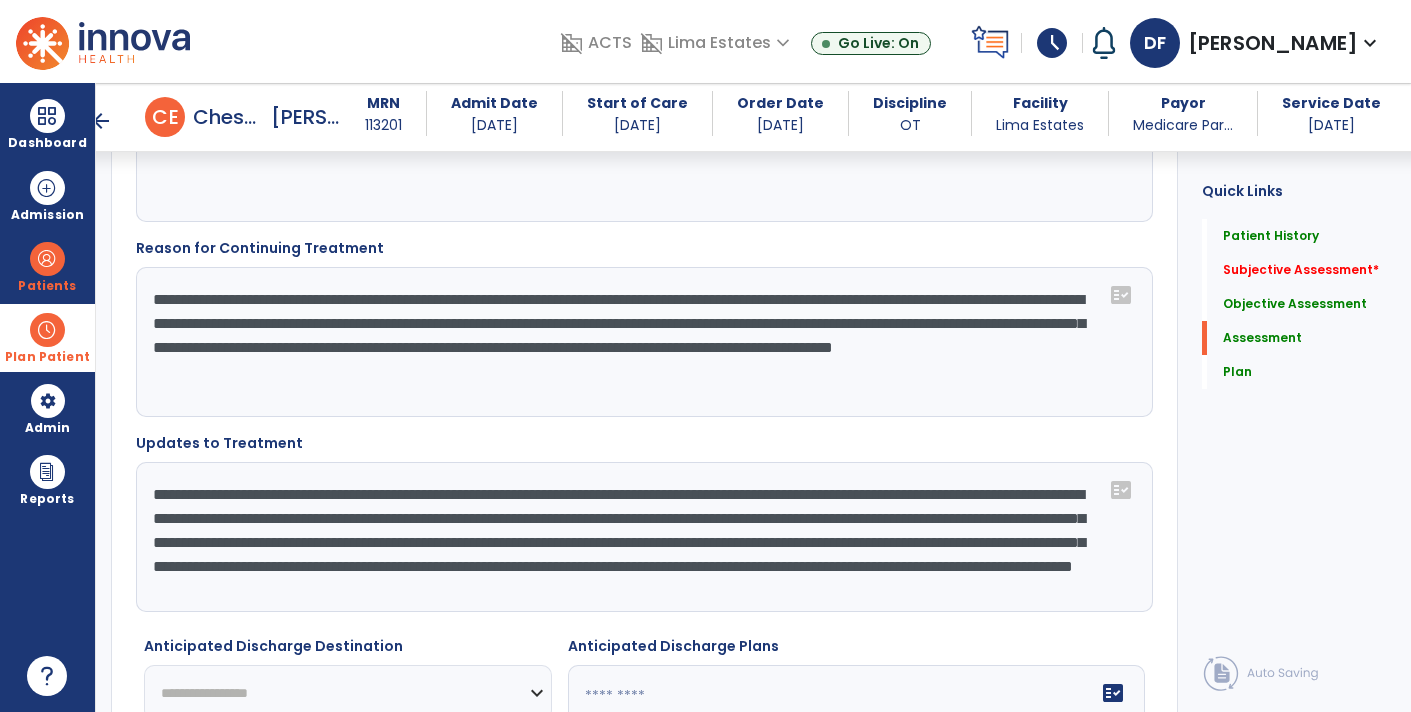 drag, startPoint x: 895, startPoint y: 582, endPoint x: 1016, endPoint y: 564, distance: 122.33152 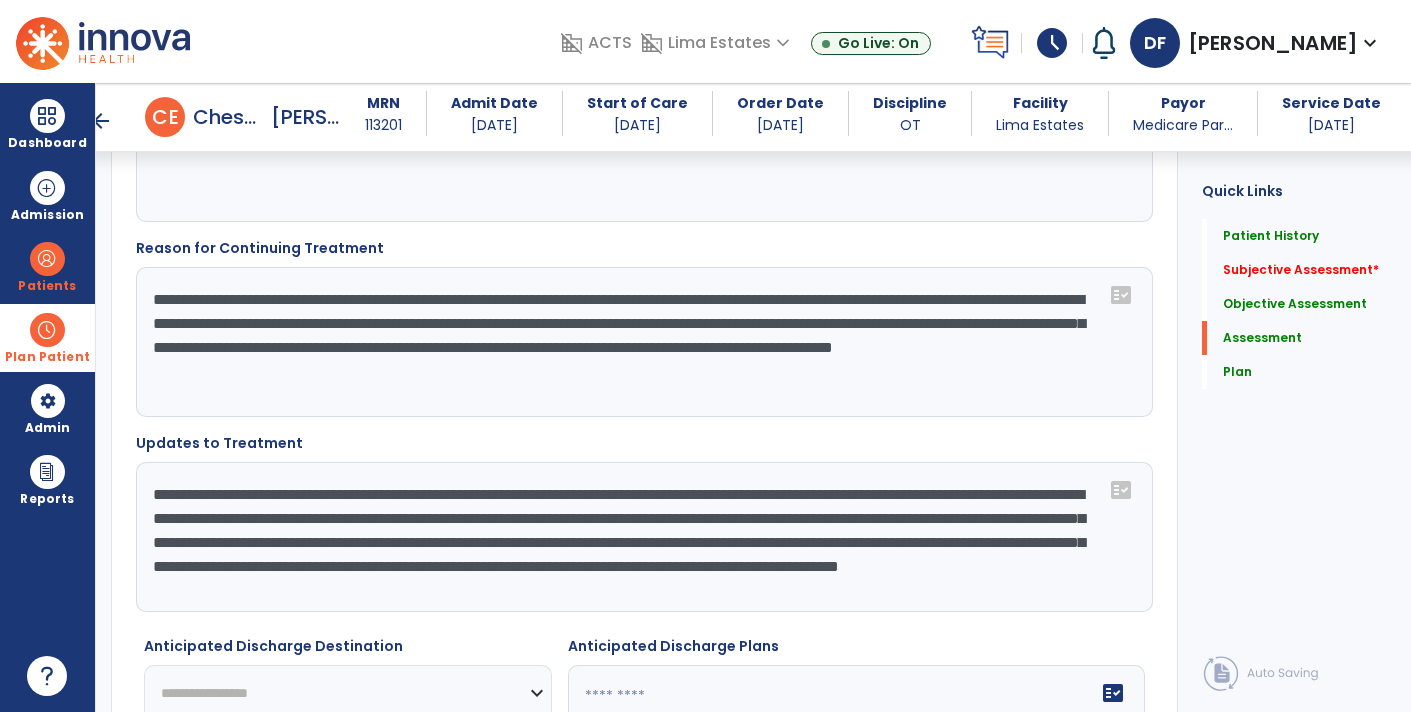 scroll, scrollTop: 0, scrollLeft: 0, axis: both 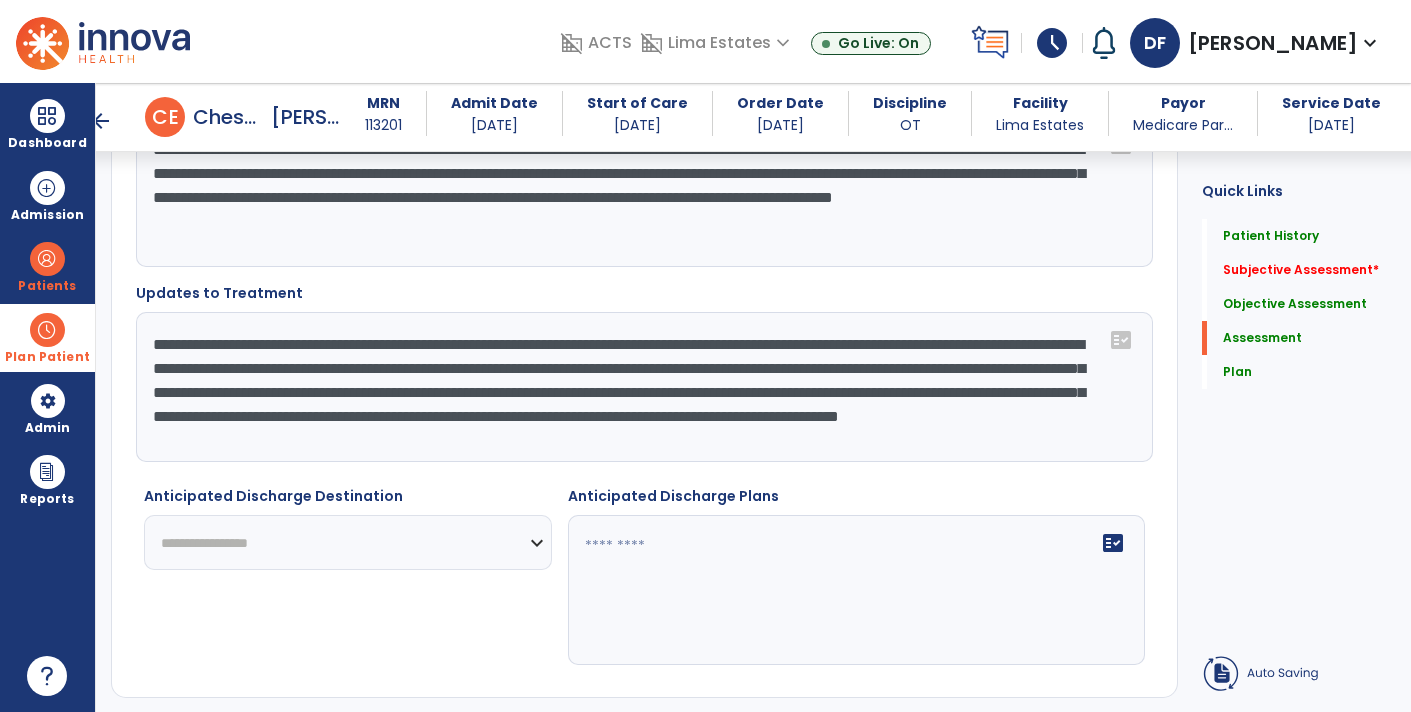 type on "**********" 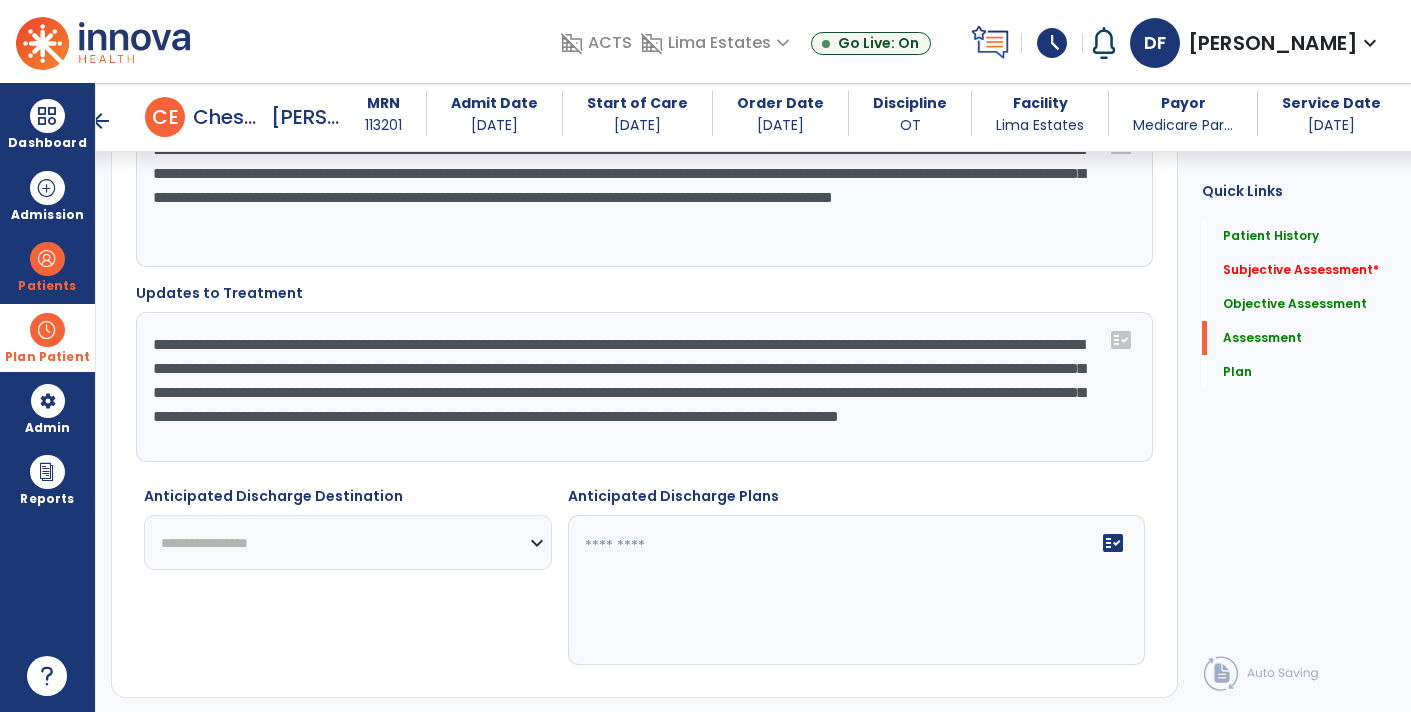 select on "***" 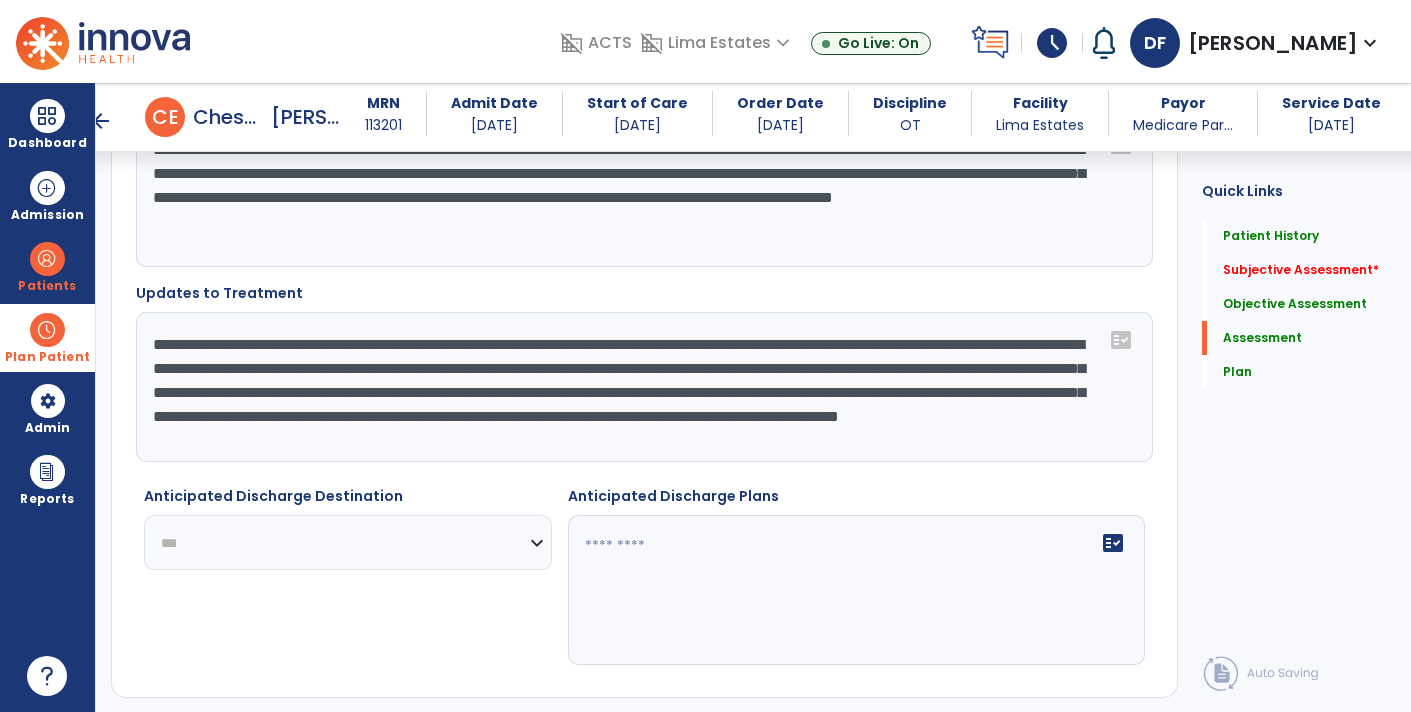 click on "**********" 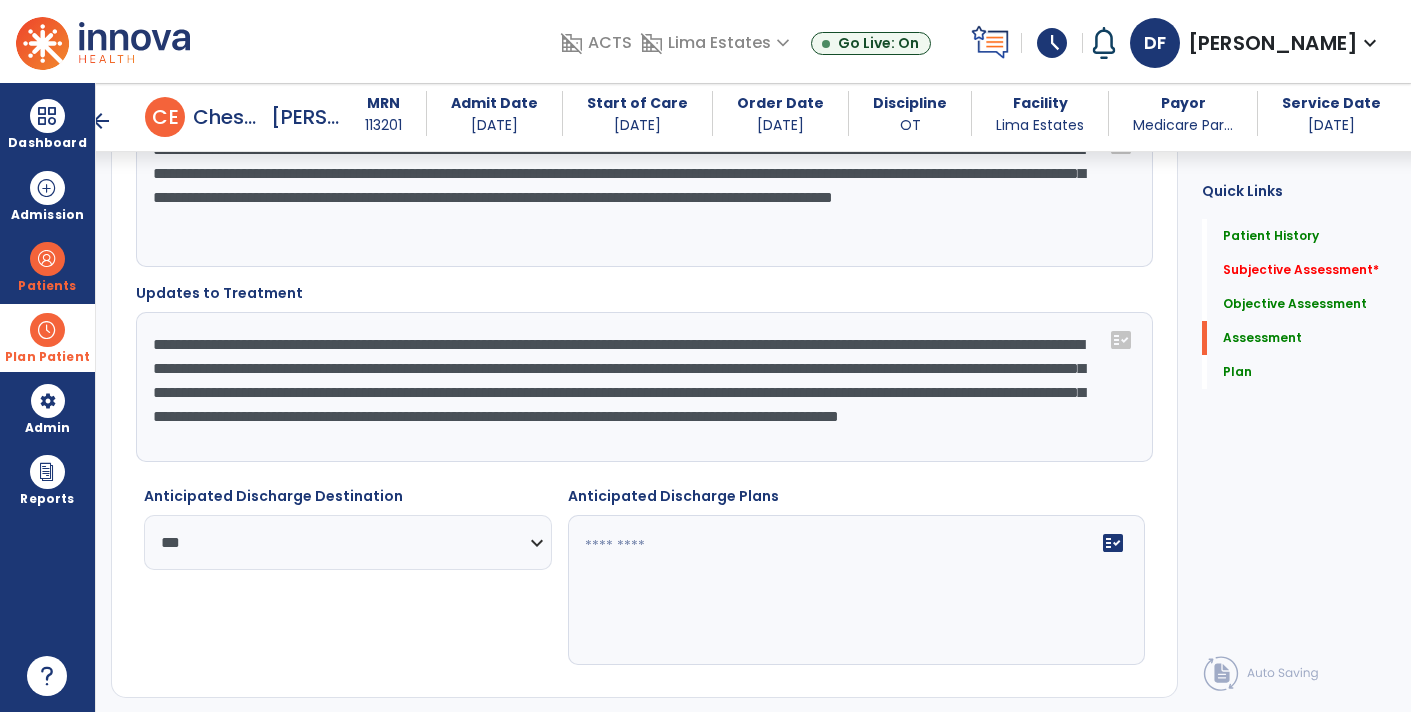 click 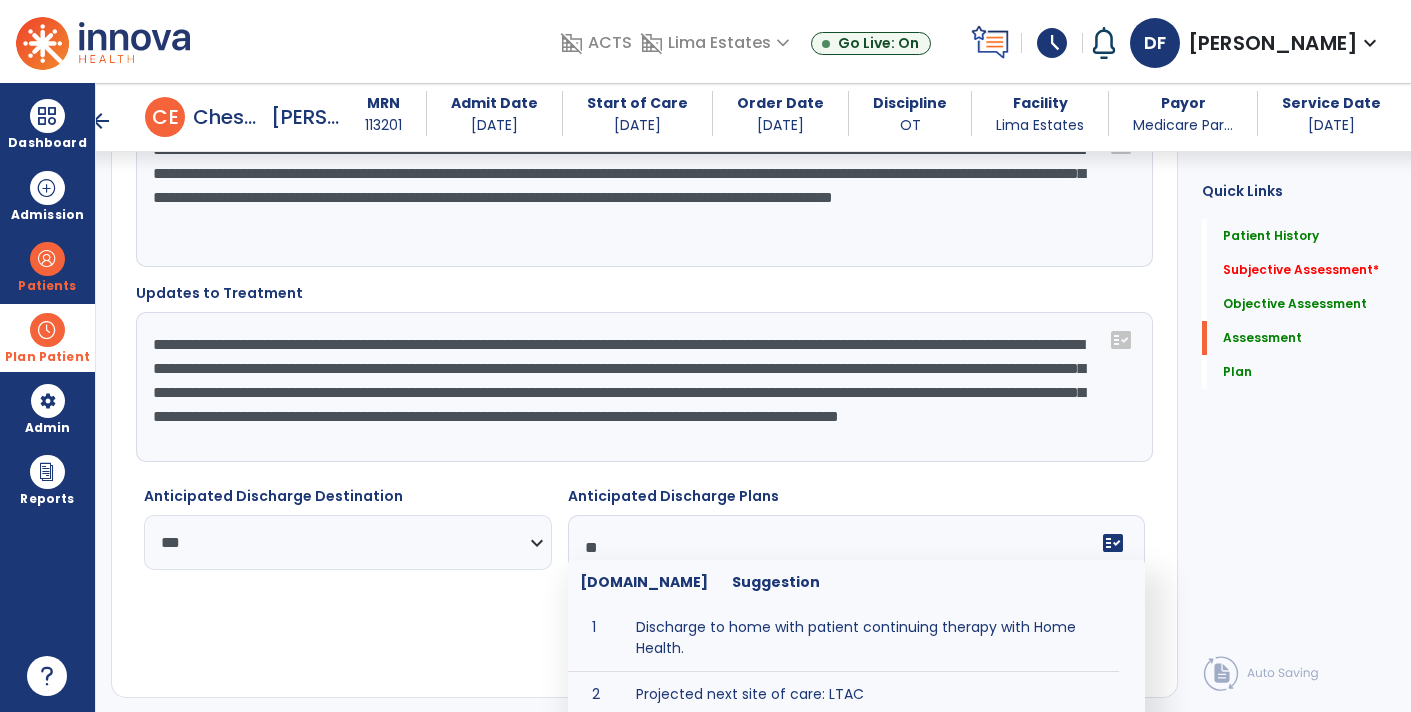 type on "*" 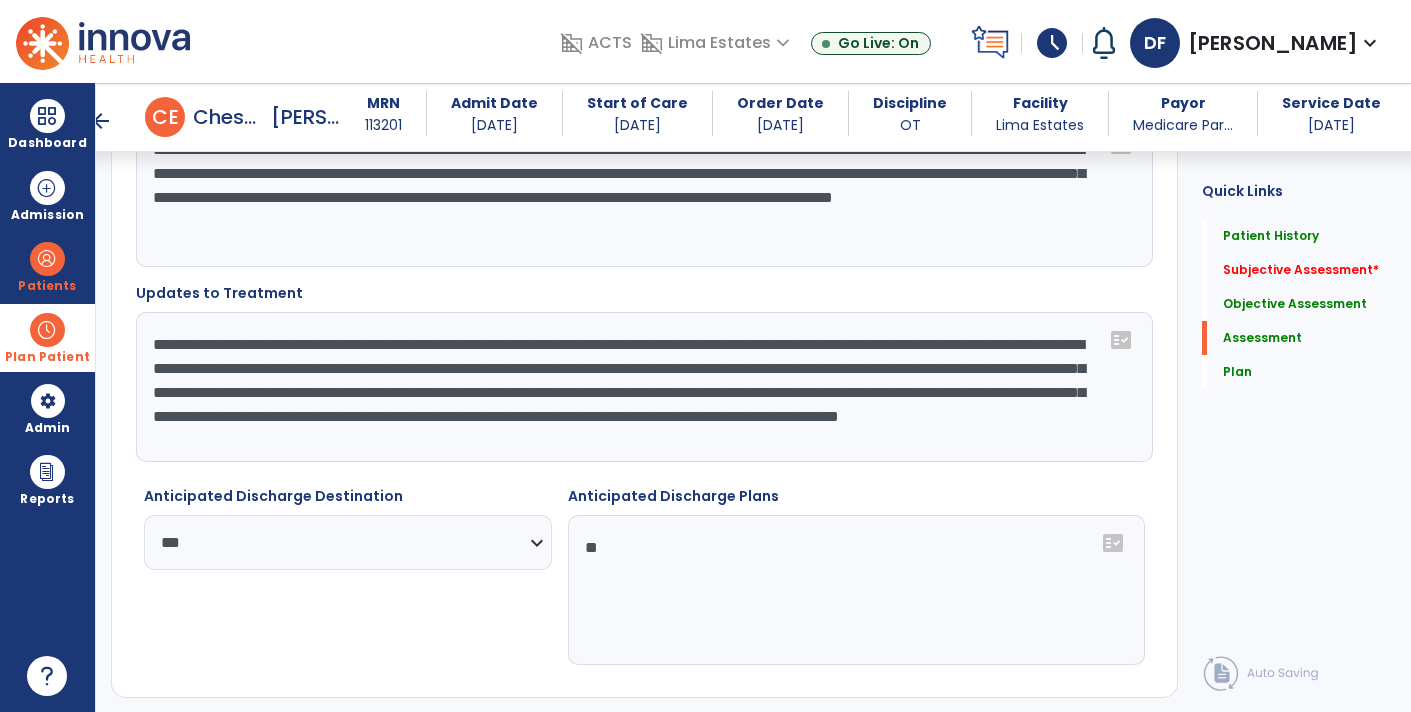 type on "*" 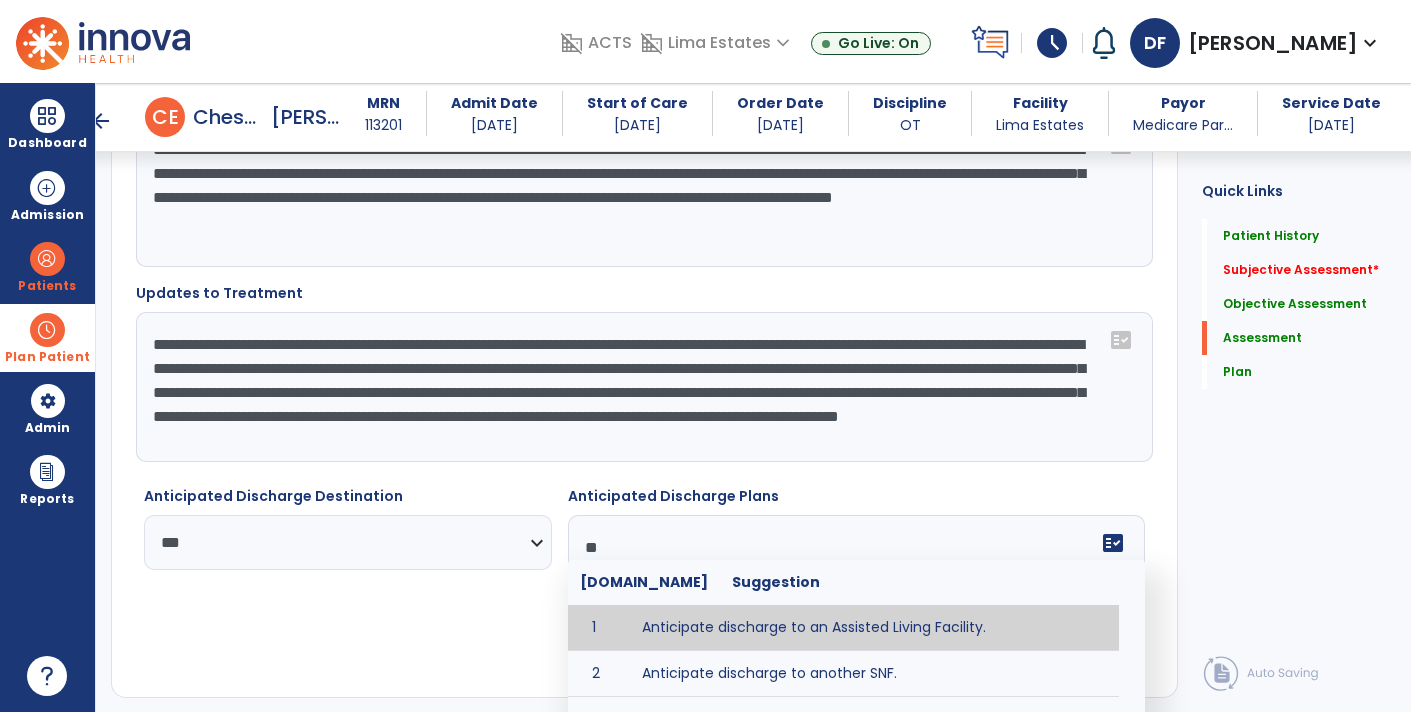 type on "*" 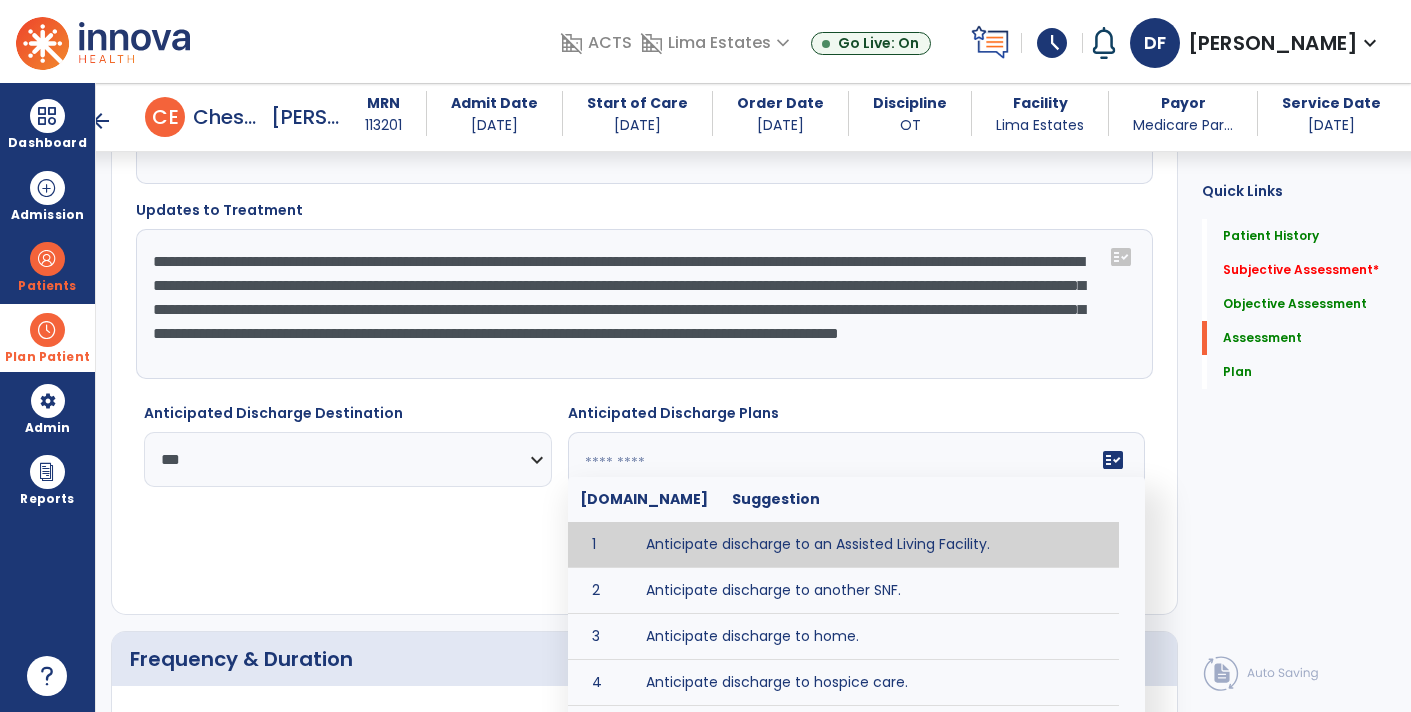 scroll, scrollTop: 3384, scrollLeft: 0, axis: vertical 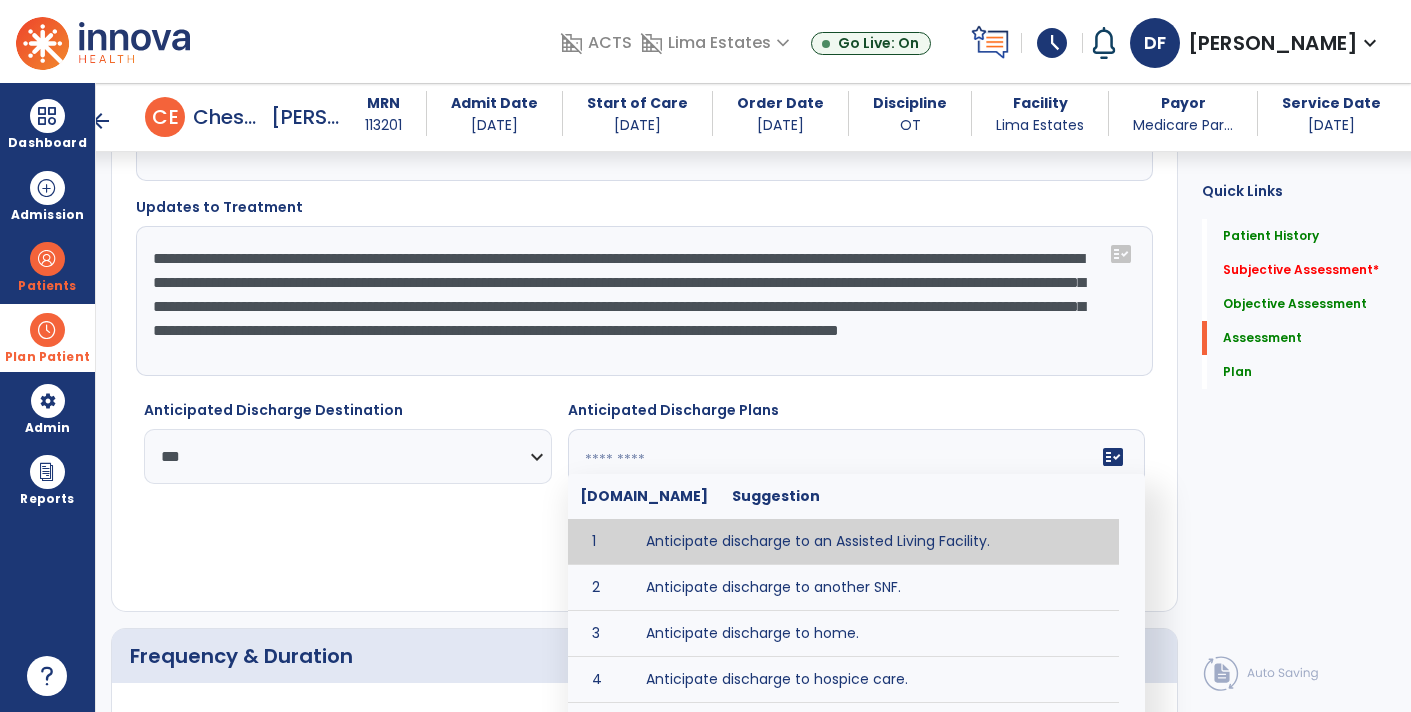 click 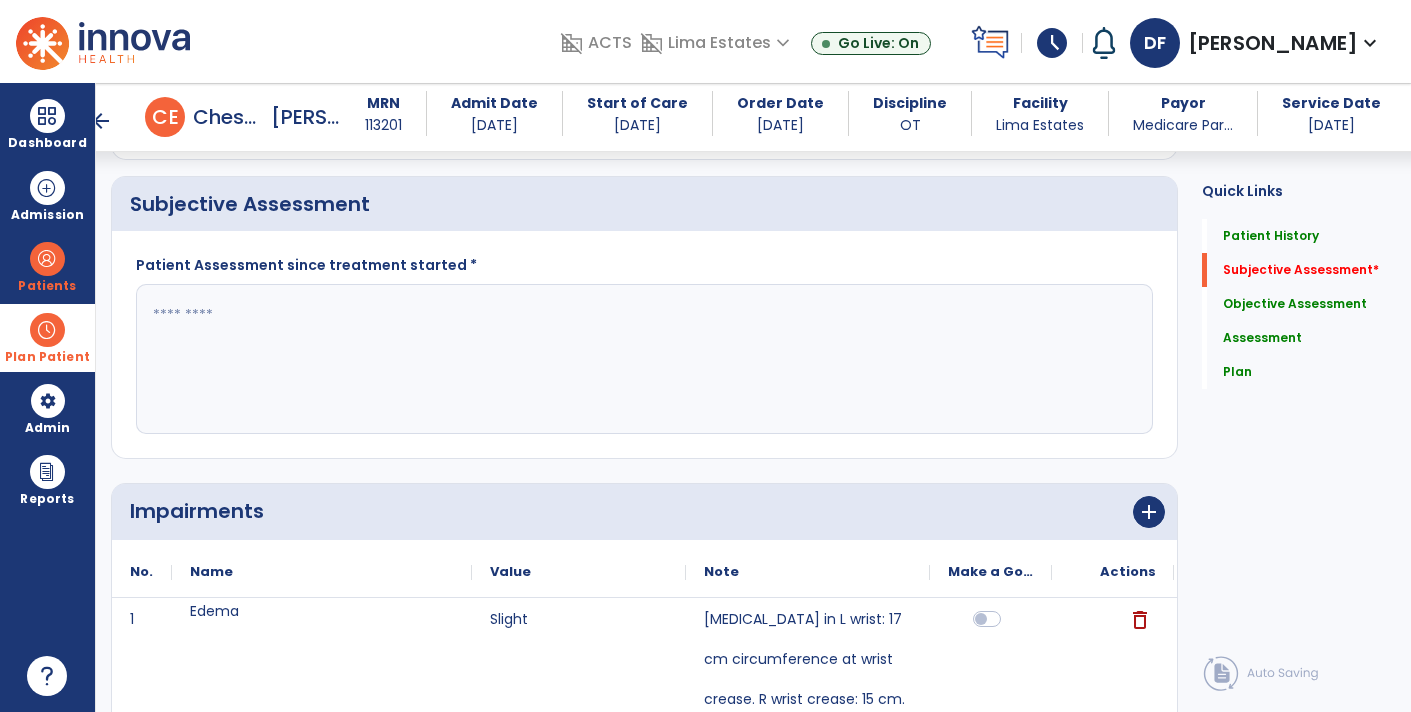 scroll, scrollTop: 510, scrollLeft: 0, axis: vertical 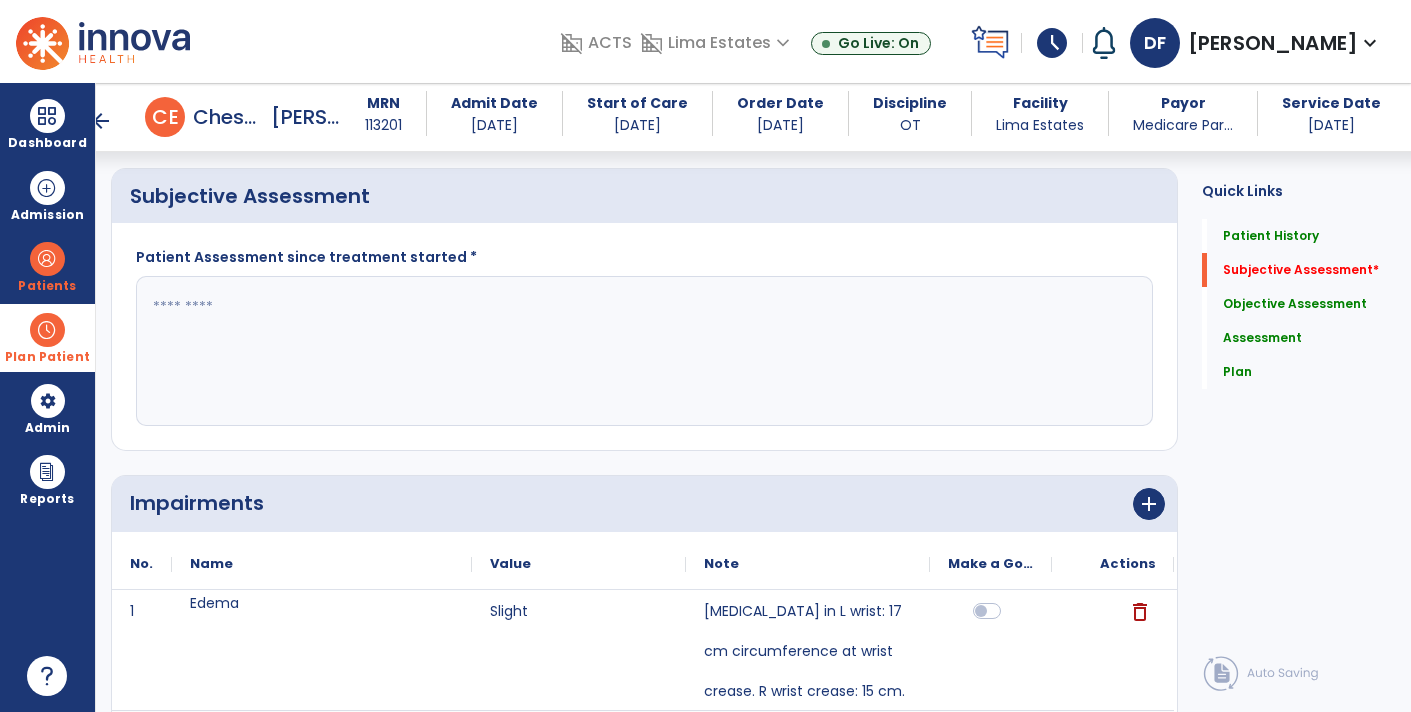 type on "**********" 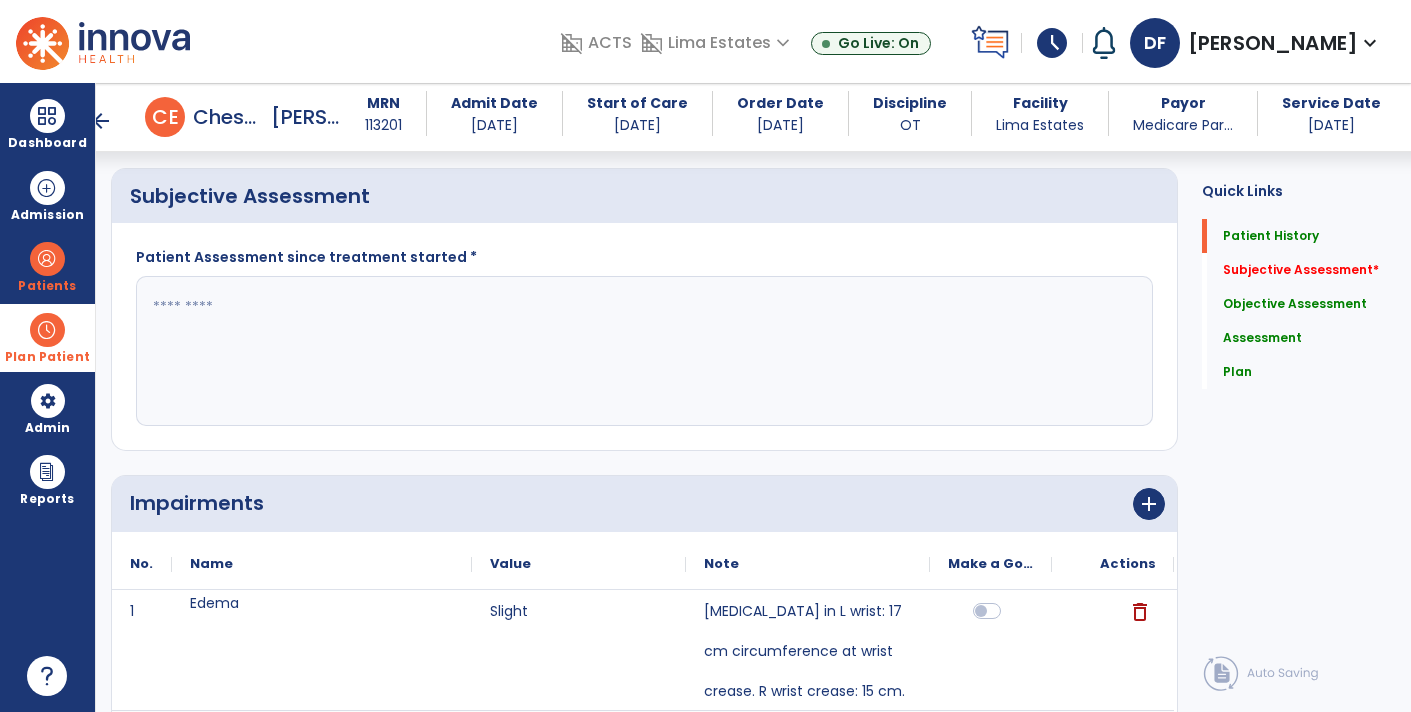 scroll, scrollTop: 0, scrollLeft: 0, axis: both 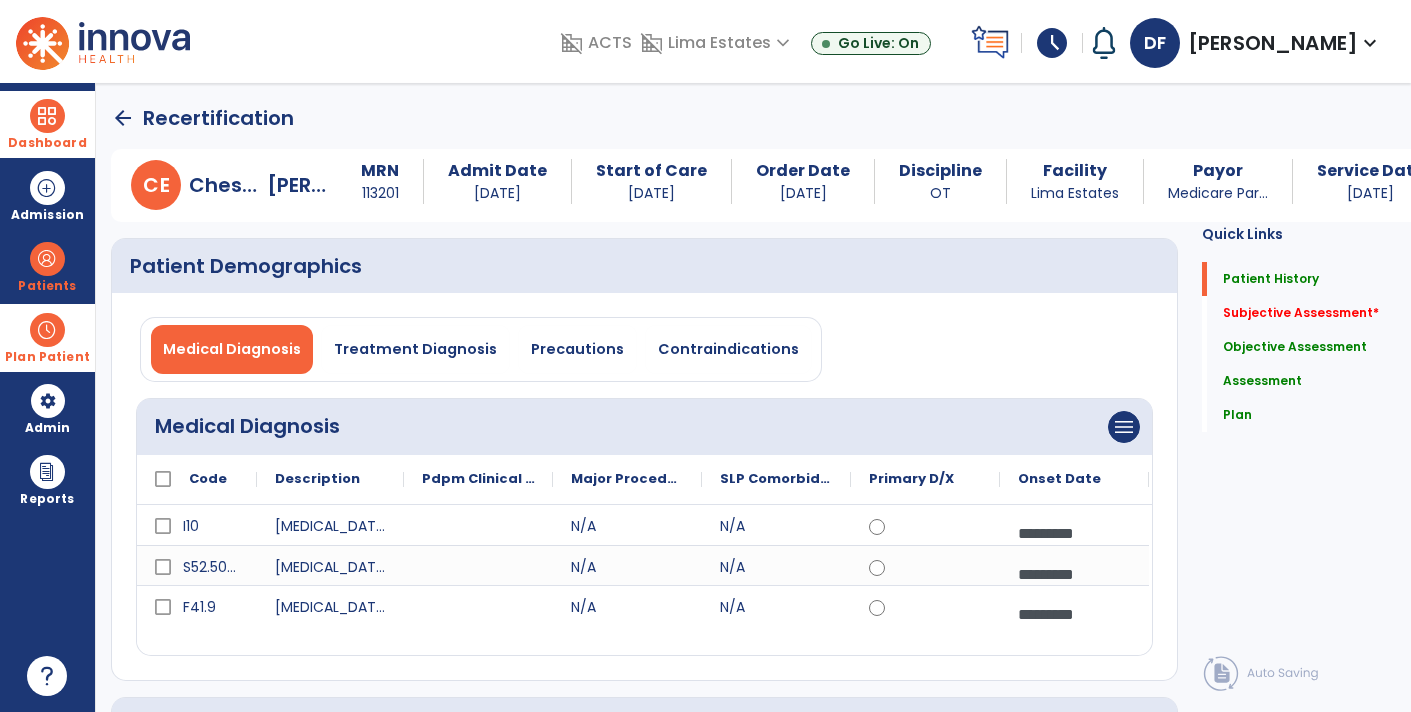 click at bounding box center (47, 116) 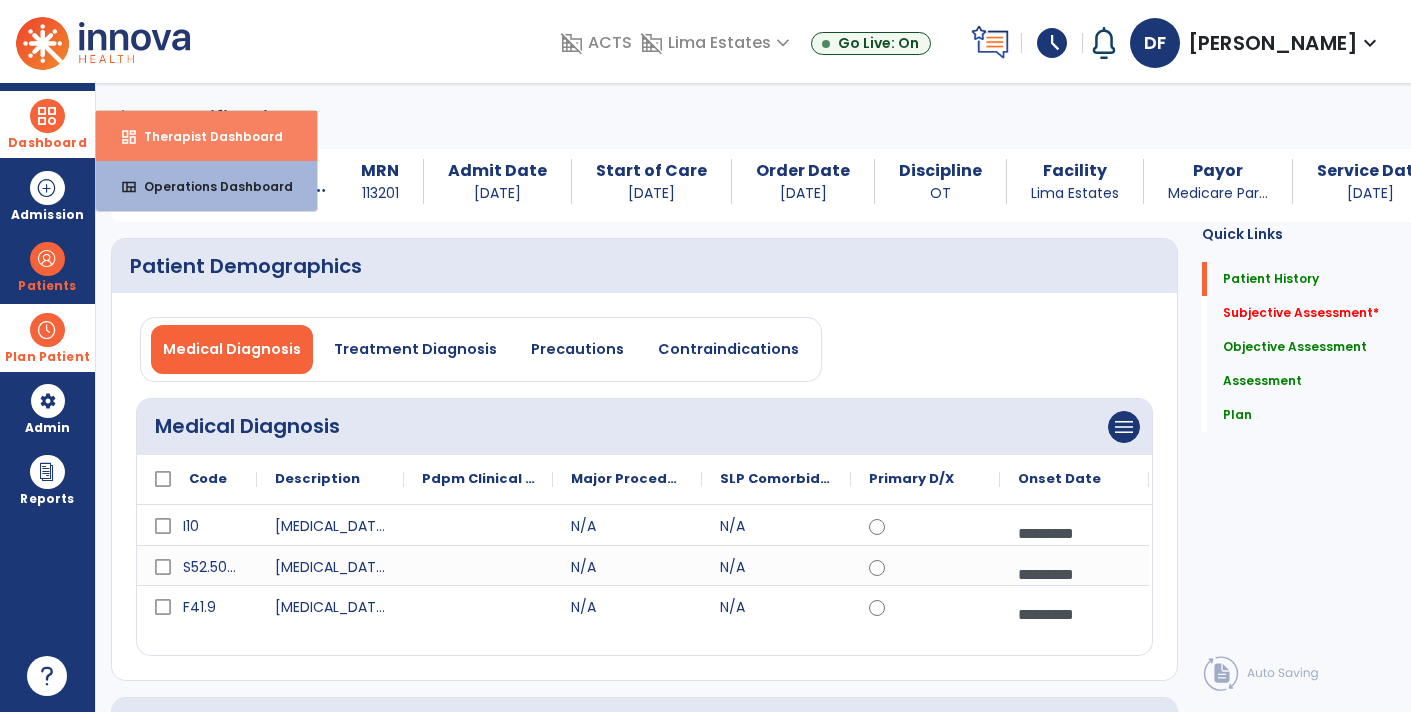 click on "dashboard  Therapist Dashboard" at bounding box center [206, 136] 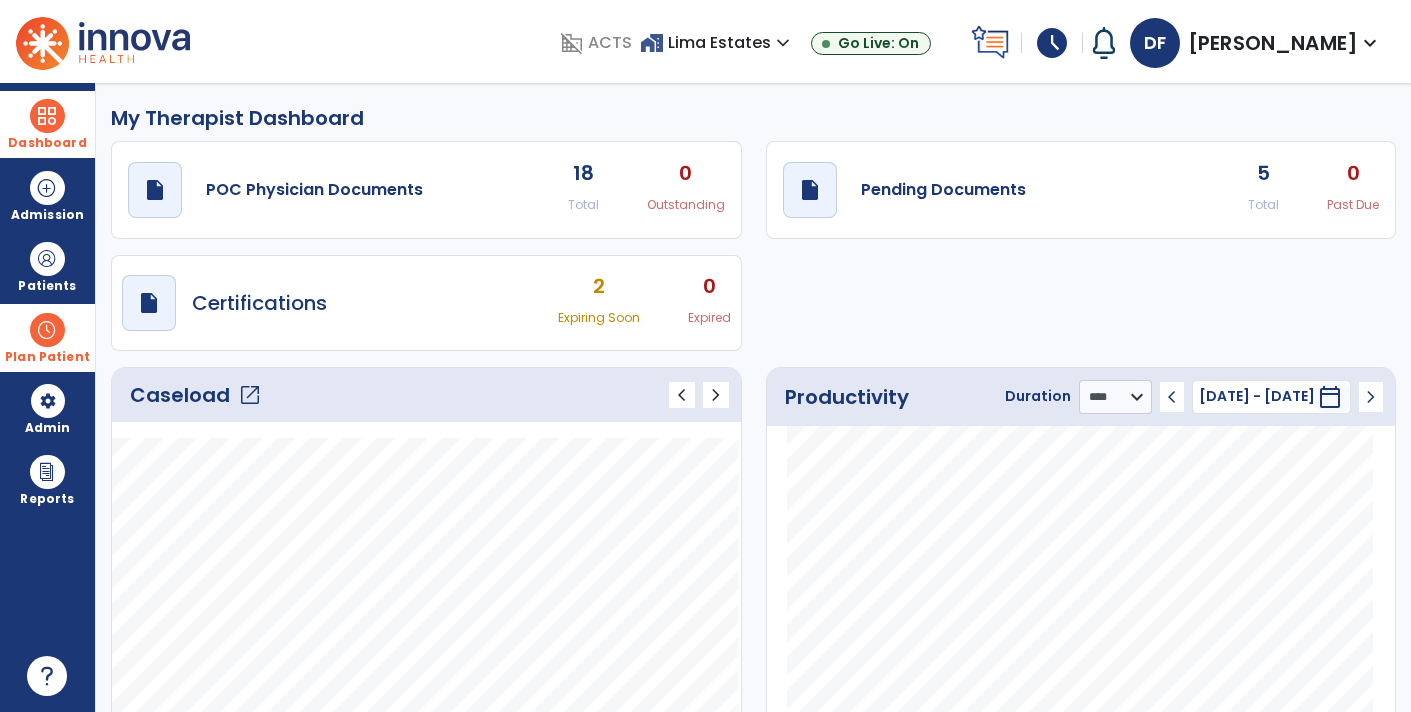 click on "draft   open_in_new  Pending Documents 5 Total 0 Past Due" 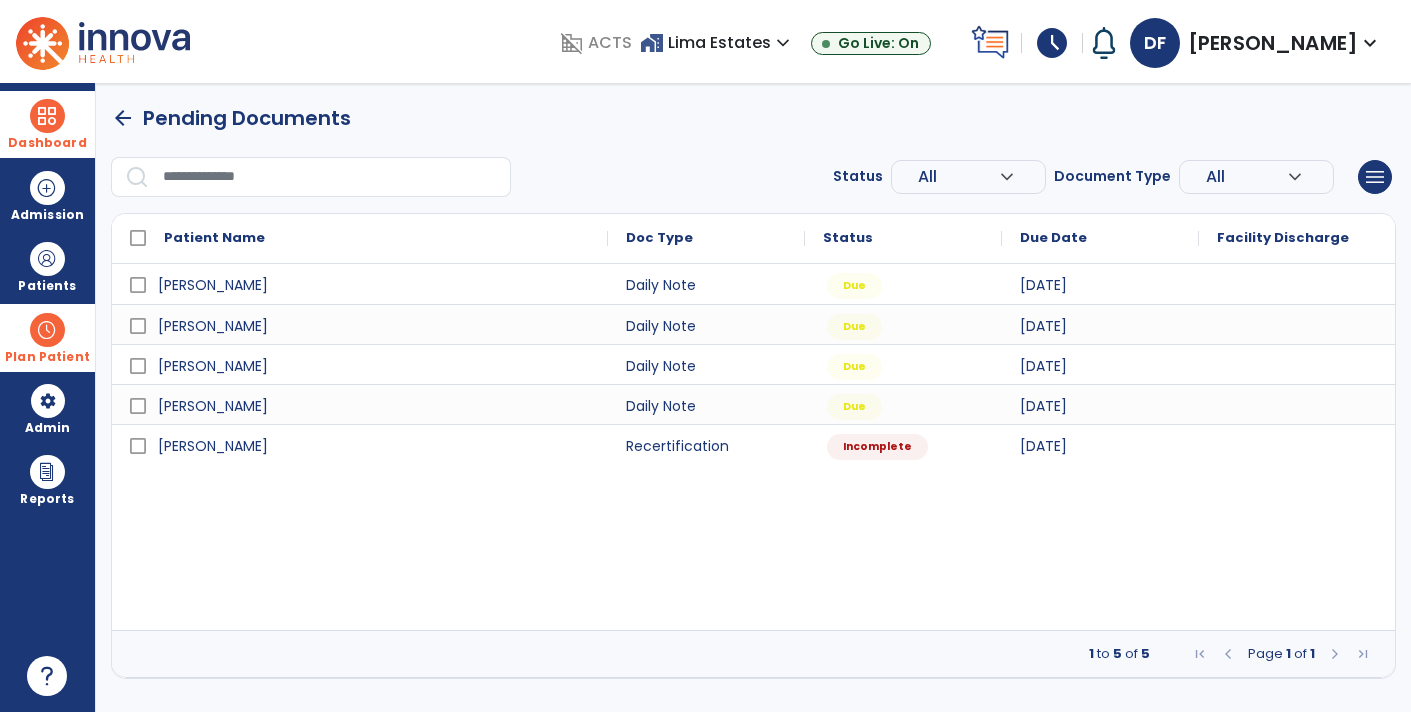 click on "[PERSON_NAME] Daily Note Due [DATE]
[PERSON_NAME] Daily Note Due [DATE]
[PERSON_NAME]  Daily Note Due [DATE]
[PERSON_NAME] Note Due [DATE]
[PERSON_NAME] Recertification Incomplete [DATE]" at bounding box center (753, 447) 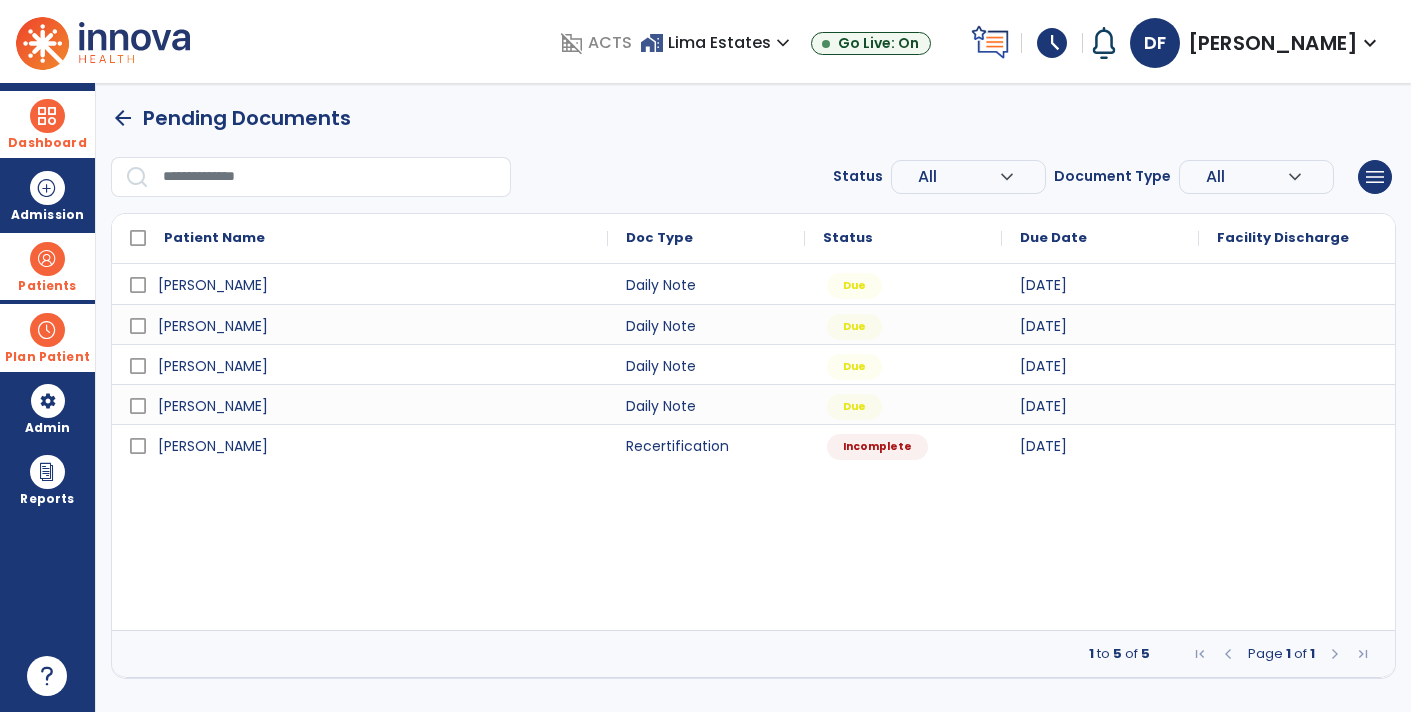 click on "Patients" at bounding box center (47, 286) 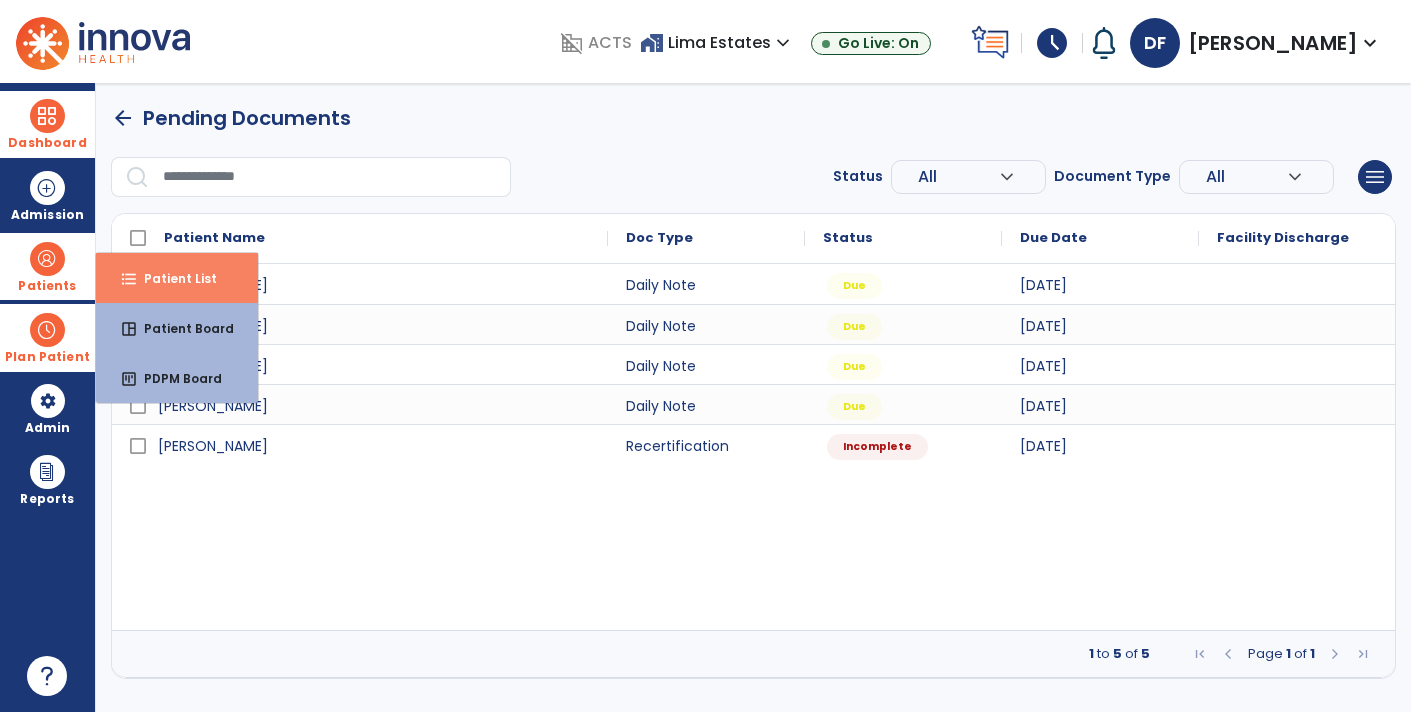 click on "format_list_bulleted  Patient List" at bounding box center [177, 278] 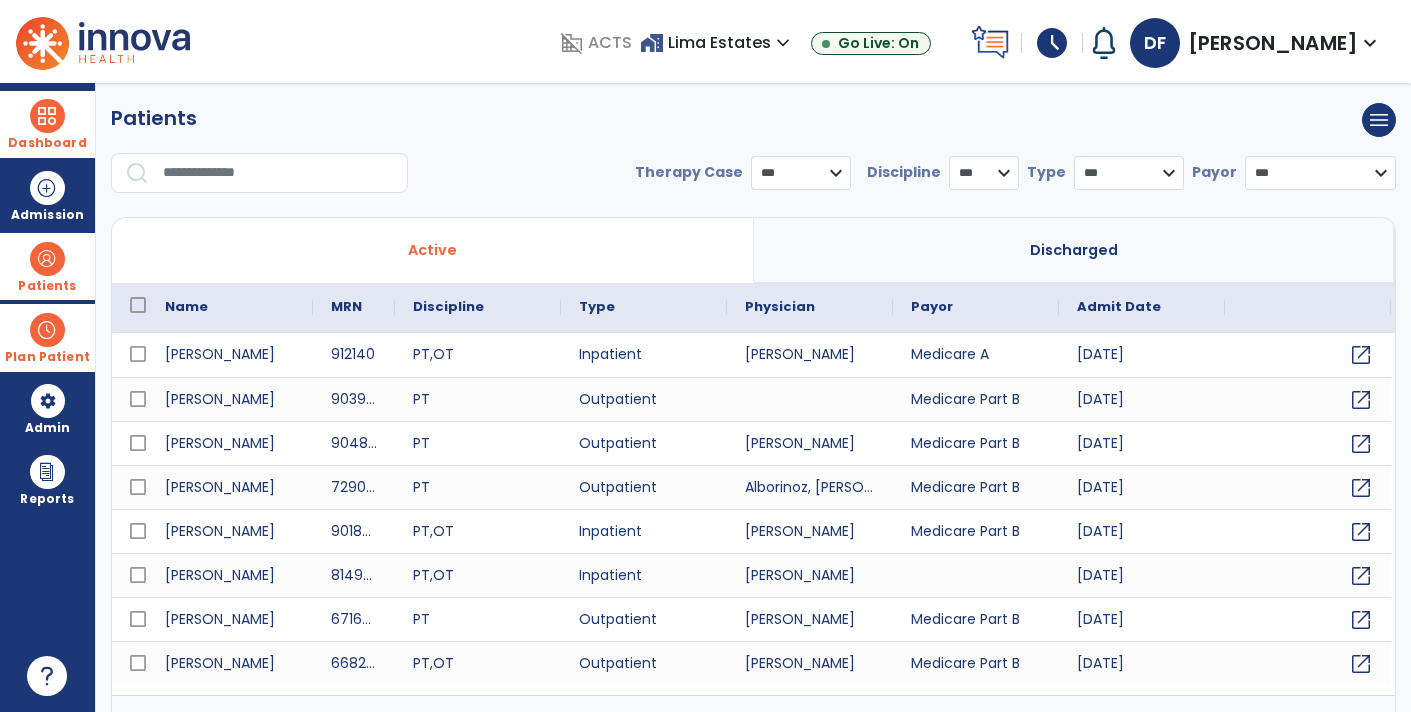 click at bounding box center [278, 173] 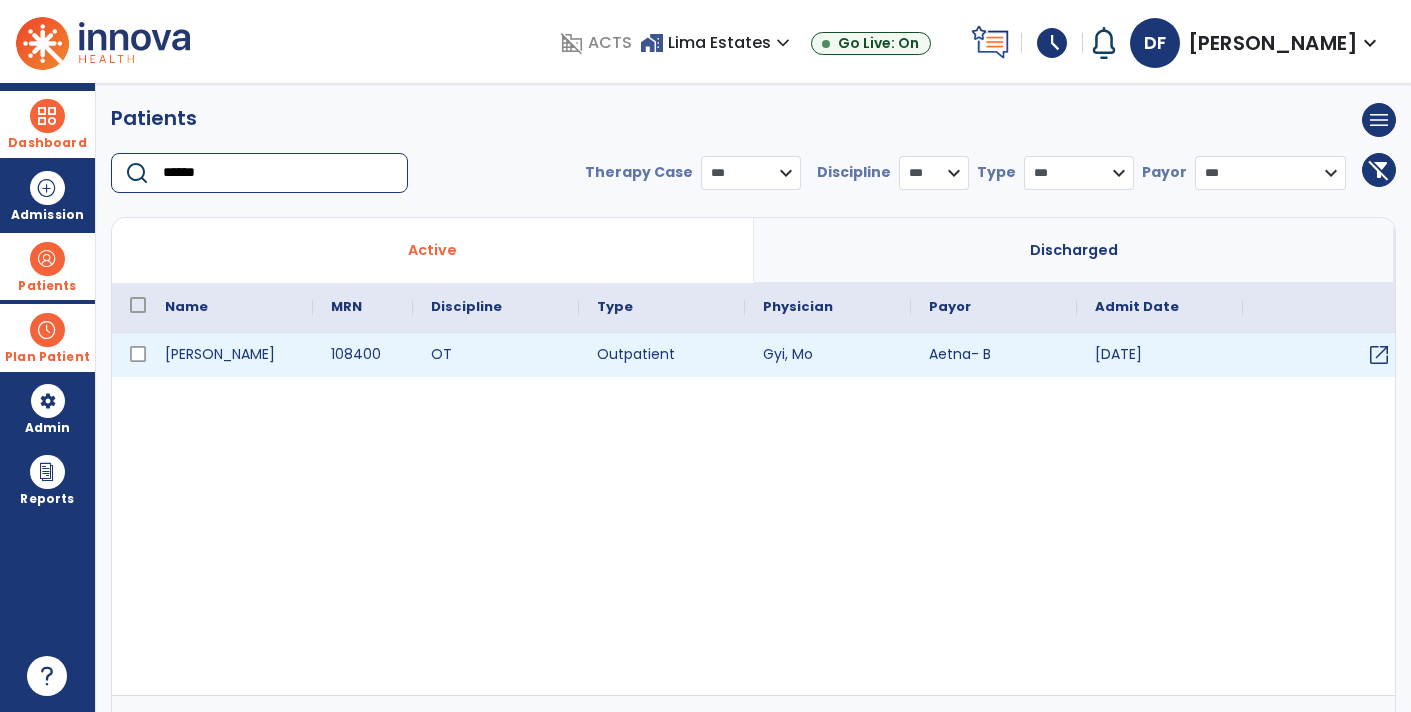 type on "******" 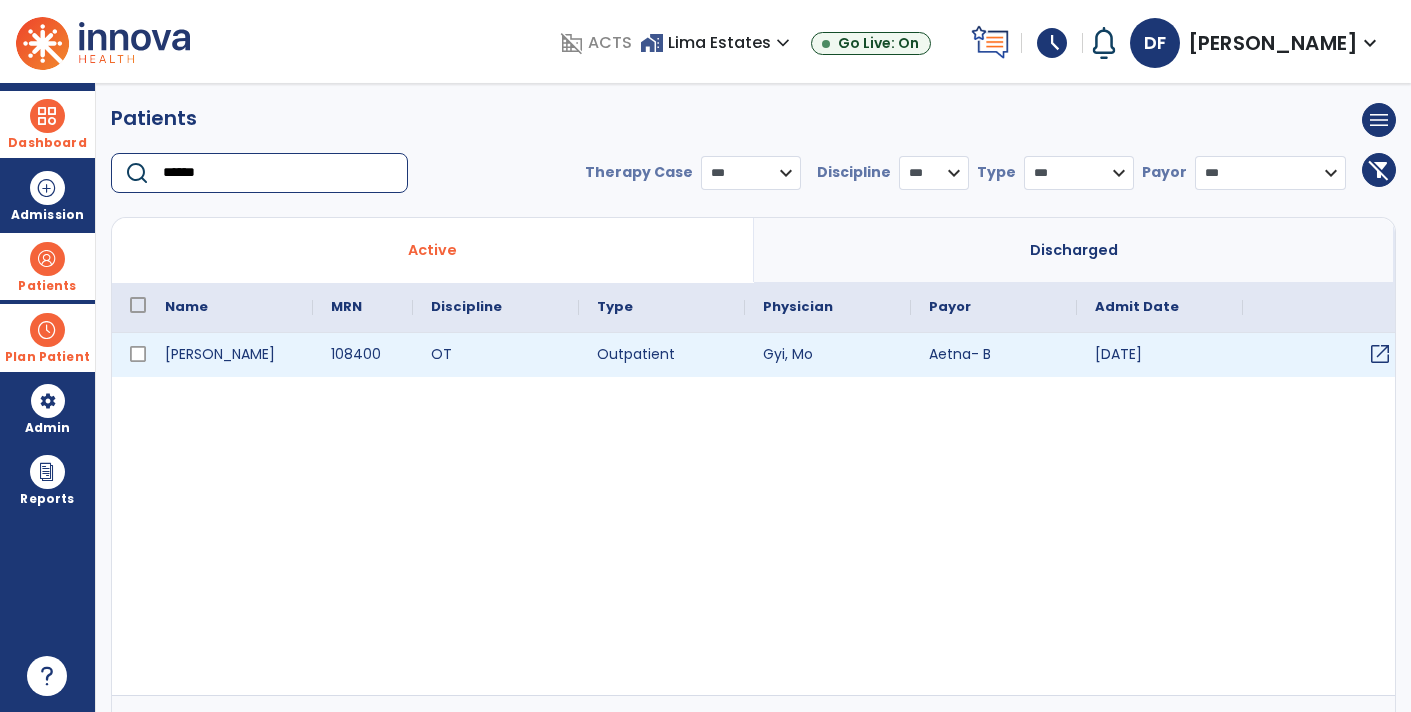 click on "open_in_new" at bounding box center [1380, 354] 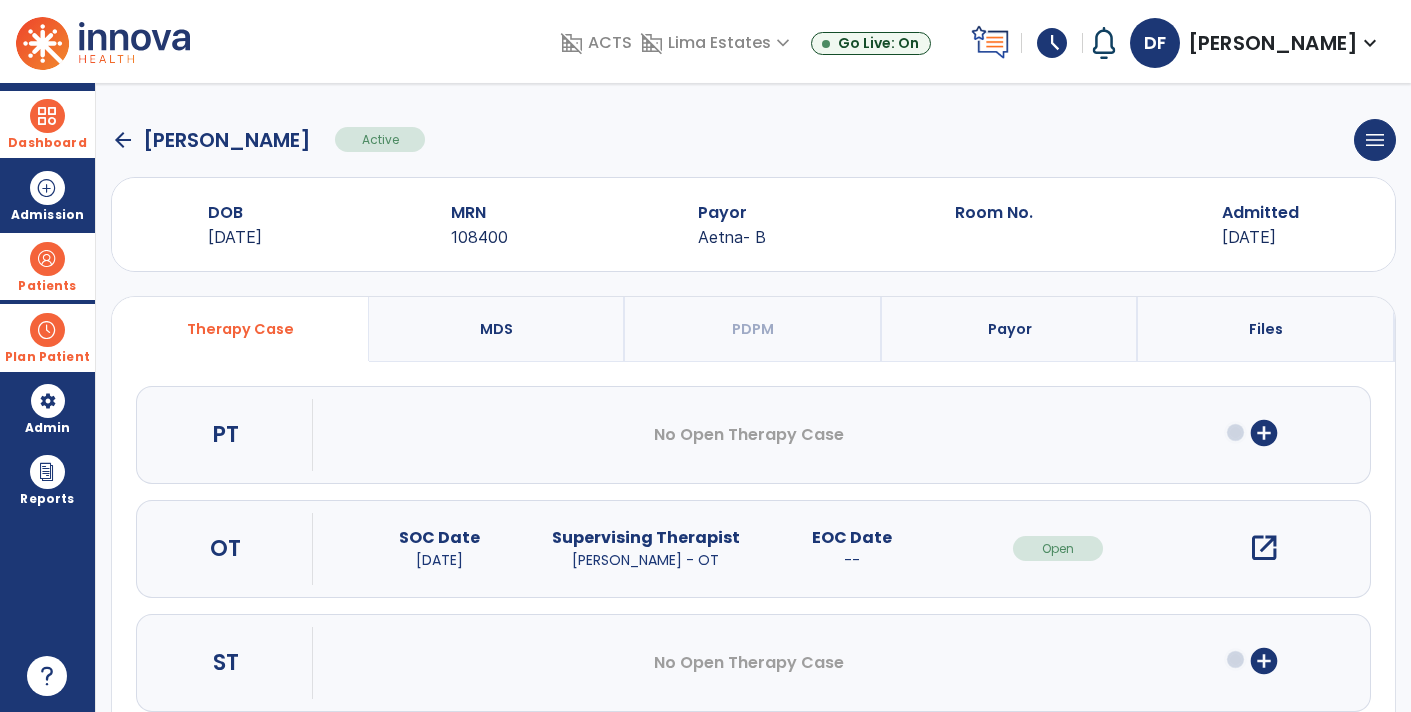 click on "open_in_new" at bounding box center (1264, 548) 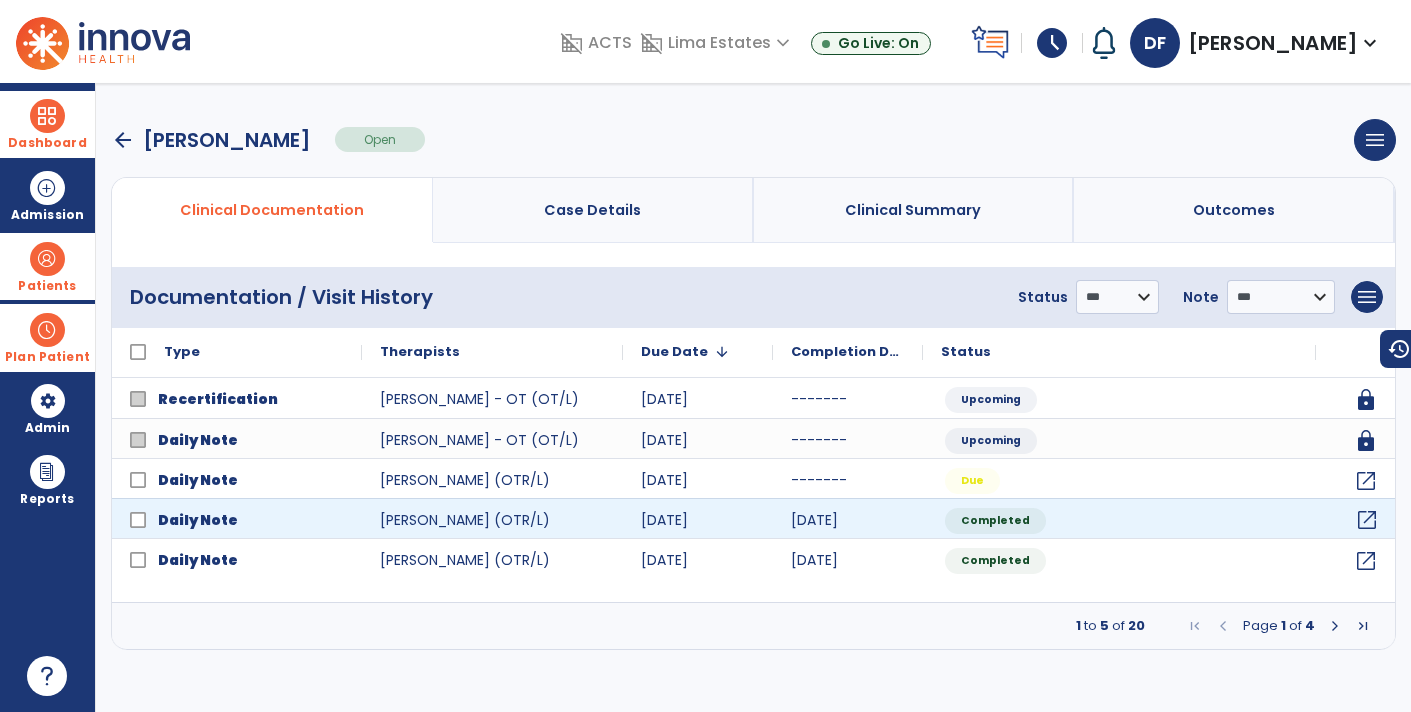 click on "open_in_new" 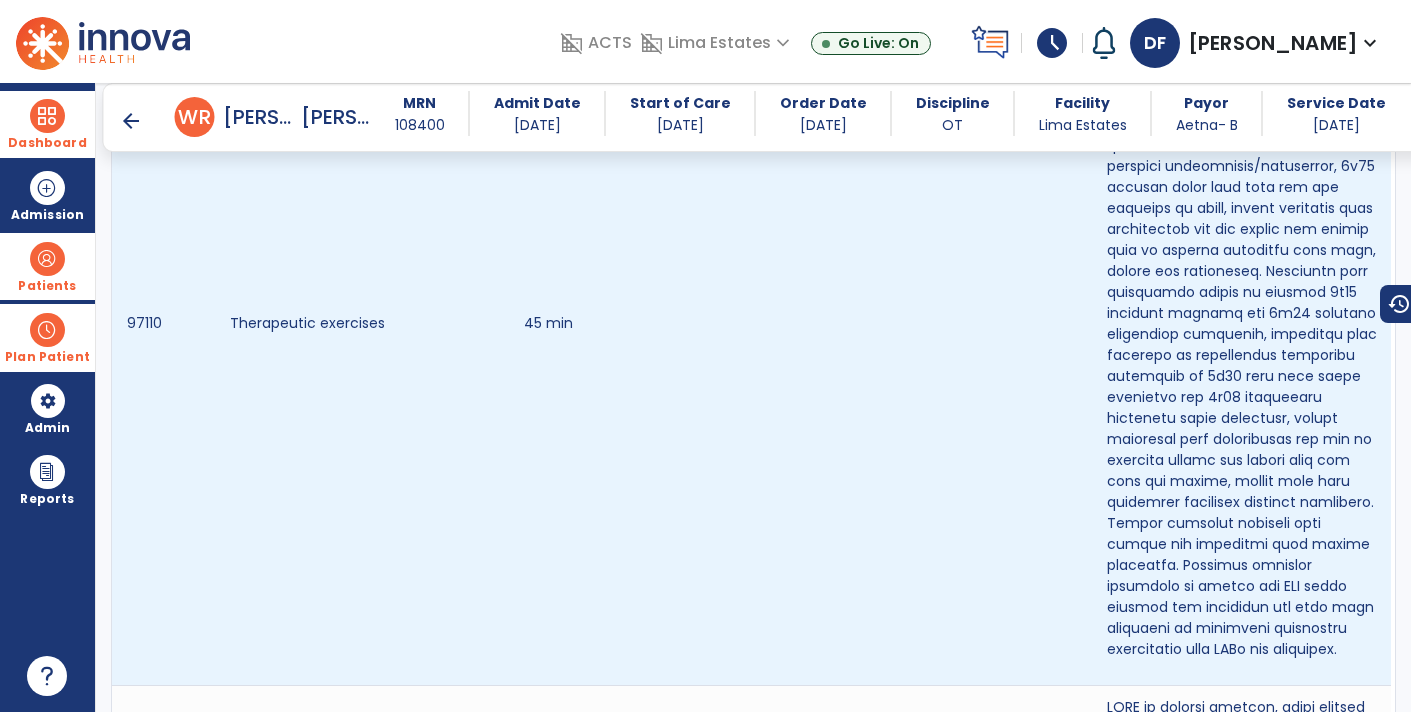 scroll, scrollTop: 1638, scrollLeft: 0, axis: vertical 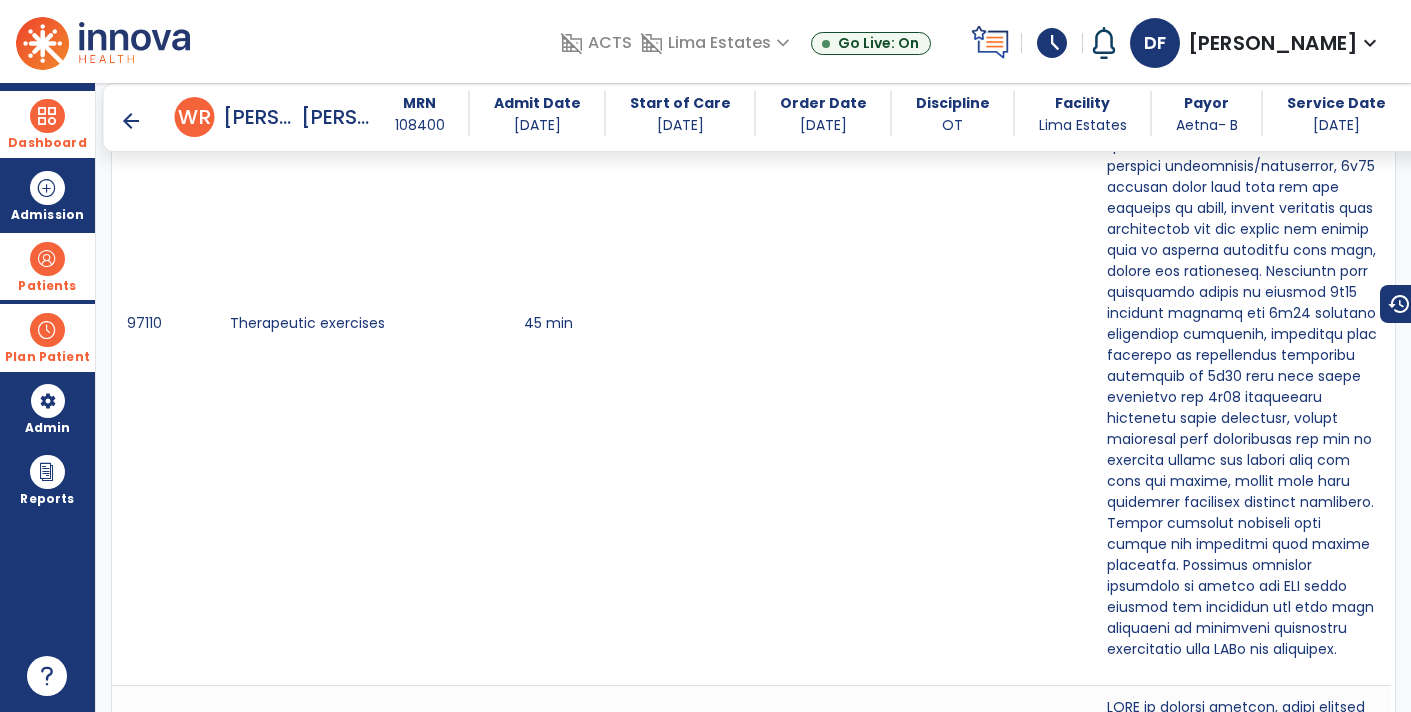 click on "Dashboard" at bounding box center (47, 124) 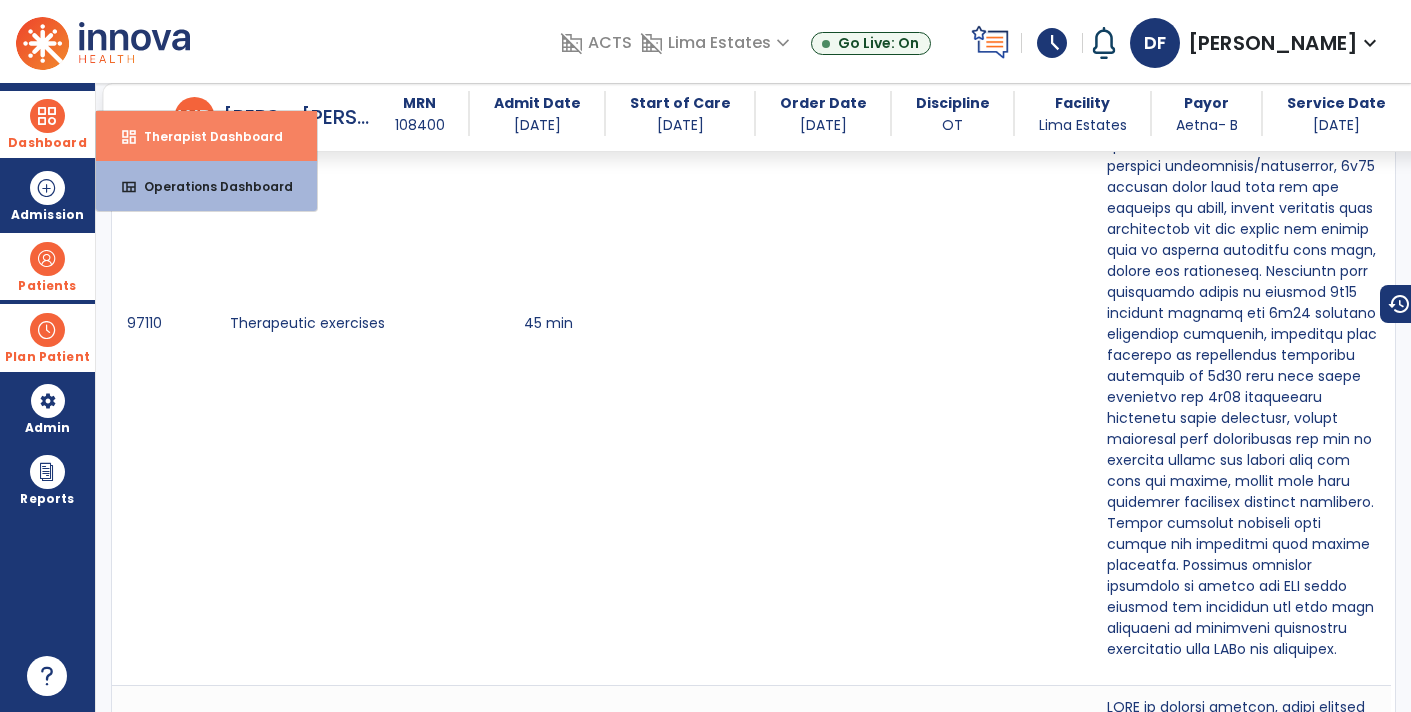 click on "dashboard  Therapist Dashboard" at bounding box center [206, 136] 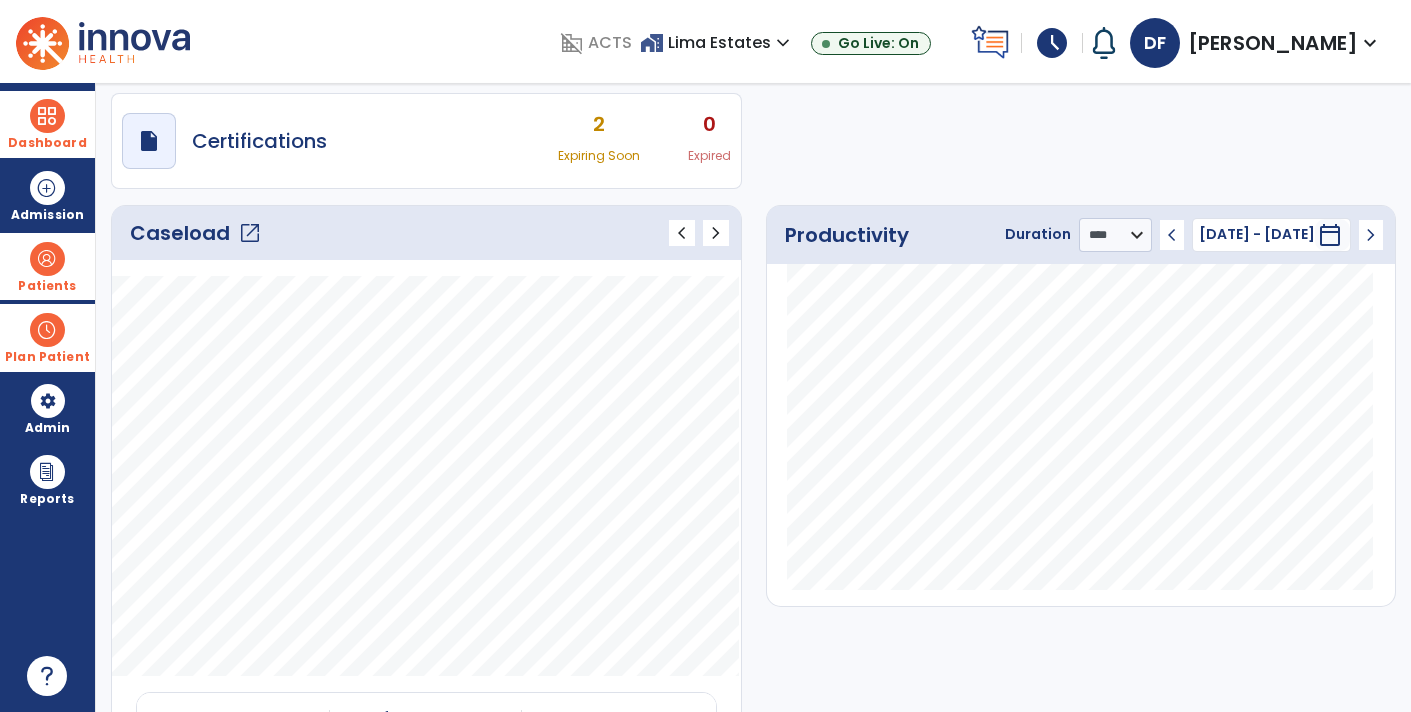 scroll, scrollTop: 0, scrollLeft: 0, axis: both 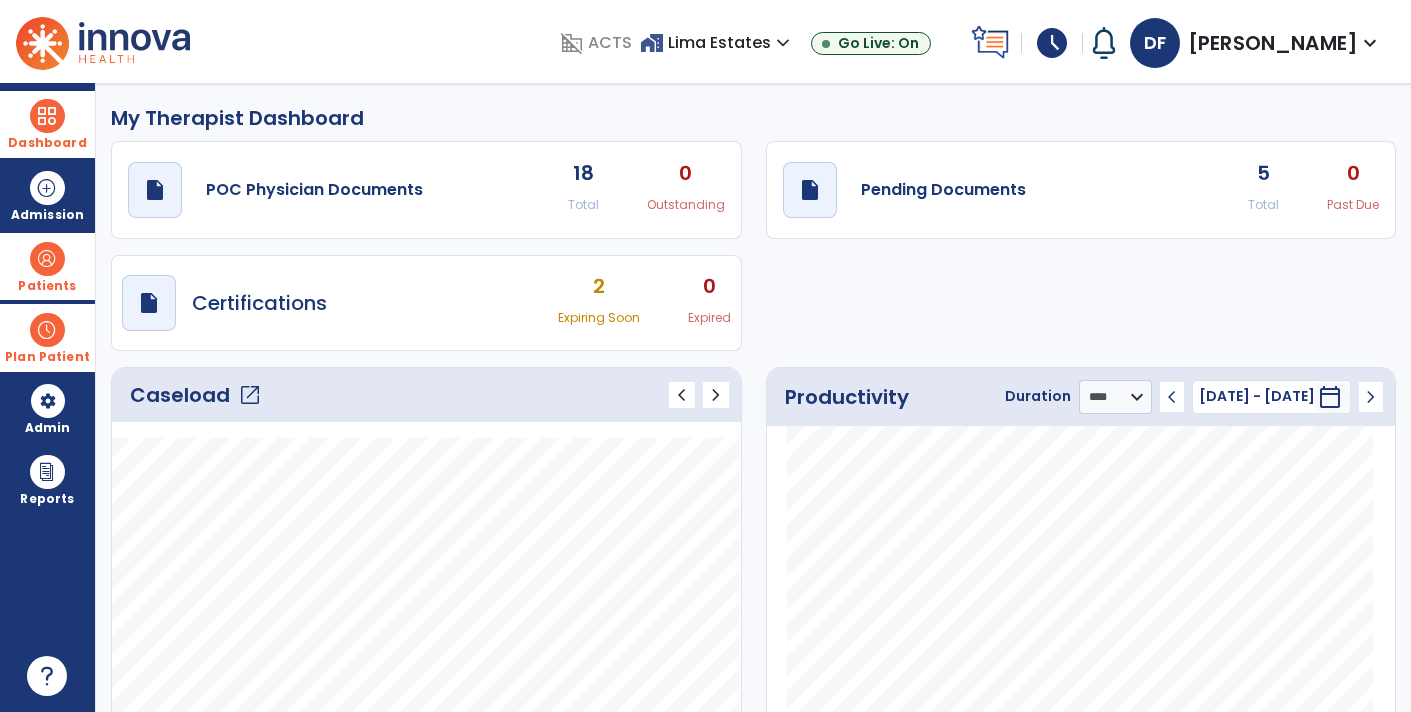 click on "draft   open_in_new  Pending Documents 5 Total 0 Past Due" 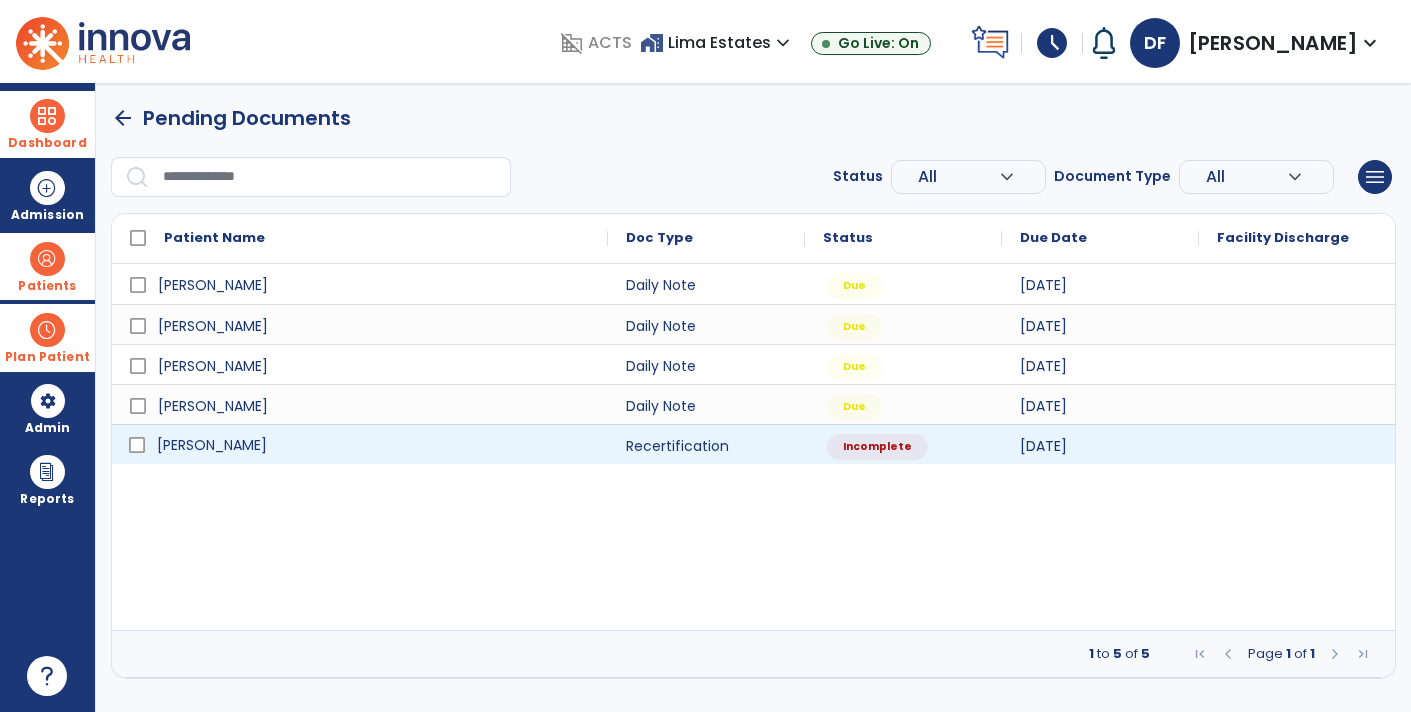 click on "[PERSON_NAME]" at bounding box center [374, 445] 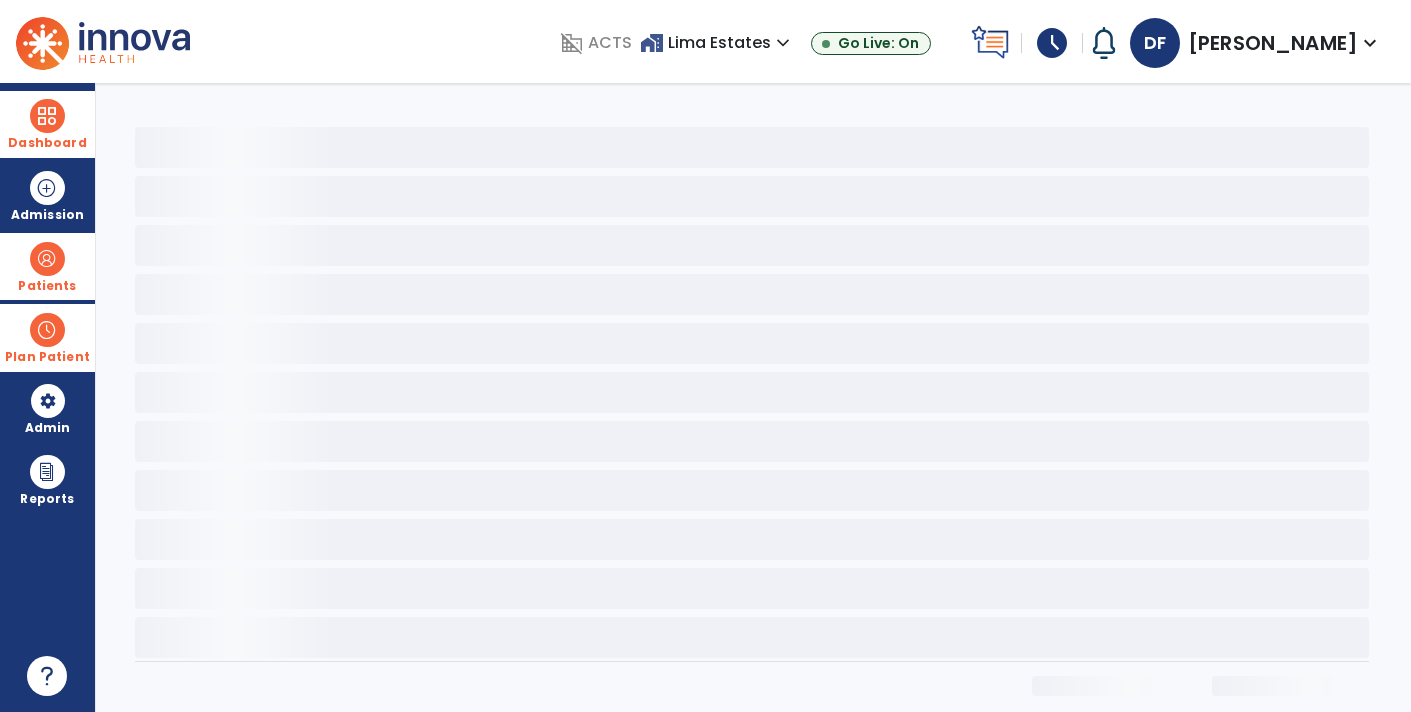 select on "***" 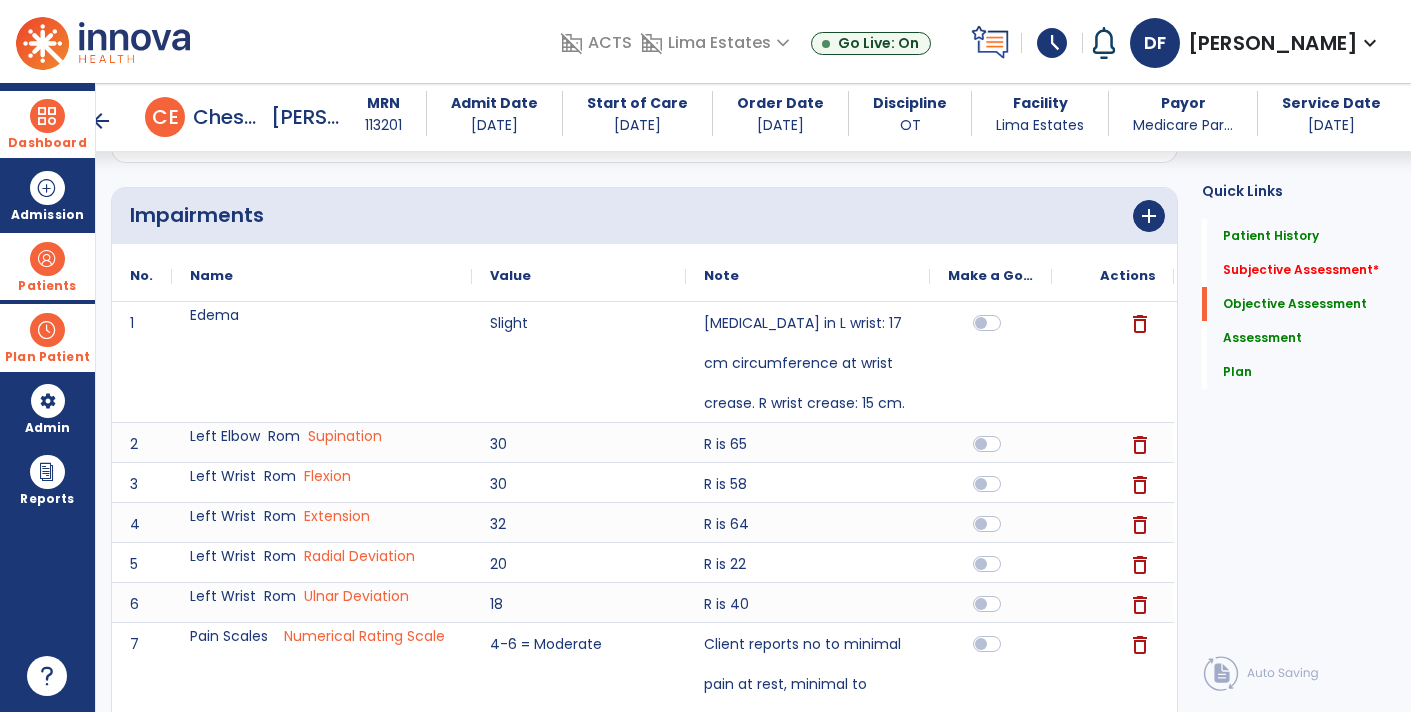 scroll, scrollTop: 780, scrollLeft: 0, axis: vertical 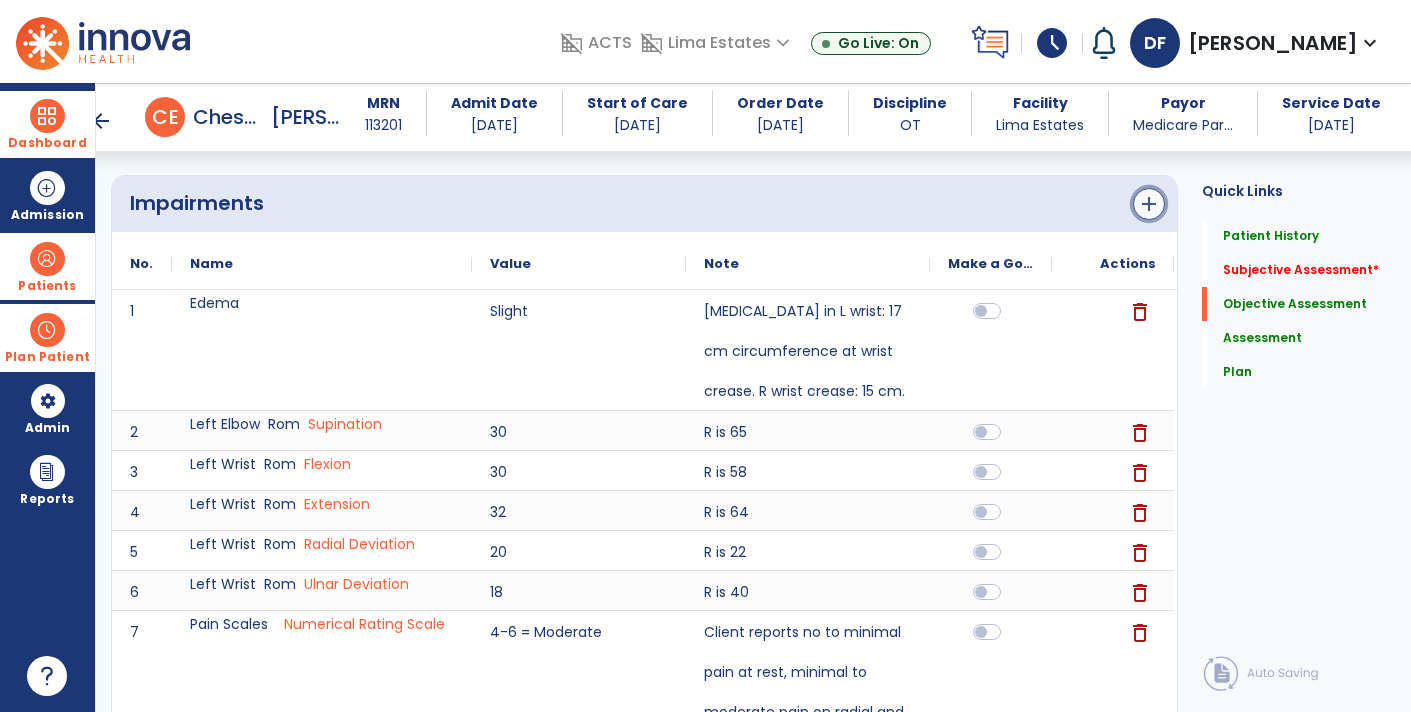 click on "add" 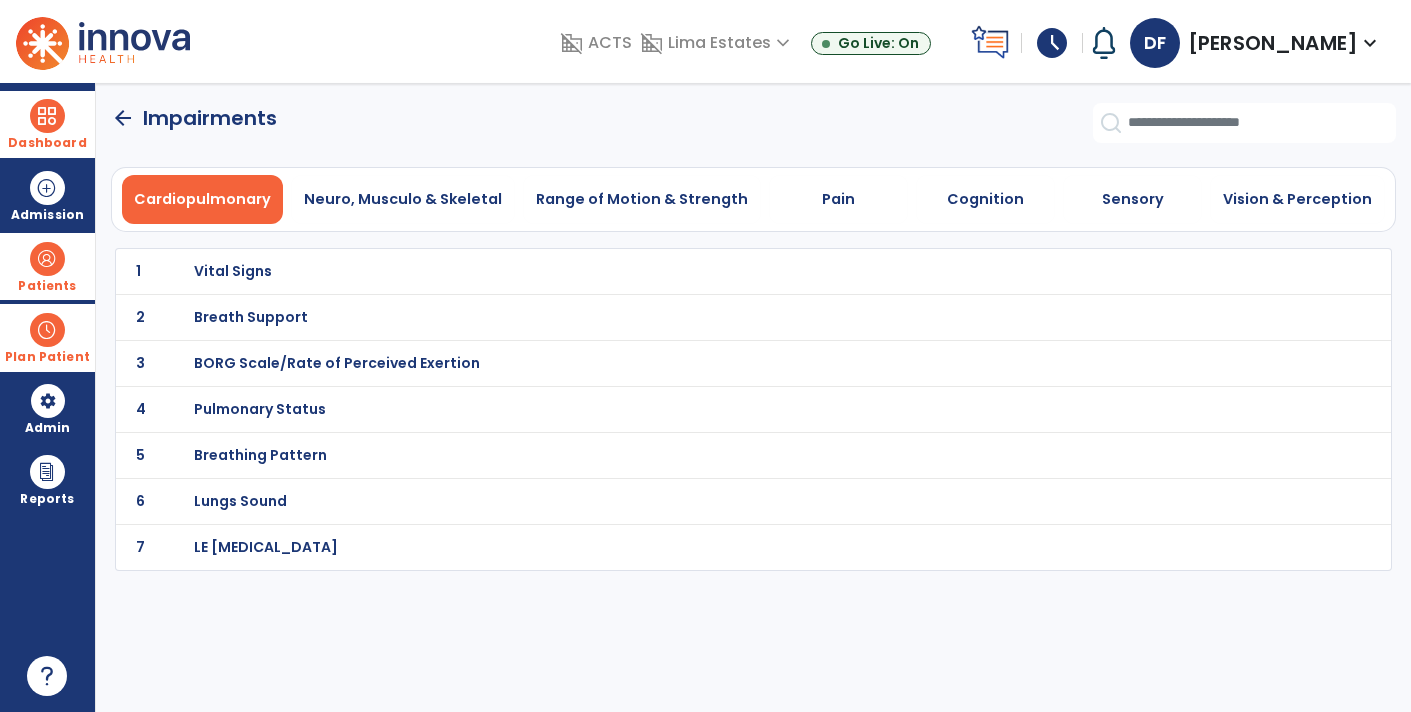 scroll, scrollTop: 0, scrollLeft: 0, axis: both 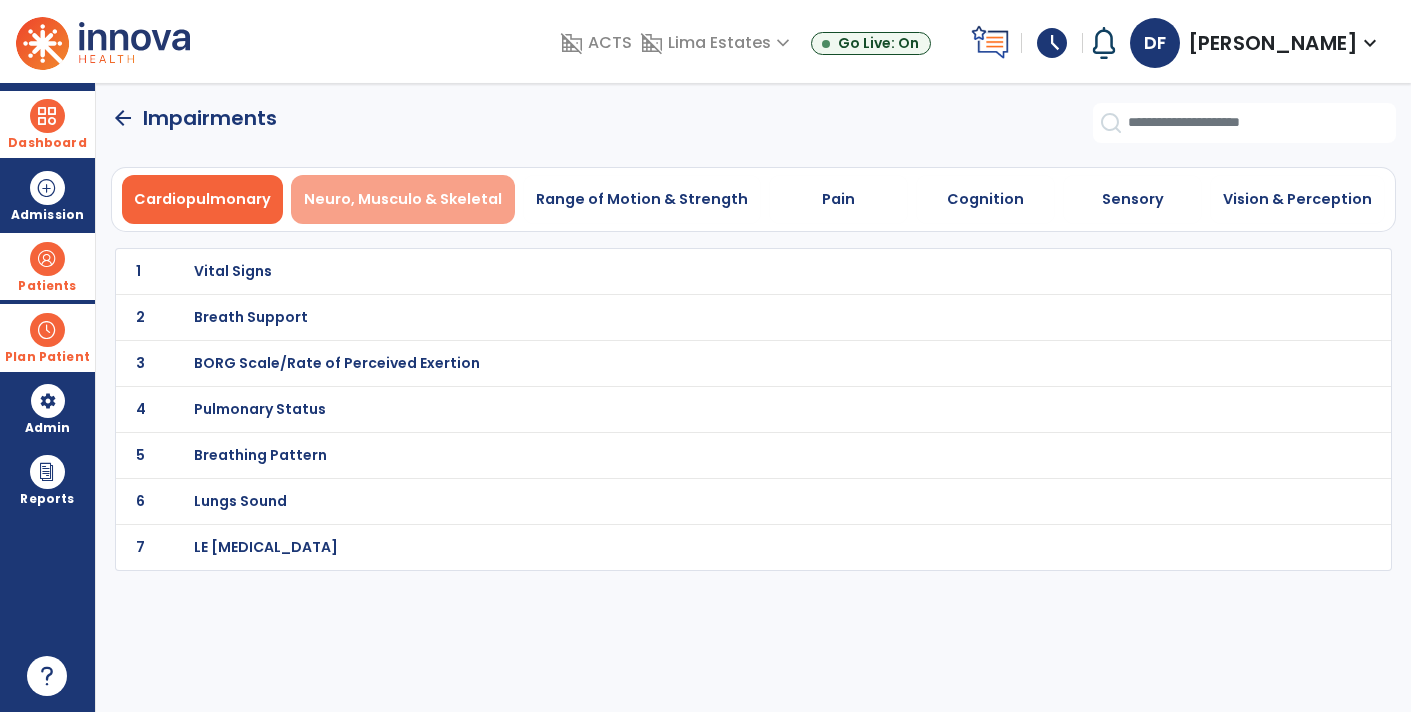 click on "Neuro, Musculo & Skeletal" at bounding box center [403, 199] 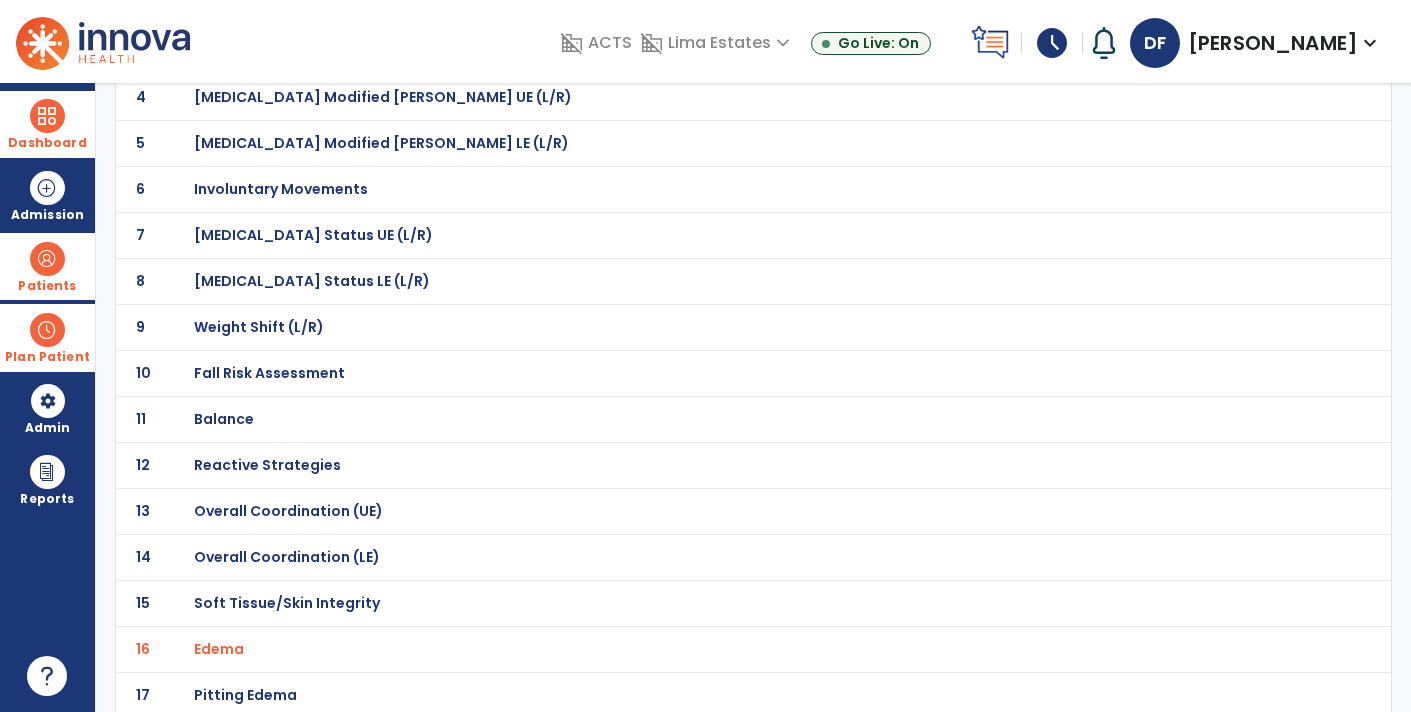 scroll, scrollTop: 364, scrollLeft: 0, axis: vertical 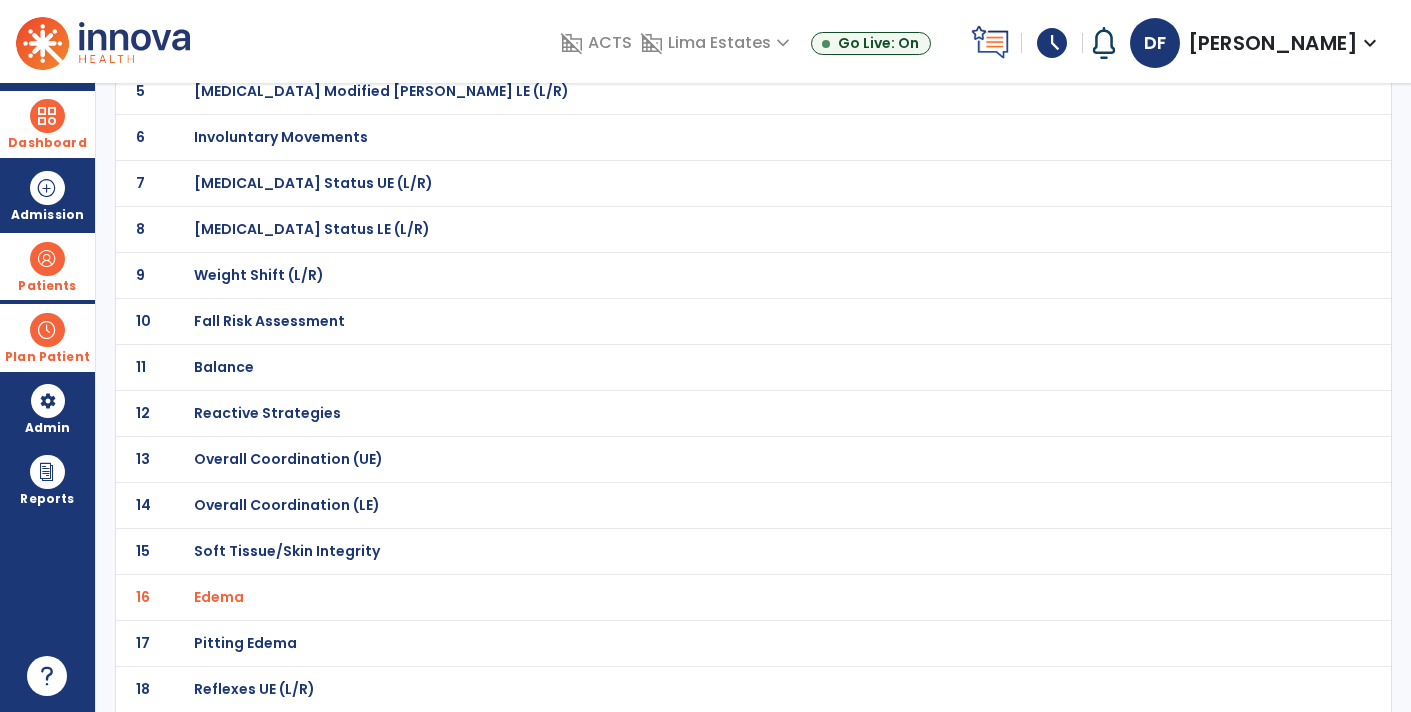 click on "Edema" at bounding box center (710, -93) 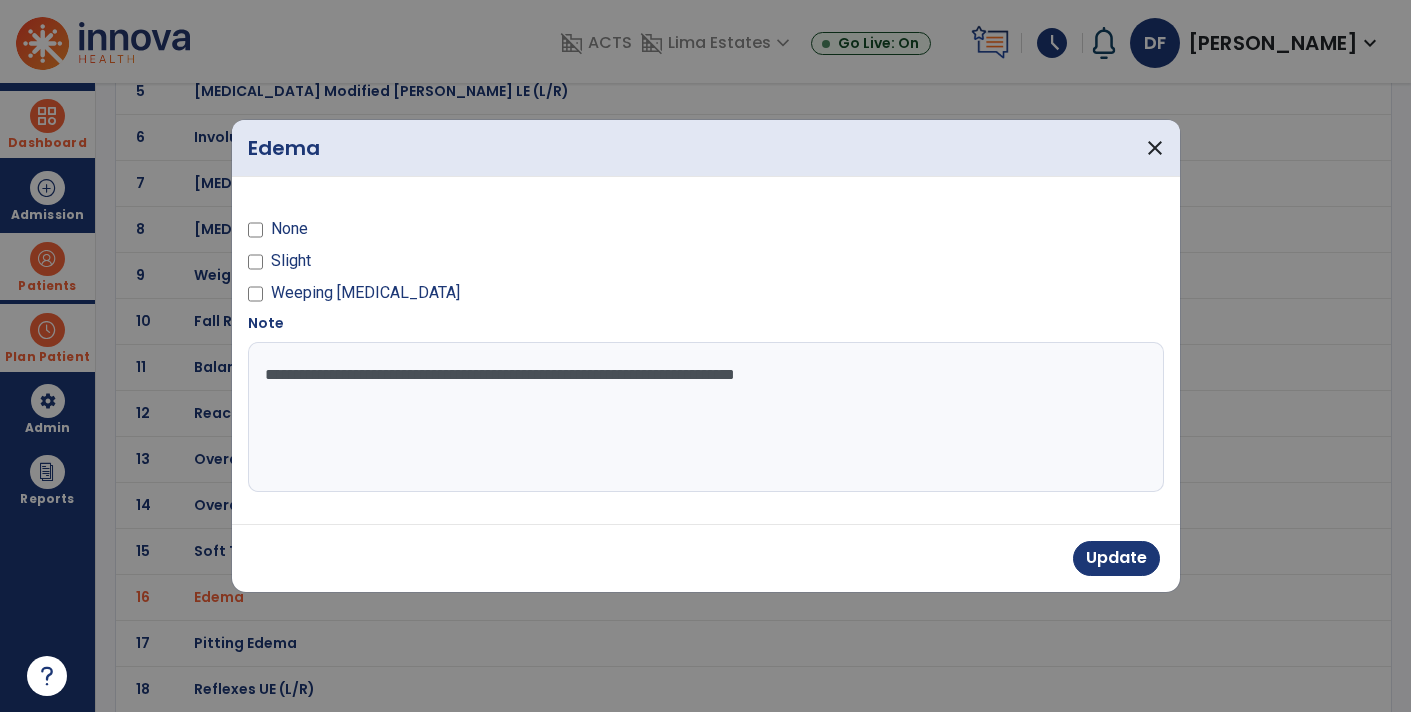 click on "**********" at bounding box center (706, 417) 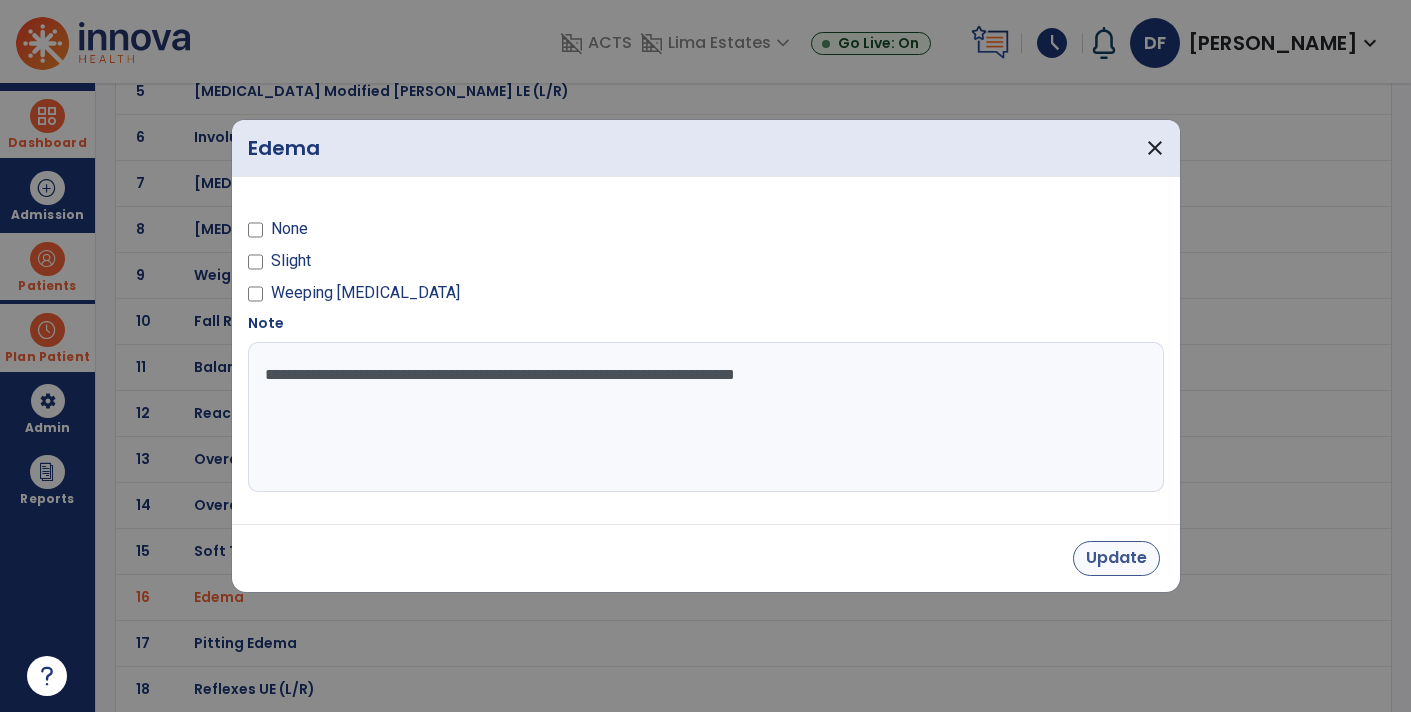 type on "**********" 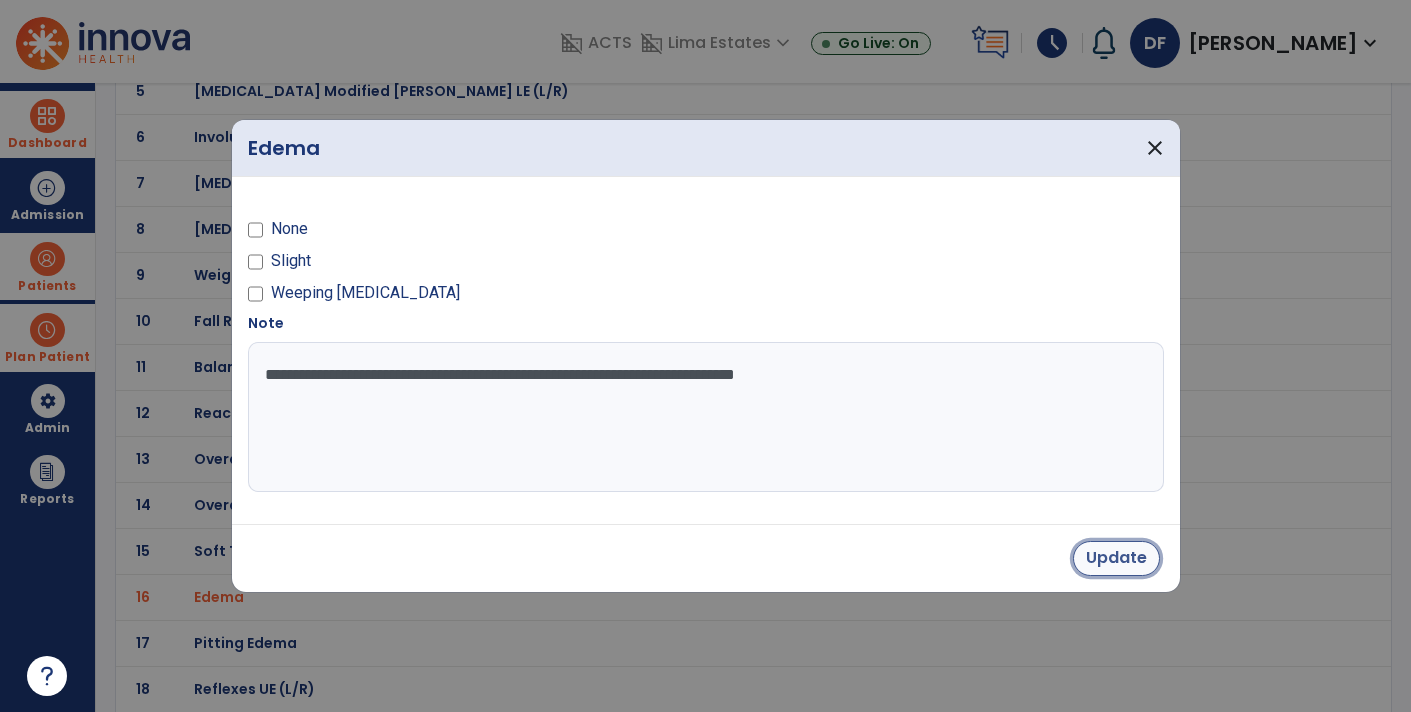 click on "Update" at bounding box center [1116, 558] 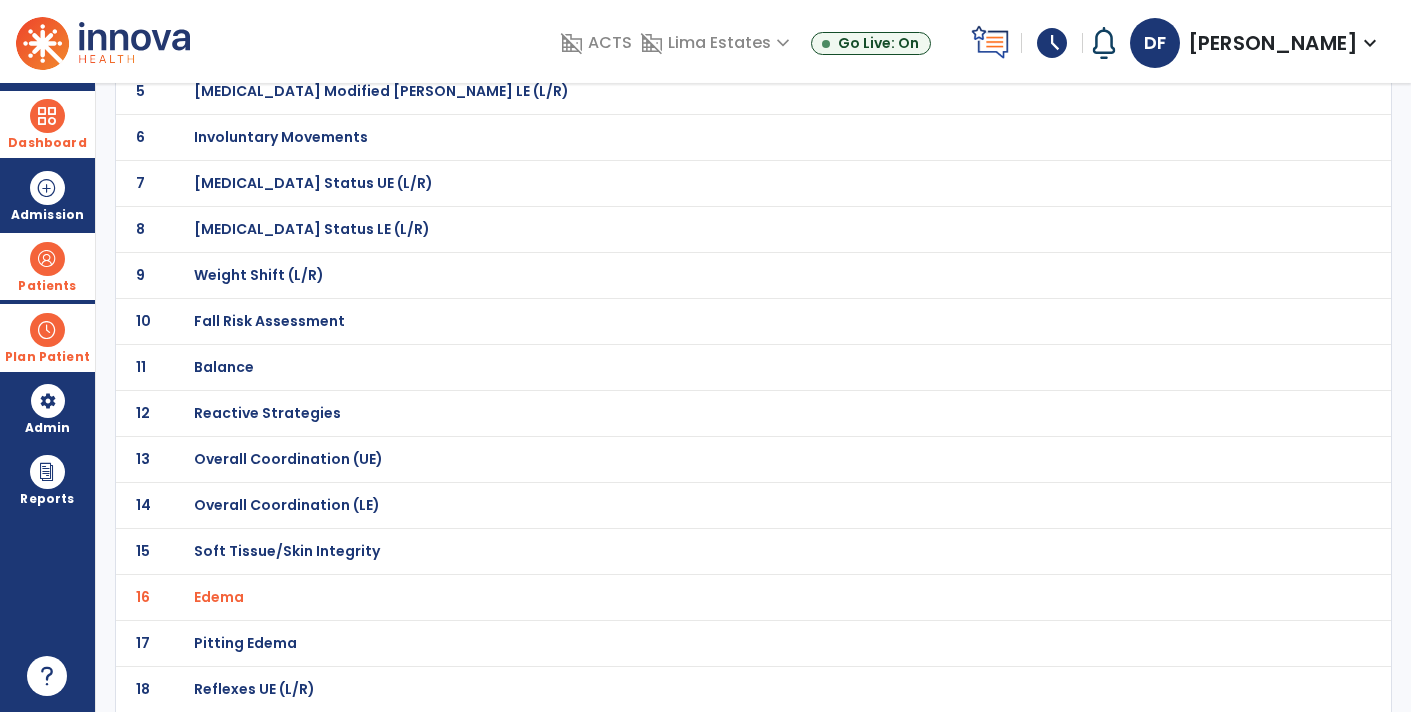 scroll, scrollTop: 0, scrollLeft: 0, axis: both 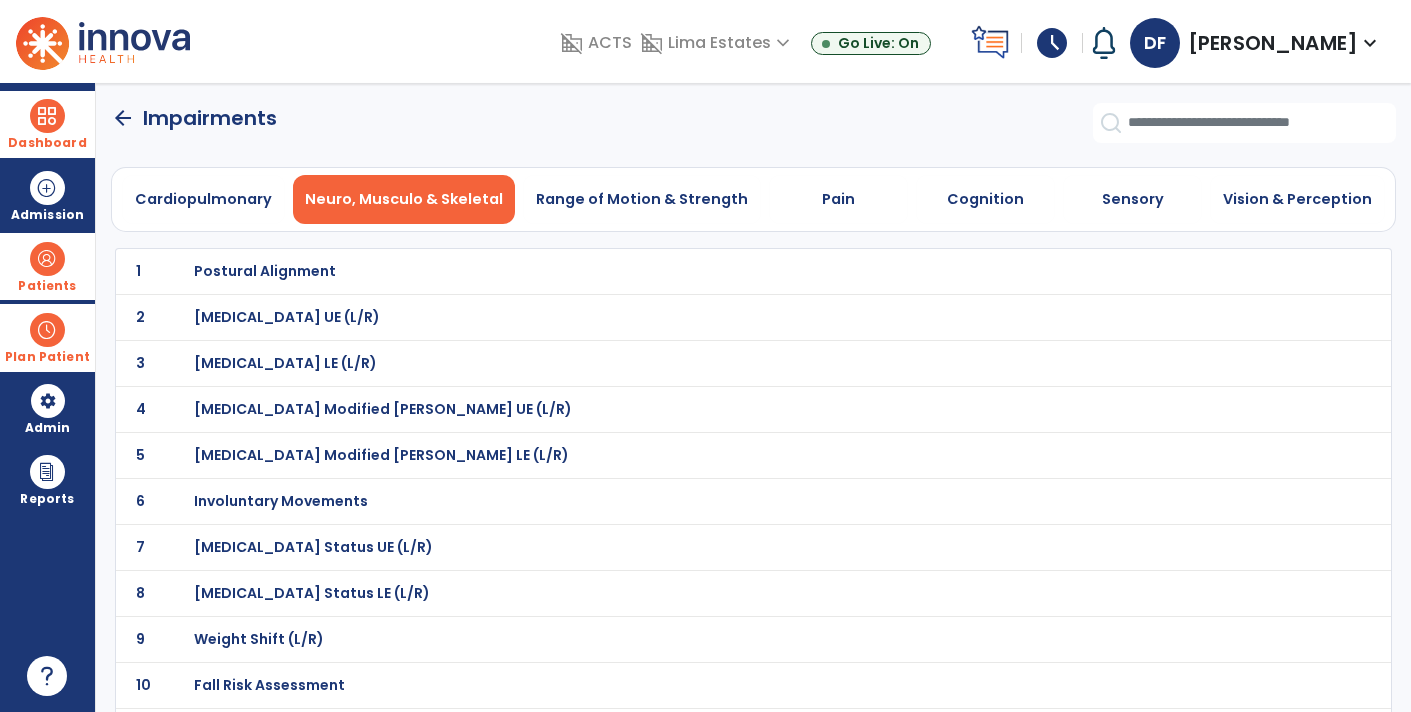 click on "arrow_back   Impairments" 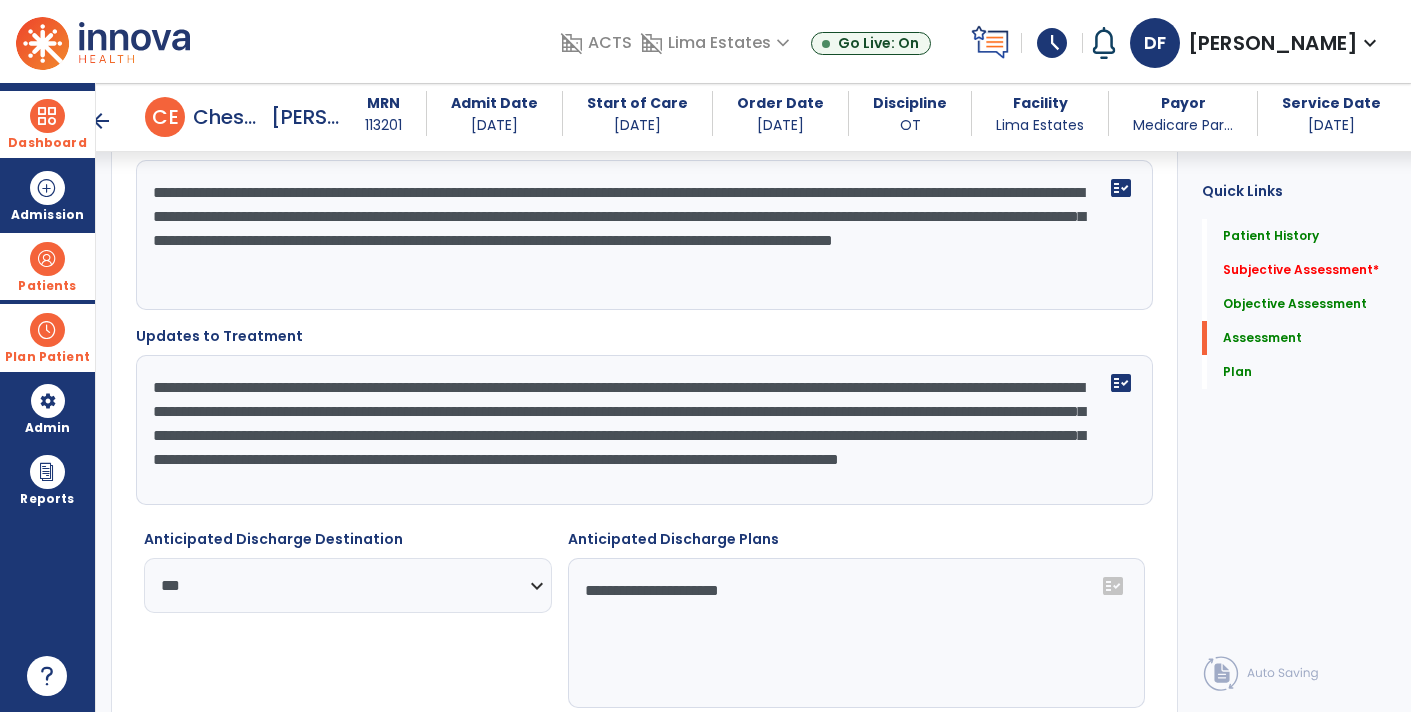 scroll, scrollTop: 3120, scrollLeft: 0, axis: vertical 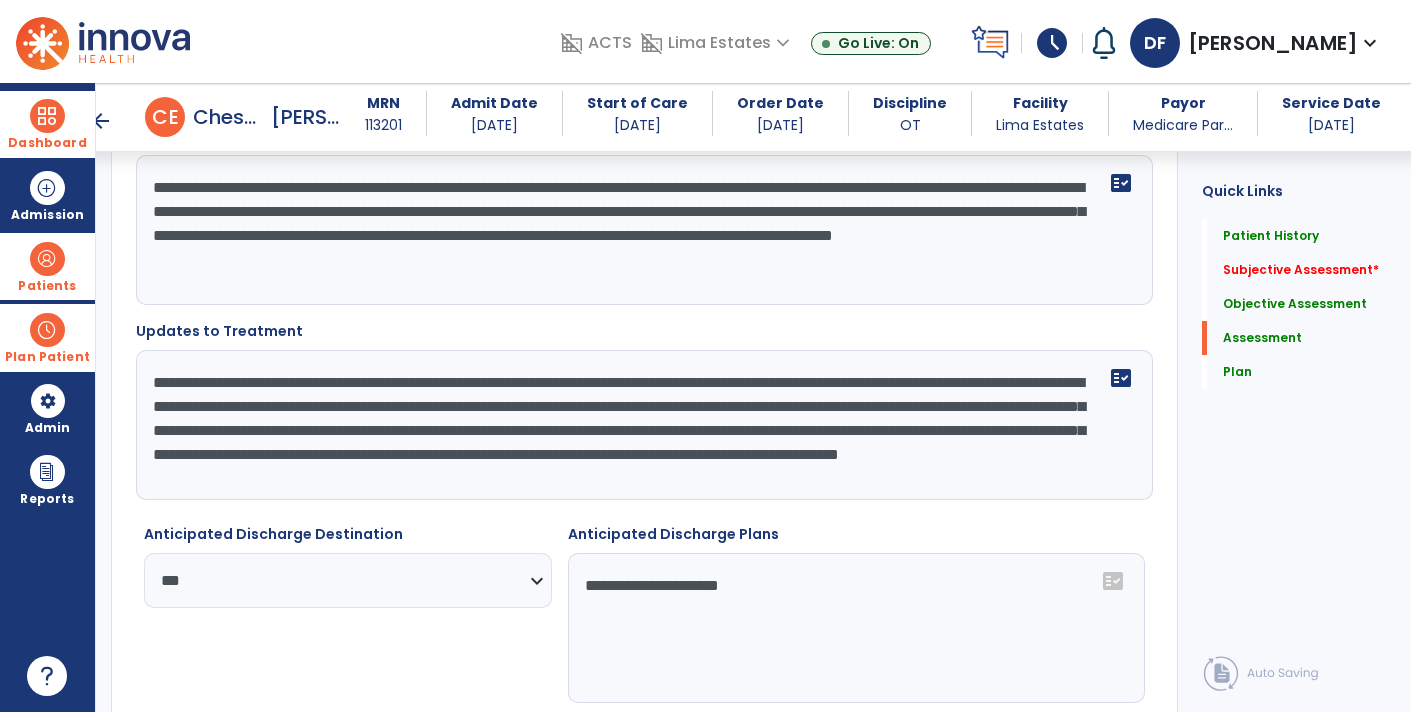 click on "**********" 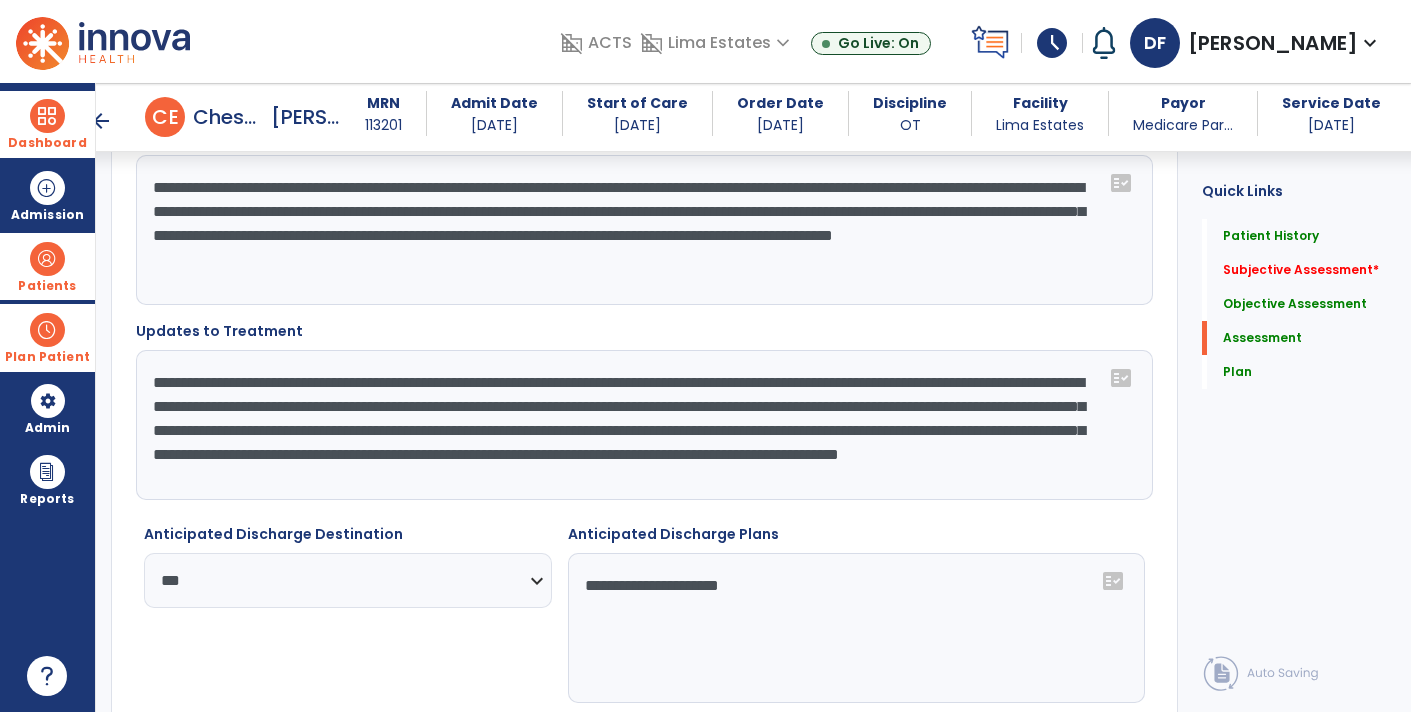 type on "**********" 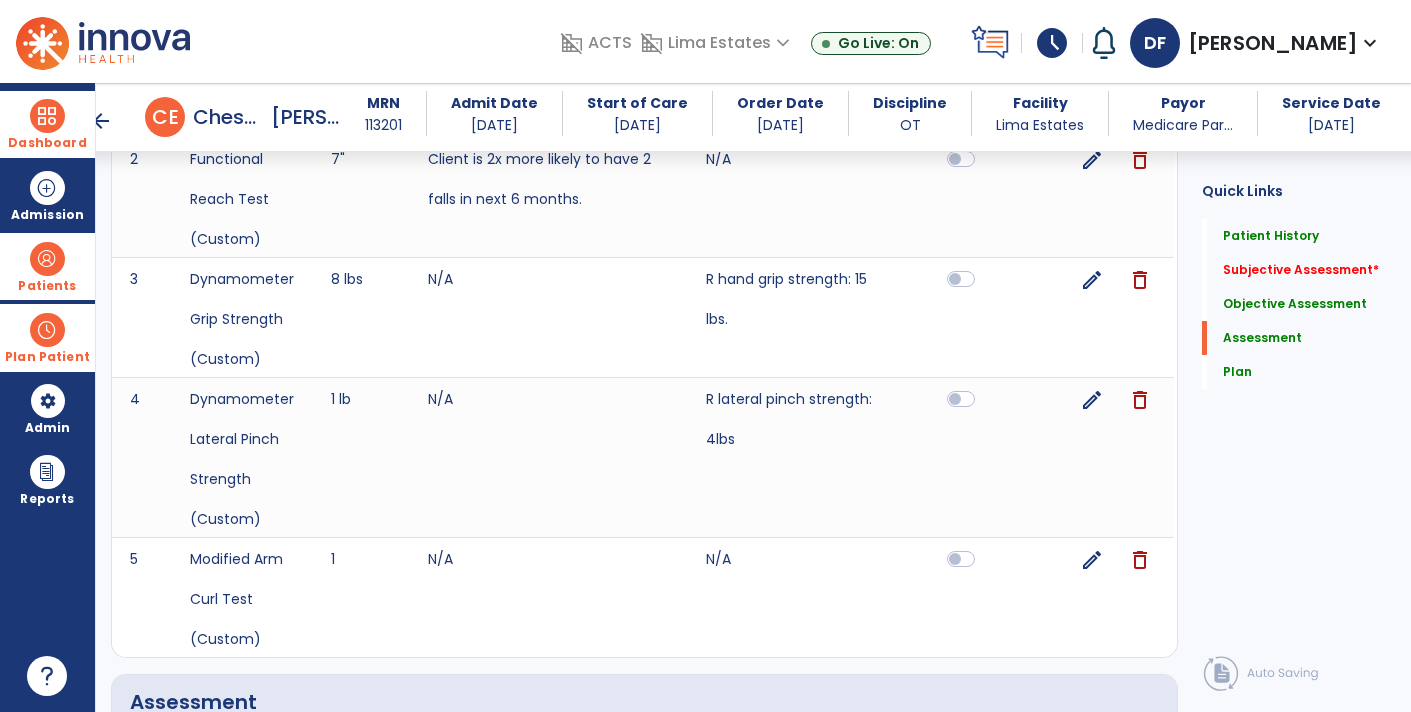 scroll, scrollTop: 2343, scrollLeft: 0, axis: vertical 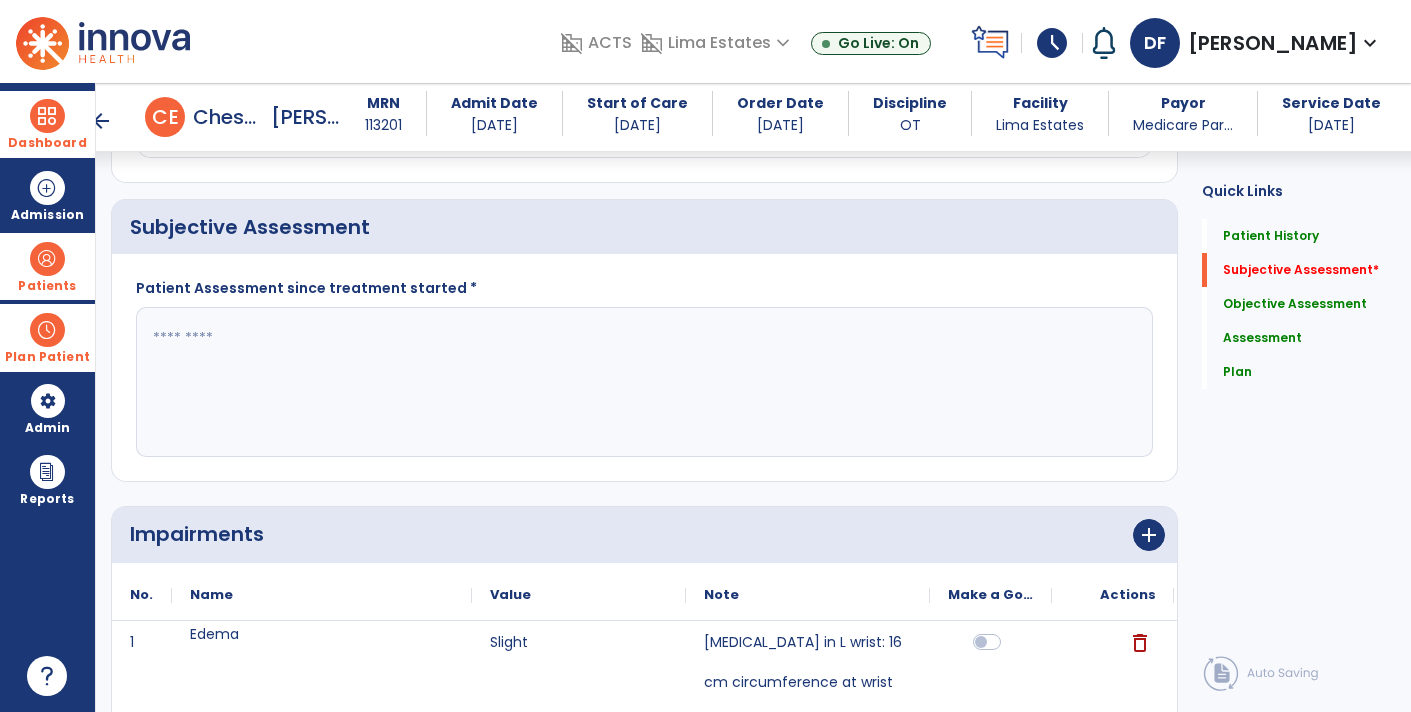 click 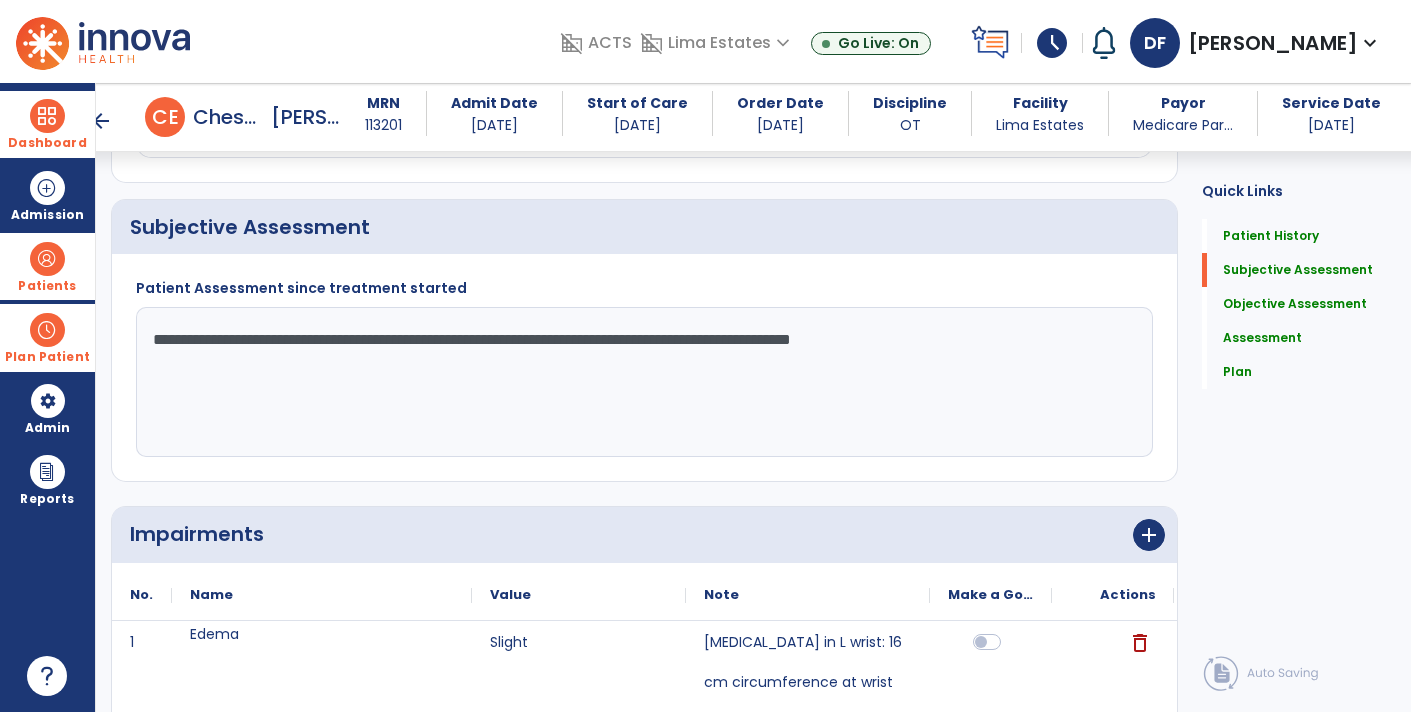type on "**********" 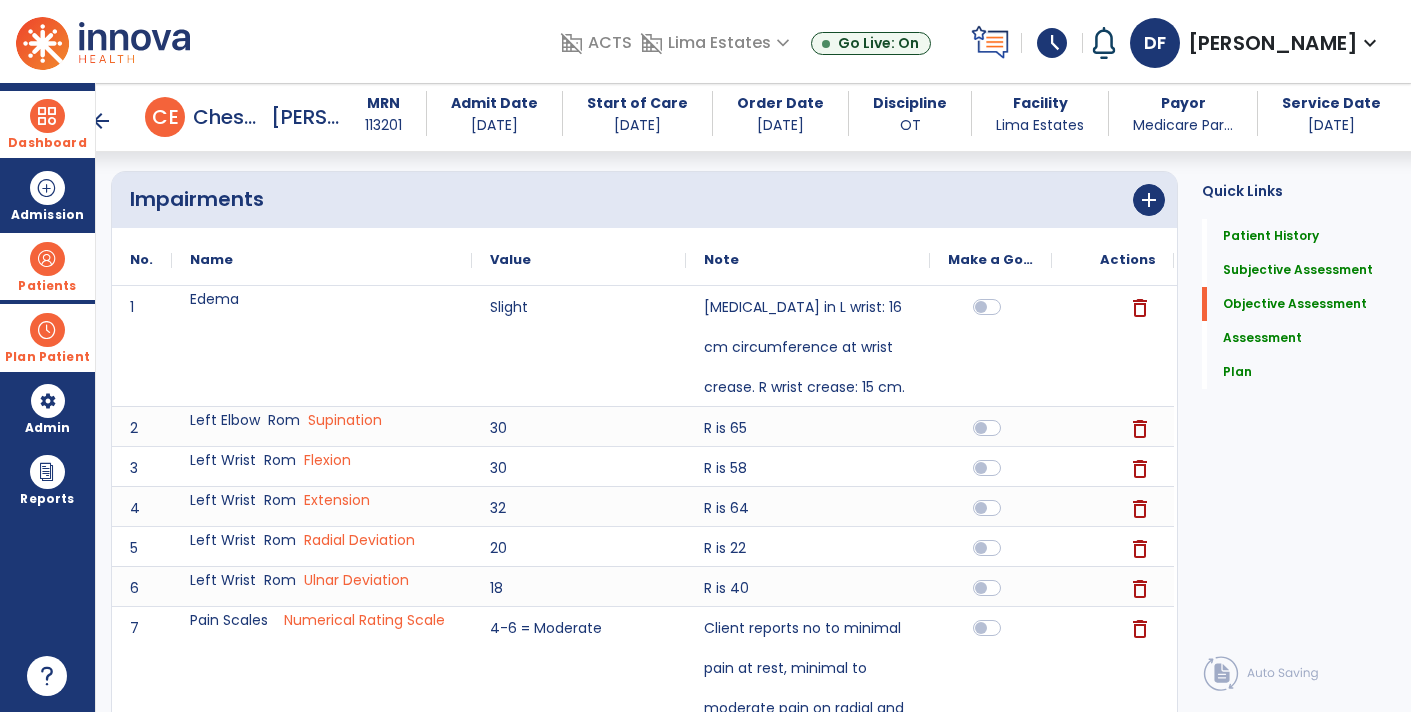 scroll, scrollTop: 806, scrollLeft: 0, axis: vertical 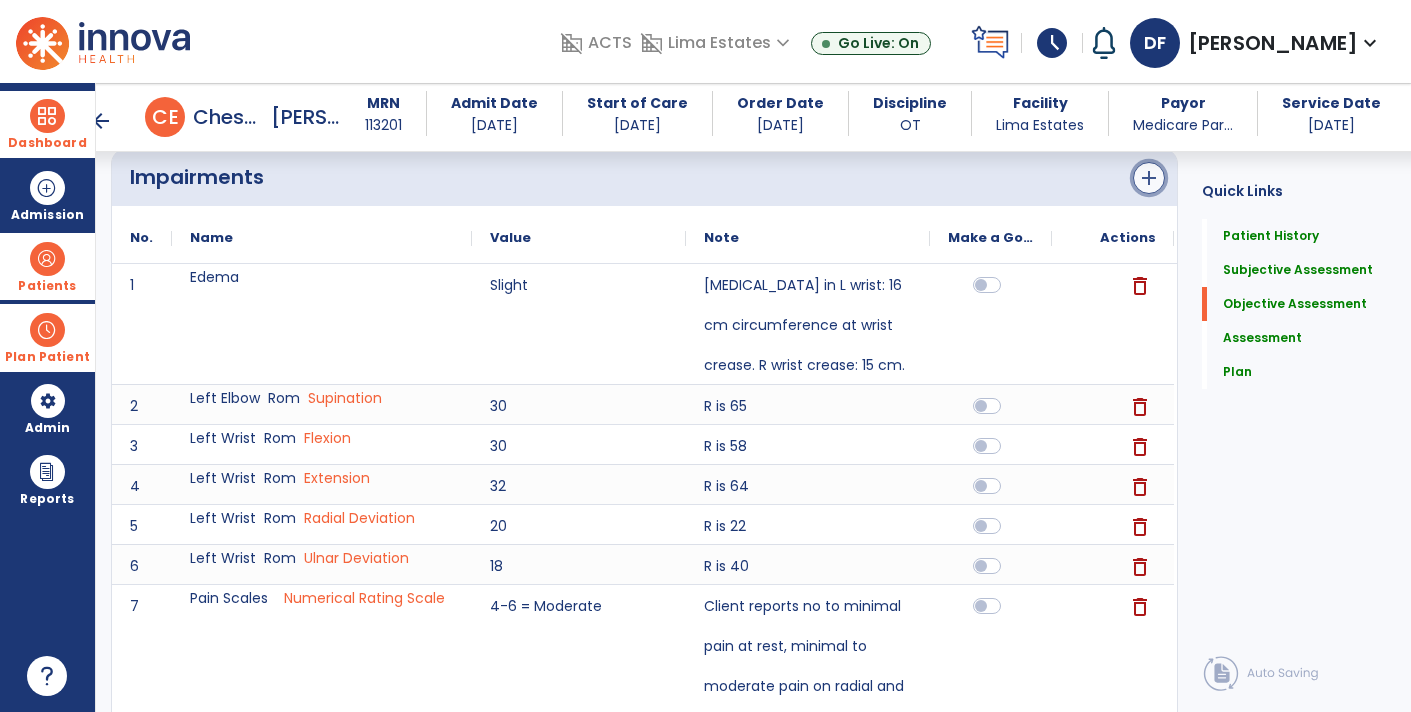 click on "add" 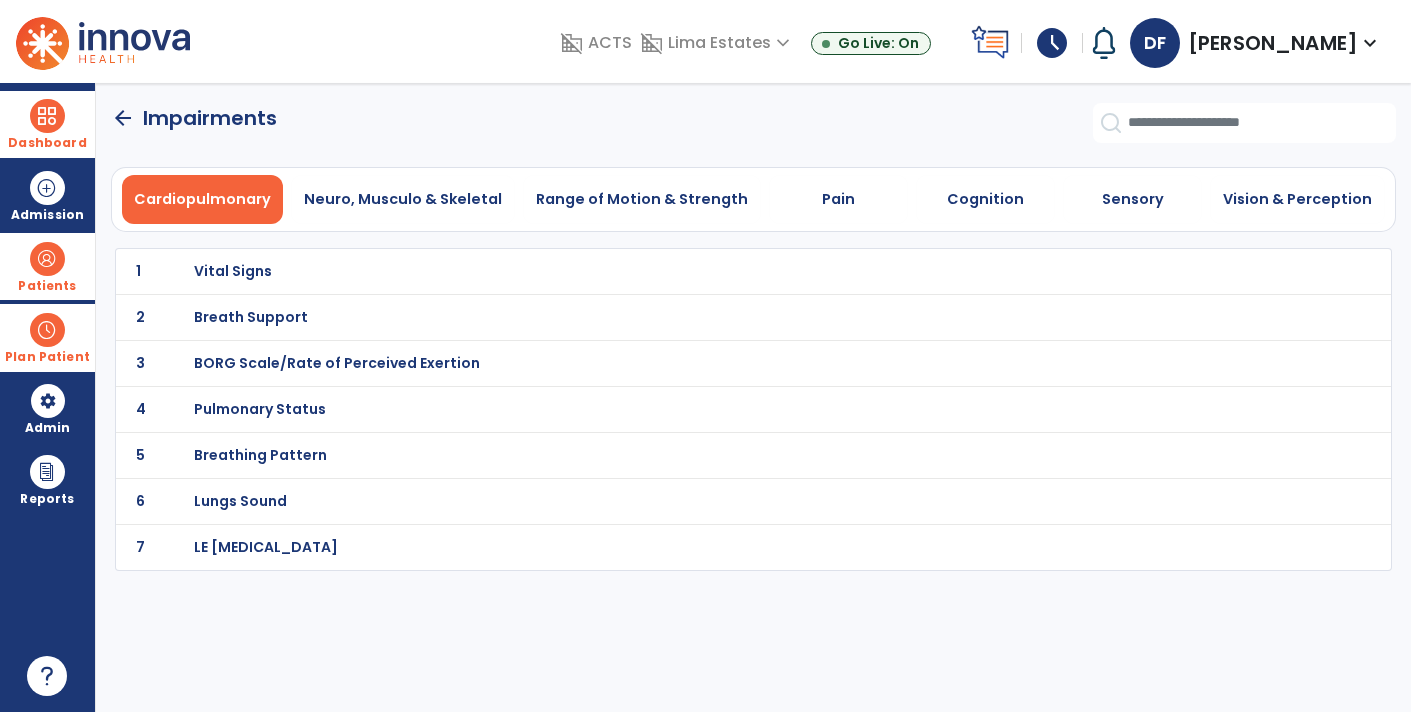 scroll, scrollTop: 0, scrollLeft: 0, axis: both 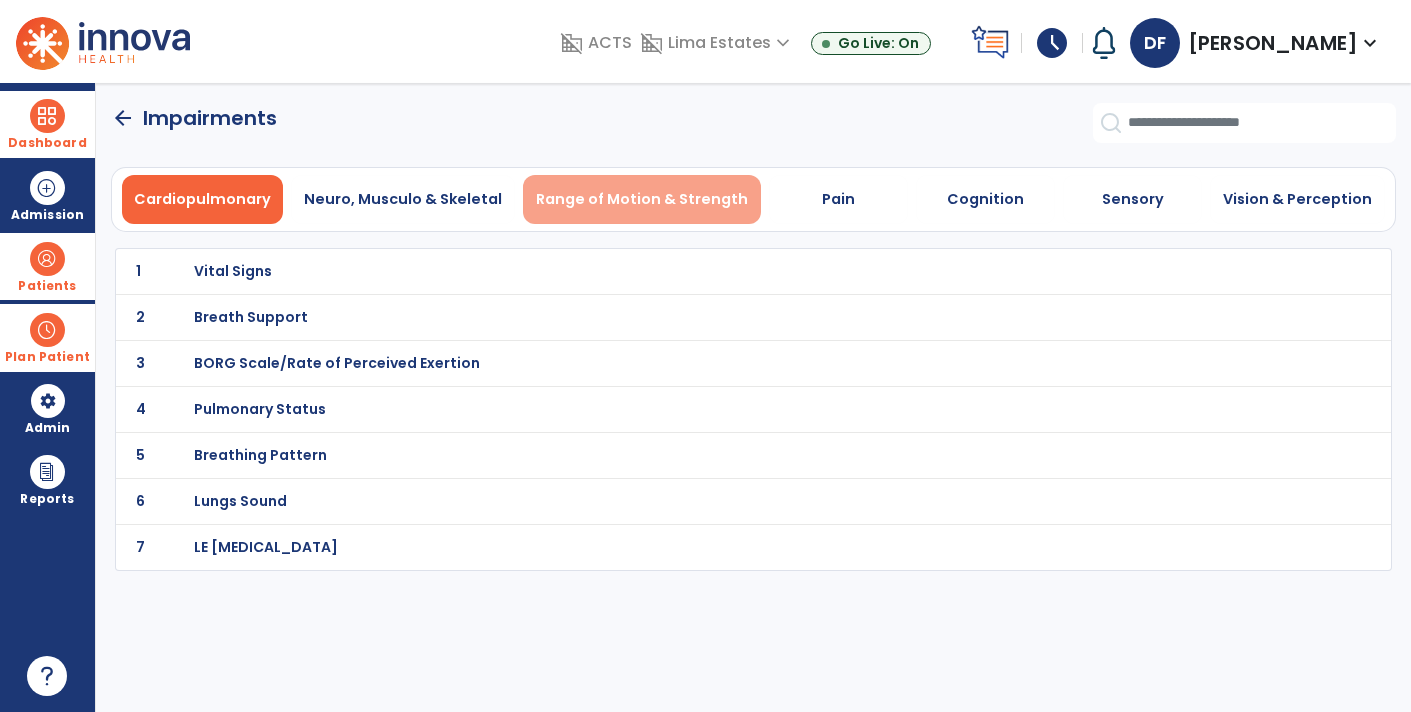 click on "Range of Motion & Strength" at bounding box center [642, 199] 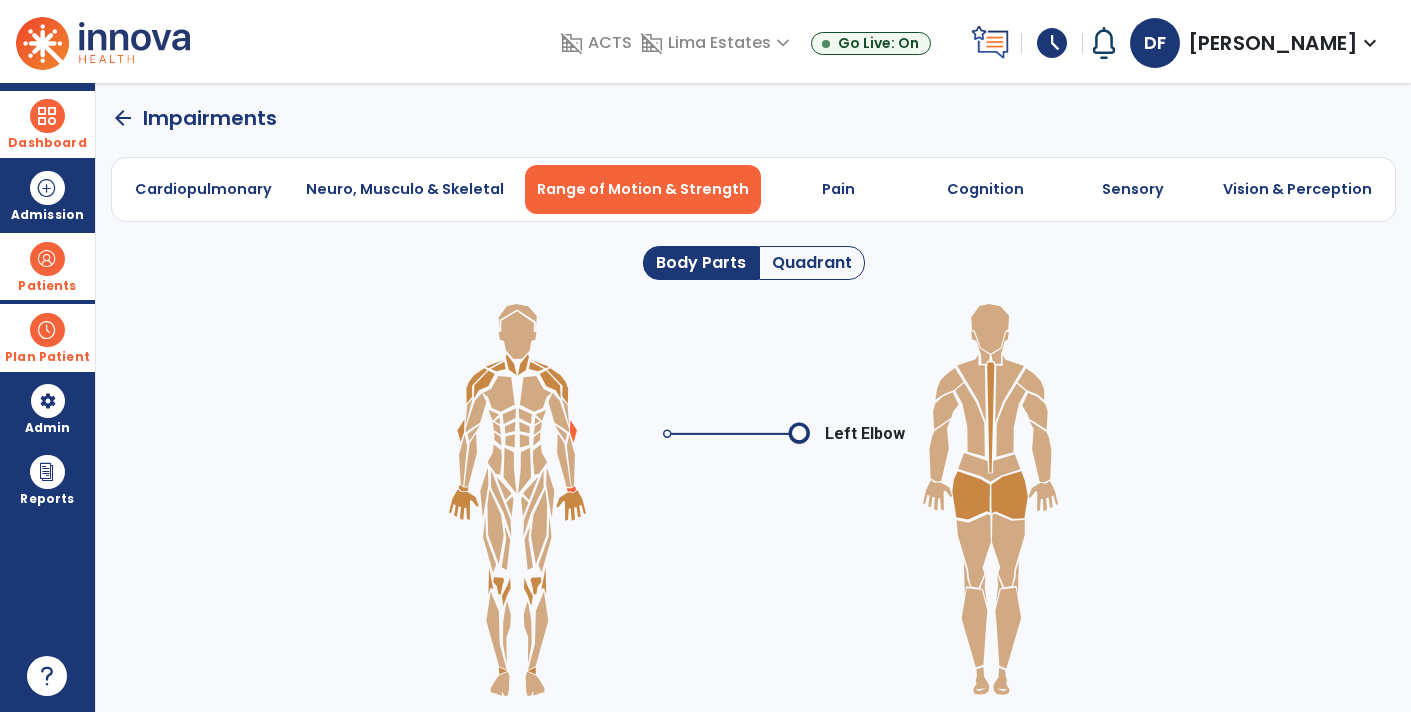 click 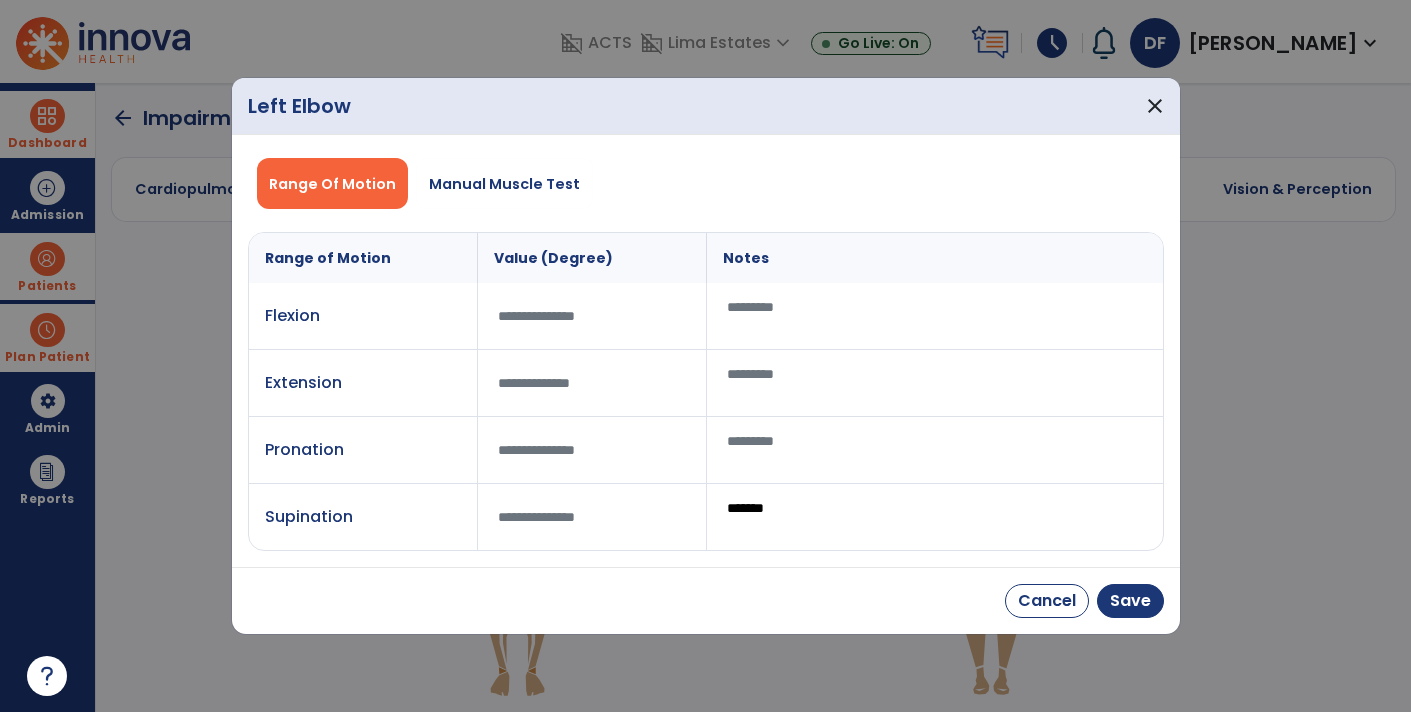 click on "**" at bounding box center (591, 517) 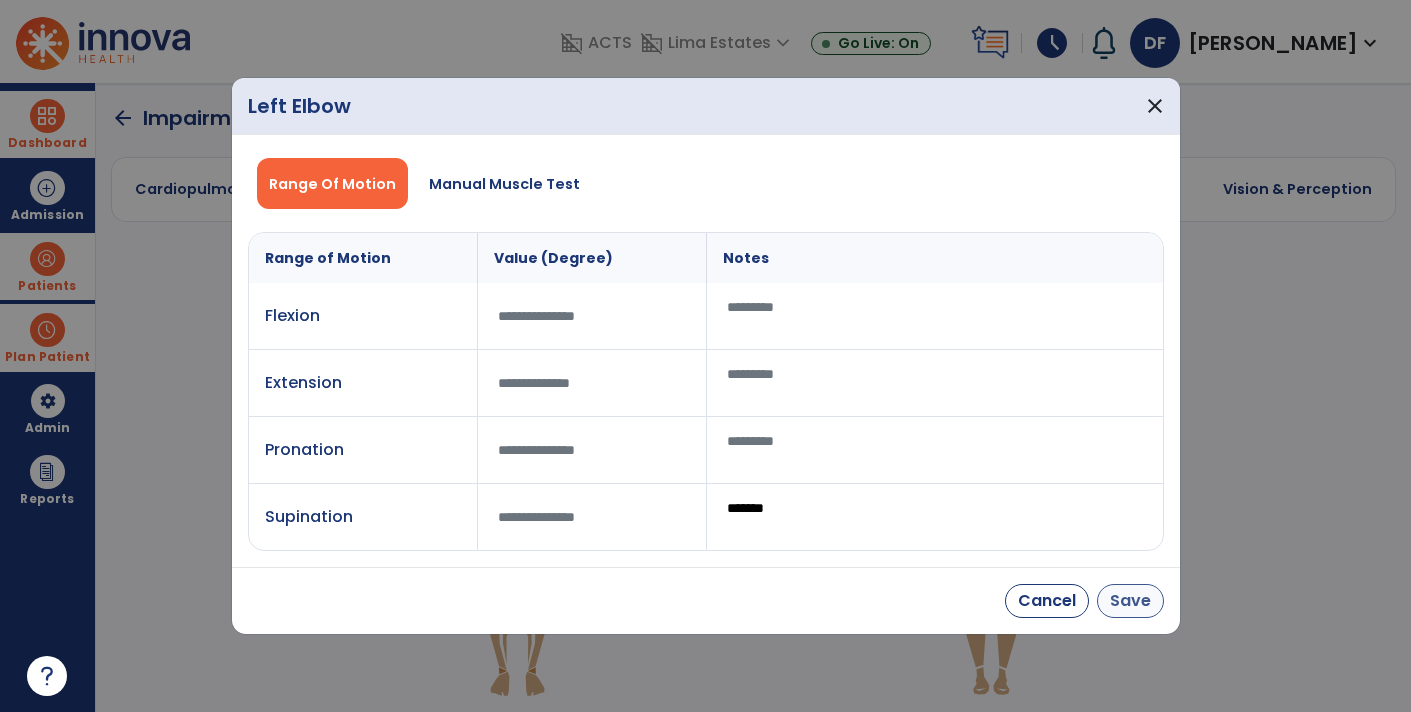 type on "**" 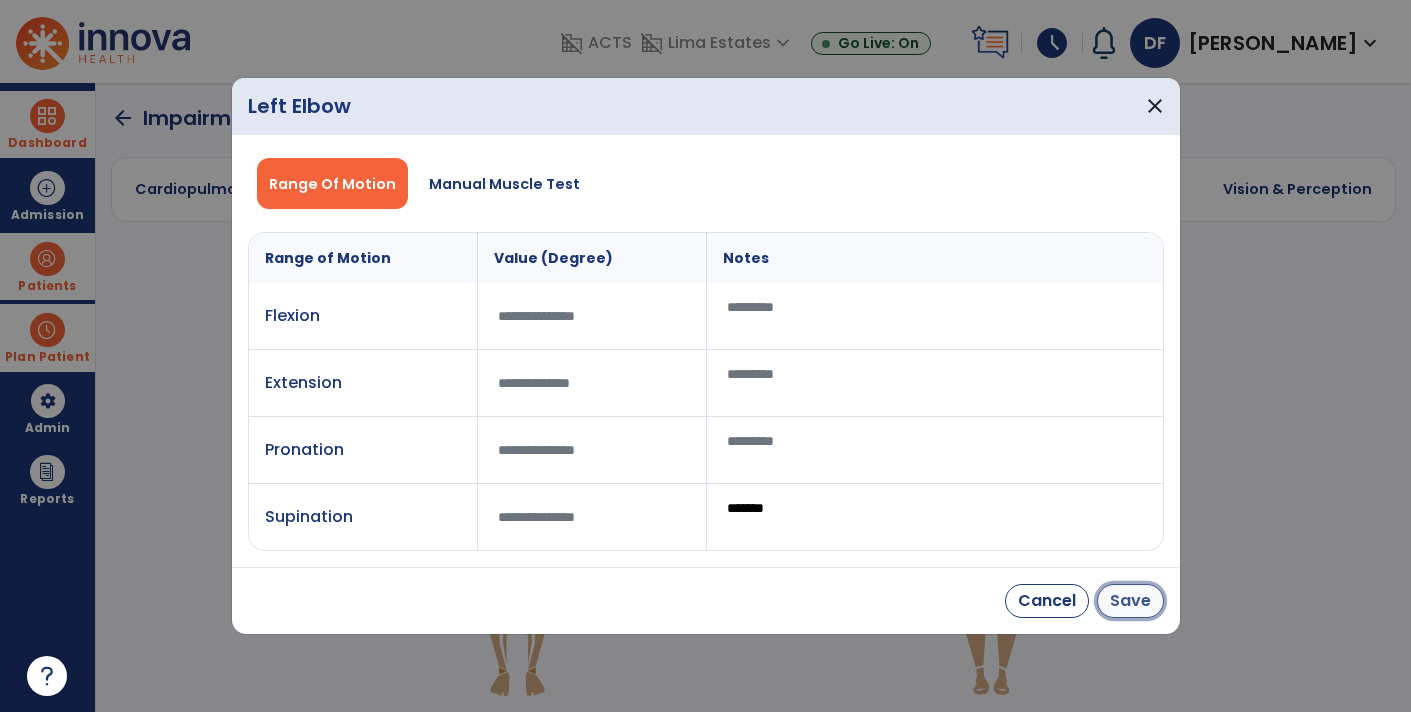 click on "Save" at bounding box center (1130, 601) 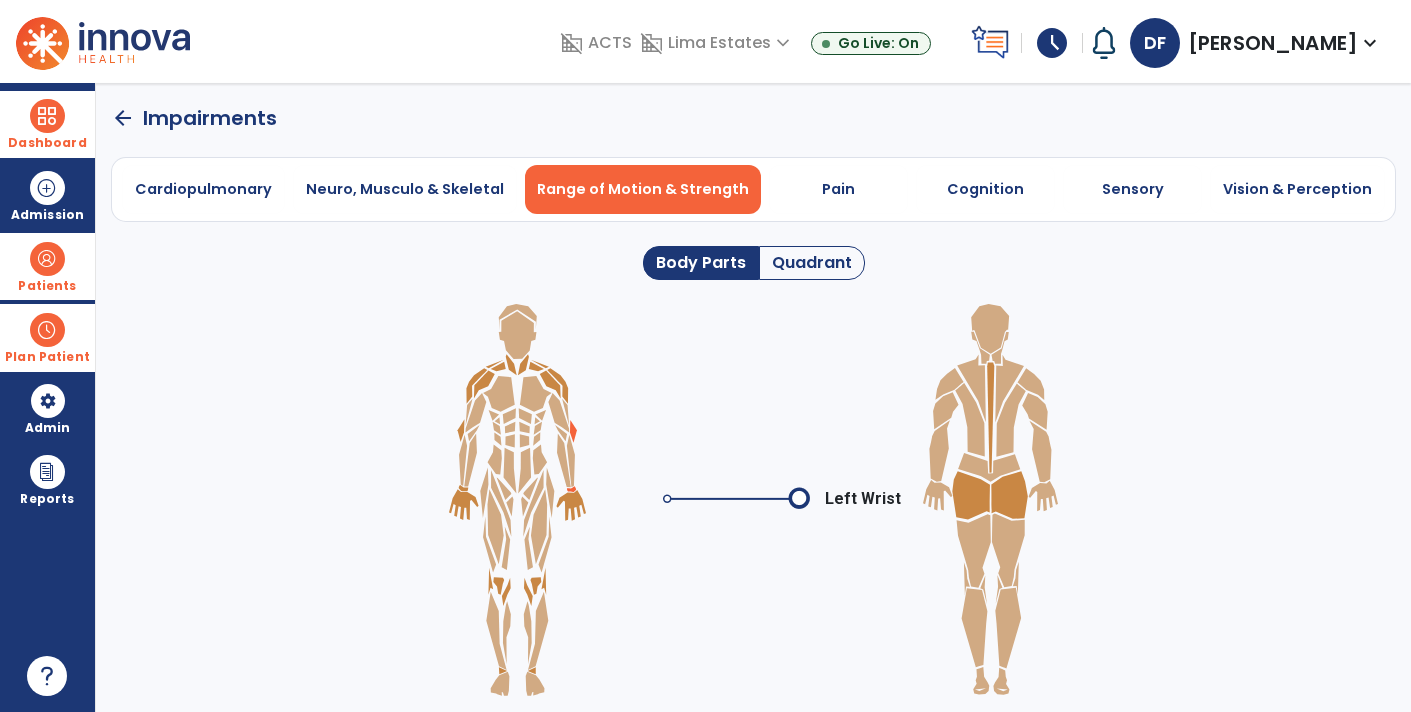 click 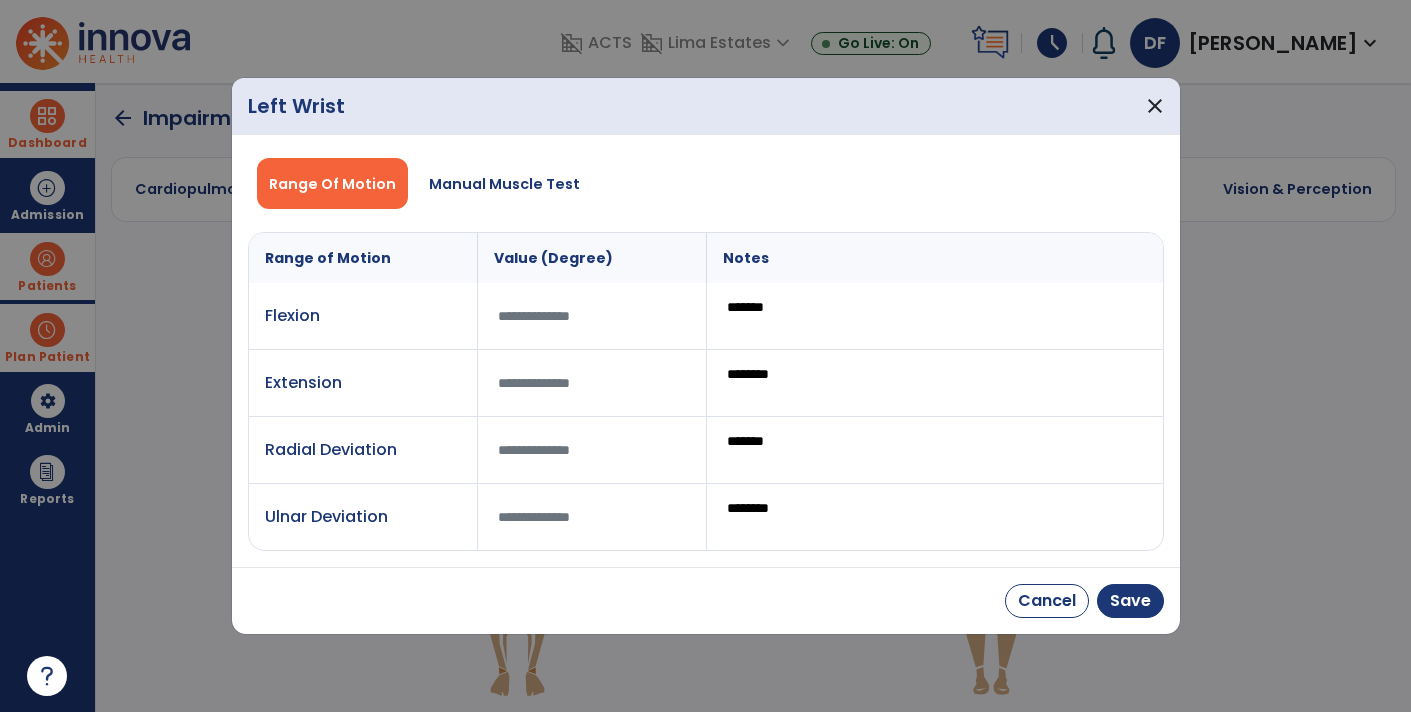 click on "**" at bounding box center (592, 316) 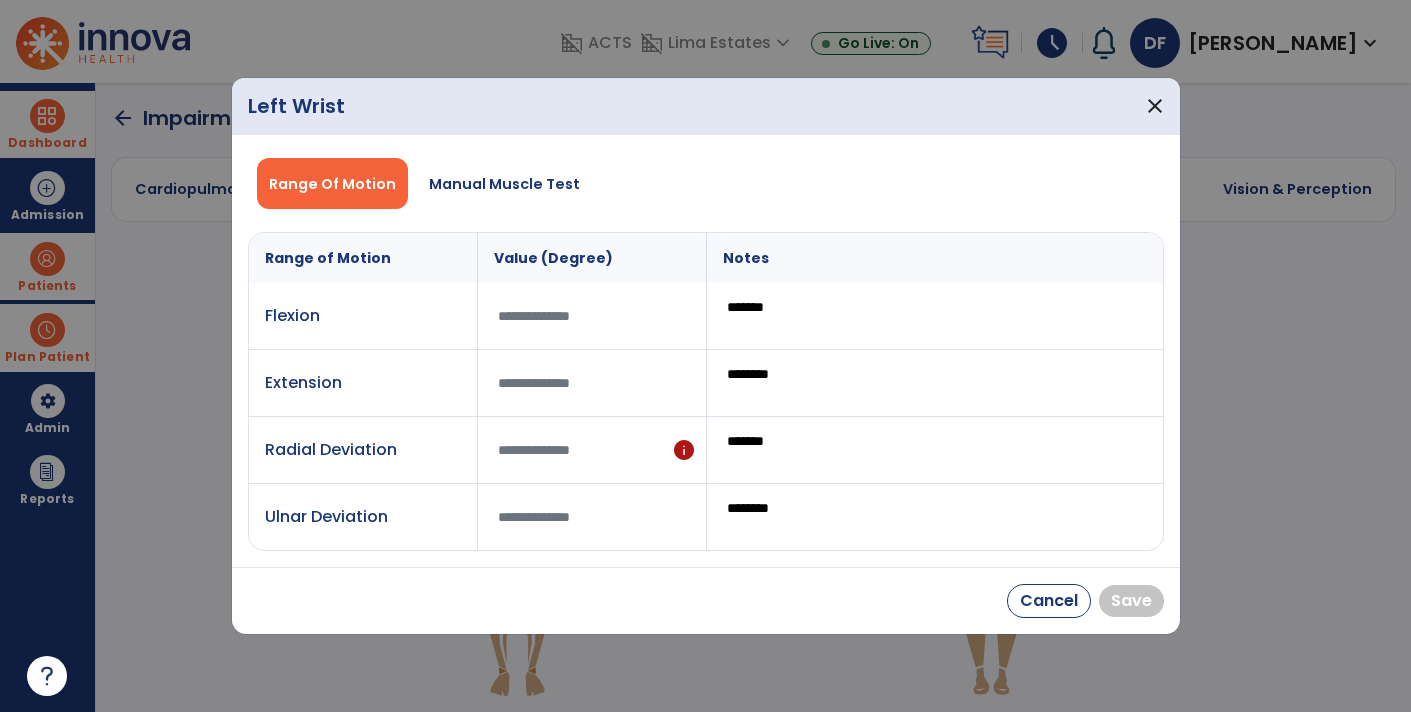 type on "**" 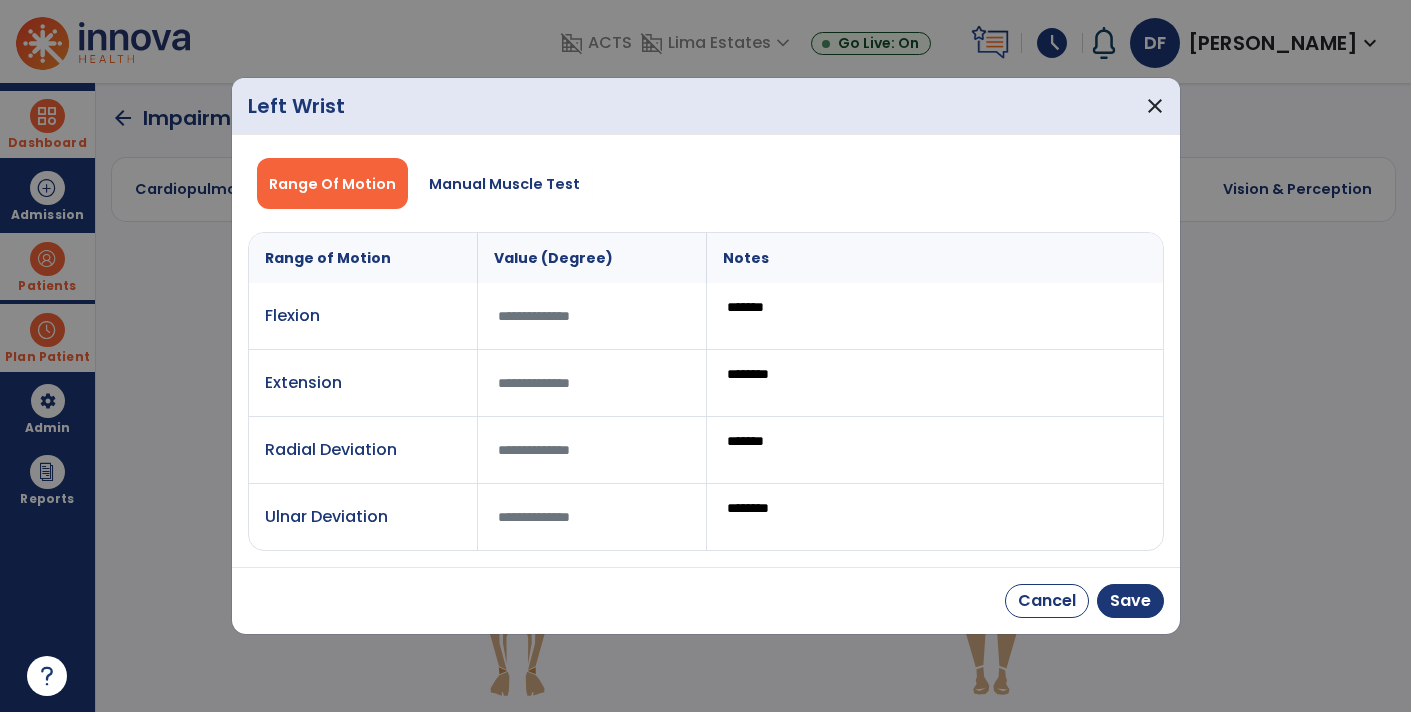 type on "**" 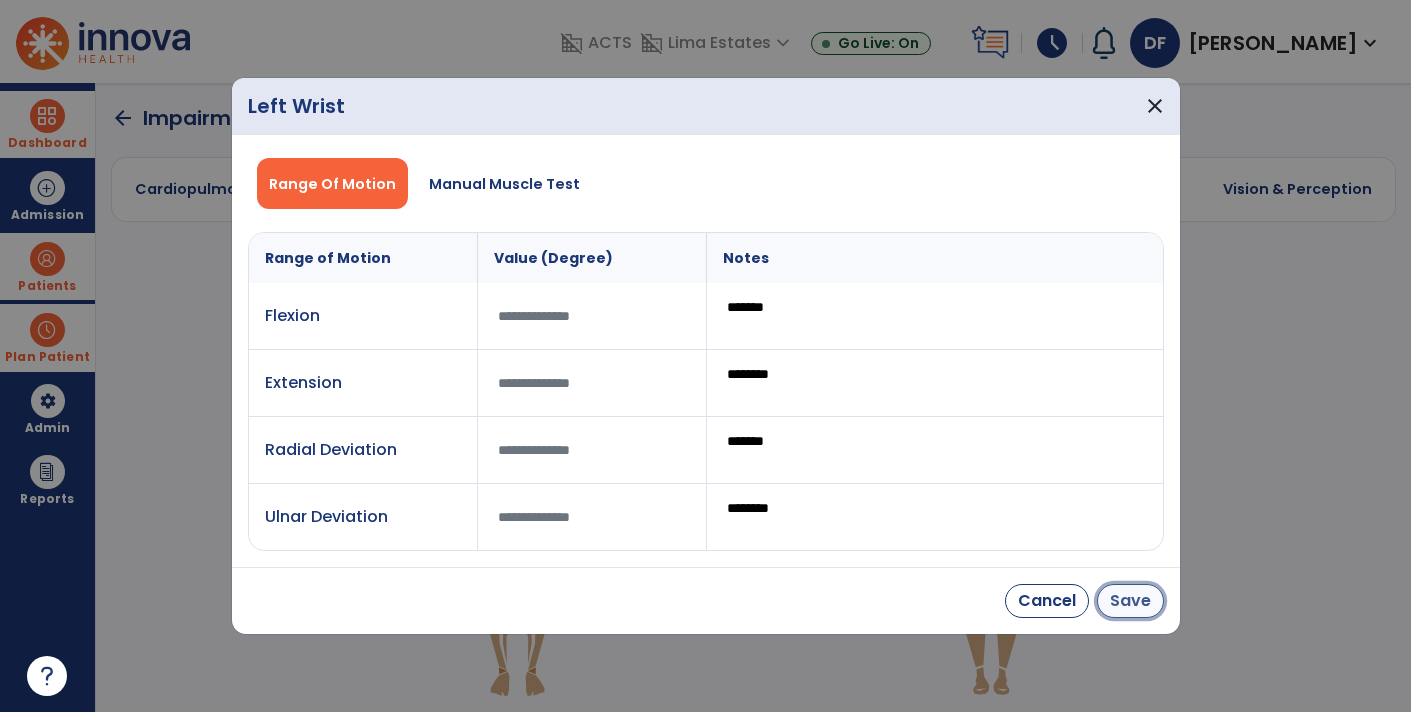 click on "Save" at bounding box center (1130, 601) 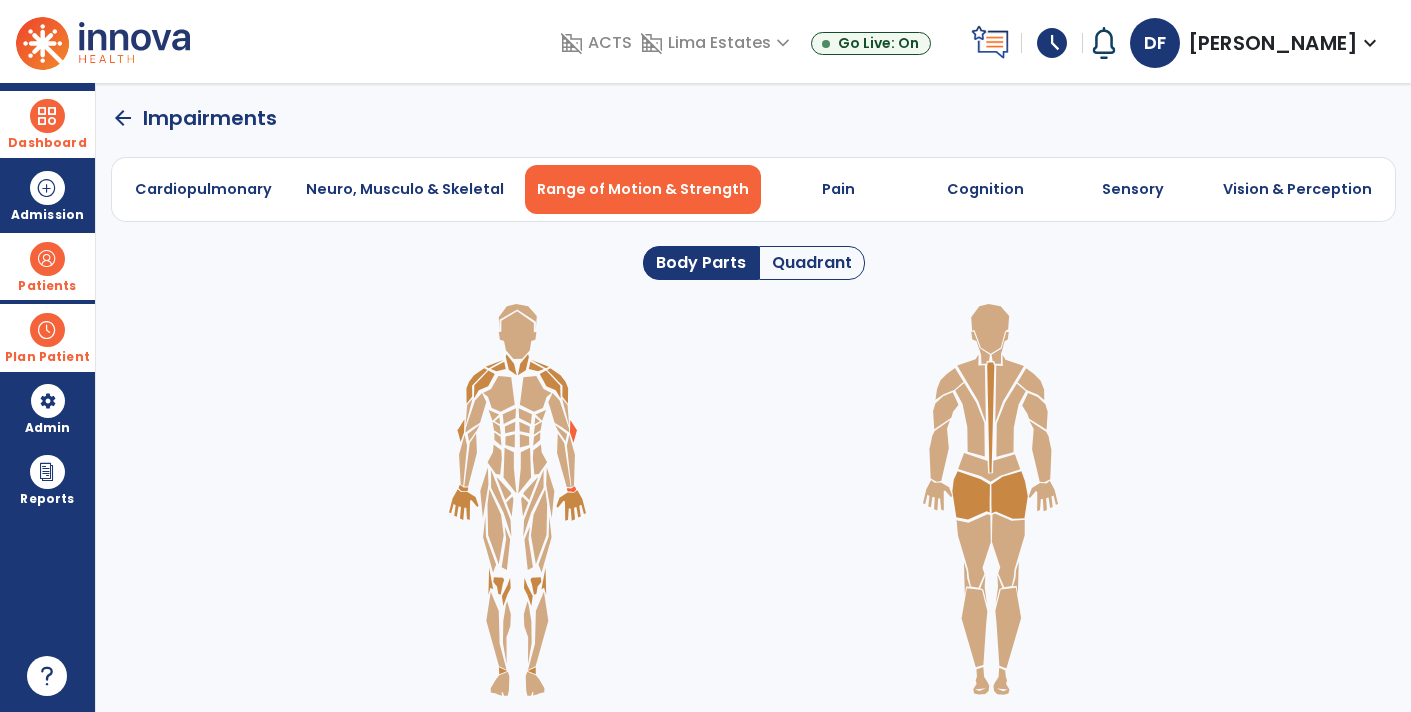 click on "arrow_back" 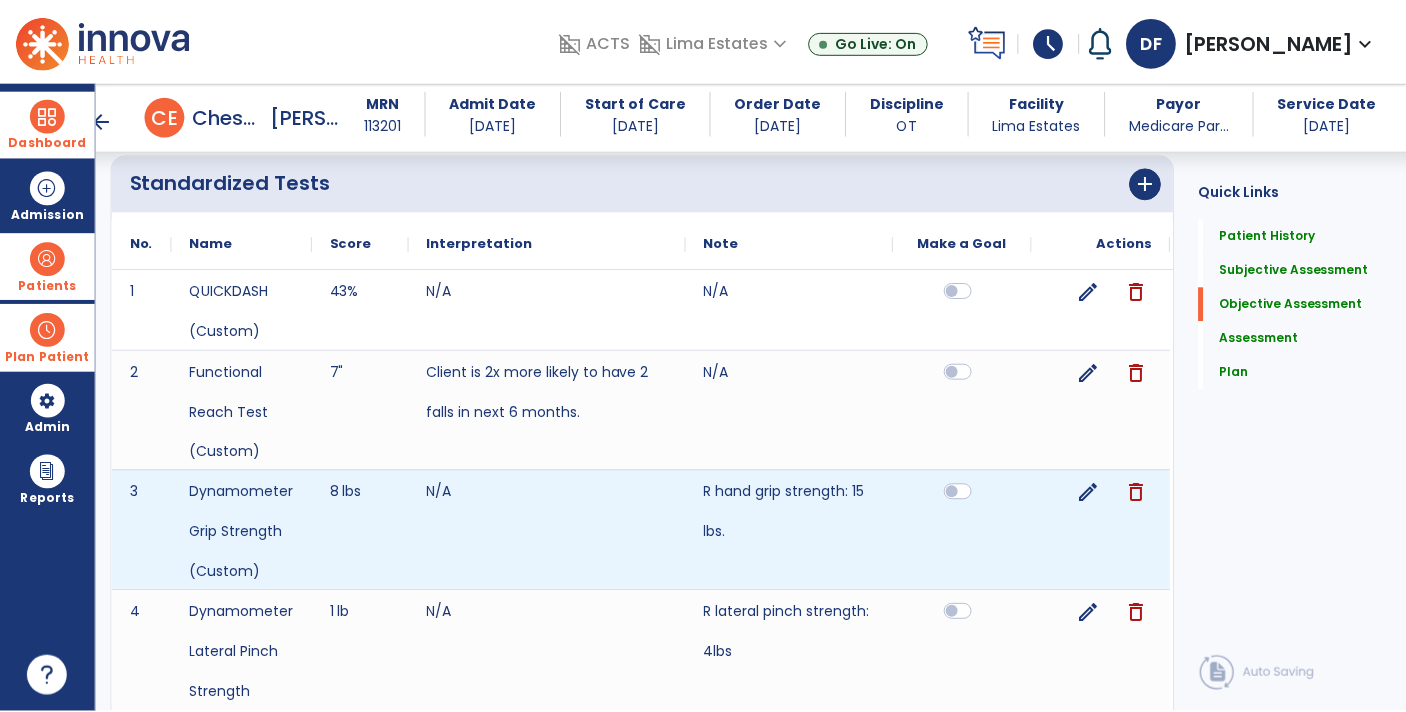 scroll, scrollTop: 1713, scrollLeft: 0, axis: vertical 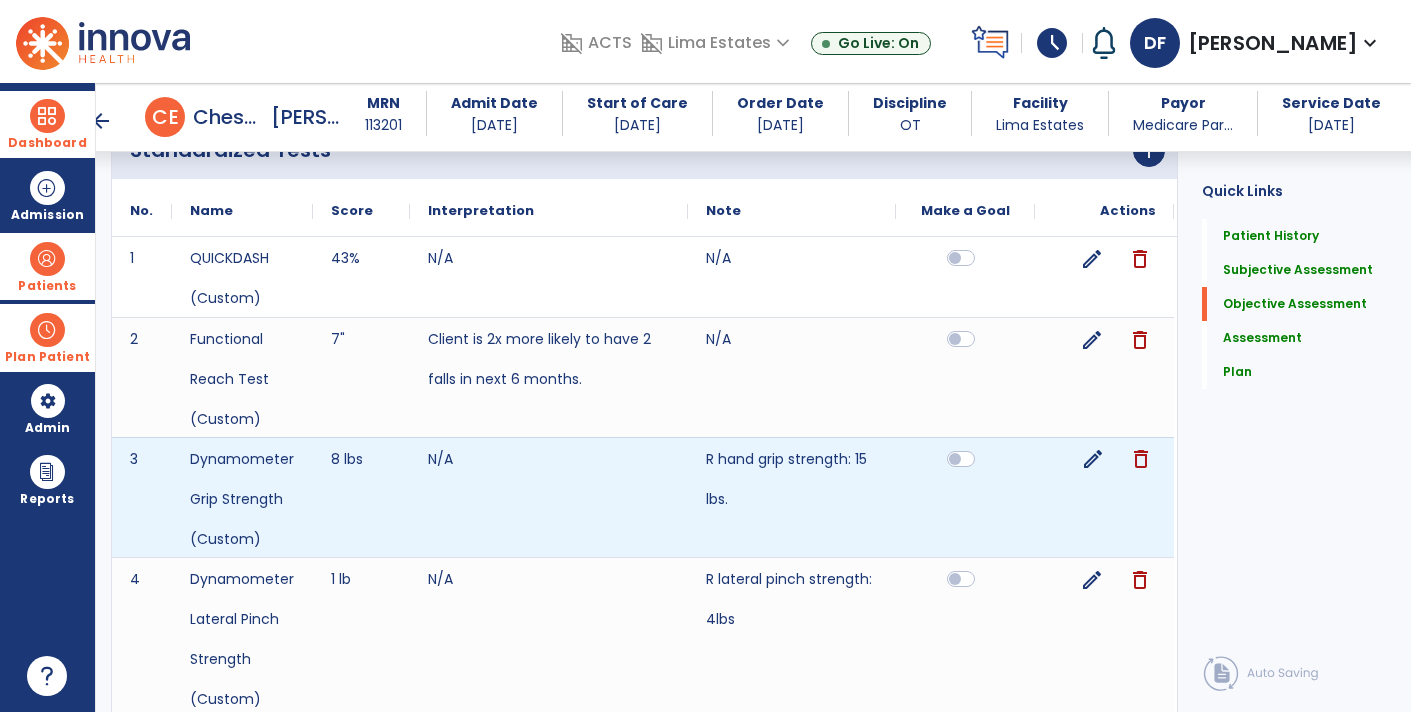 click on "edit" 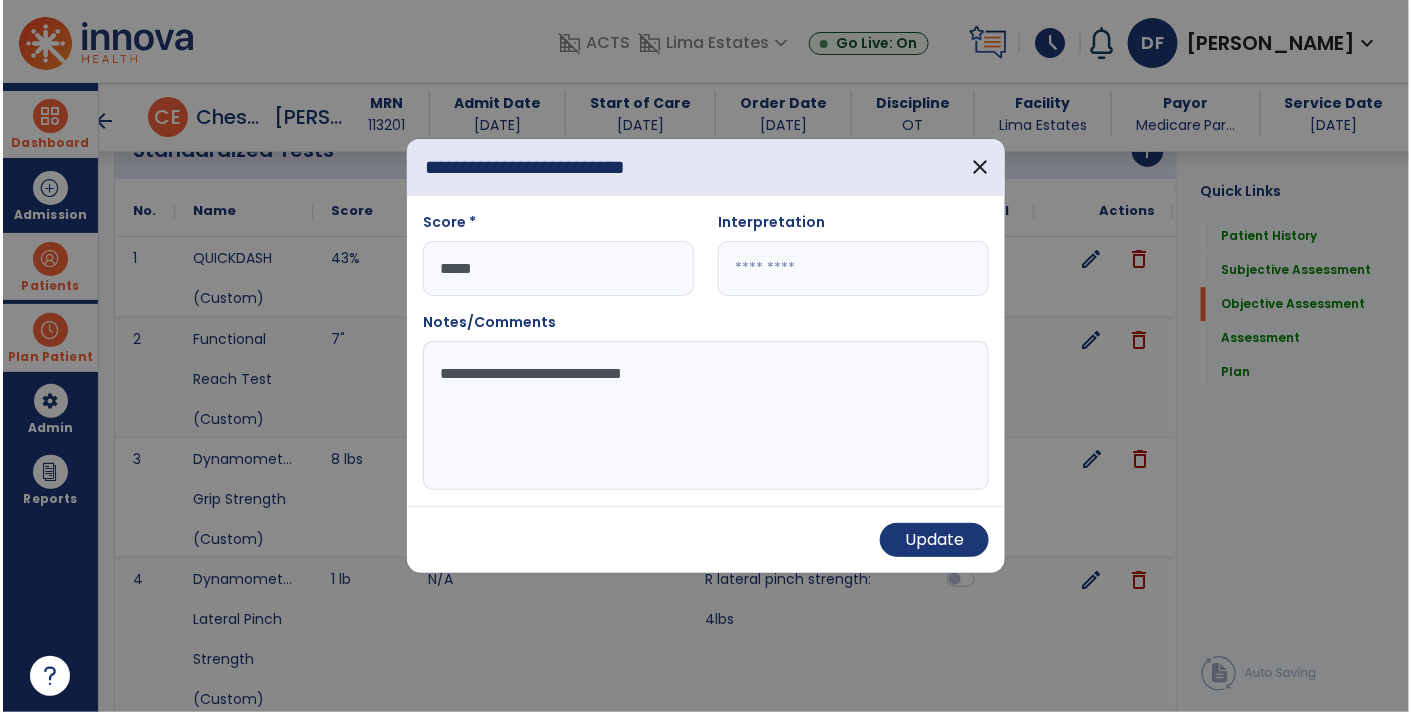 scroll, scrollTop: 1713, scrollLeft: 0, axis: vertical 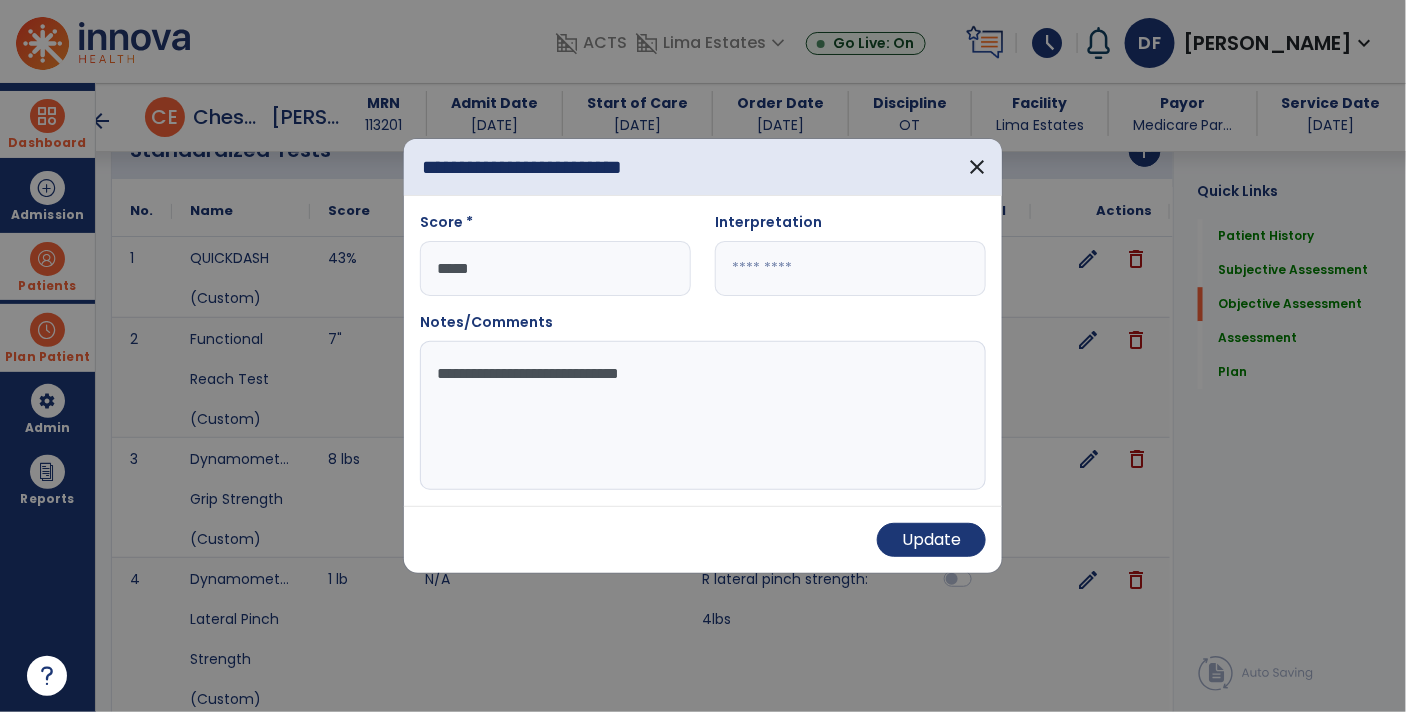 click on "*****" at bounding box center (555, 268) 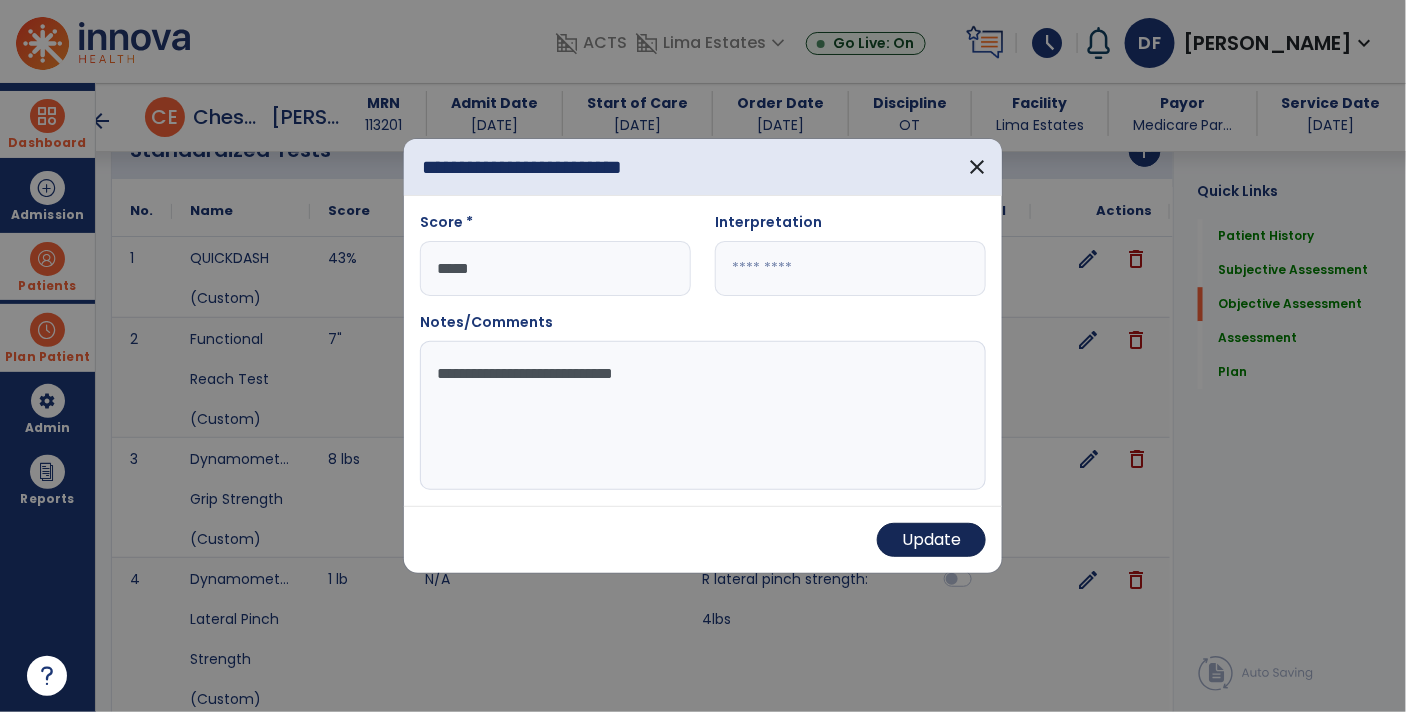 type on "**********" 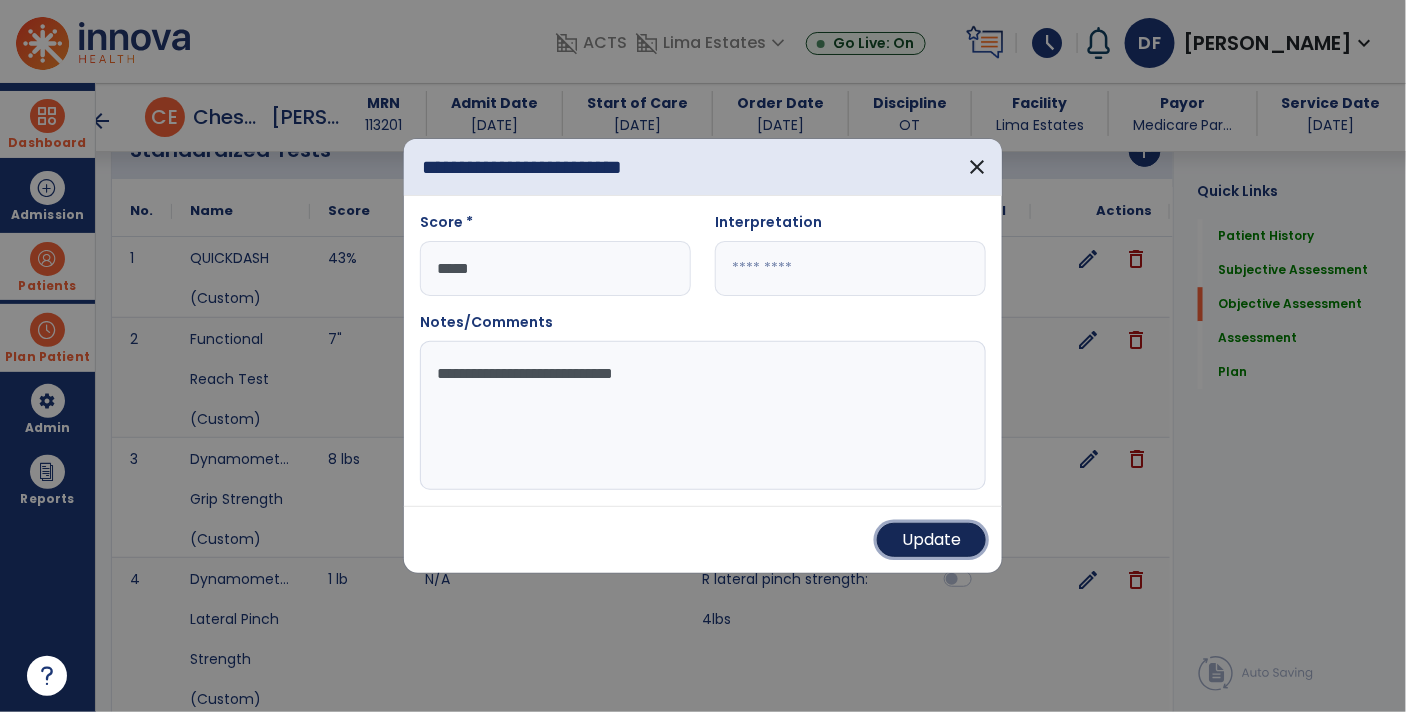 click on "Update" at bounding box center (931, 540) 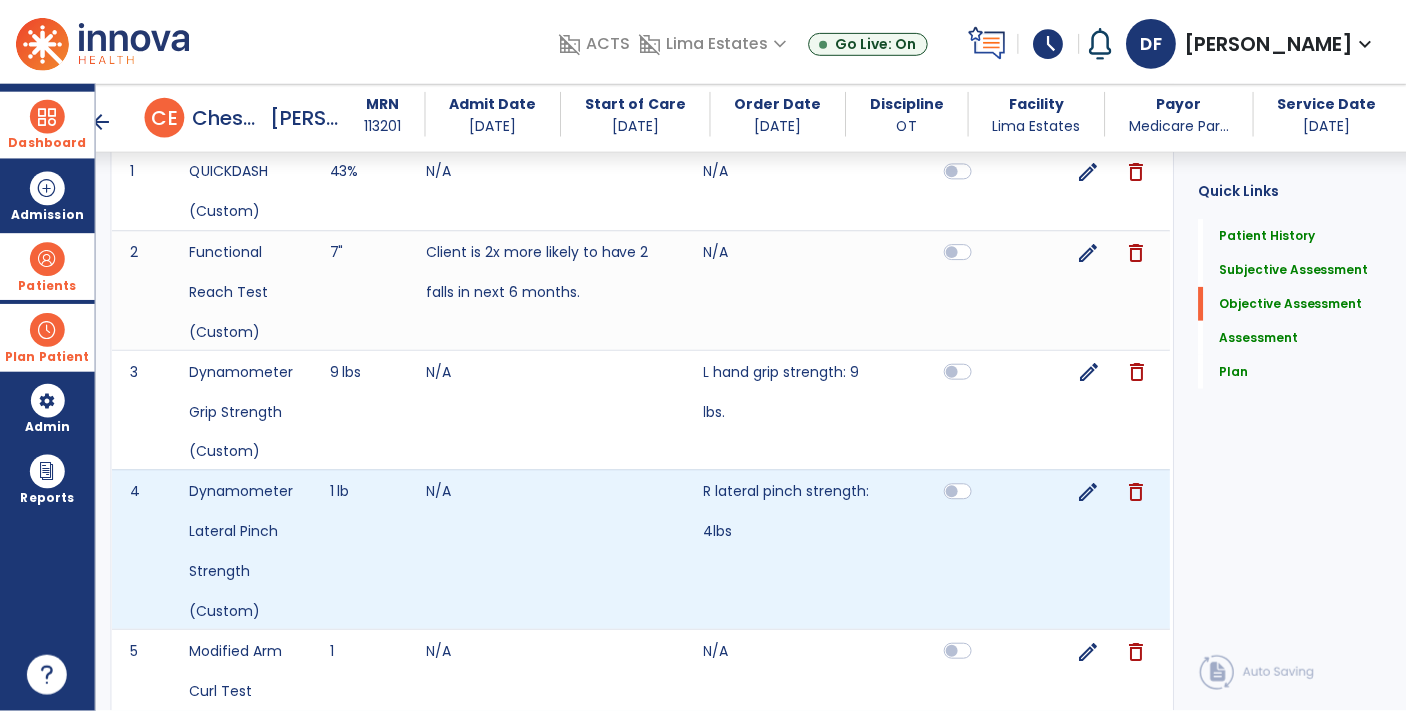 scroll, scrollTop: 1830, scrollLeft: 0, axis: vertical 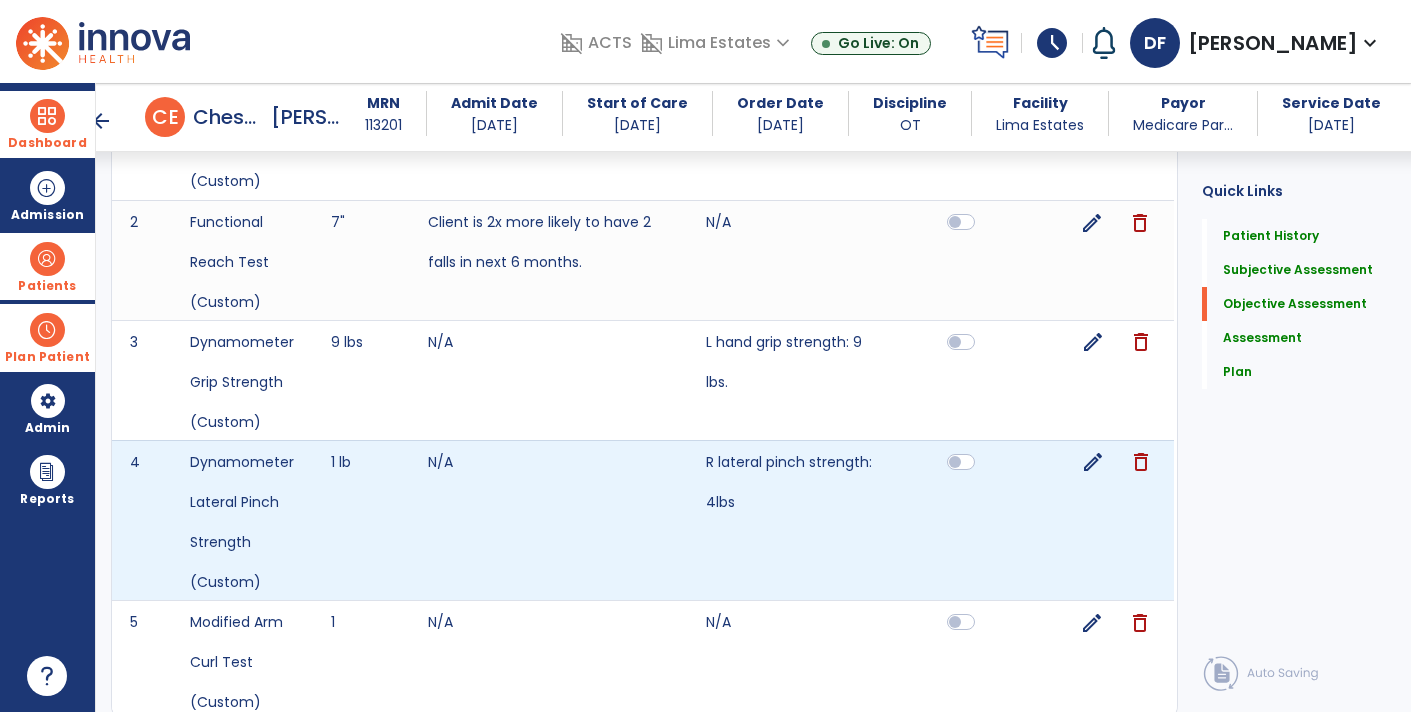 click on "edit" 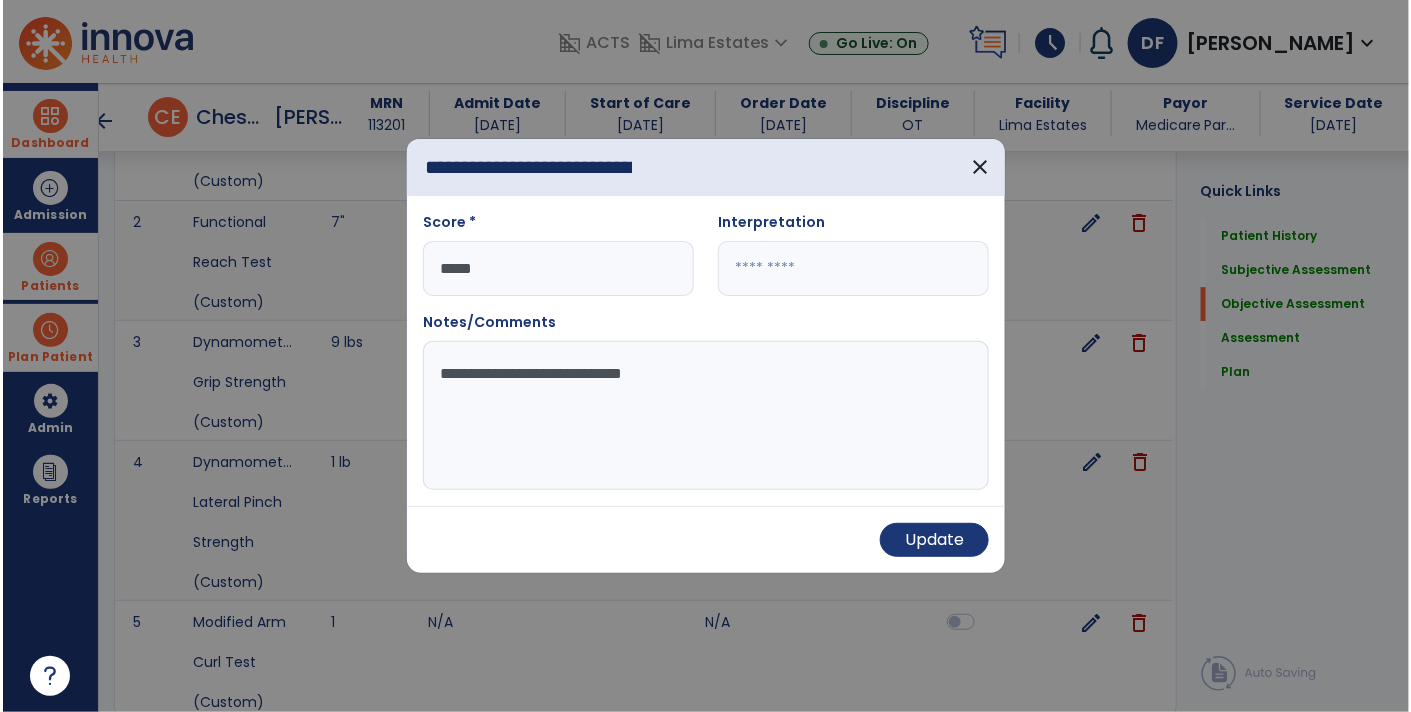 scroll, scrollTop: 1830, scrollLeft: 0, axis: vertical 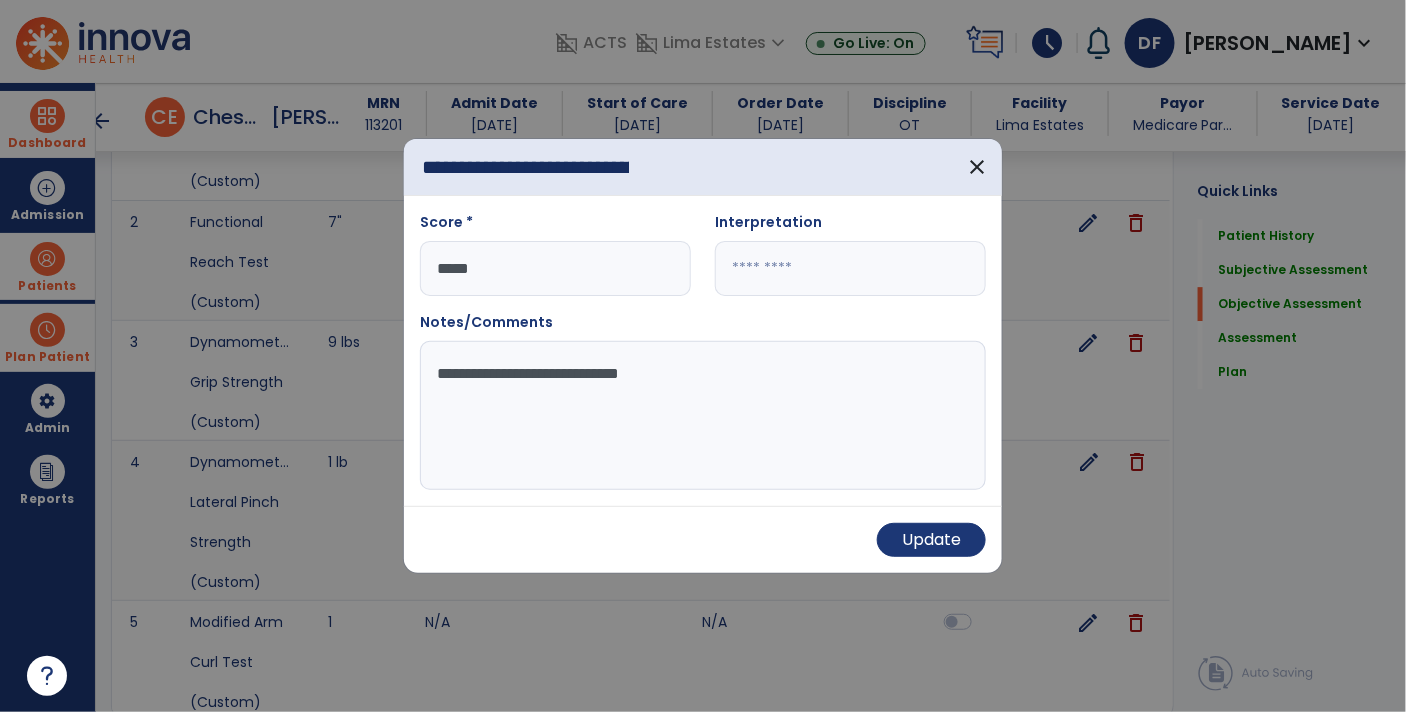 click on "****" at bounding box center [555, 268] 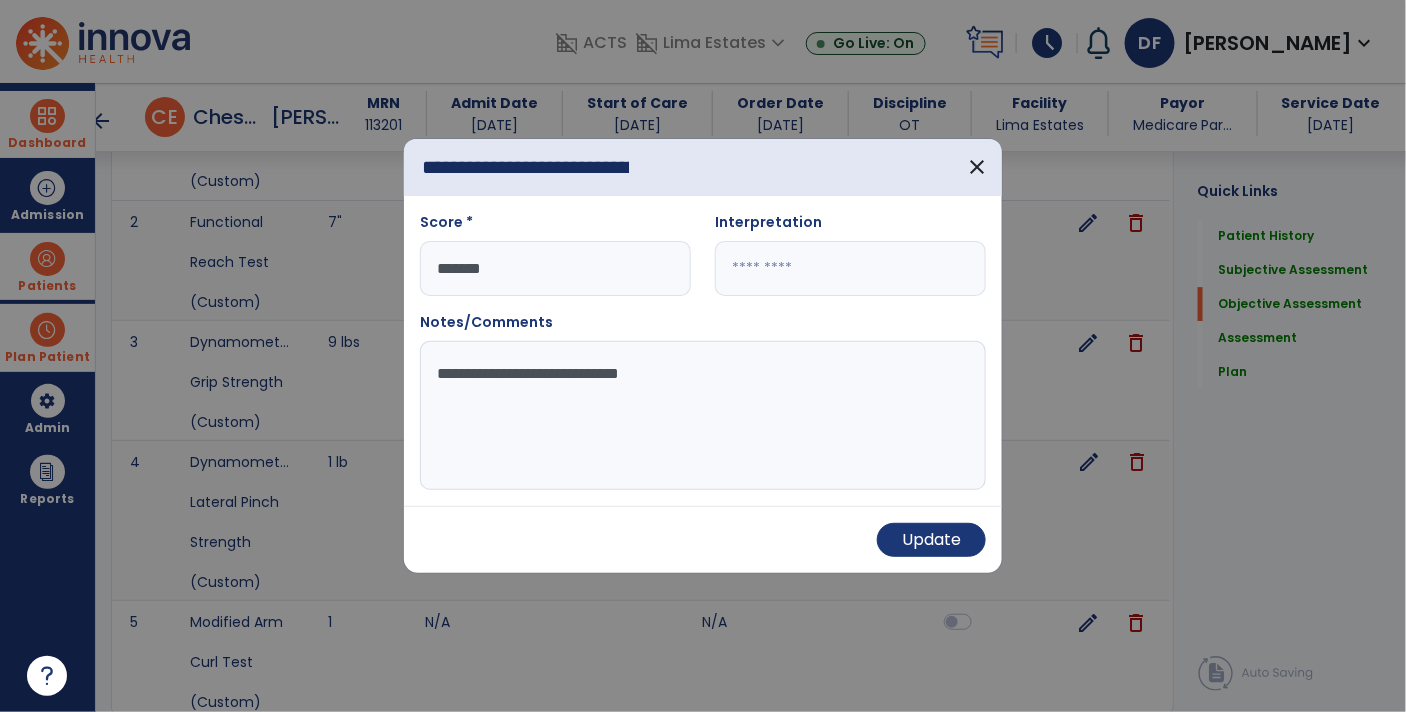 type on "*******" 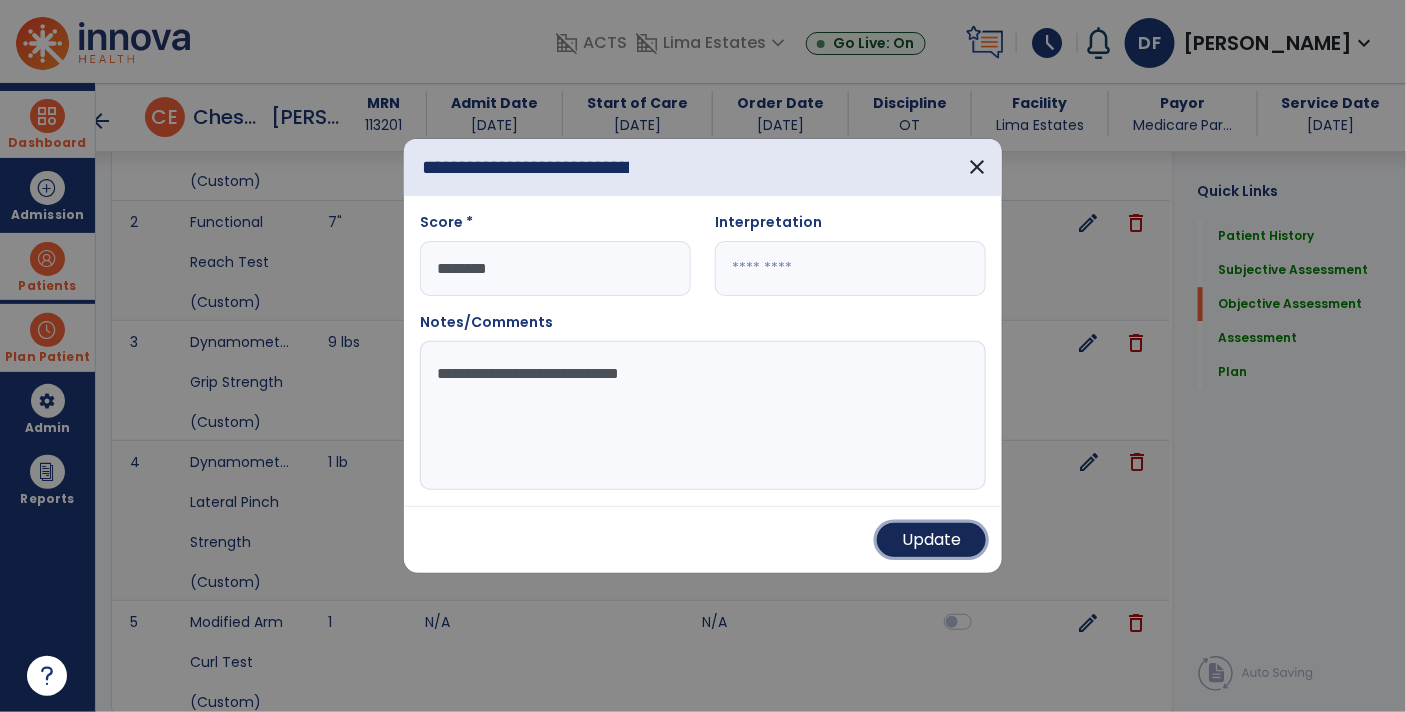 click on "Update" at bounding box center (931, 540) 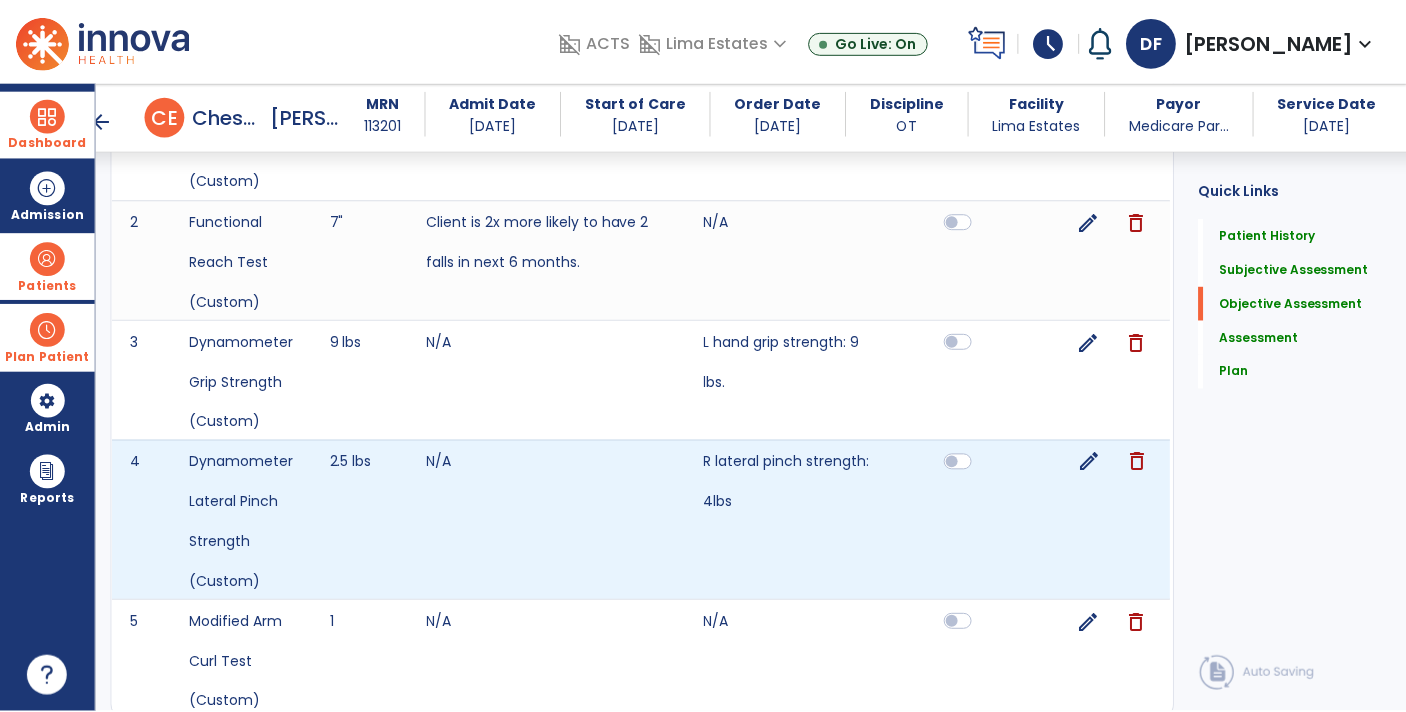 scroll, scrollTop: 1926, scrollLeft: 0, axis: vertical 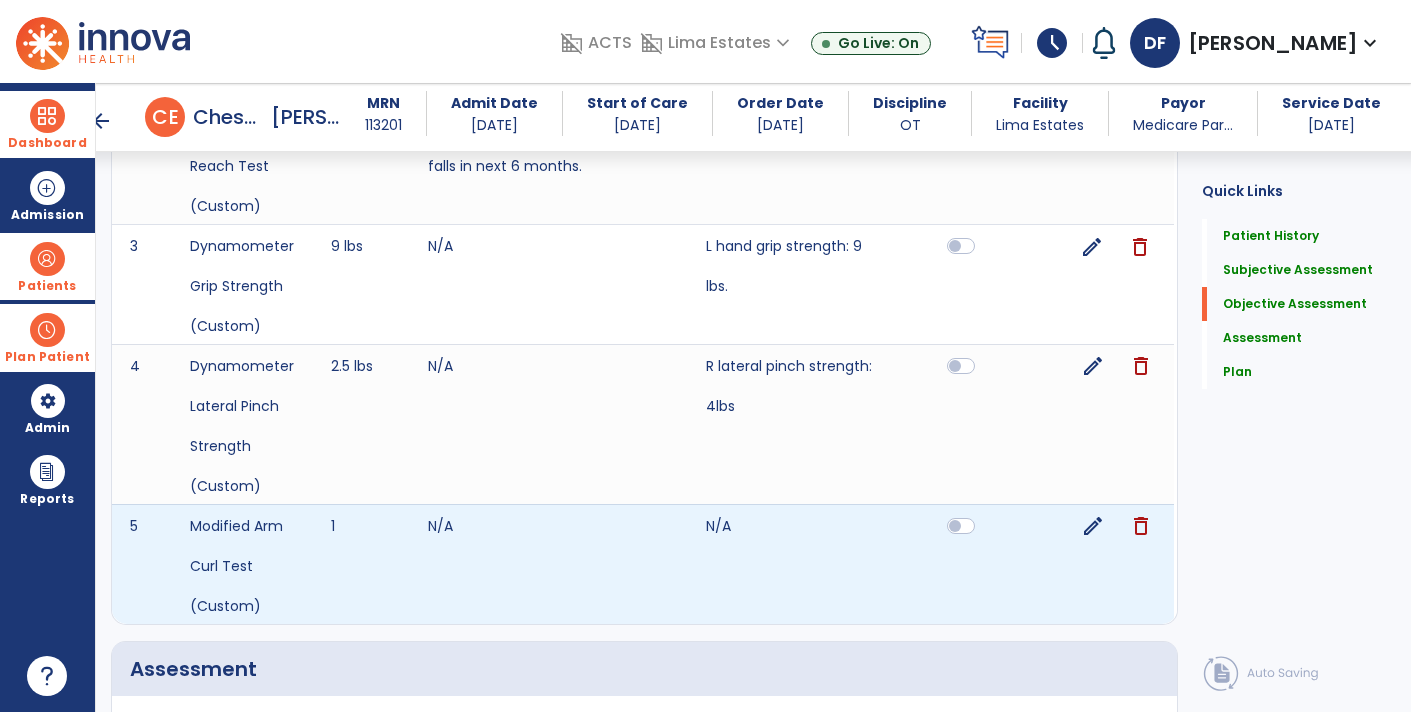 click on "edit" 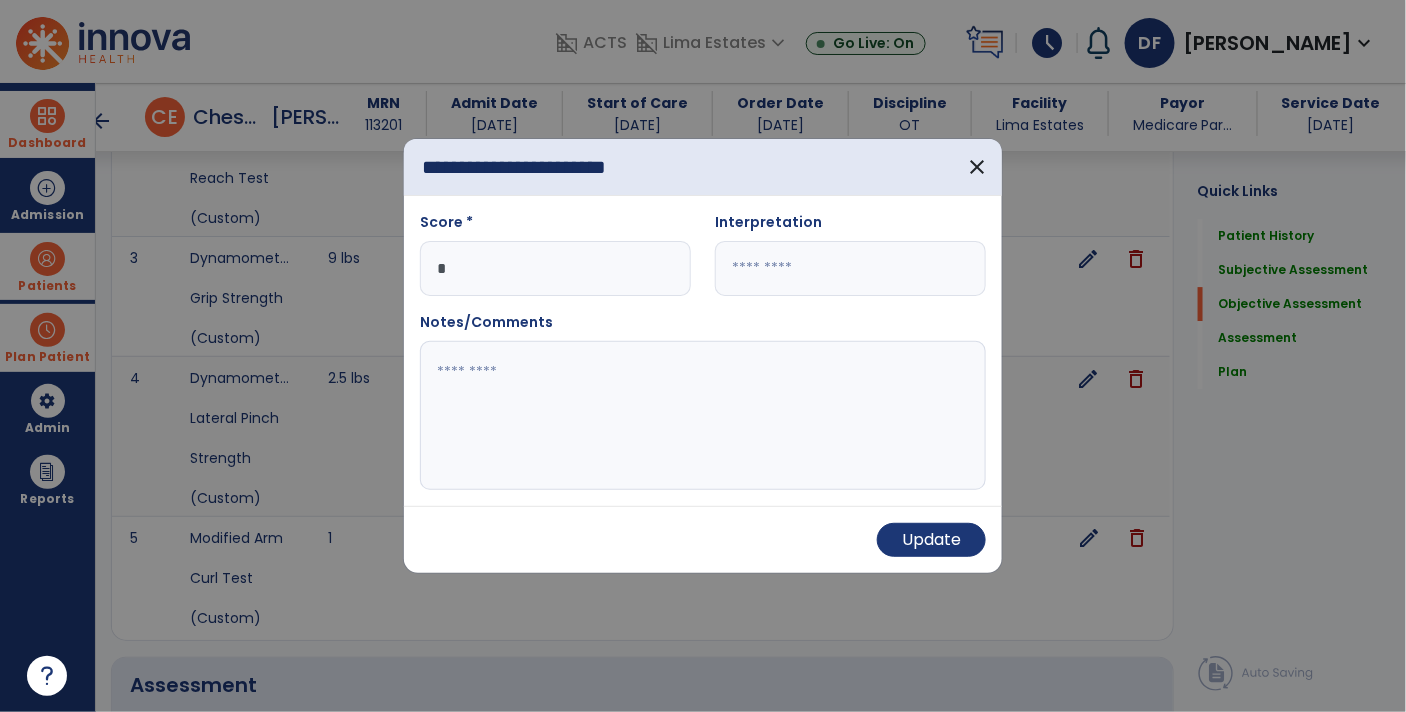 scroll, scrollTop: 1926, scrollLeft: 0, axis: vertical 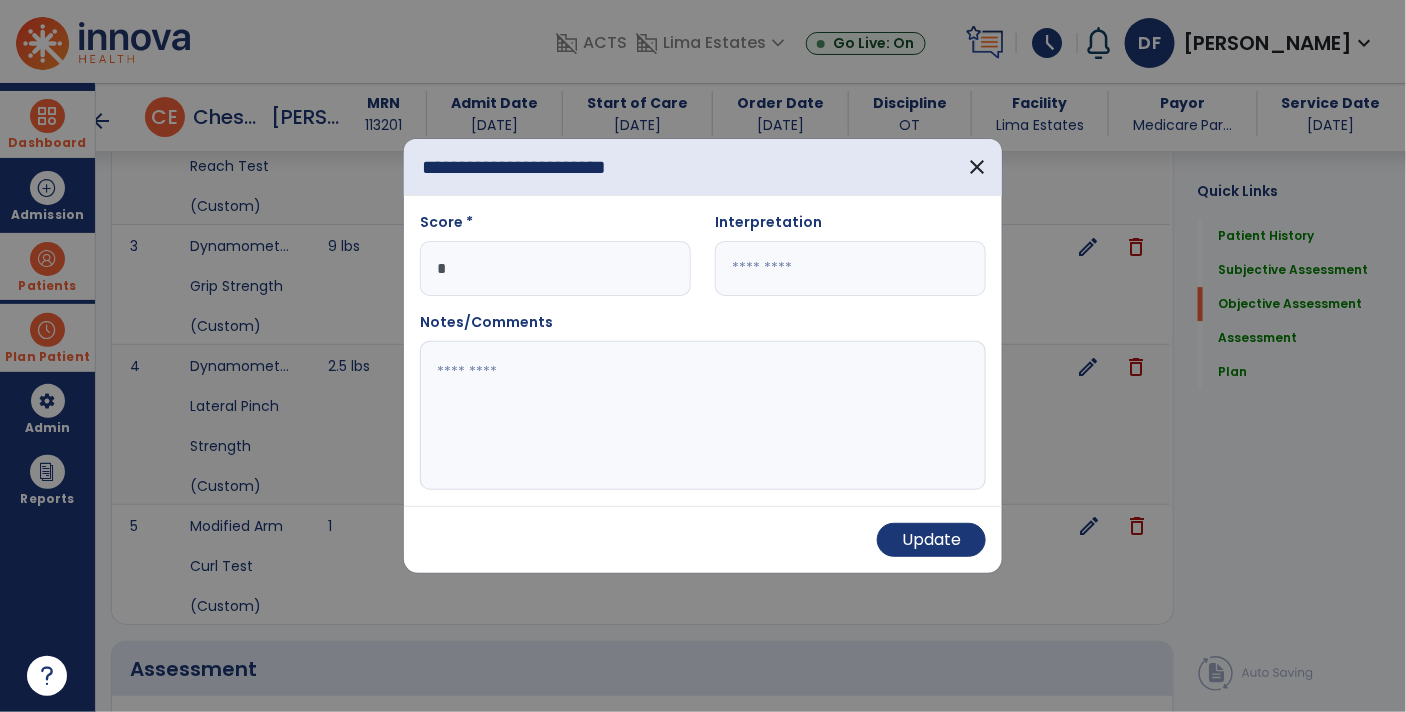 click on "*" at bounding box center [555, 268] 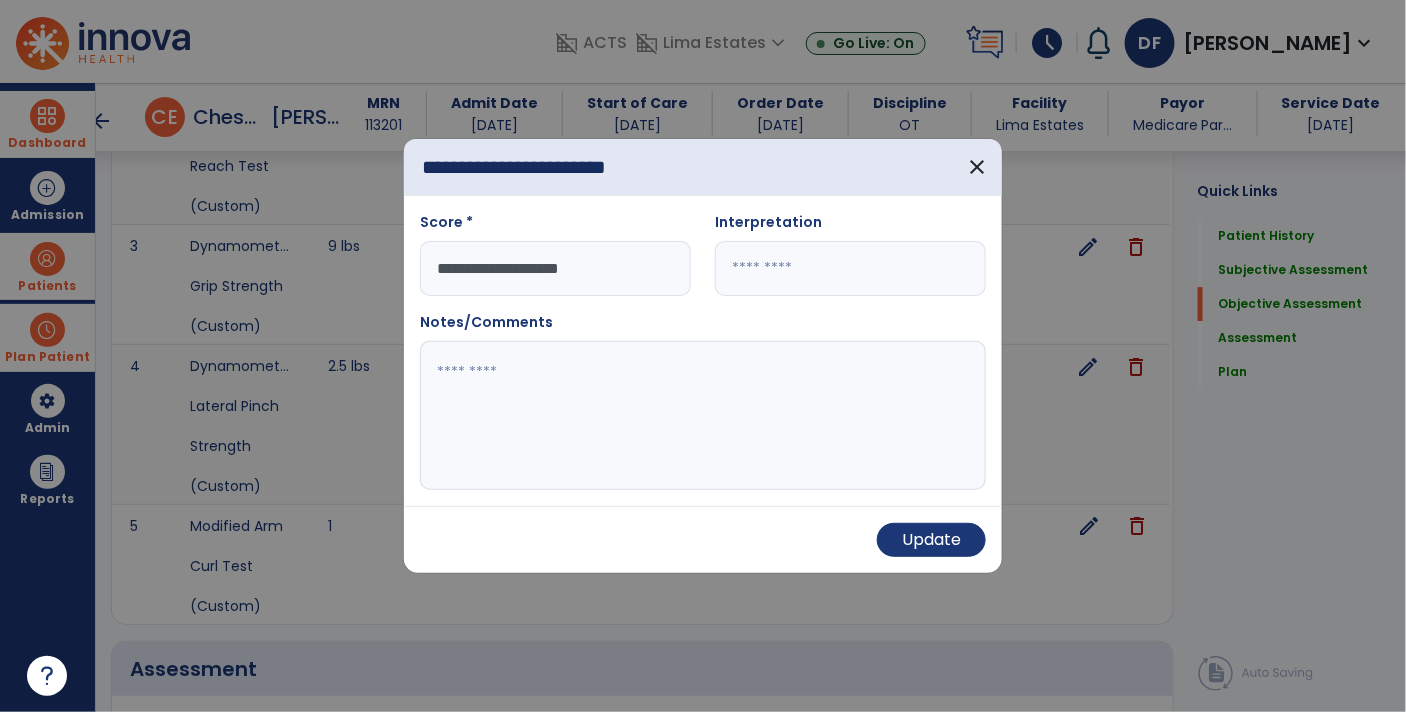 type on "**********" 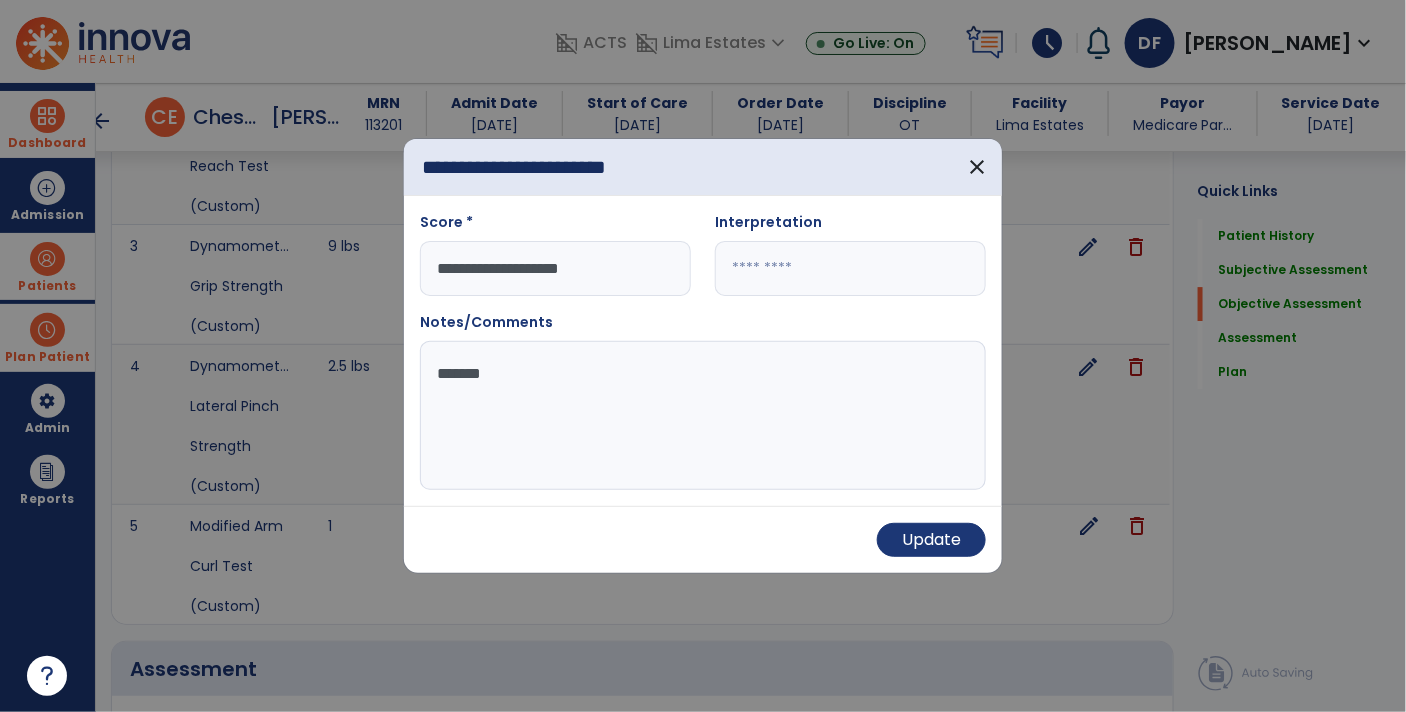type on "******" 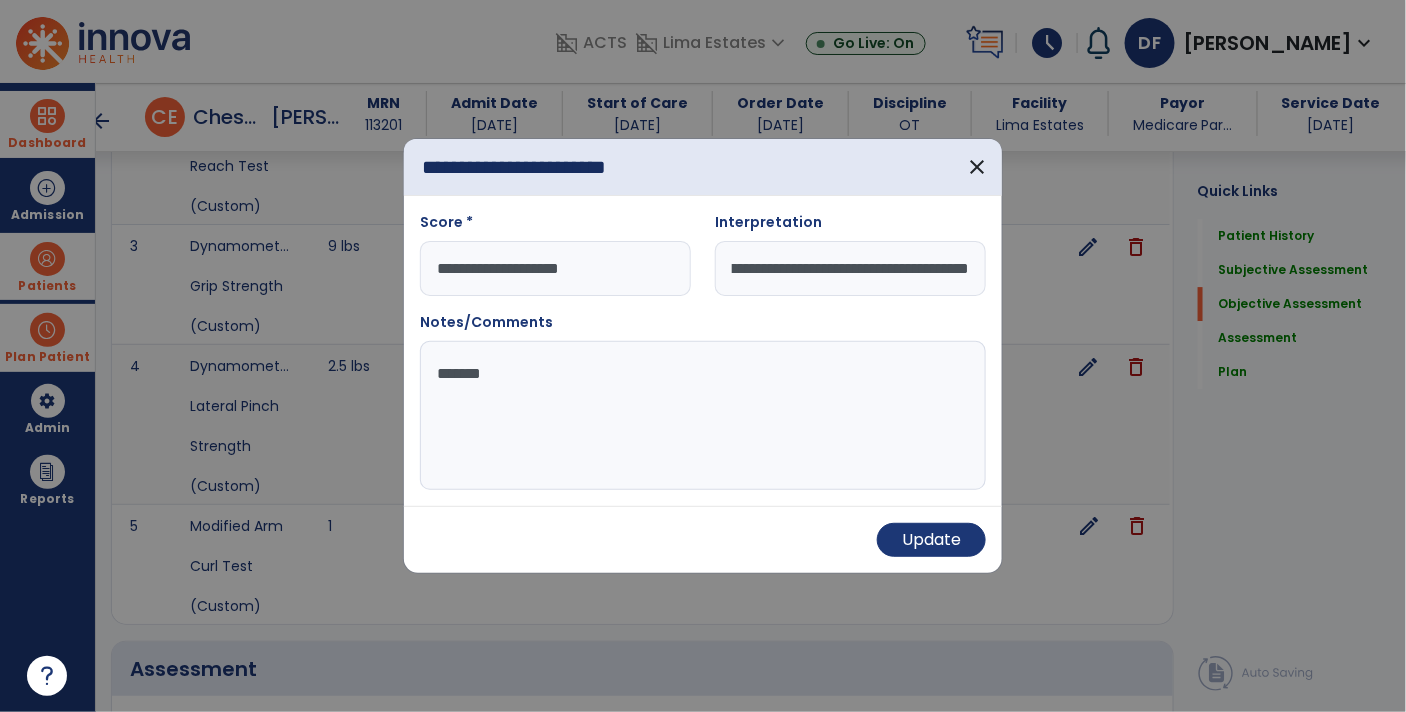 scroll, scrollTop: 0, scrollLeft: 651, axis: horizontal 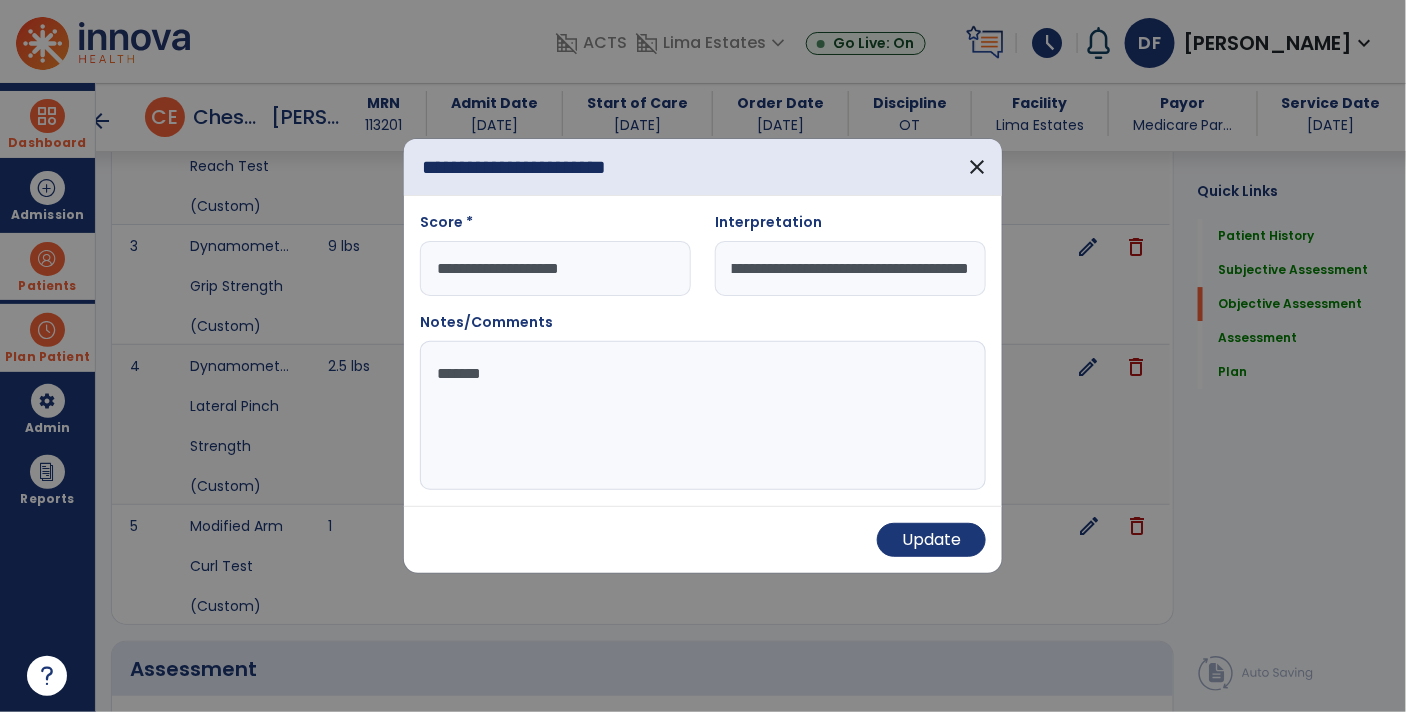 type on "**********" 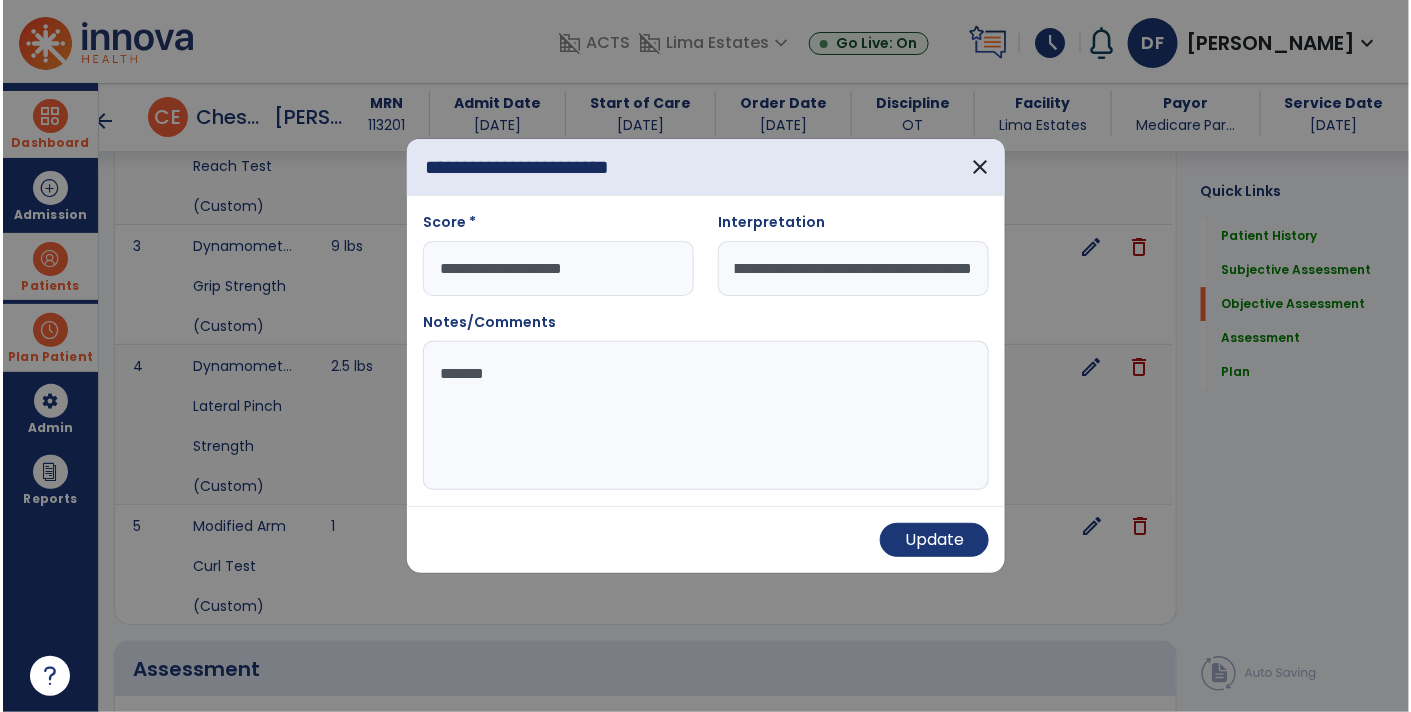 scroll, scrollTop: 0, scrollLeft: 0, axis: both 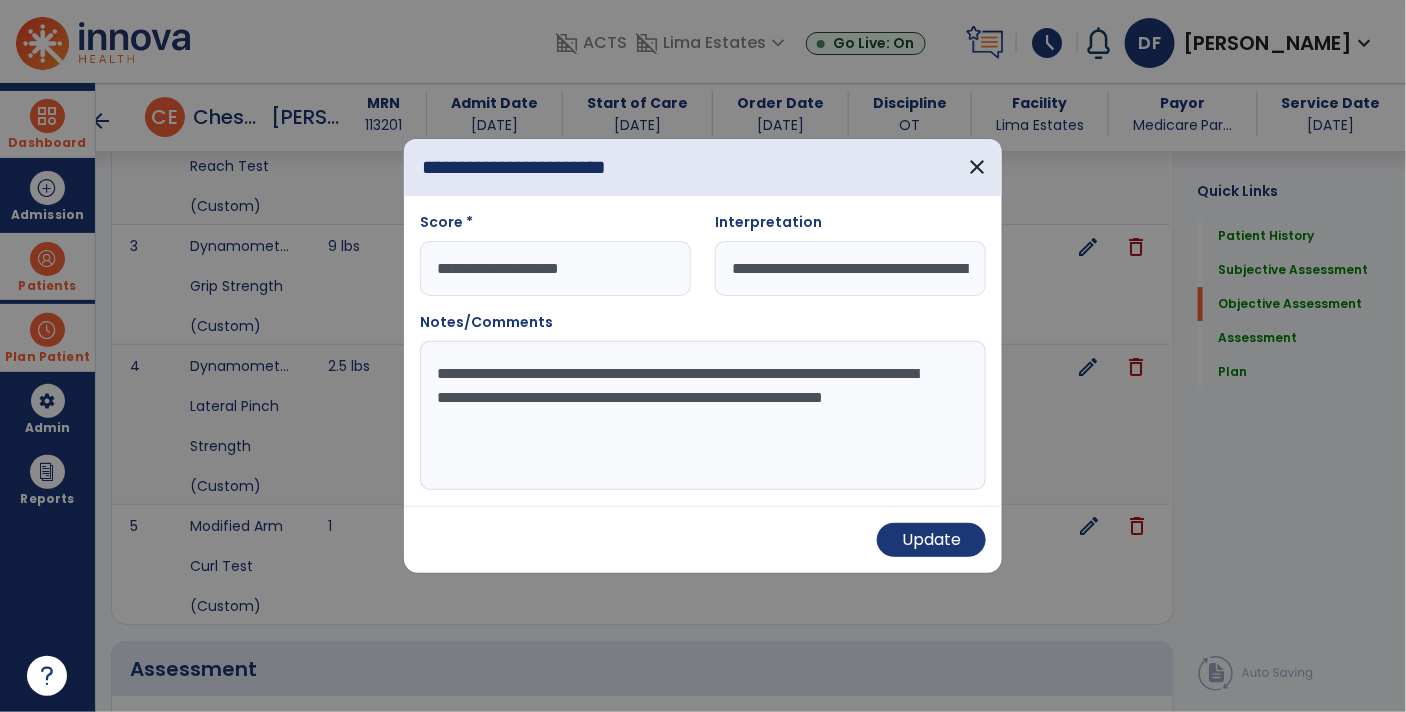 type on "**********" 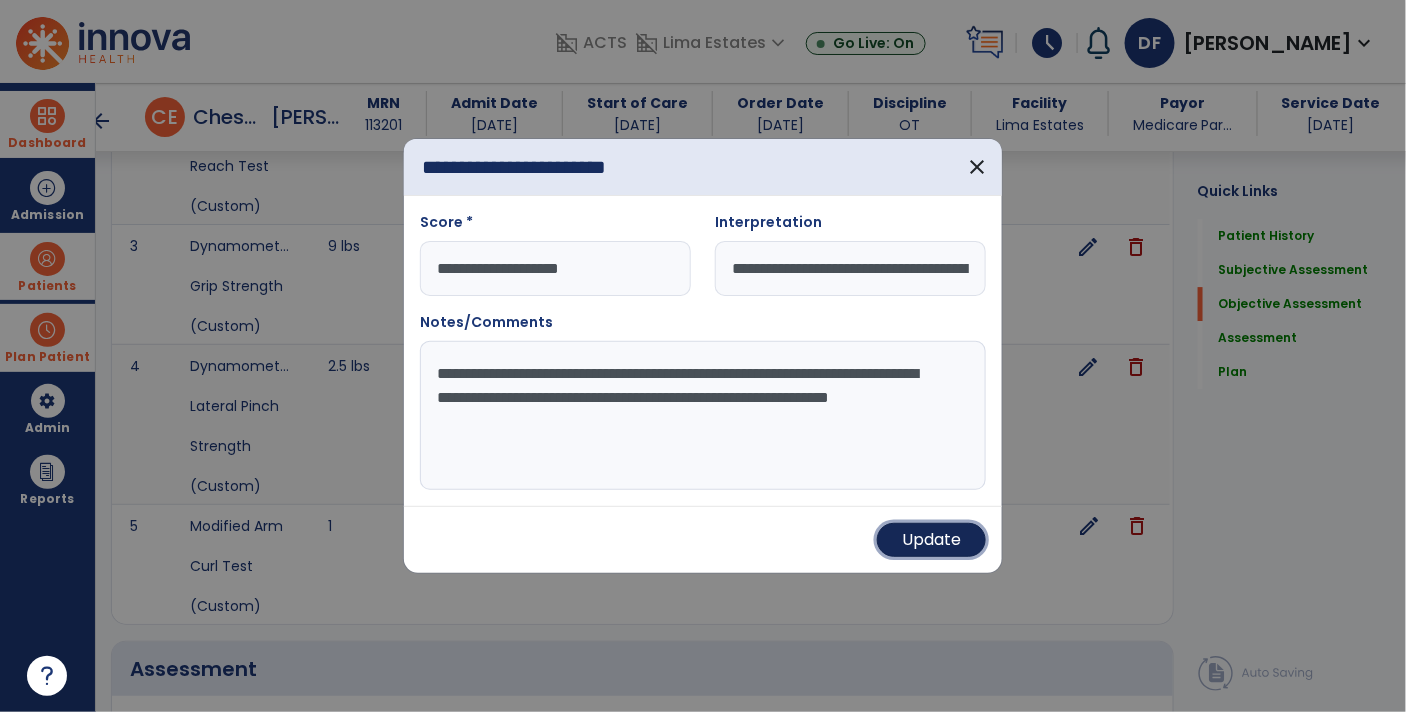 click on "Update" at bounding box center (931, 540) 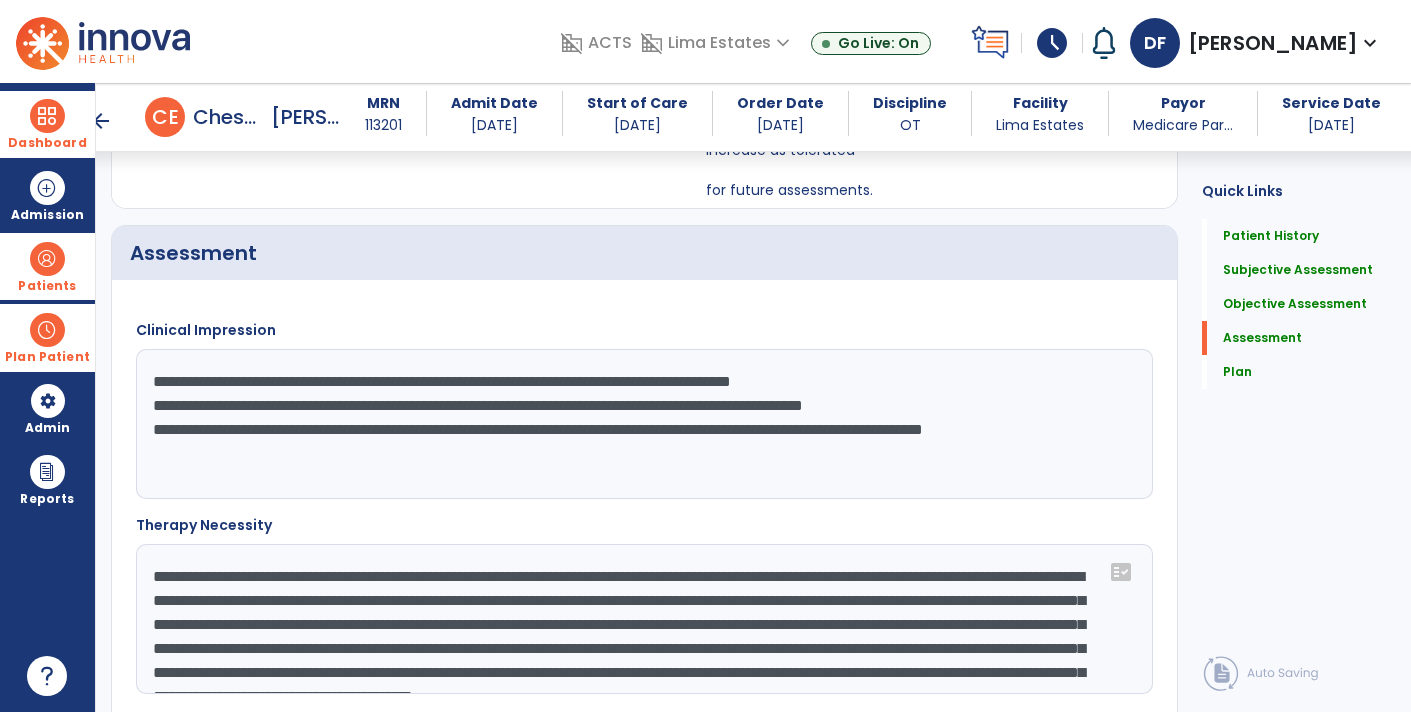 scroll, scrollTop: 2501, scrollLeft: 0, axis: vertical 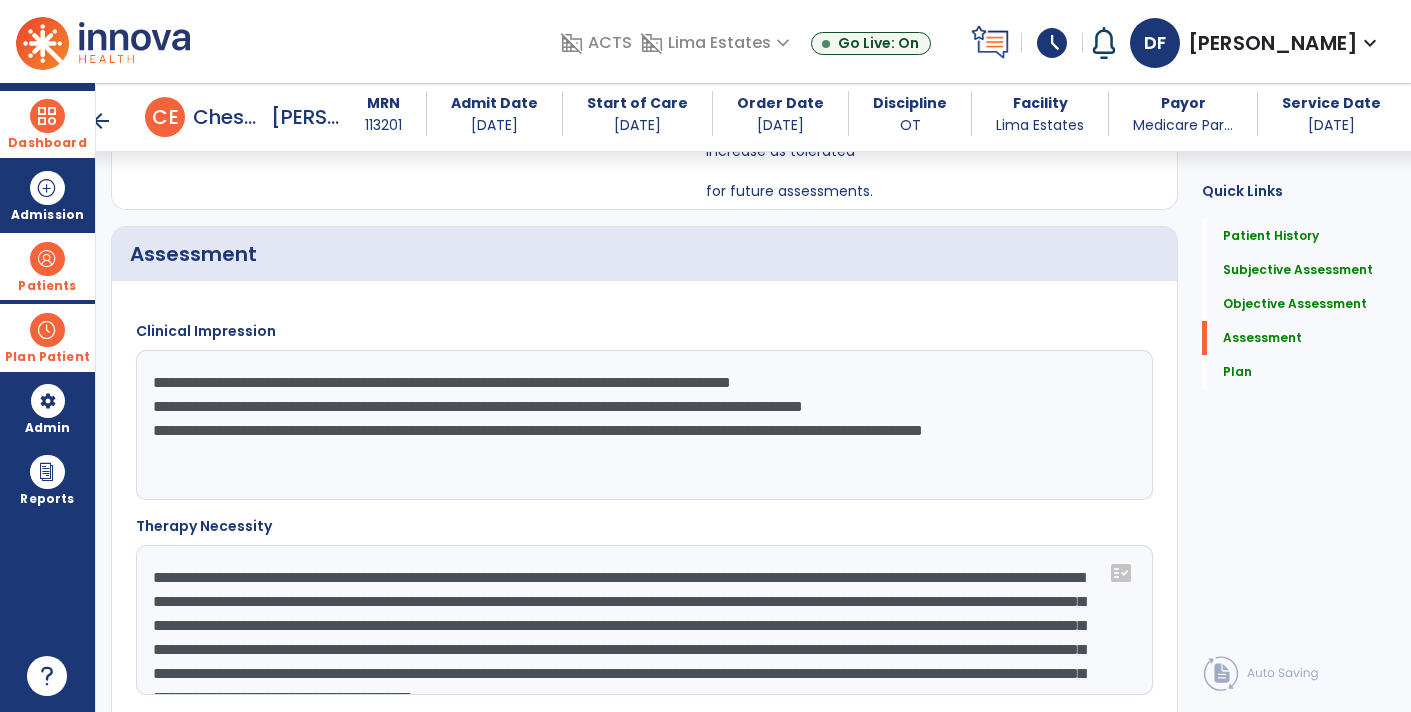 click on "**********" 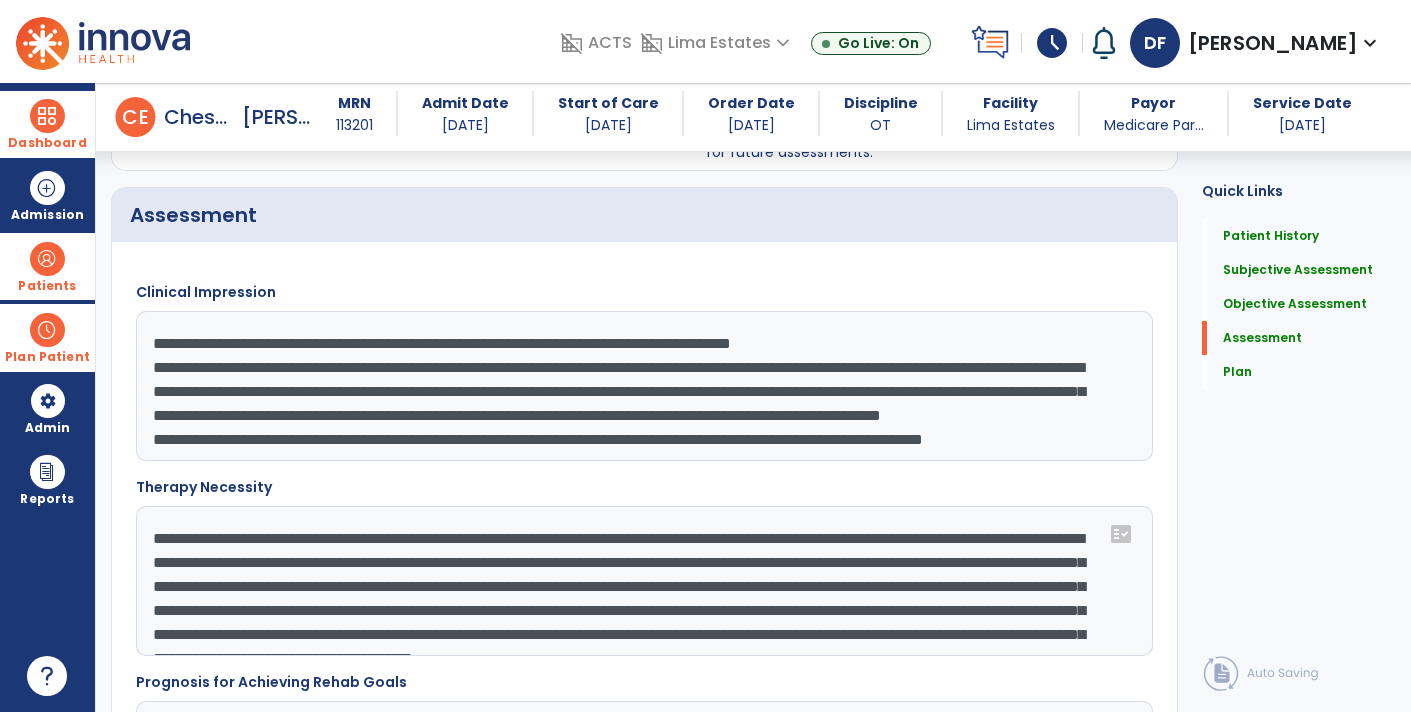 scroll, scrollTop: 2542, scrollLeft: 0, axis: vertical 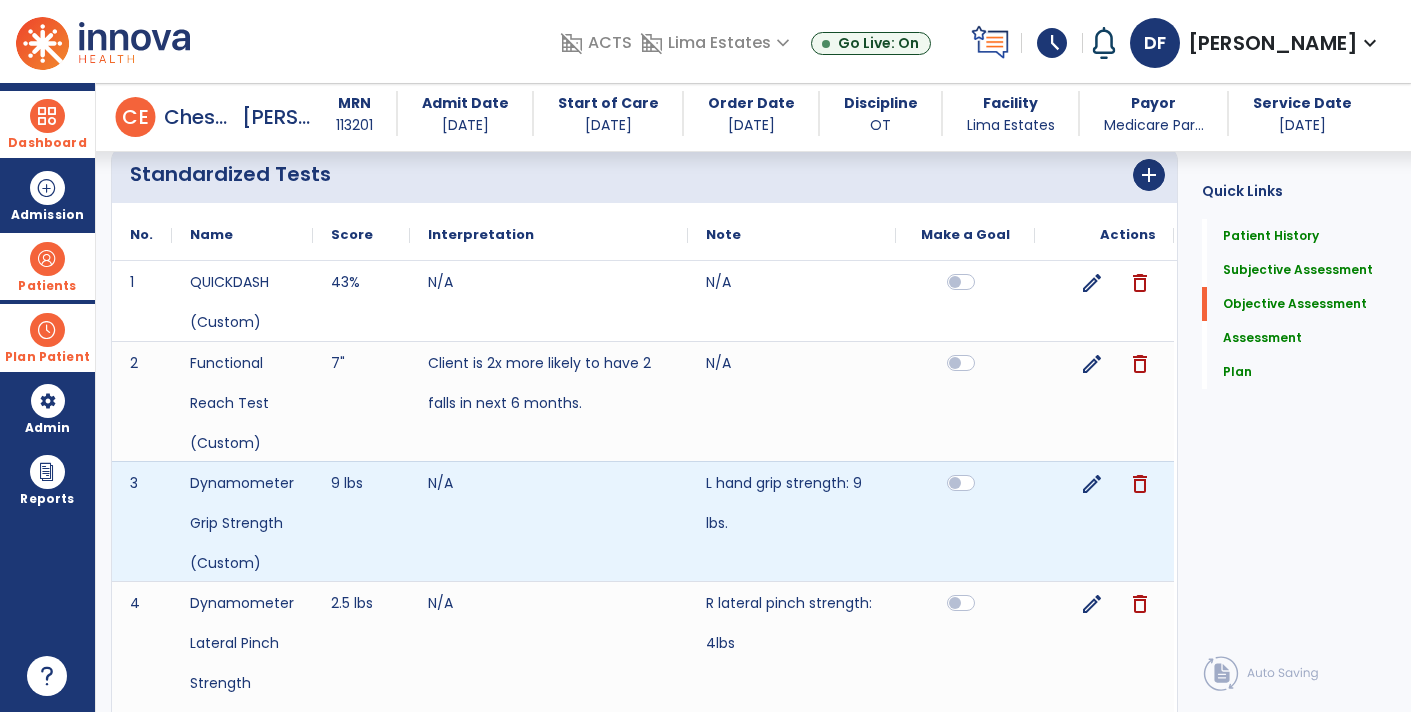 type on "**********" 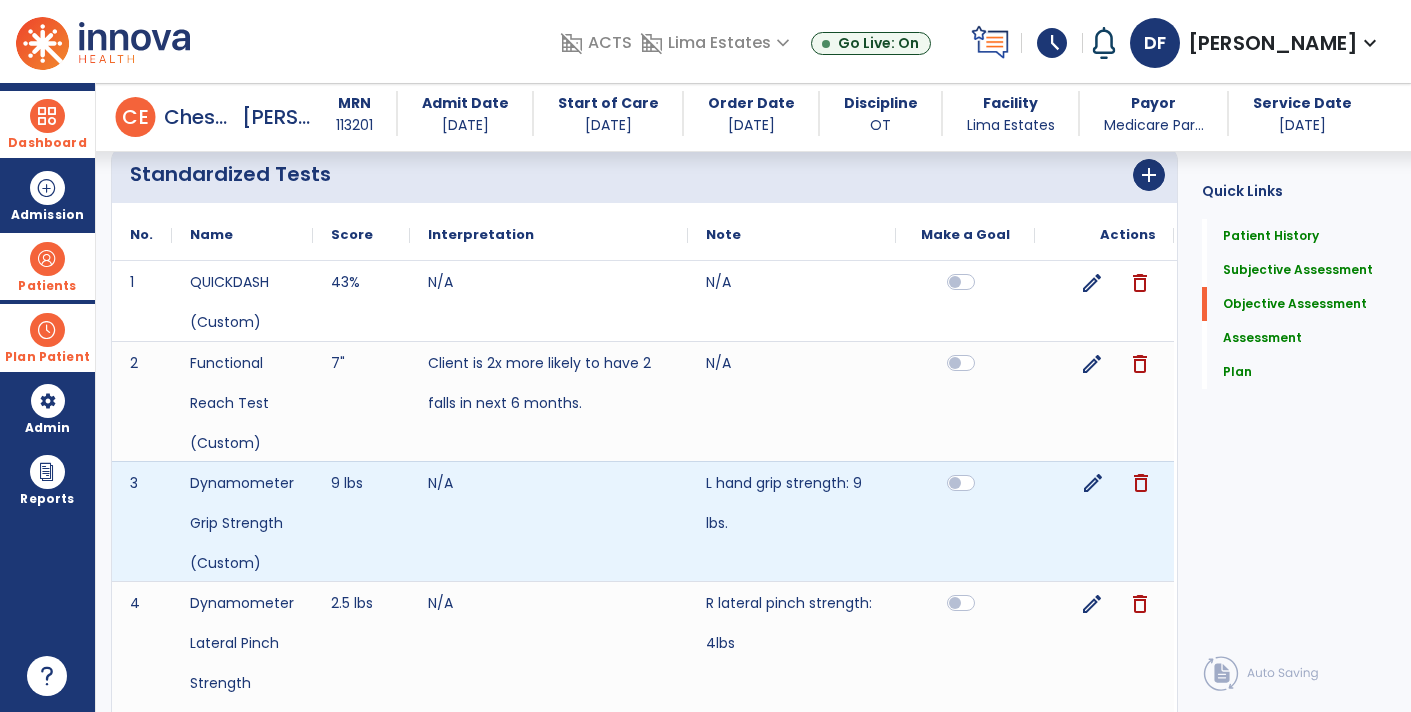 click on "edit" 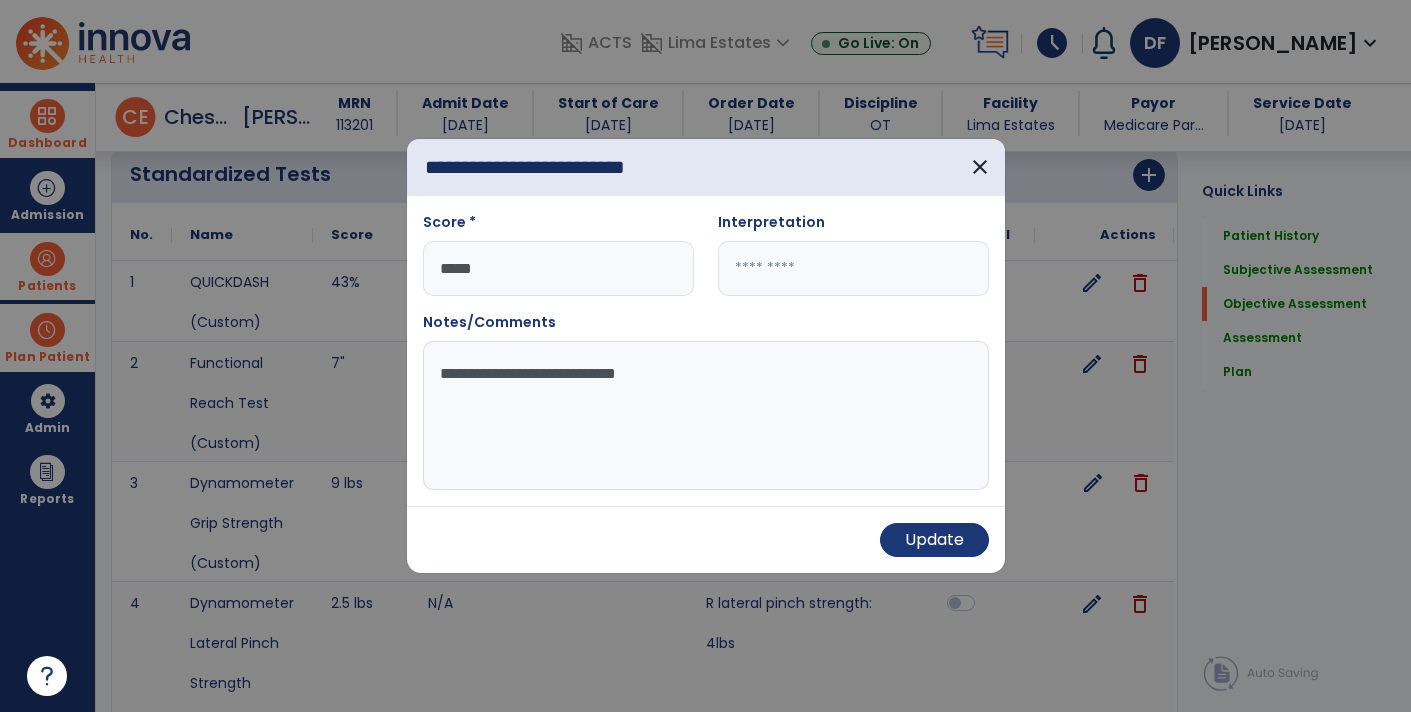 click on "*****" at bounding box center [558, 268] 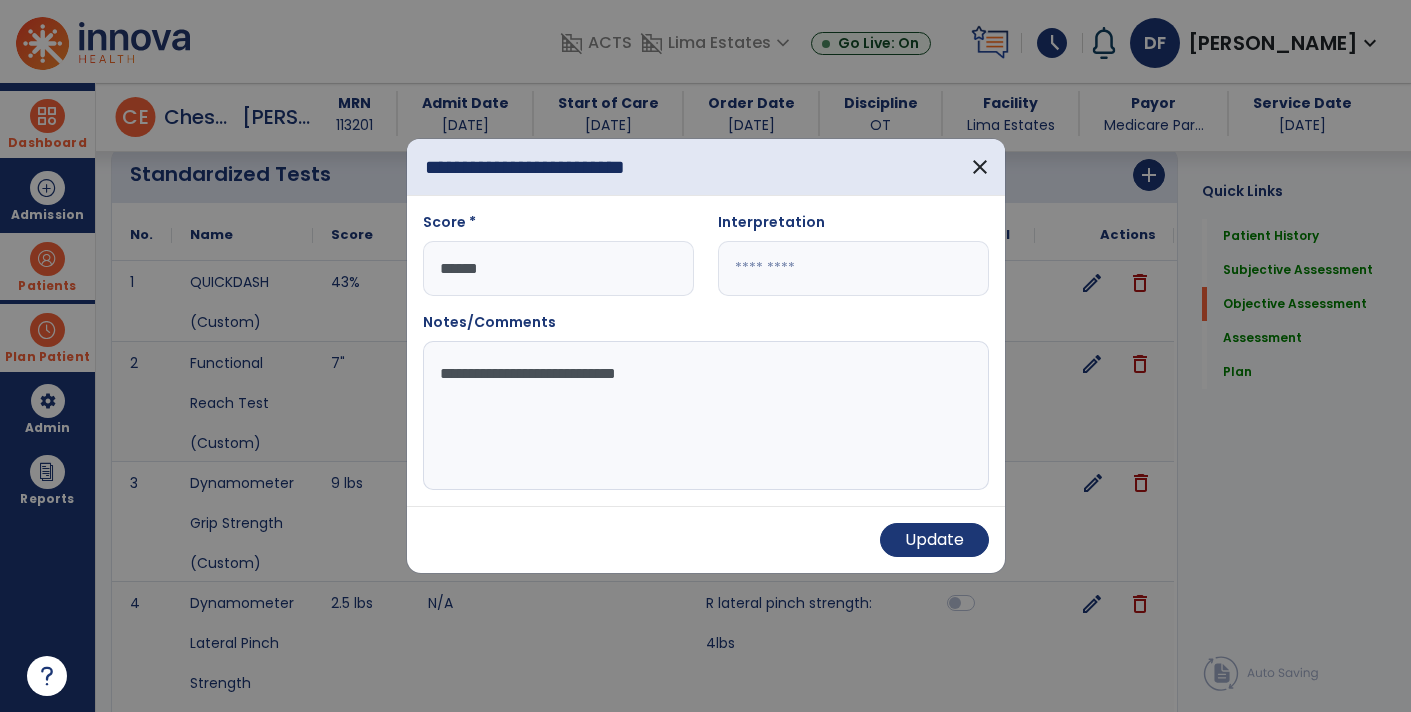 type on "******" 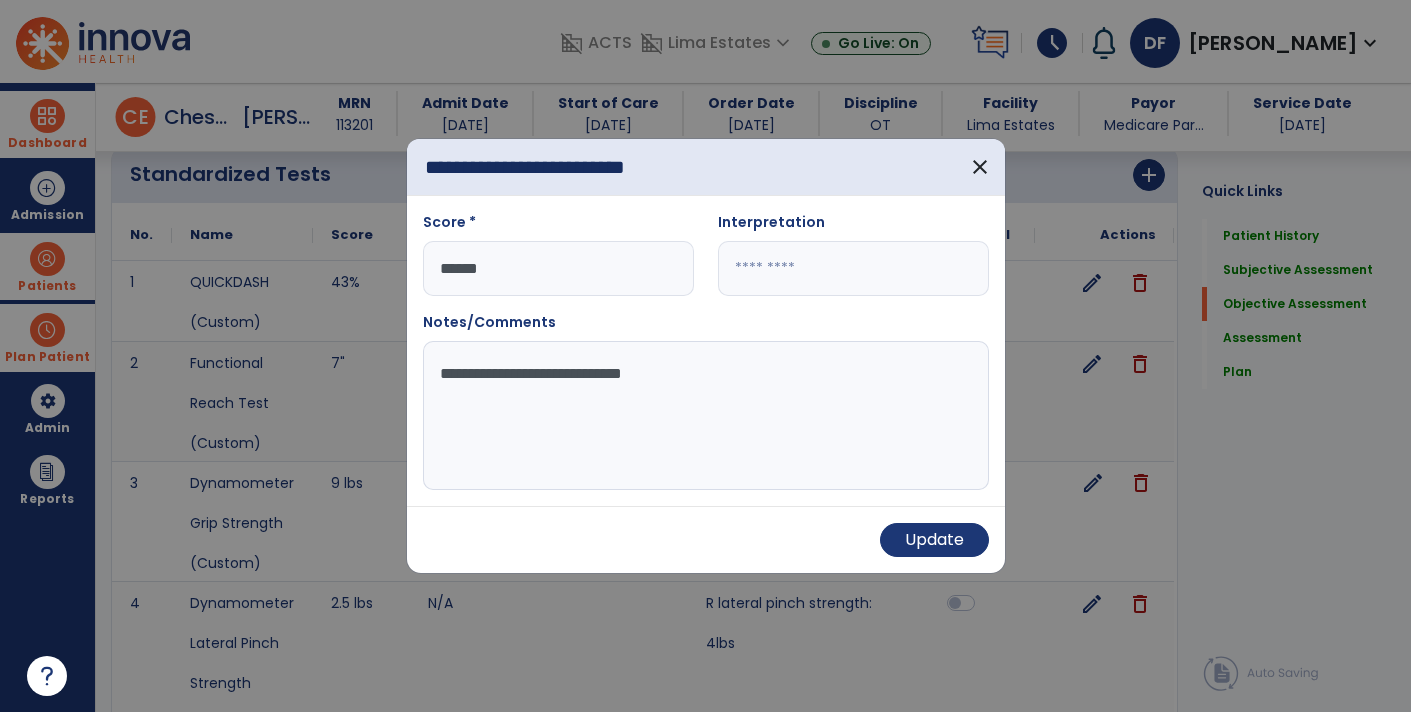 type on "**********" 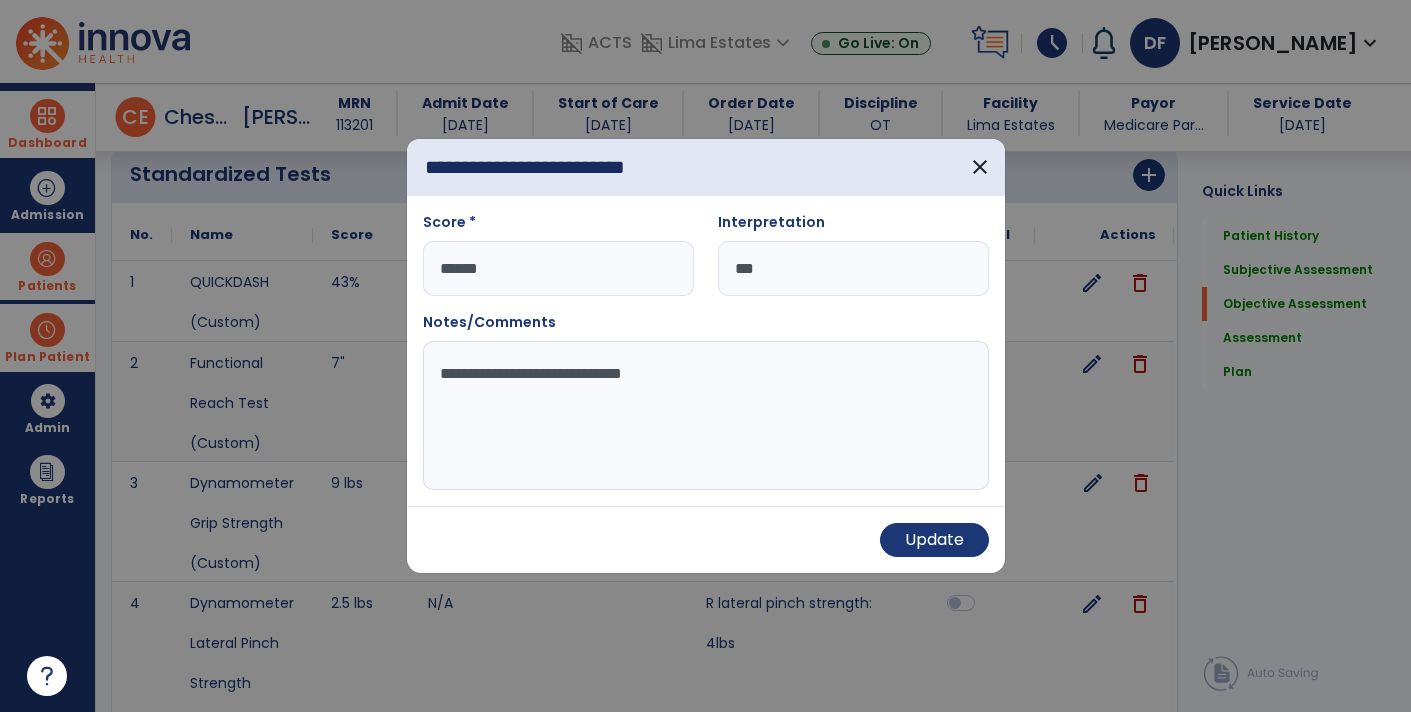 type on "****" 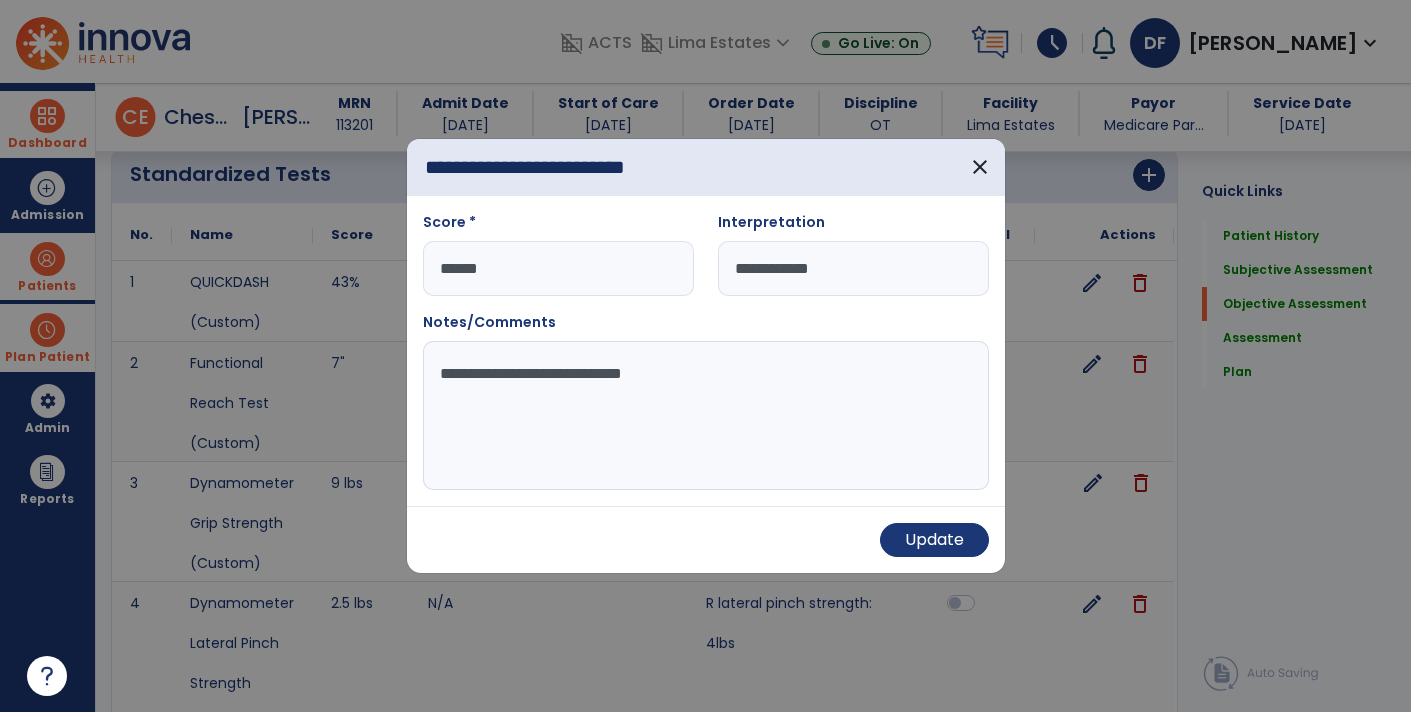 type on "**********" 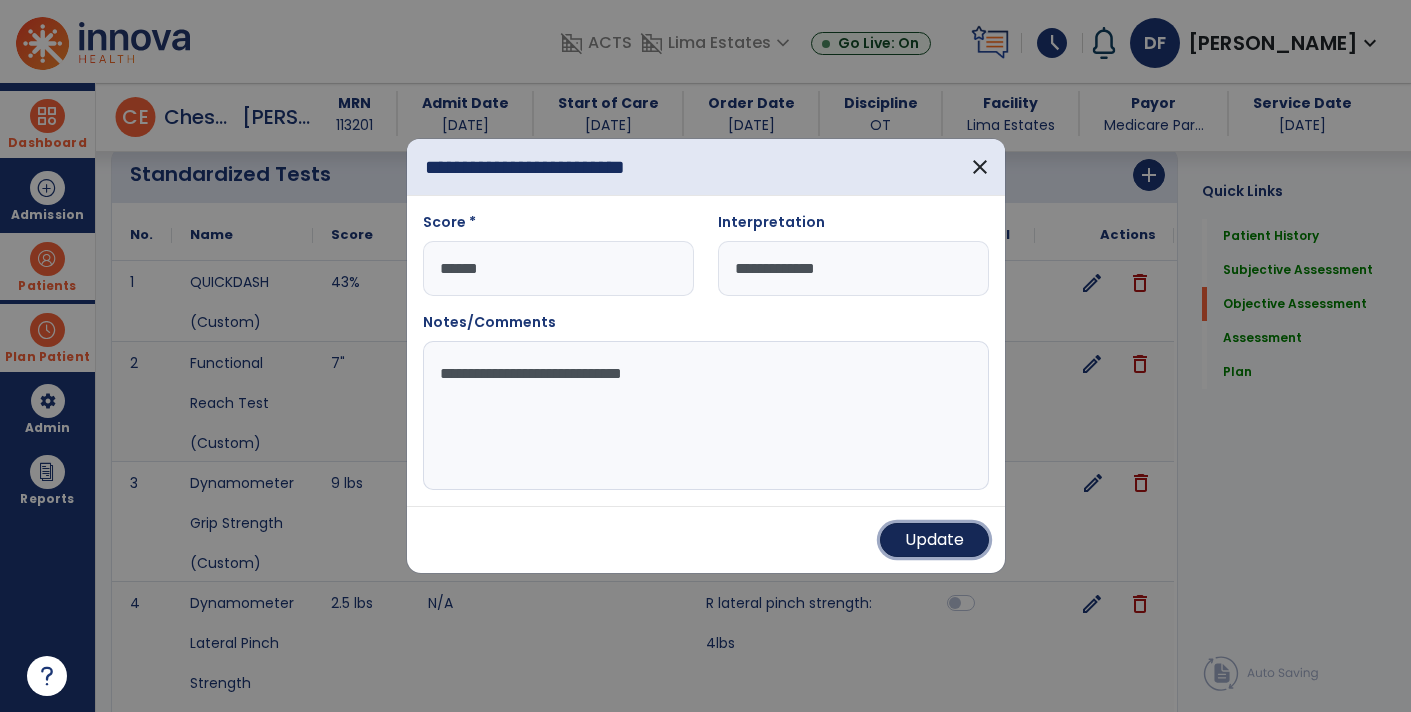 click on "Update" at bounding box center (934, 540) 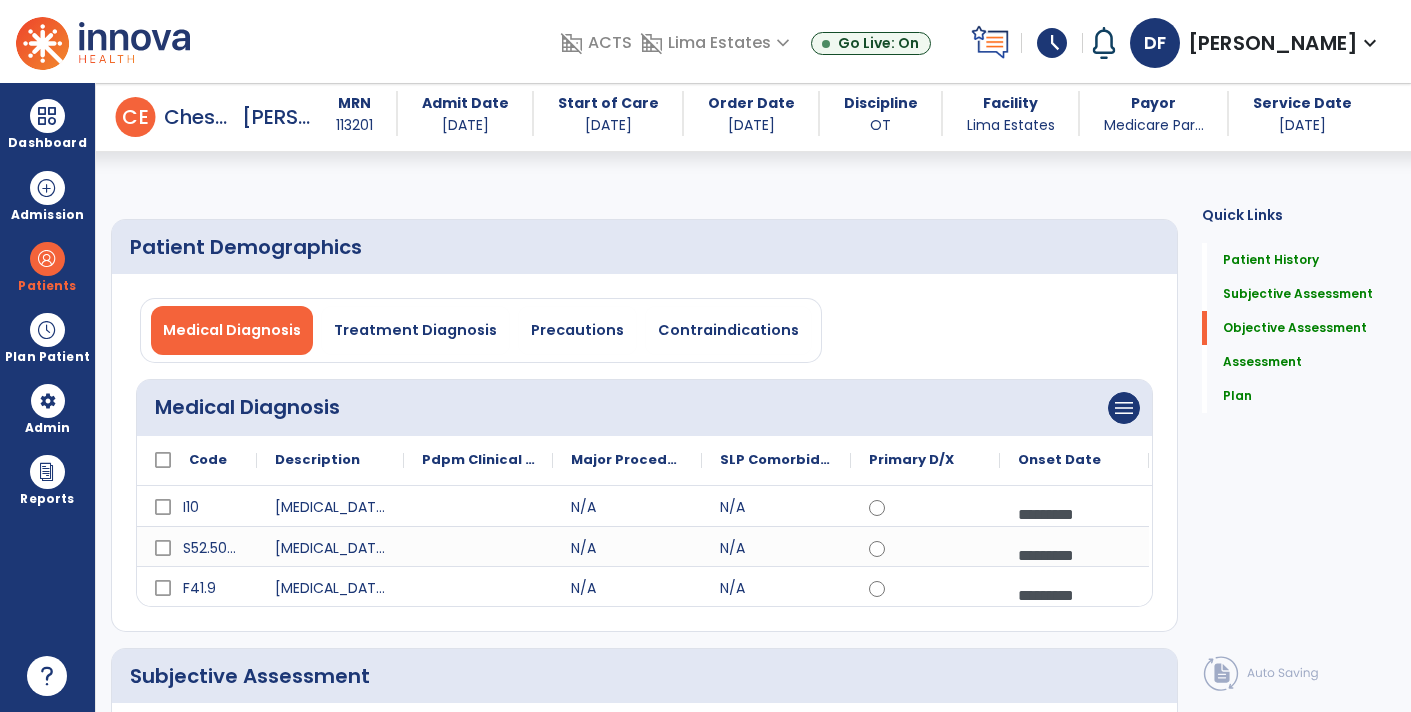 select on "***" 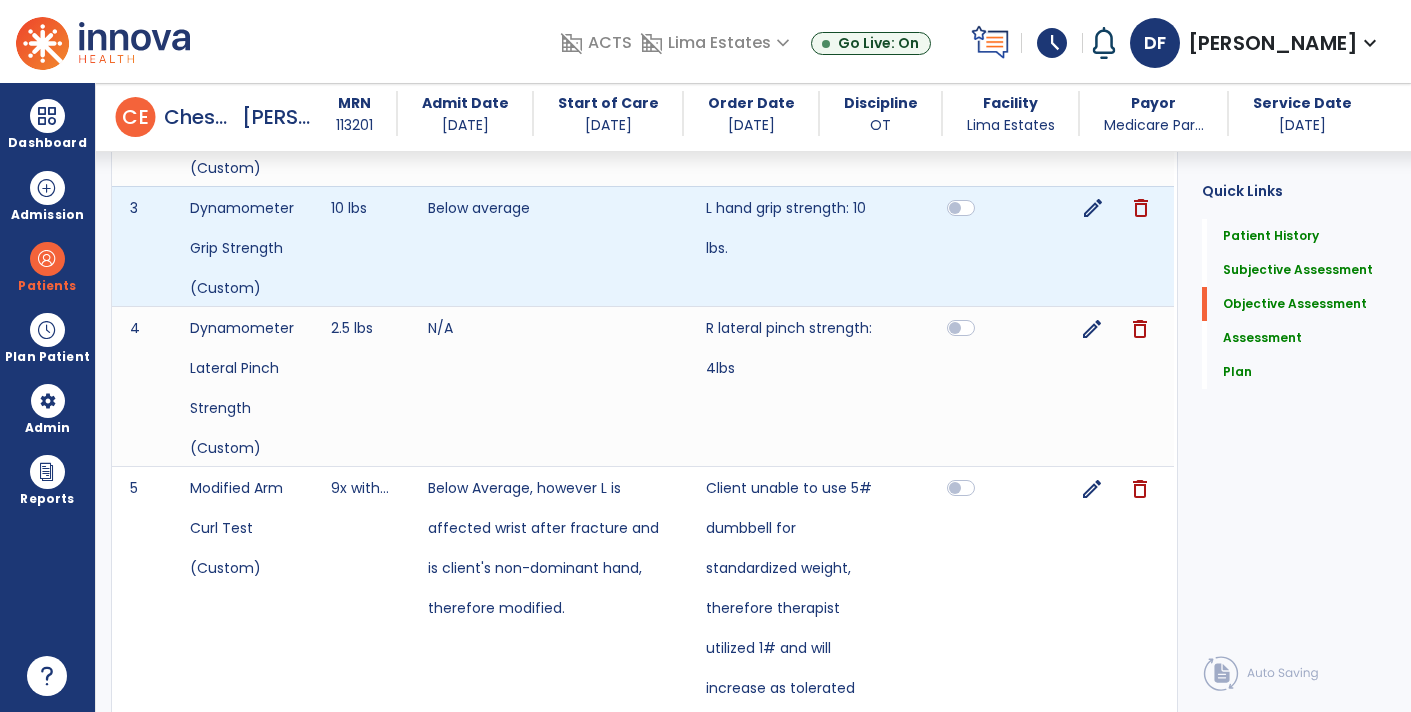 scroll, scrollTop: 1959, scrollLeft: 0, axis: vertical 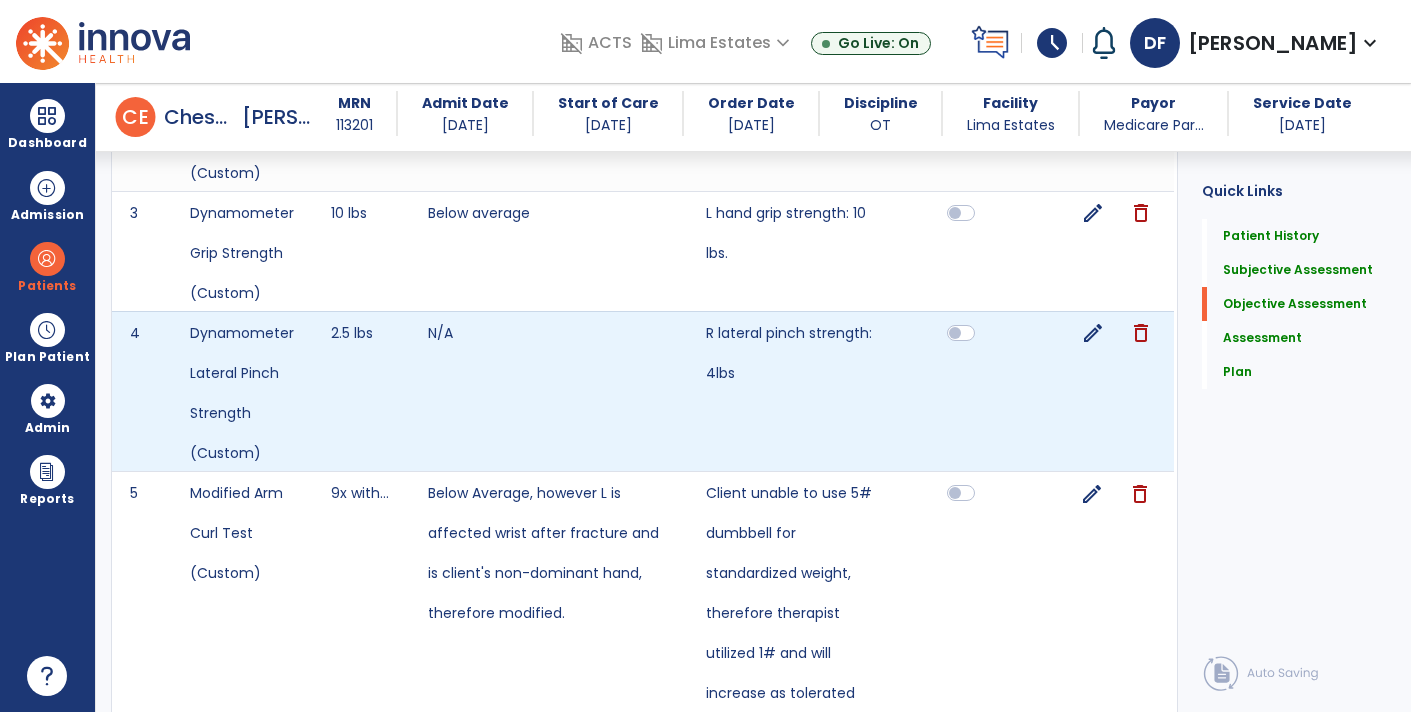 click on "edit" 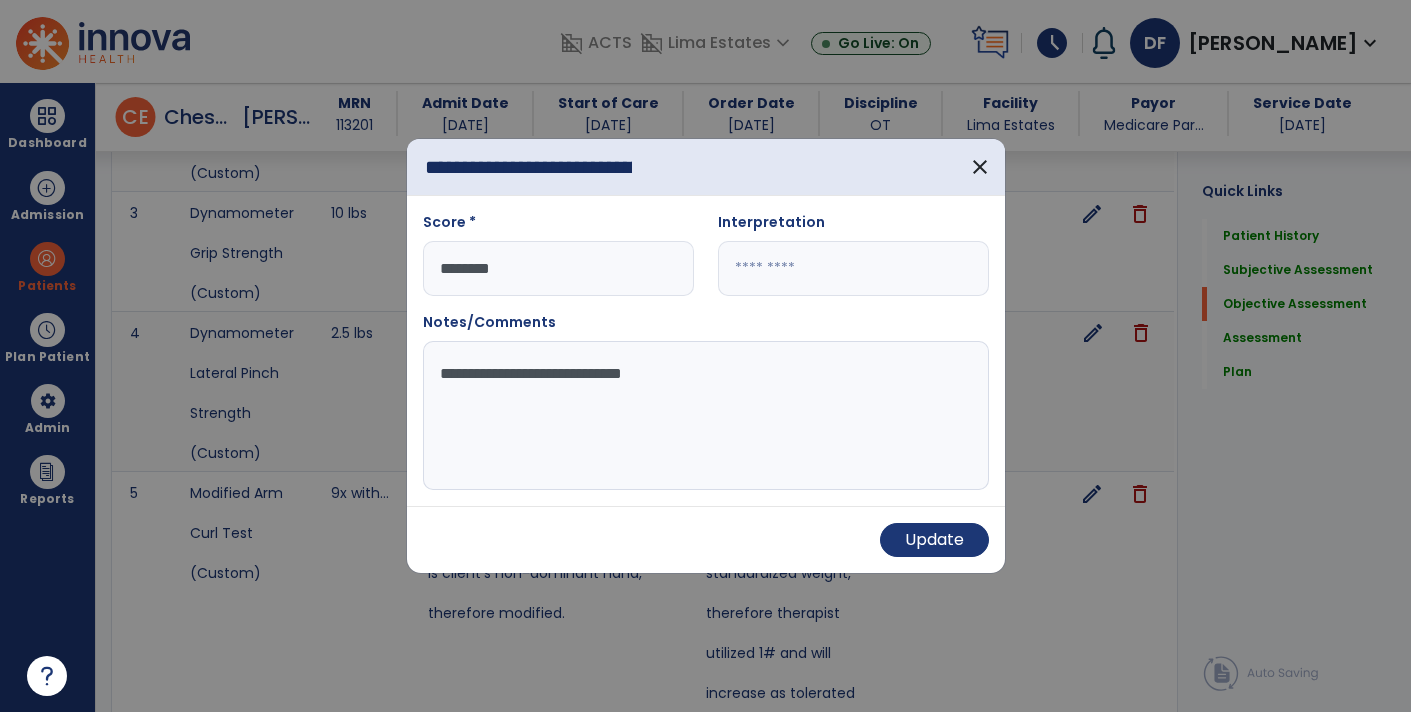 click at bounding box center [853, 268] 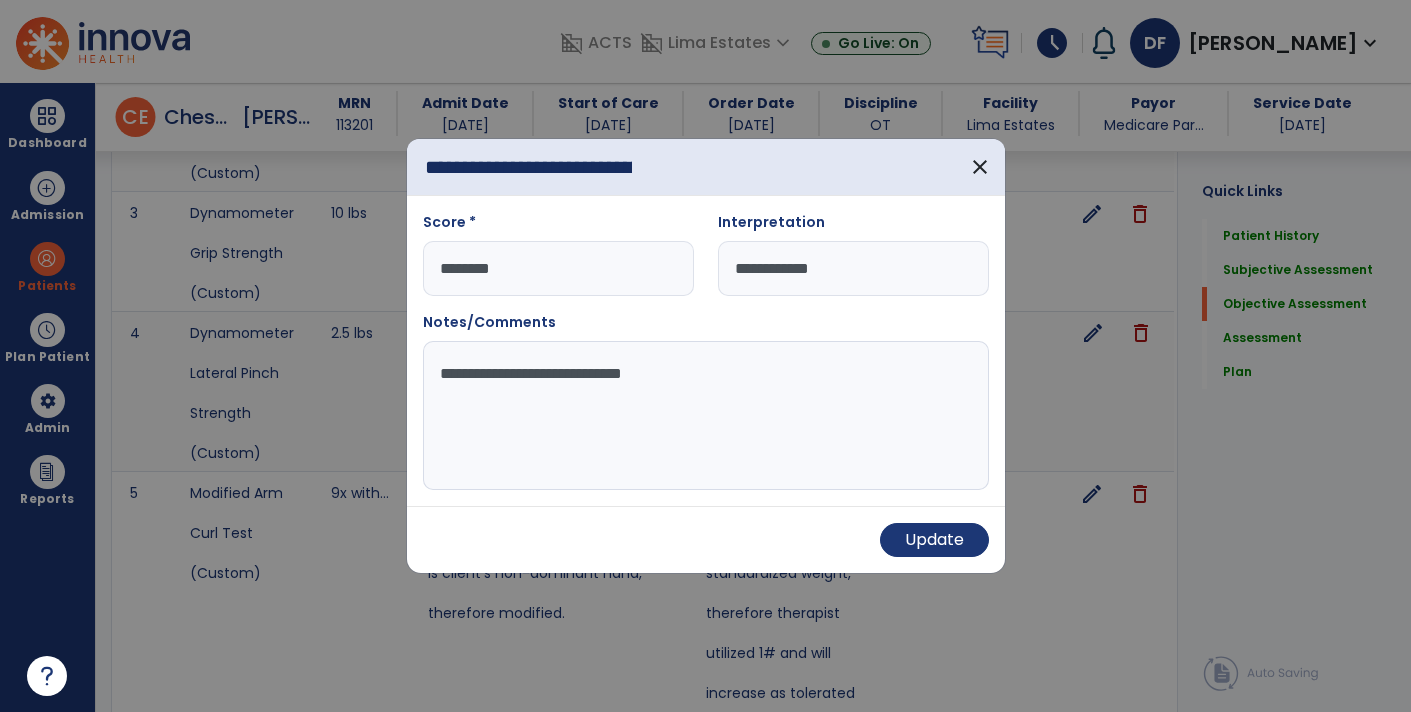type on "**********" 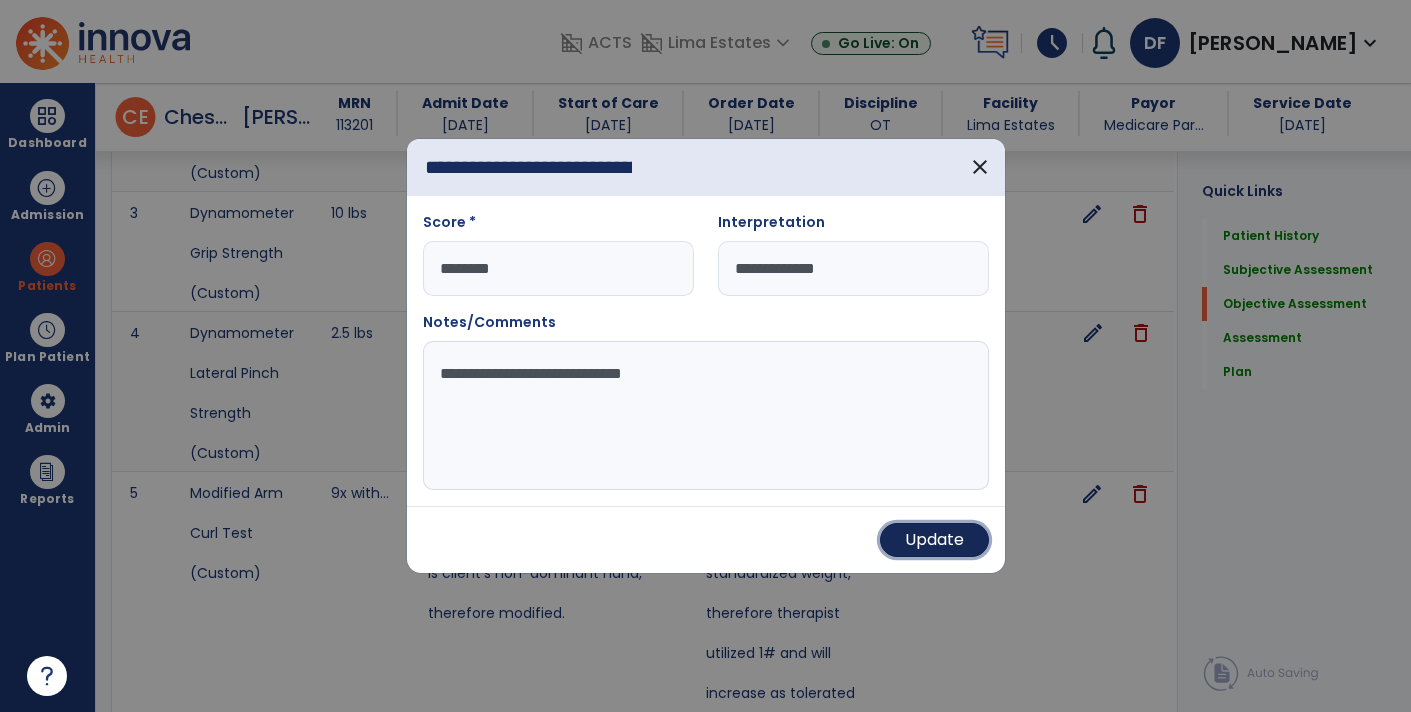 click on "Update" at bounding box center (934, 540) 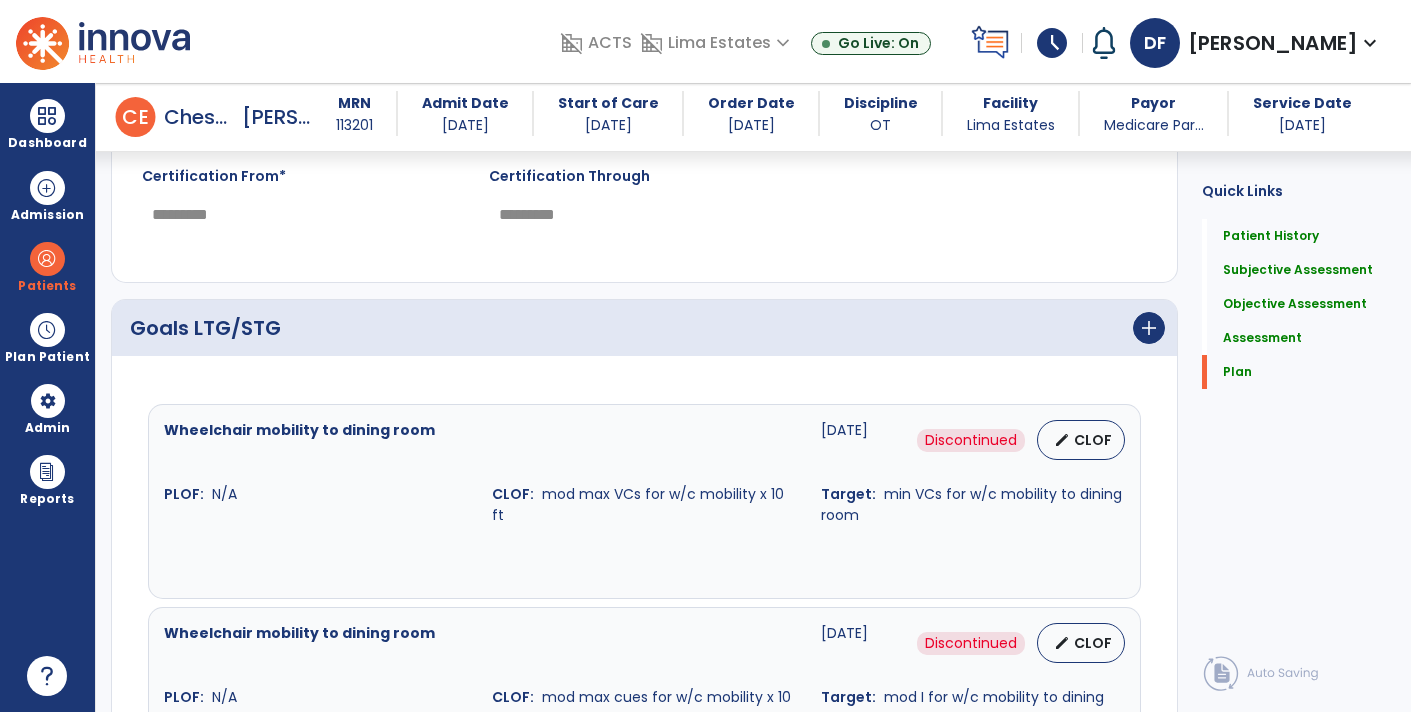 scroll, scrollTop: 4052, scrollLeft: 0, axis: vertical 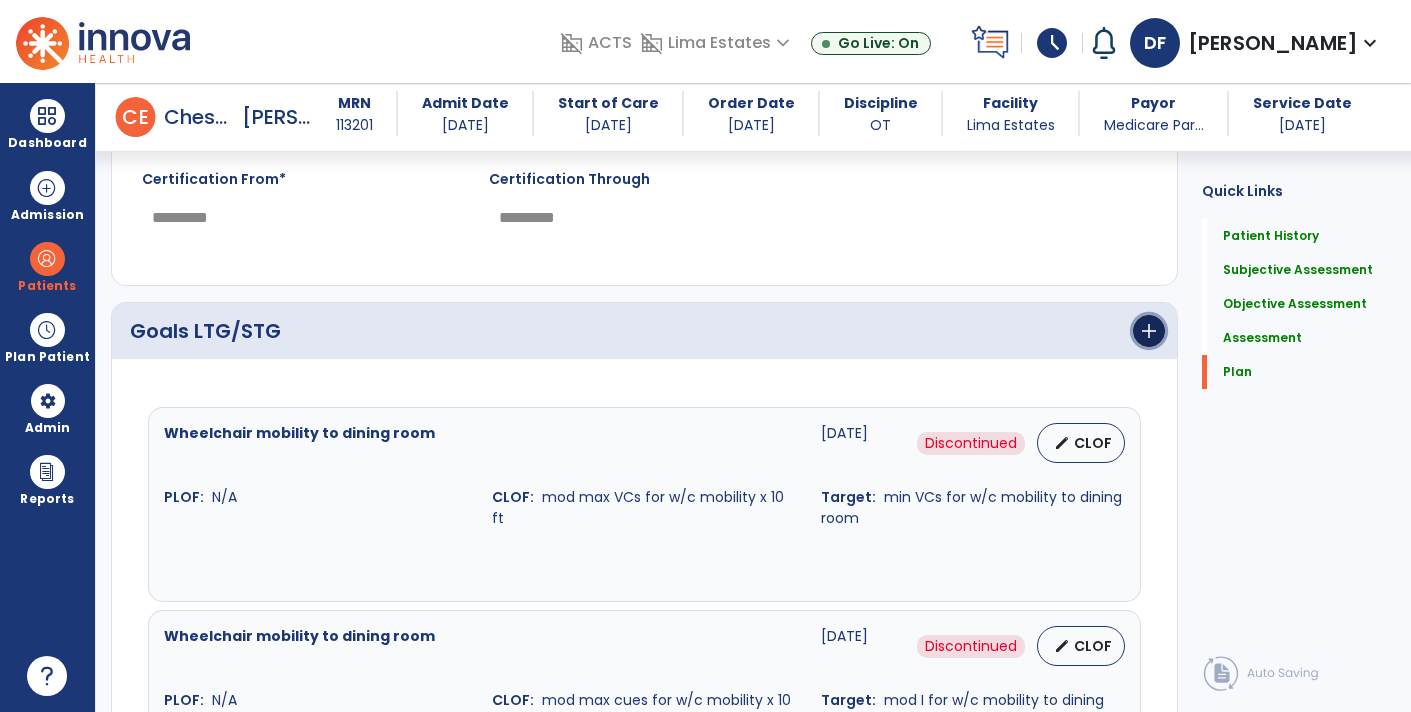 click on "add" 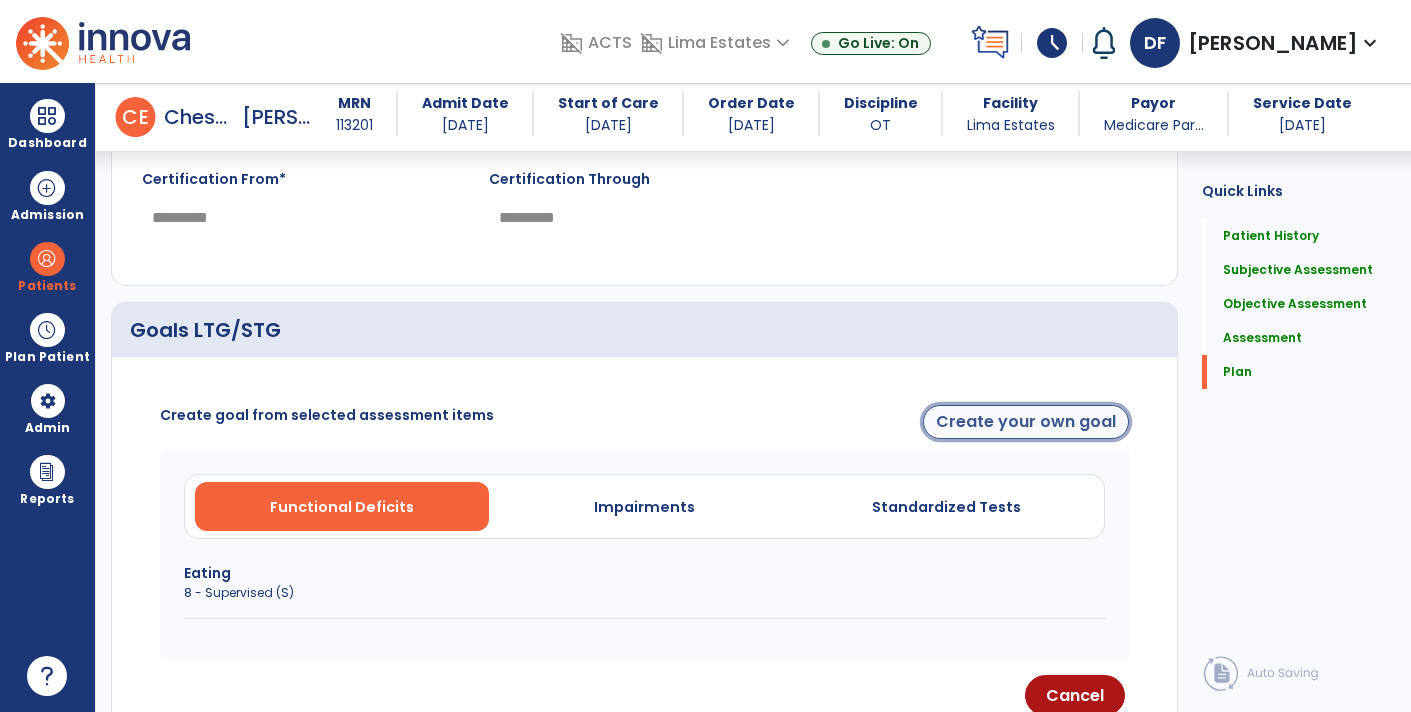 click on "Create your own goal" 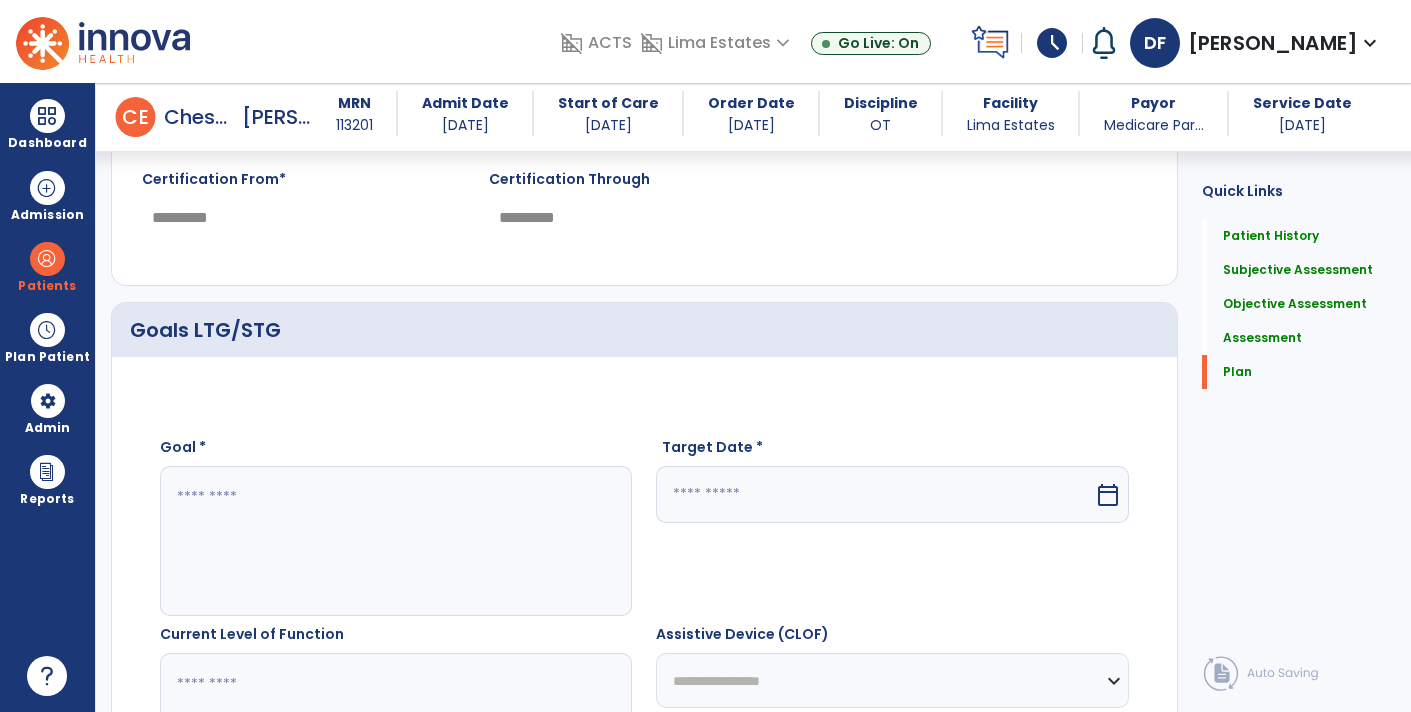 click 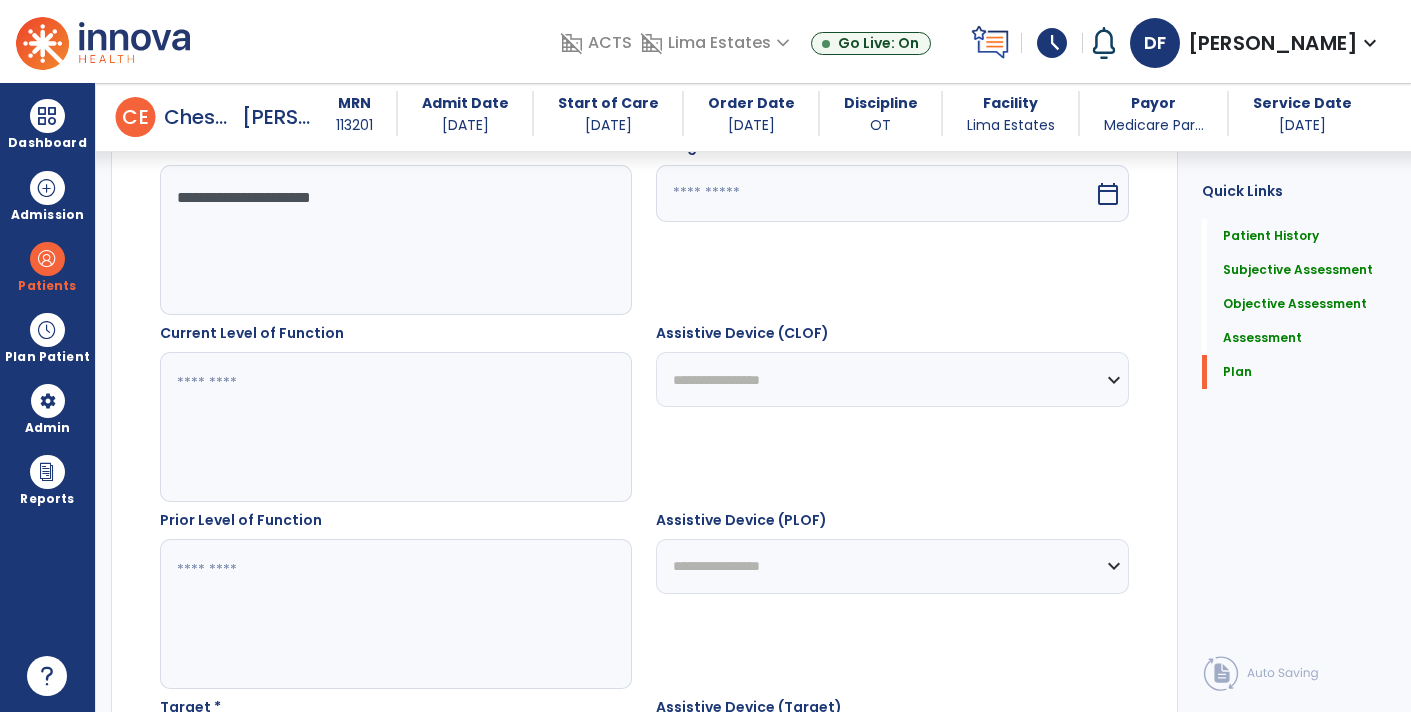 scroll, scrollTop: 4357, scrollLeft: 0, axis: vertical 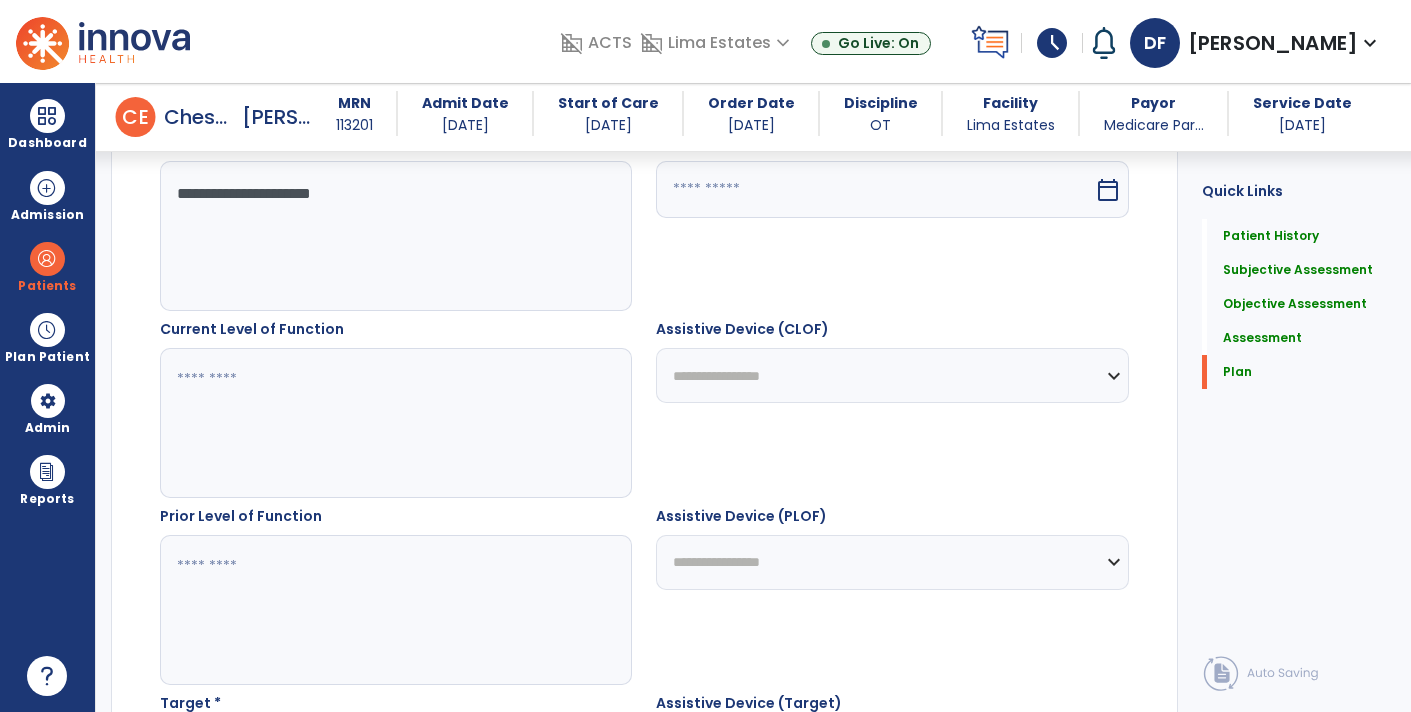 type on "**********" 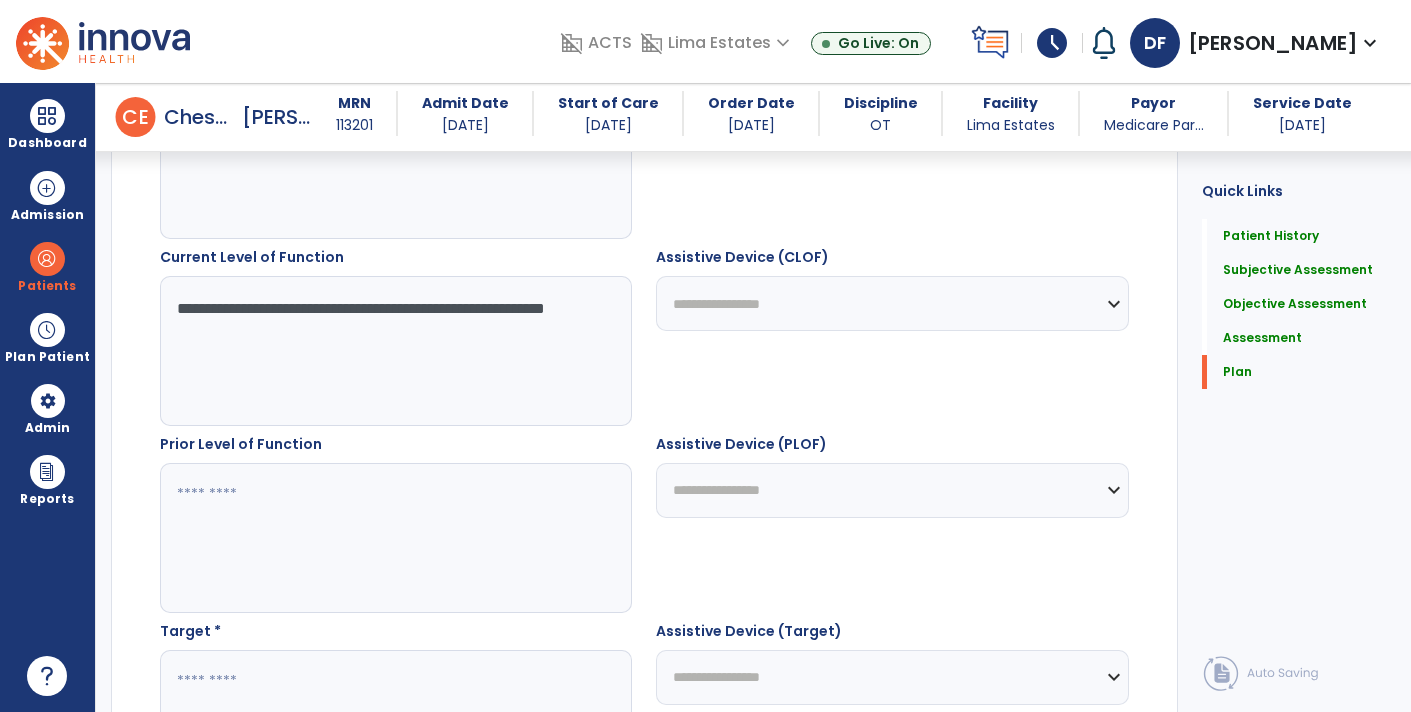 scroll, scrollTop: 4435, scrollLeft: 0, axis: vertical 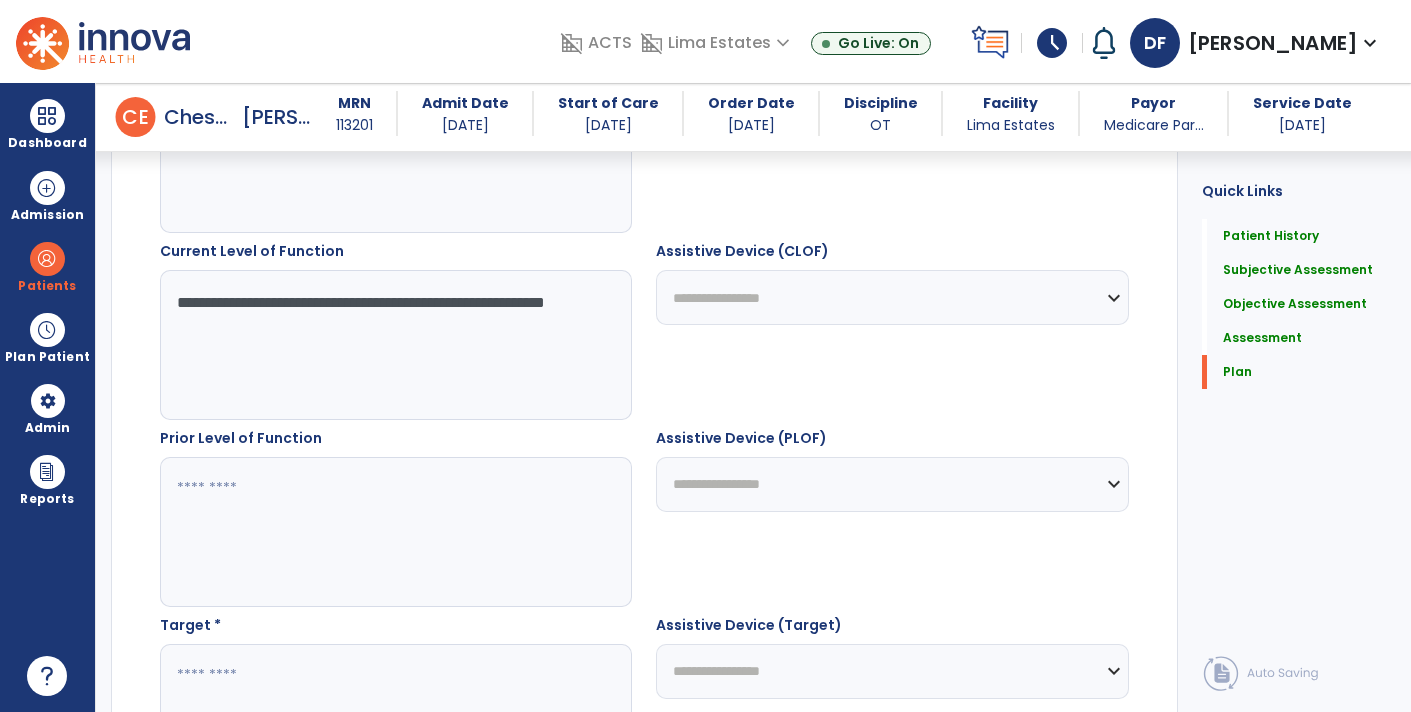 click on "**********" 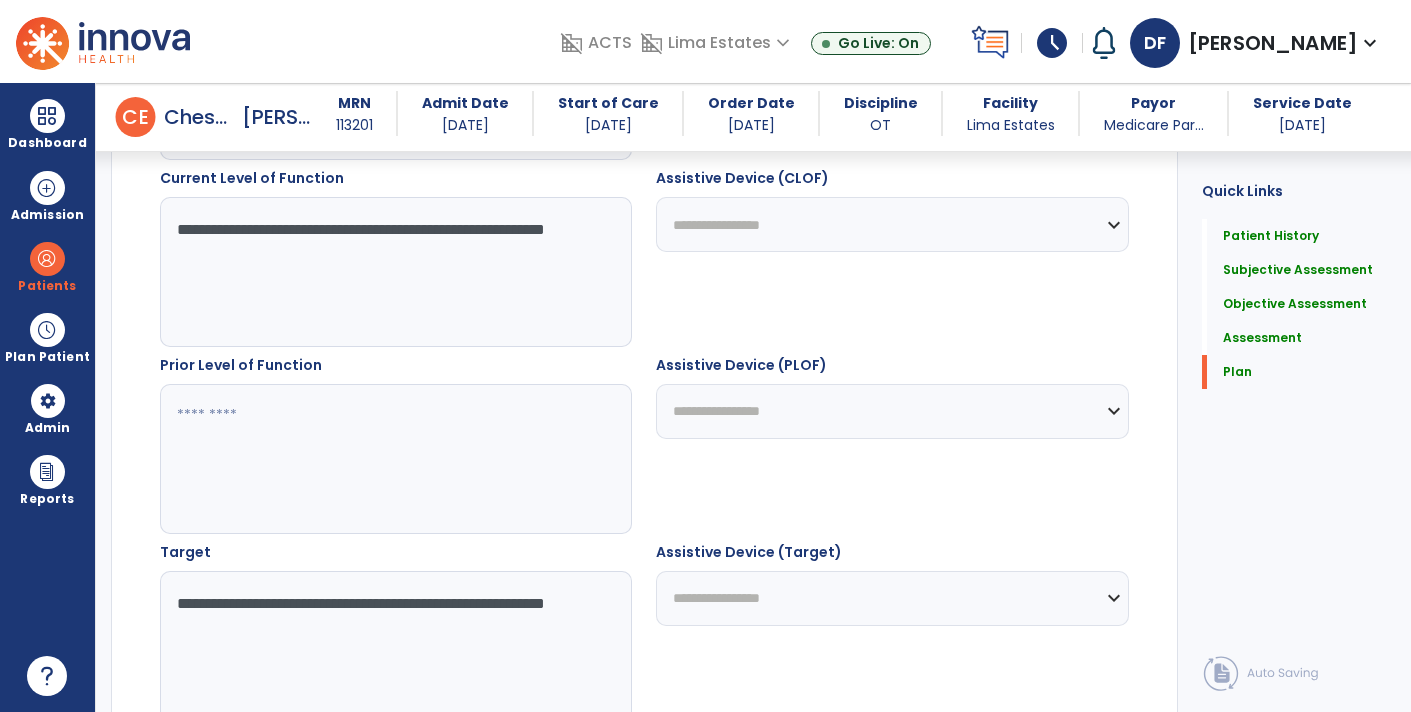 scroll, scrollTop: 4511, scrollLeft: 0, axis: vertical 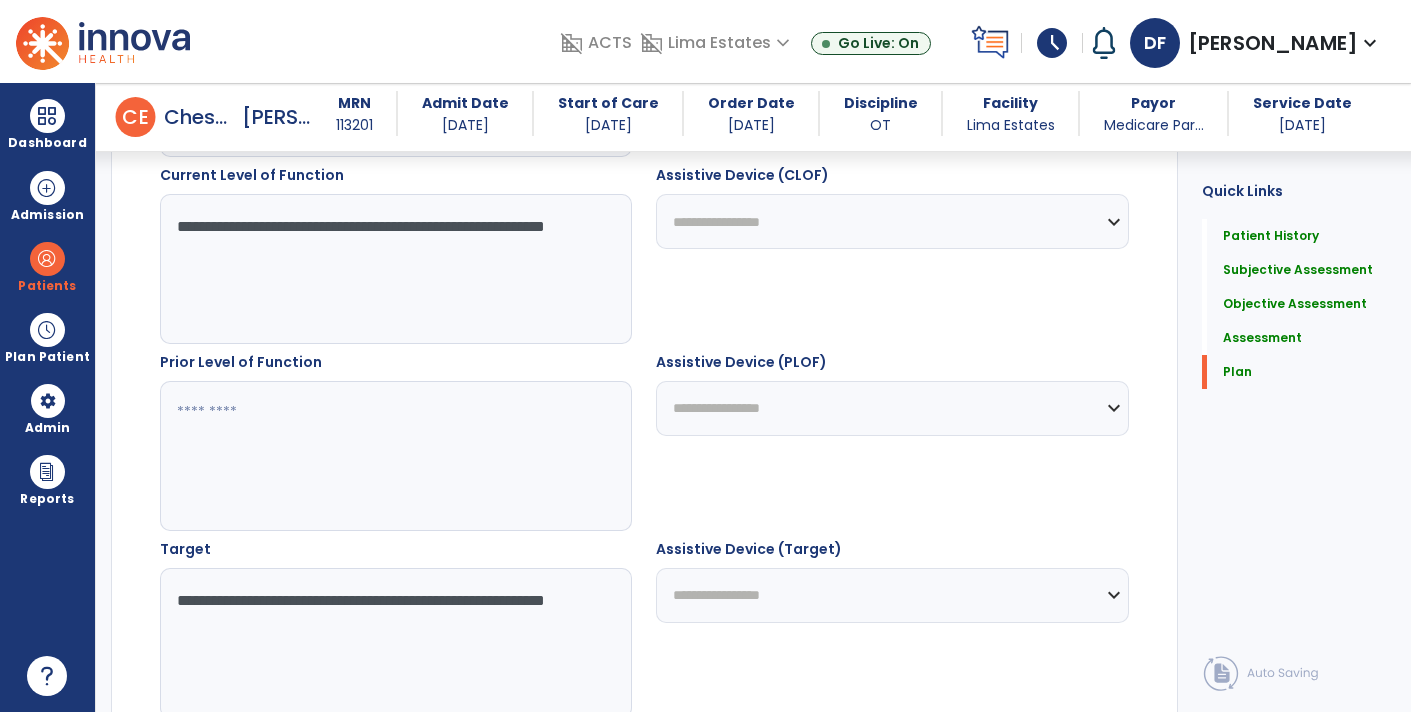 click on "**********" 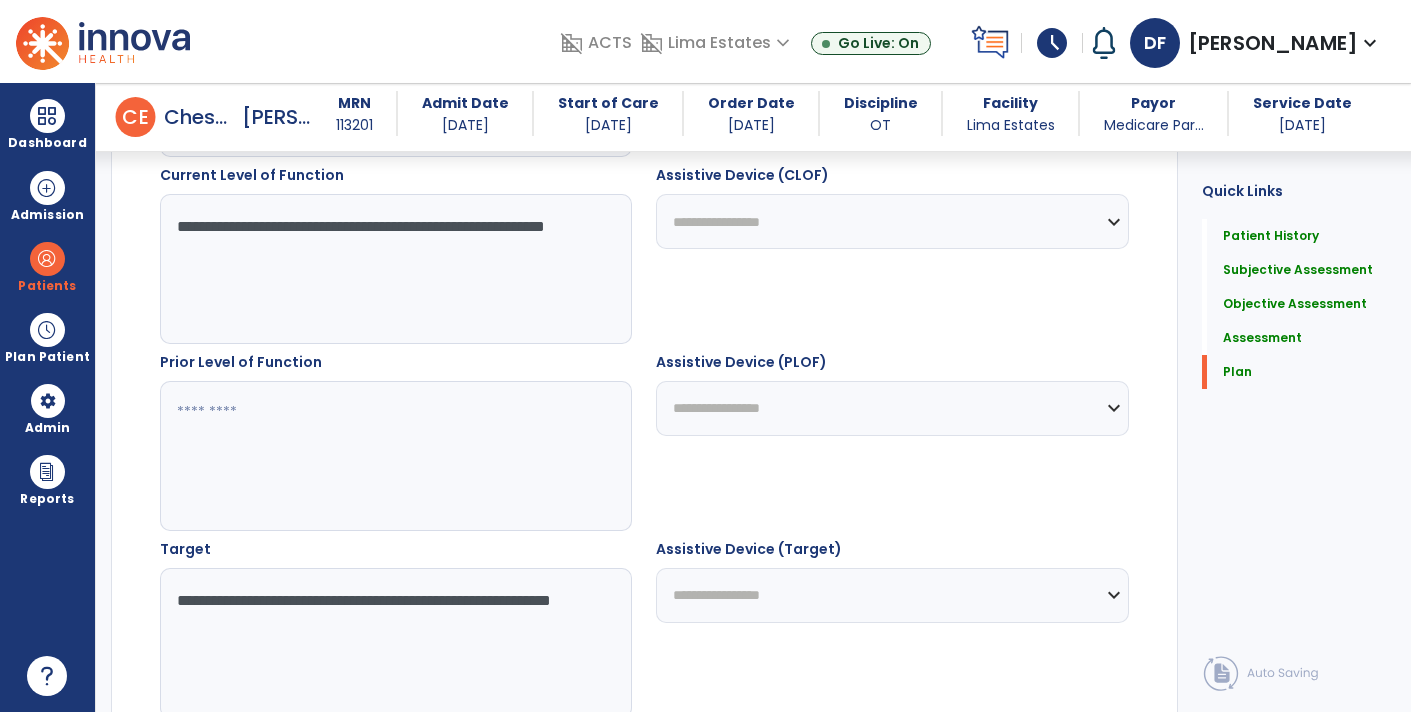 click on "**********" 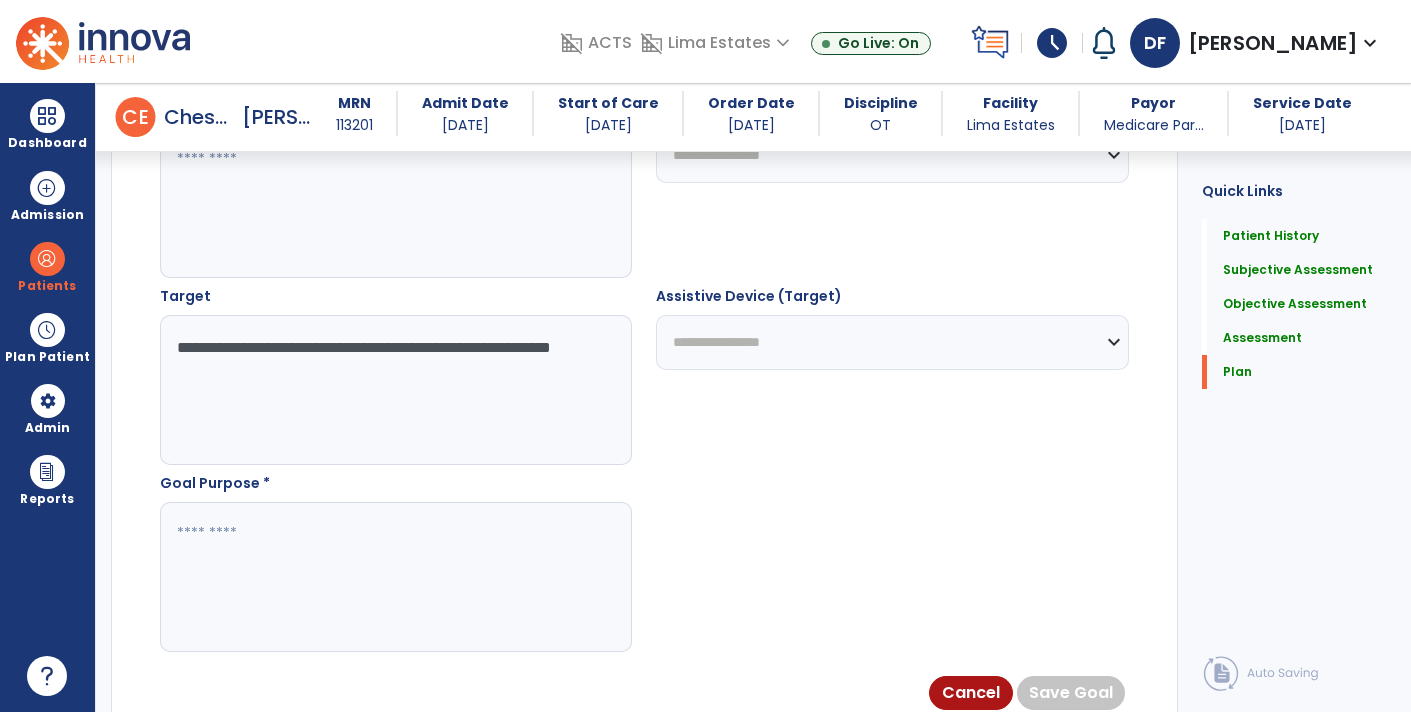 scroll, scrollTop: 4773, scrollLeft: 0, axis: vertical 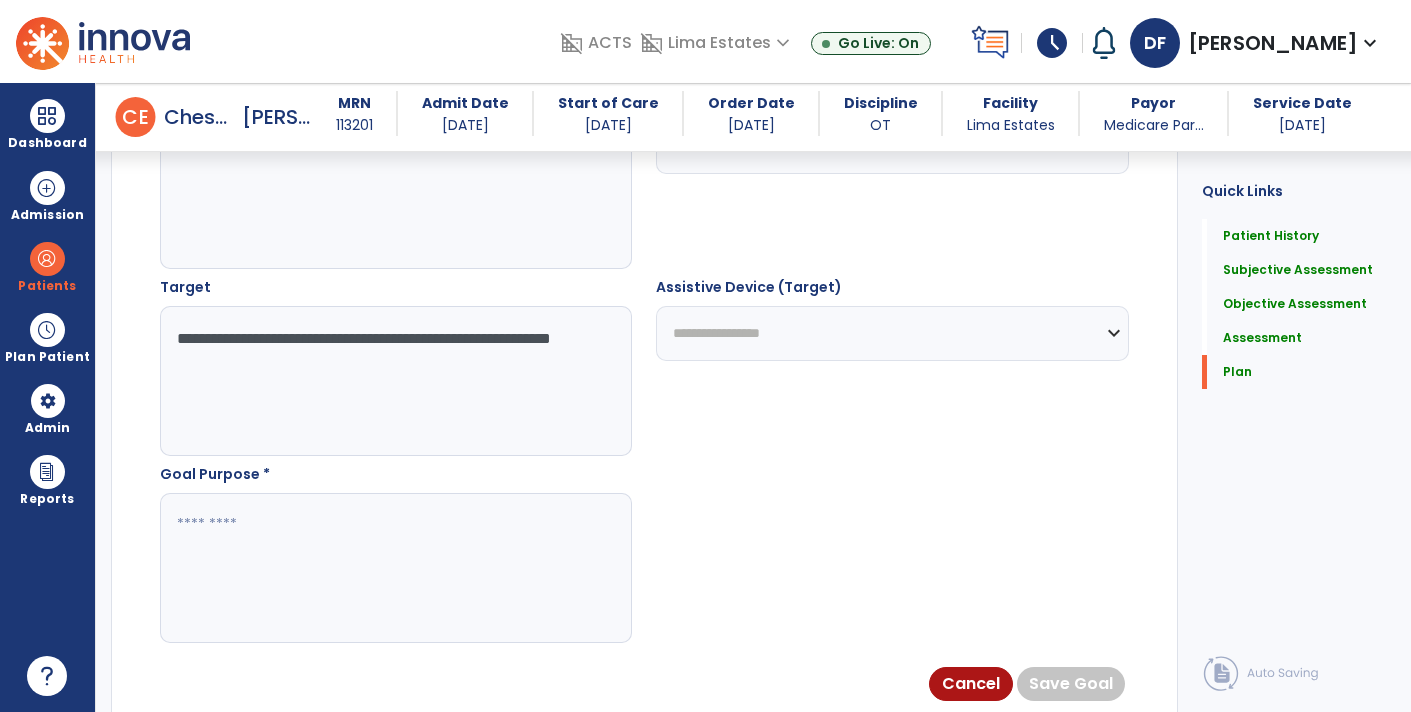 type on "**********" 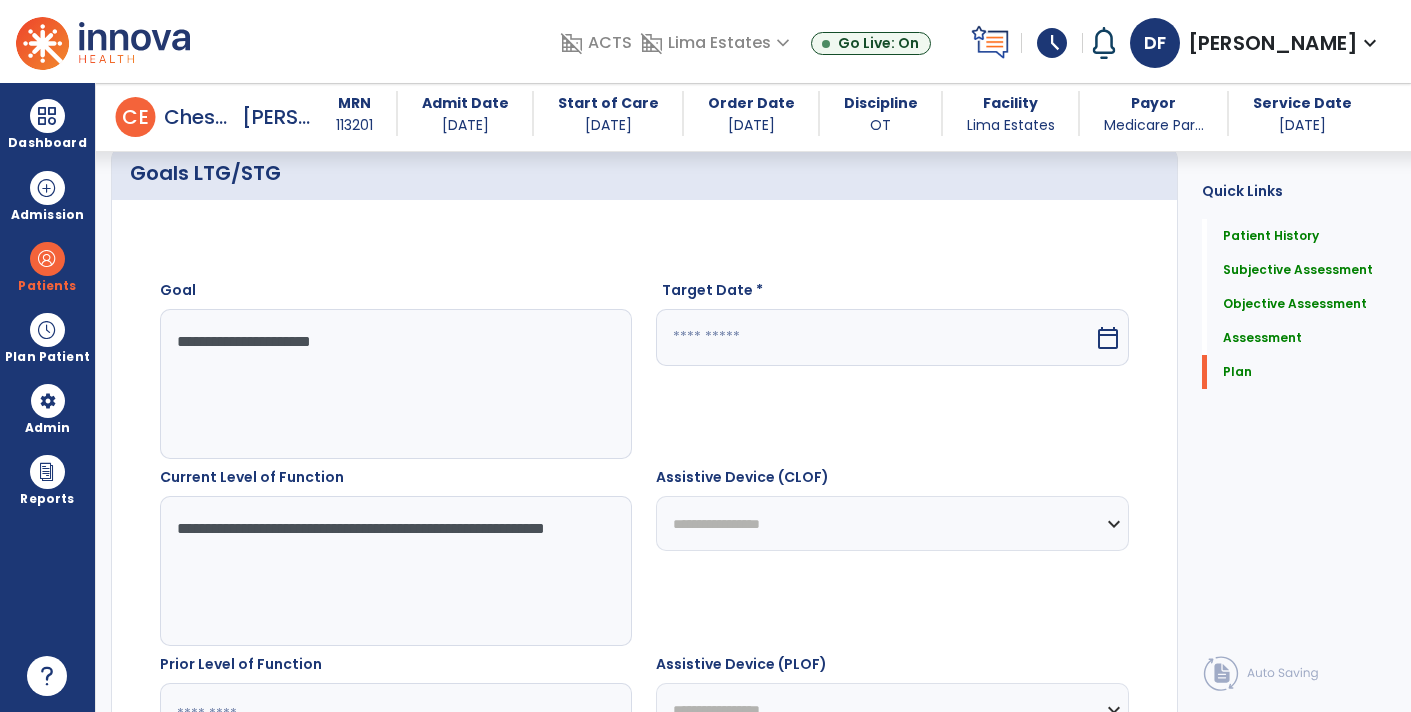 scroll, scrollTop: 4205, scrollLeft: 0, axis: vertical 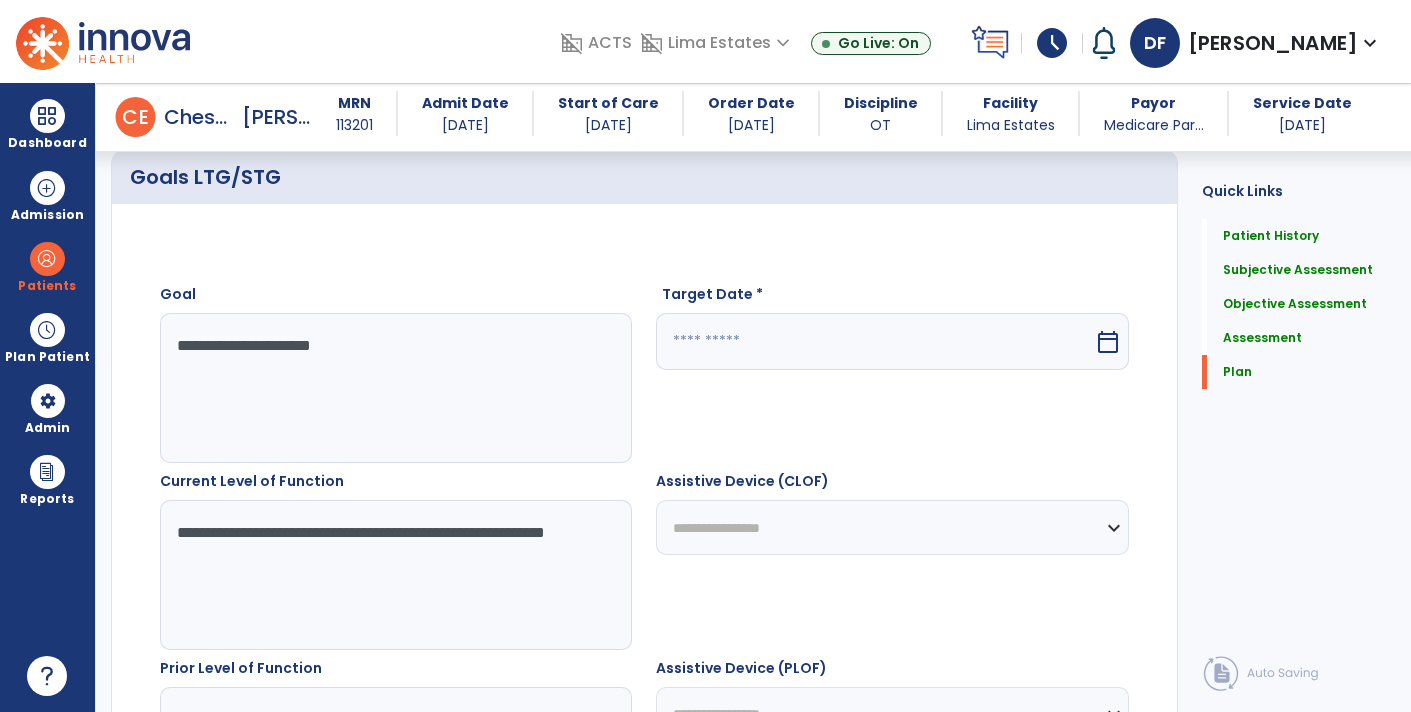 type on "**********" 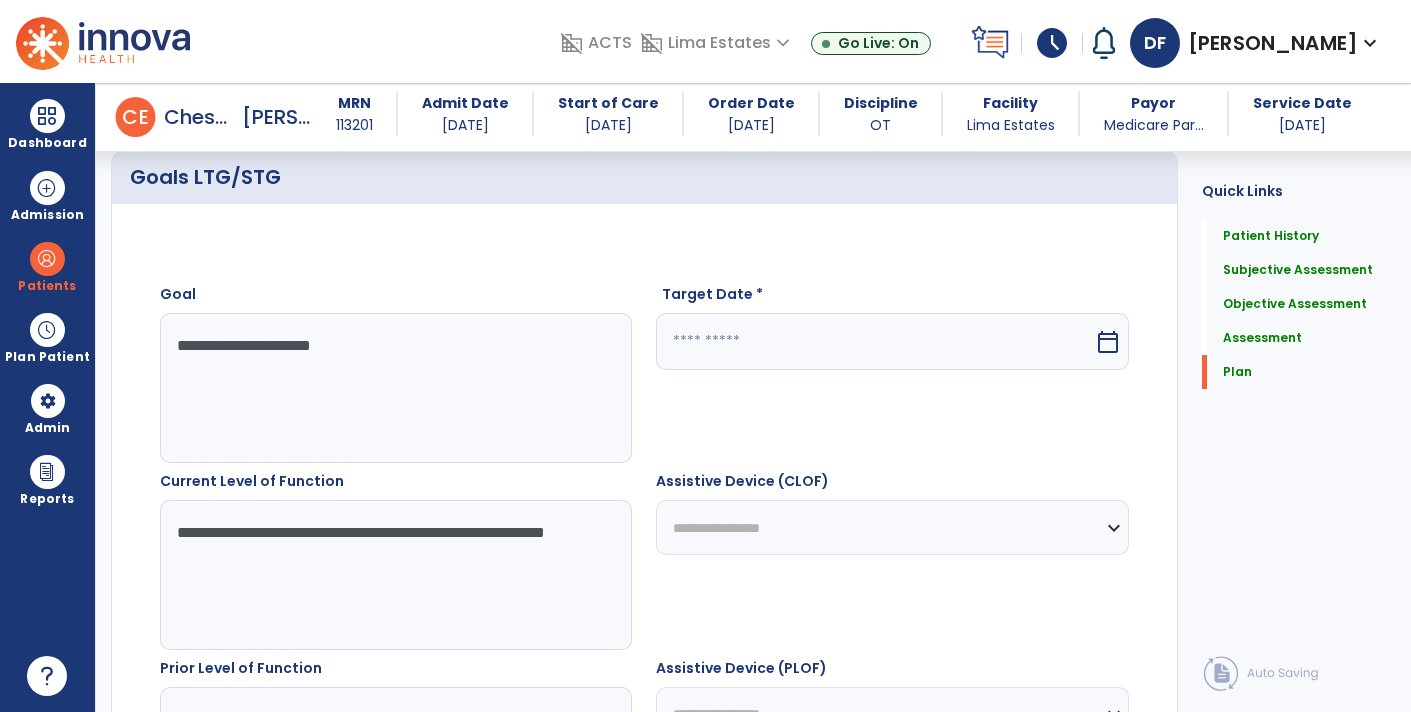 click at bounding box center (874, 341) 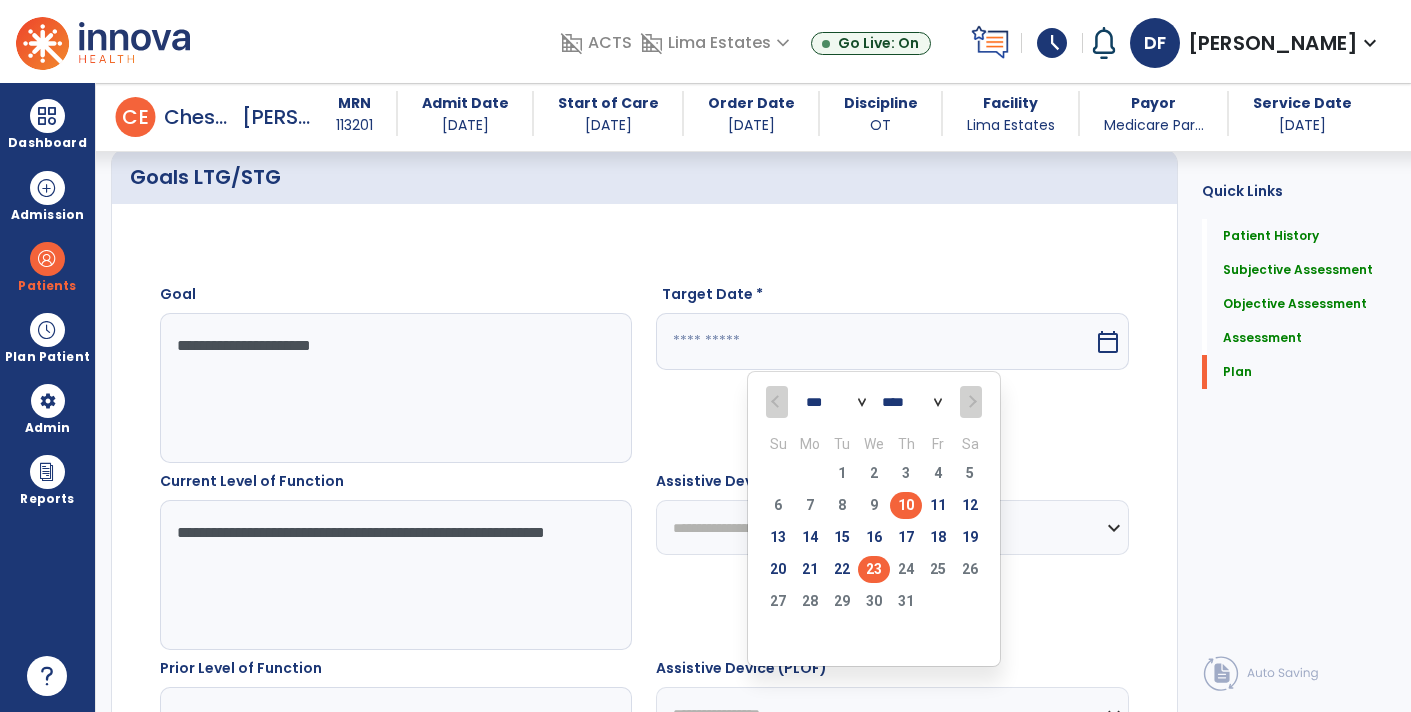 click on "23" at bounding box center [874, 569] 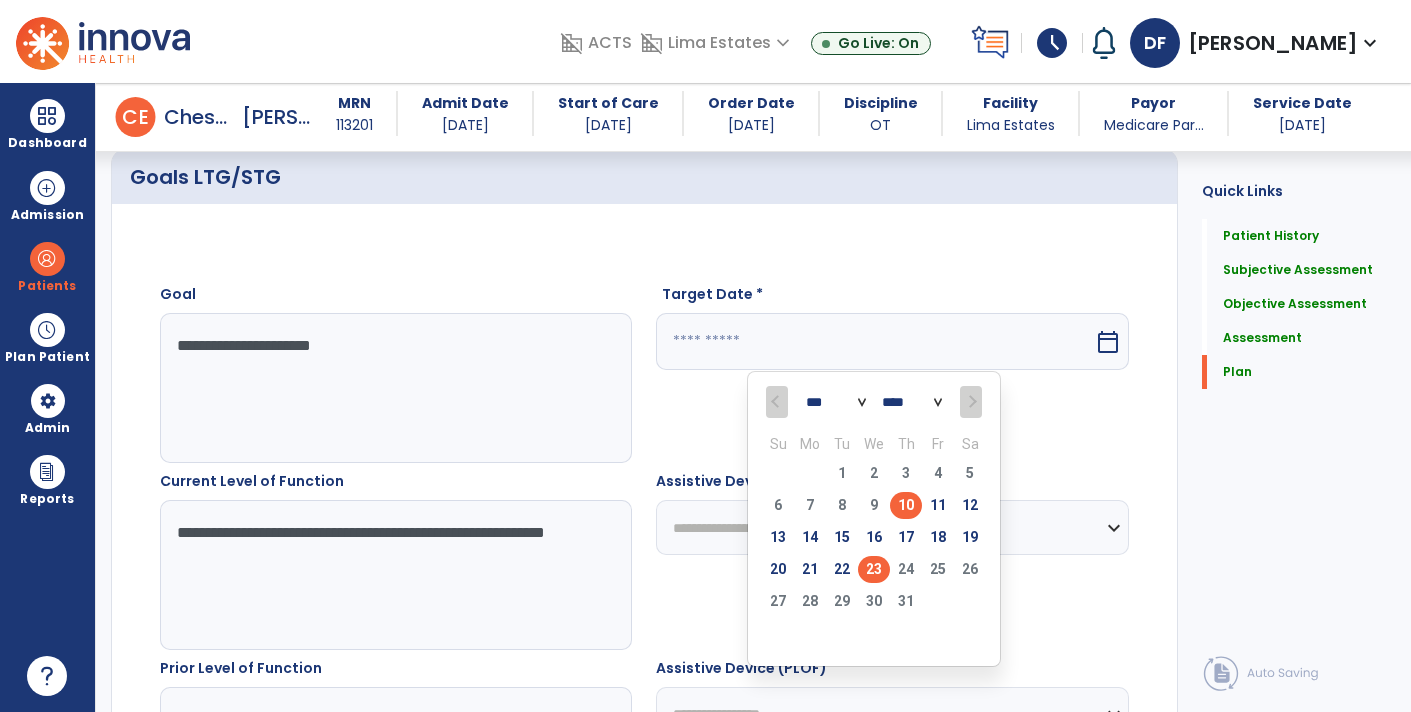 type on "*********" 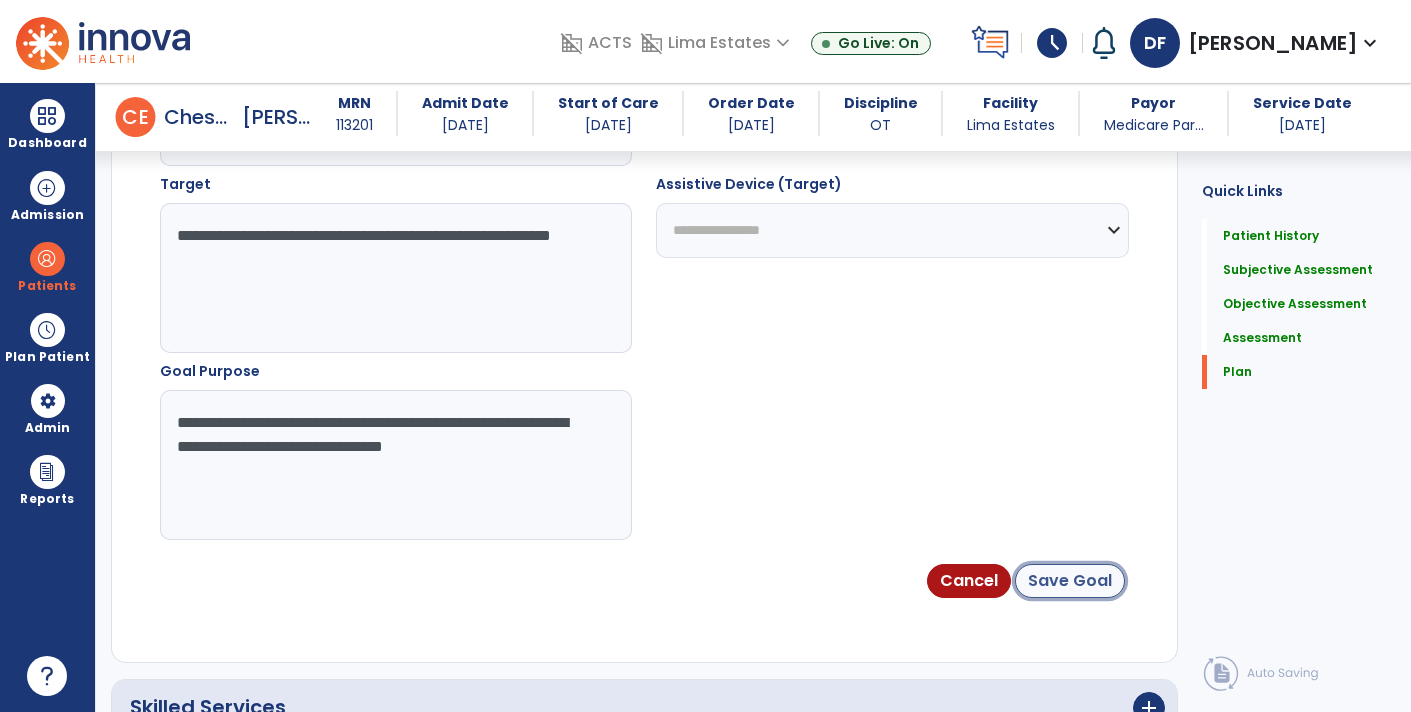 click on "Save Goal" 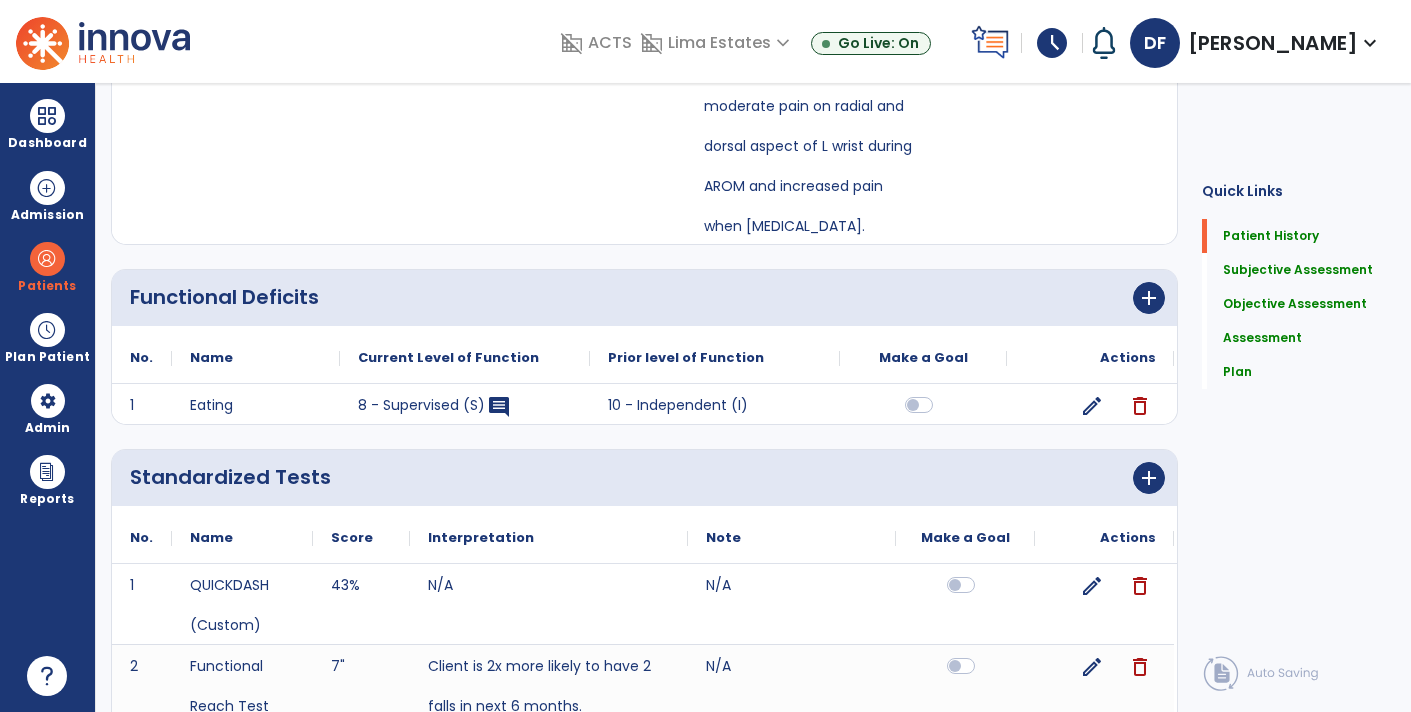 scroll, scrollTop: 0, scrollLeft: 0, axis: both 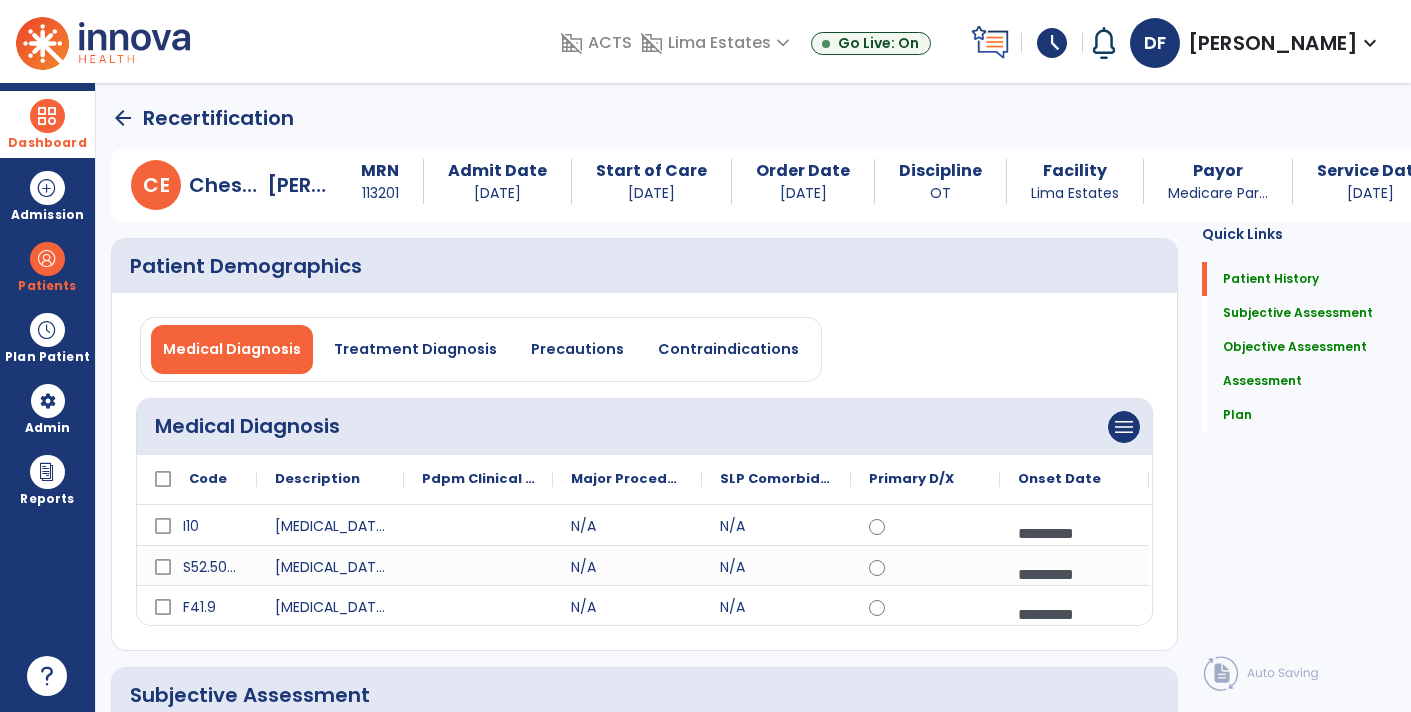 click on "Dashboard" at bounding box center [47, 143] 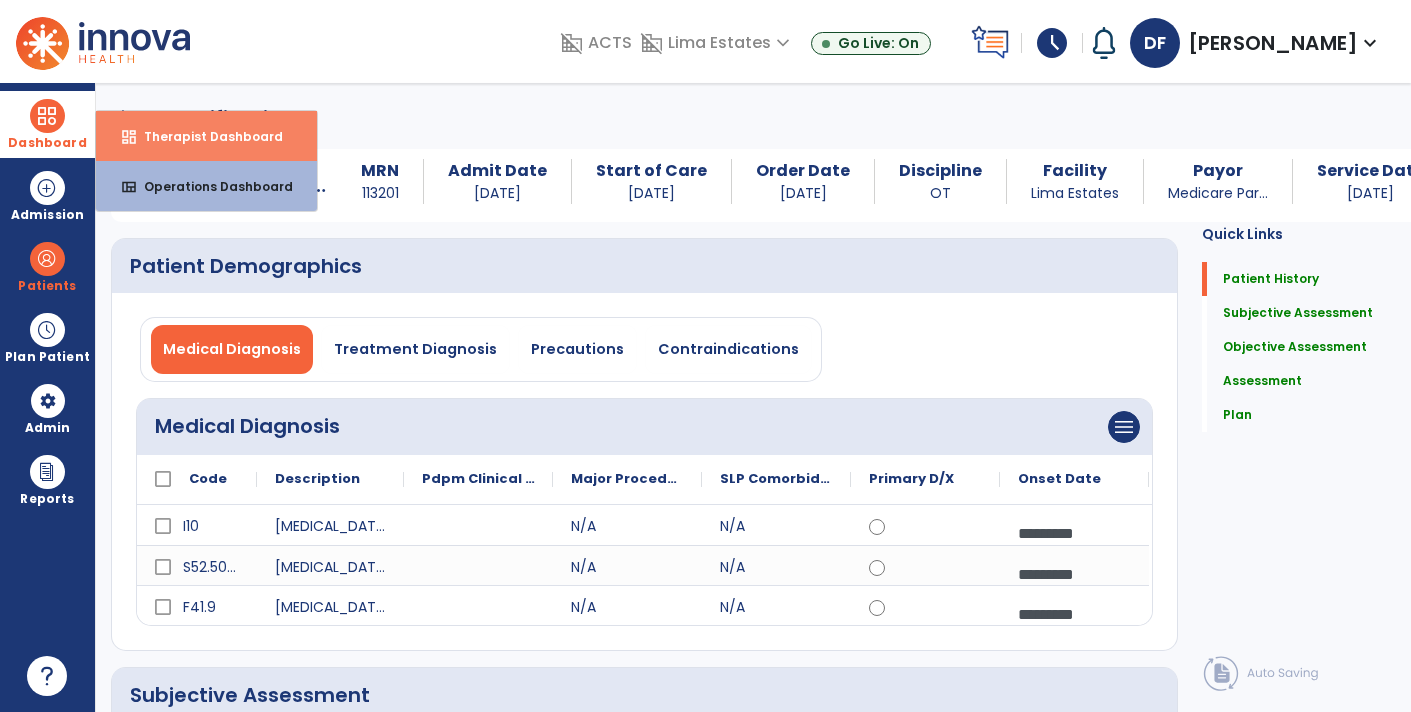 click on "dashboard  Therapist Dashboard" at bounding box center [206, 136] 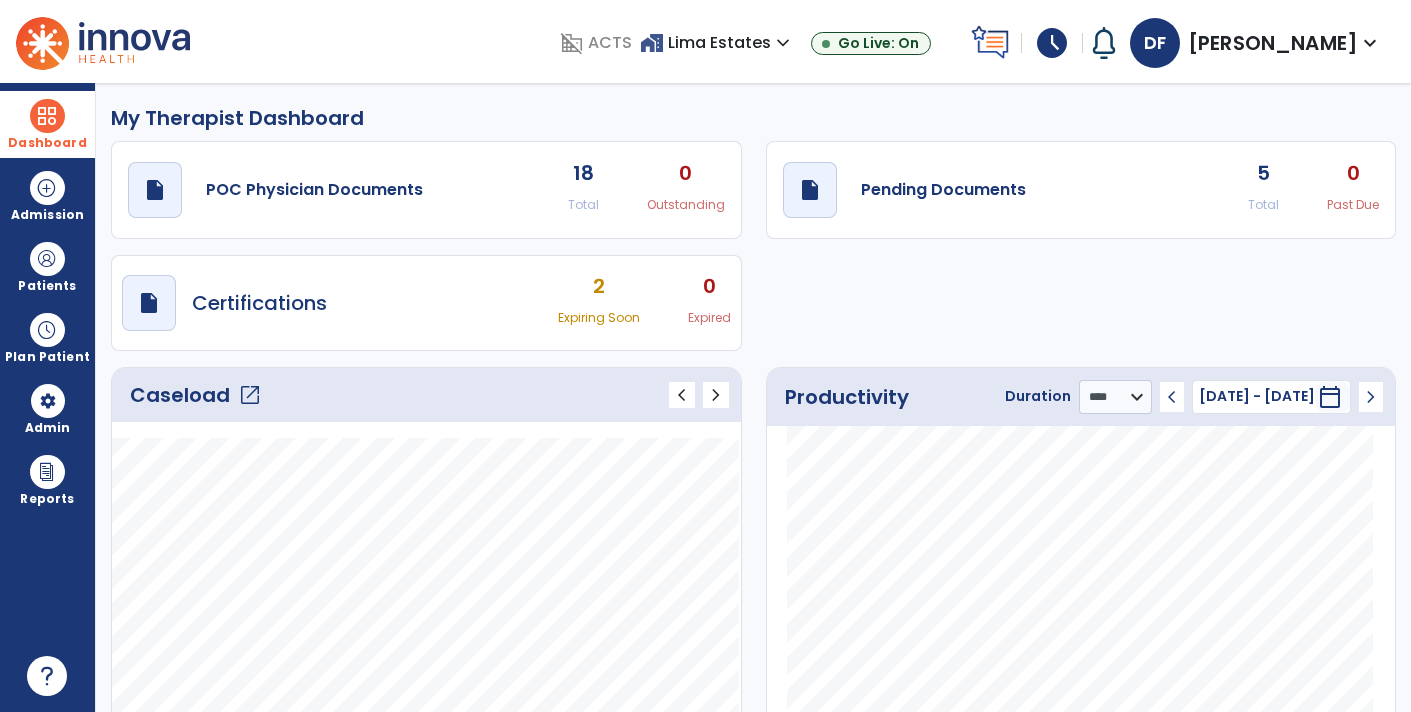 click on "draft   open_in_new  Pending Documents 5 Total 0 Past Due" 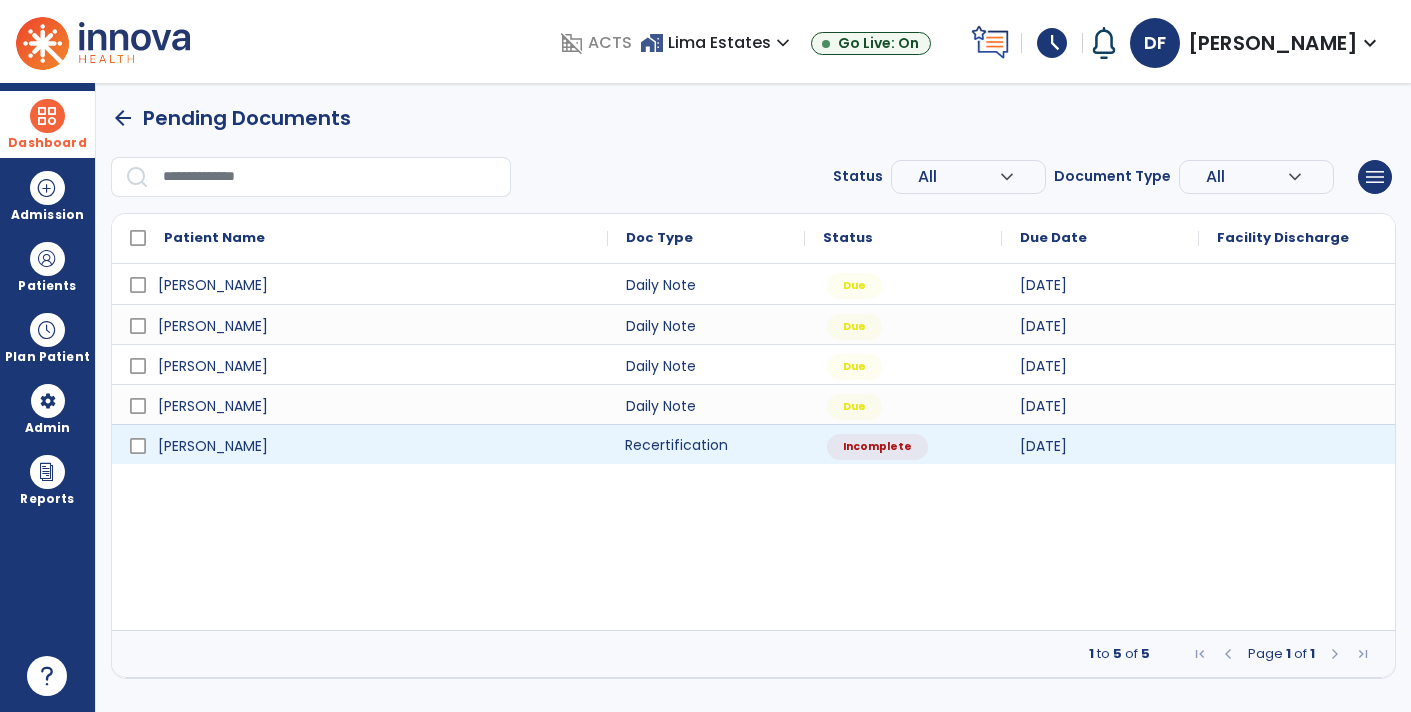 click on "Recertification" at bounding box center [706, 444] 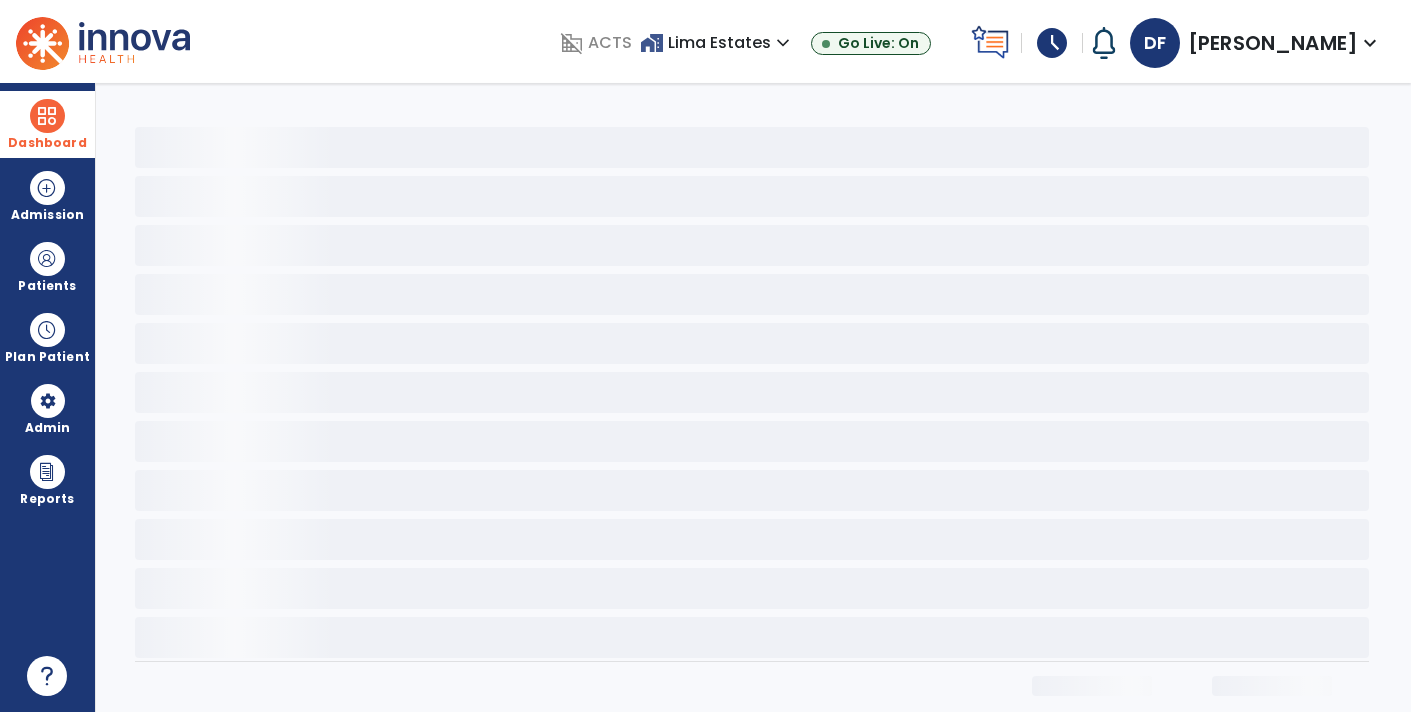 select on "***" 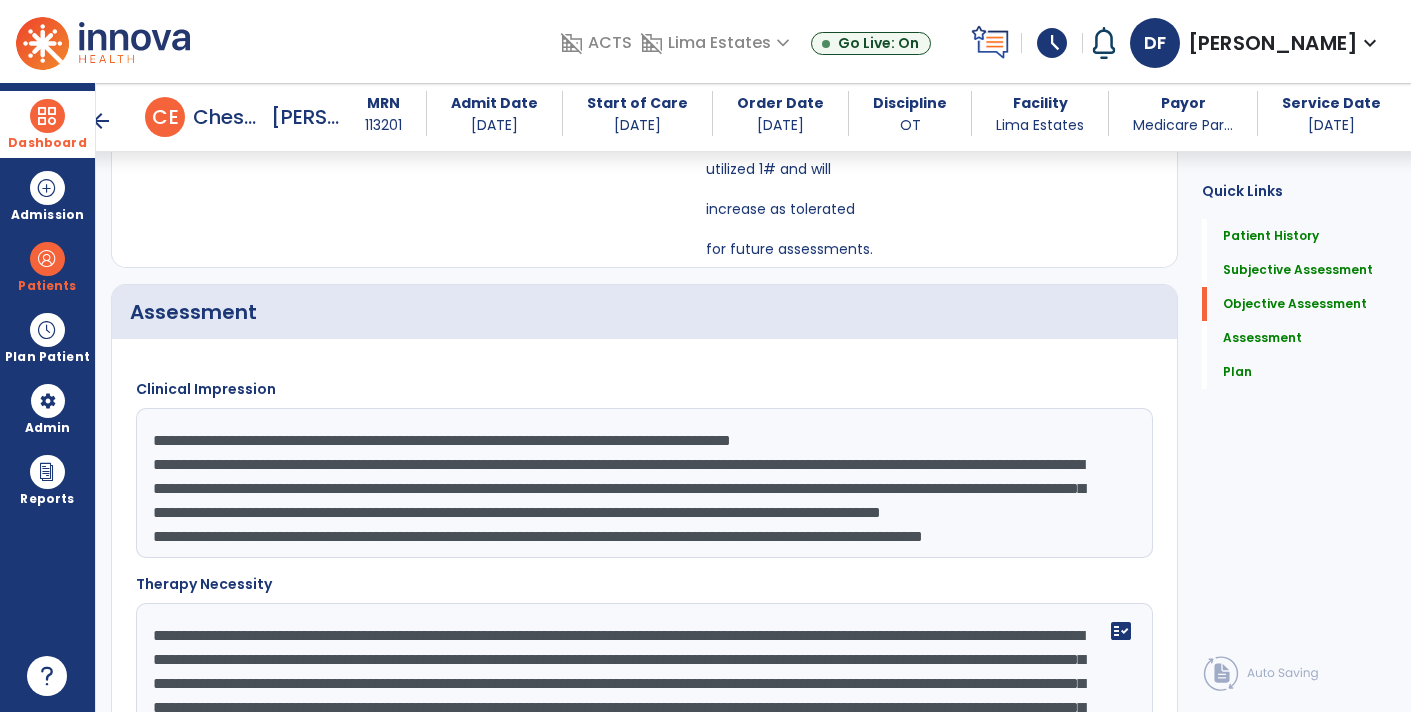 scroll, scrollTop: 2445, scrollLeft: 0, axis: vertical 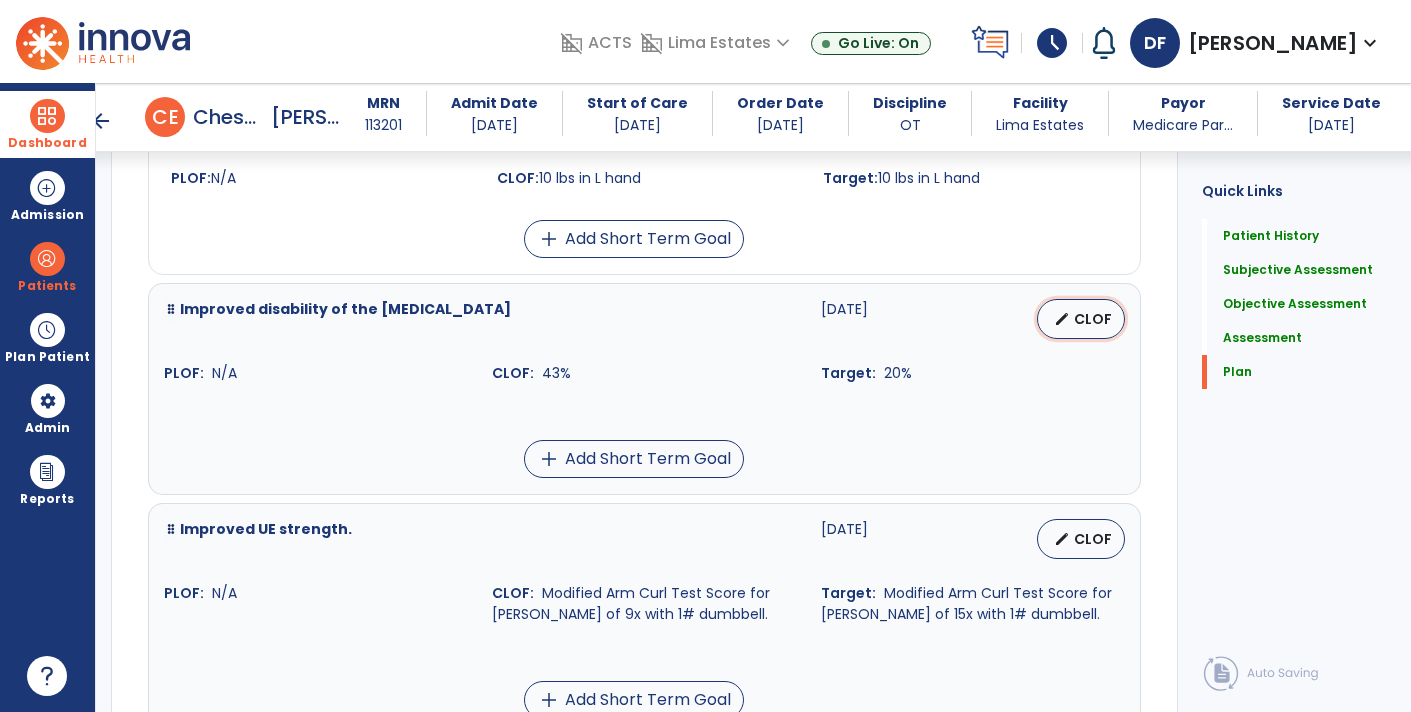 click on "edit   CLOF" at bounding box center (1081, 319) 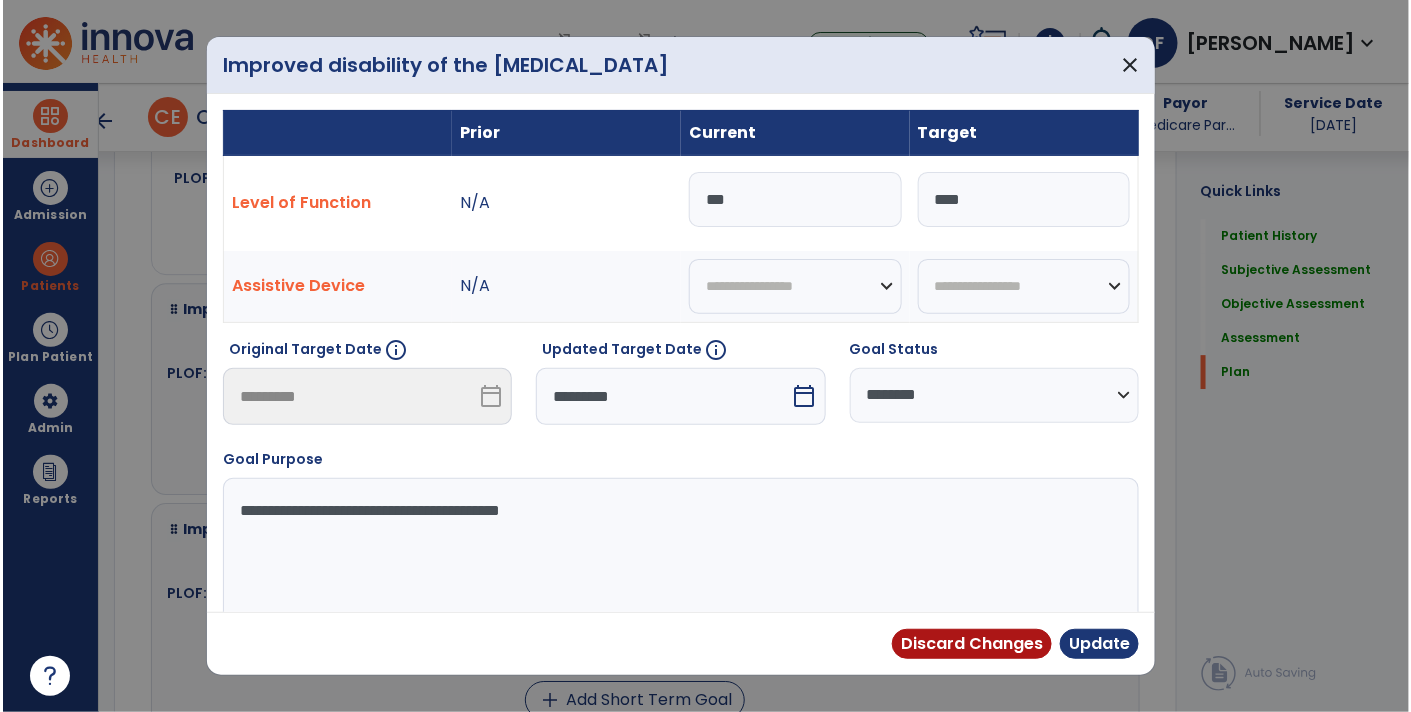 scroll, scrollTop: 6548, scrollLeft: 0, axis: vertical 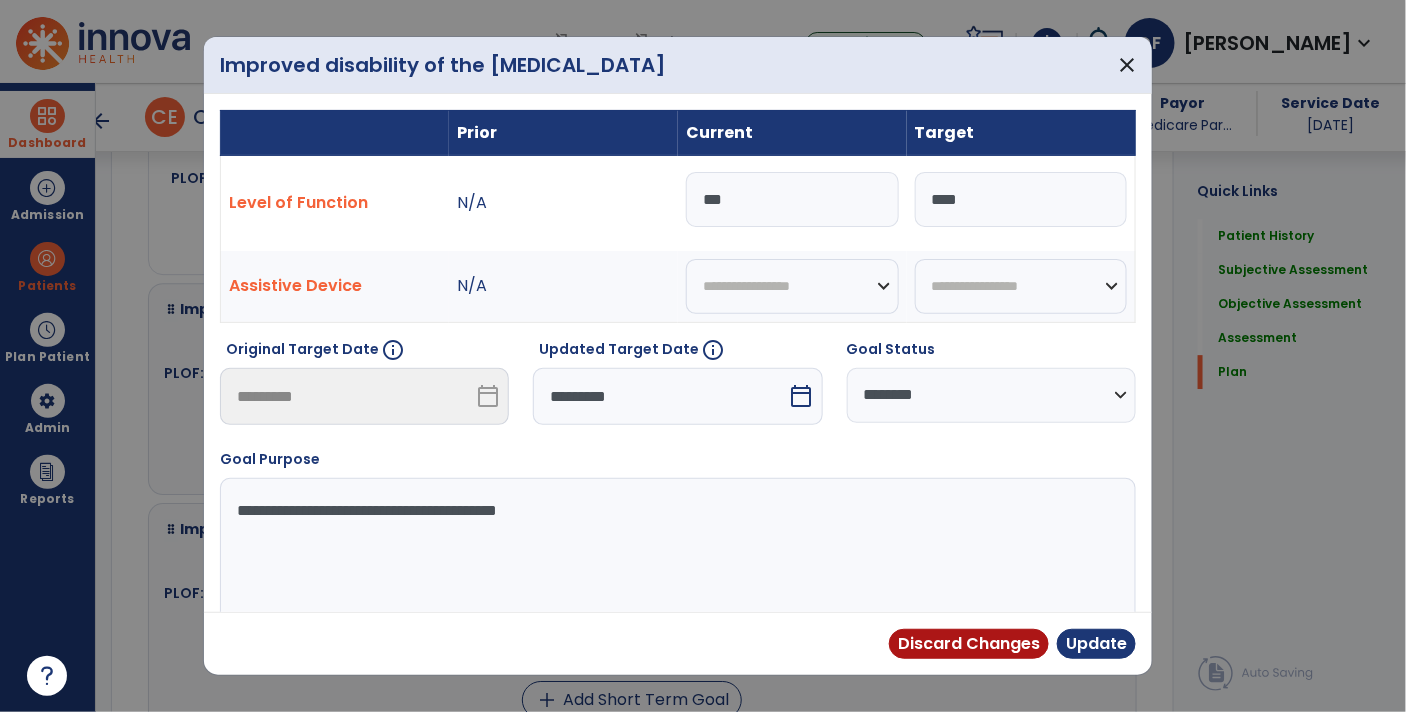 click on "***" at bounding box center [1021, 199] 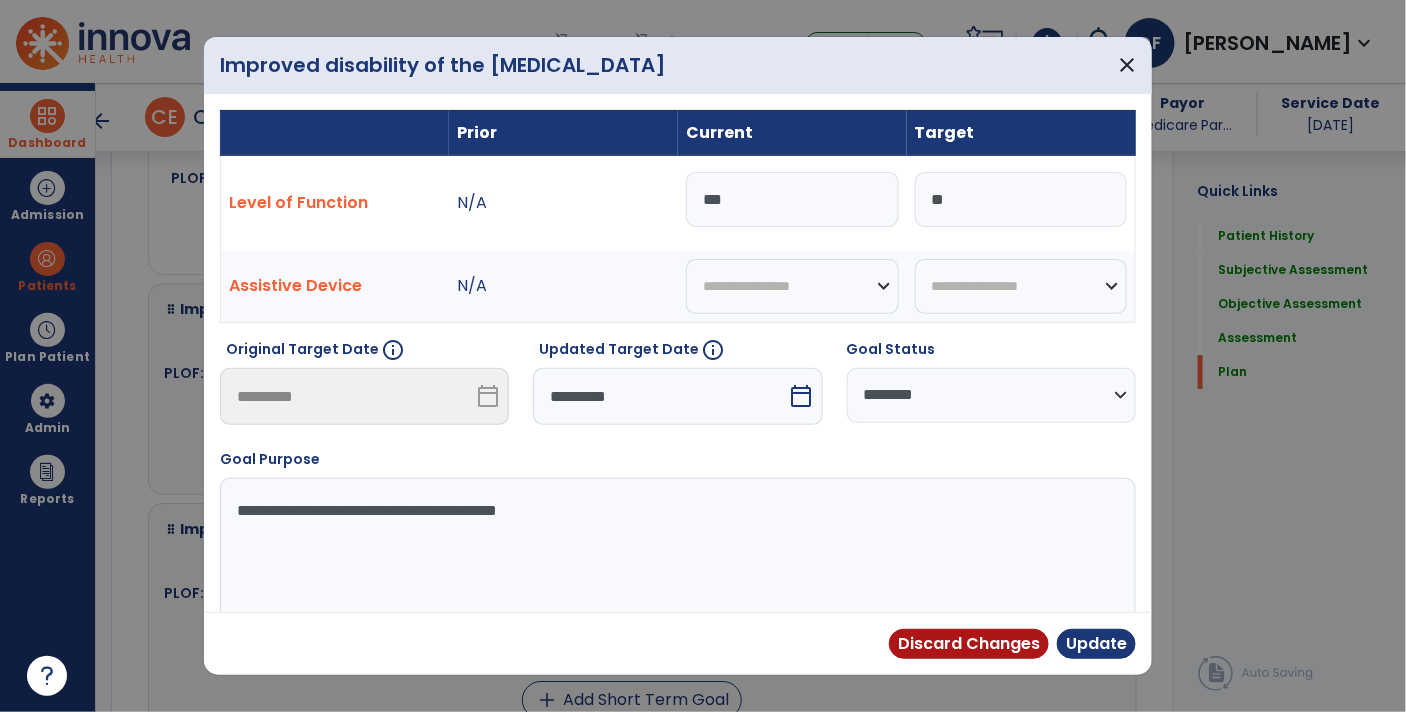 type on "***" 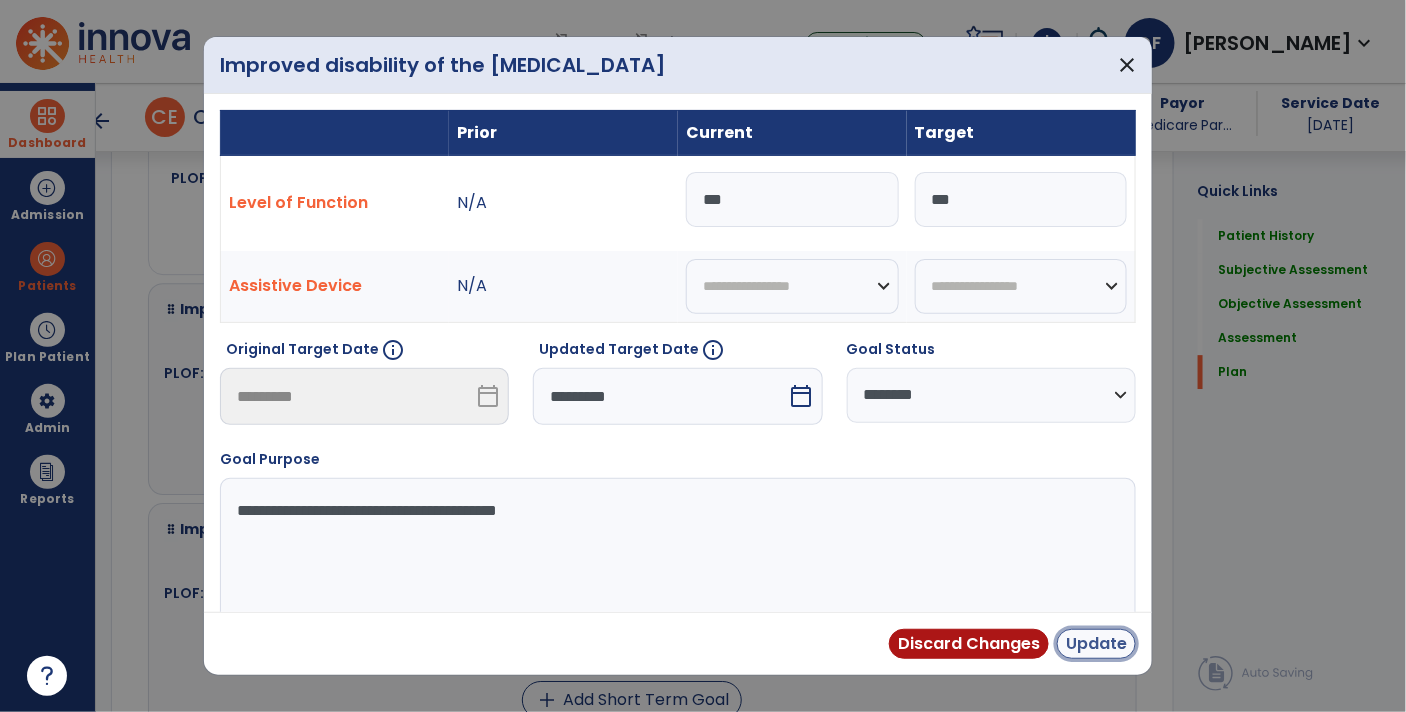 click on "Update" at bounding box center (1096, 644) 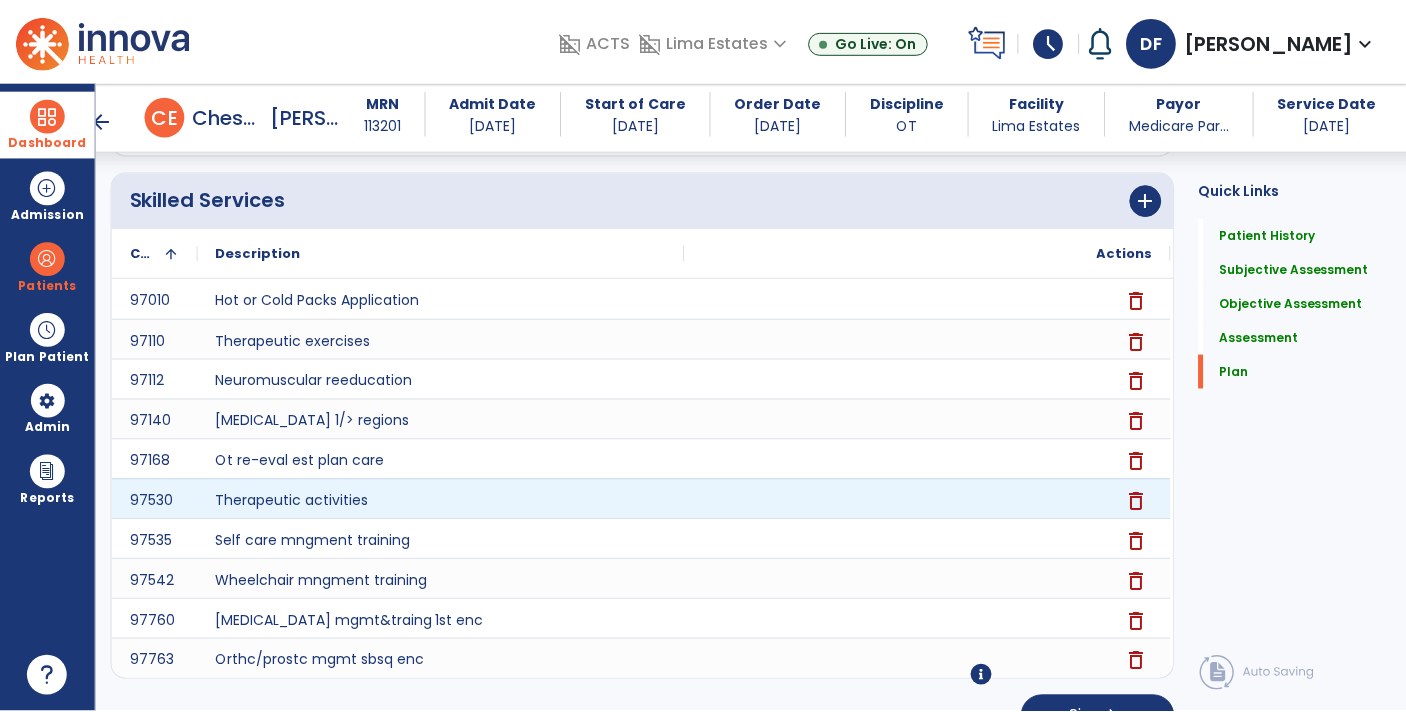 scroll, scrollTop: 7186, scrollLeft: 0, axis: vertical 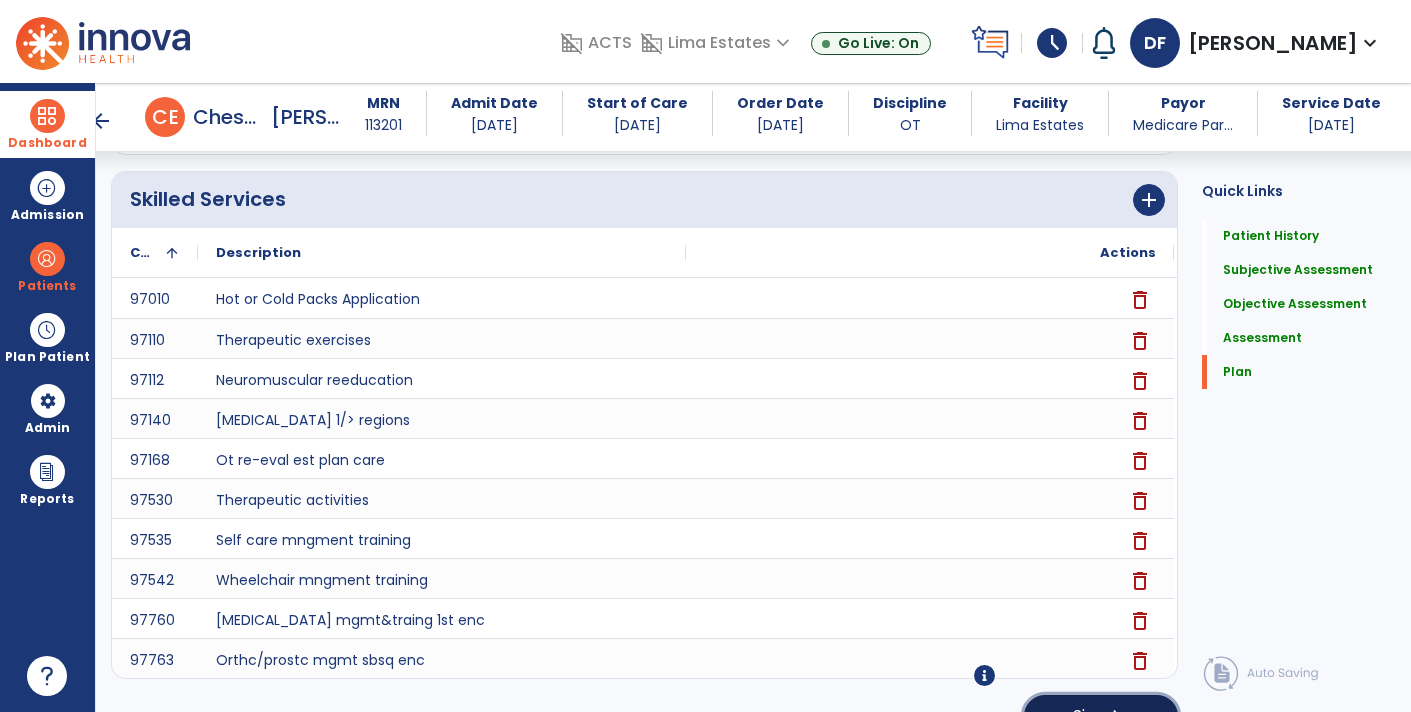 click on "Sign  chevron_right" 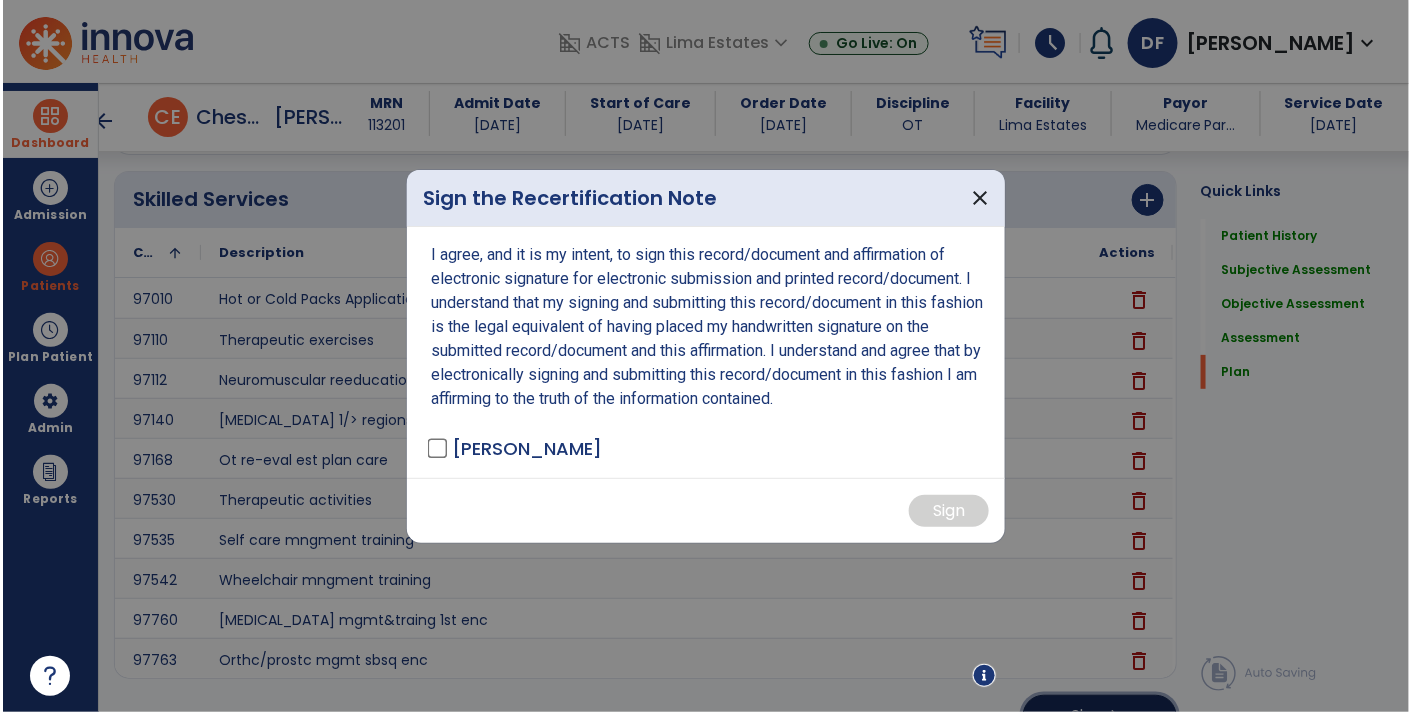 scroll, scrollTop: 7186, scrollLeft: 0, axis: vertical 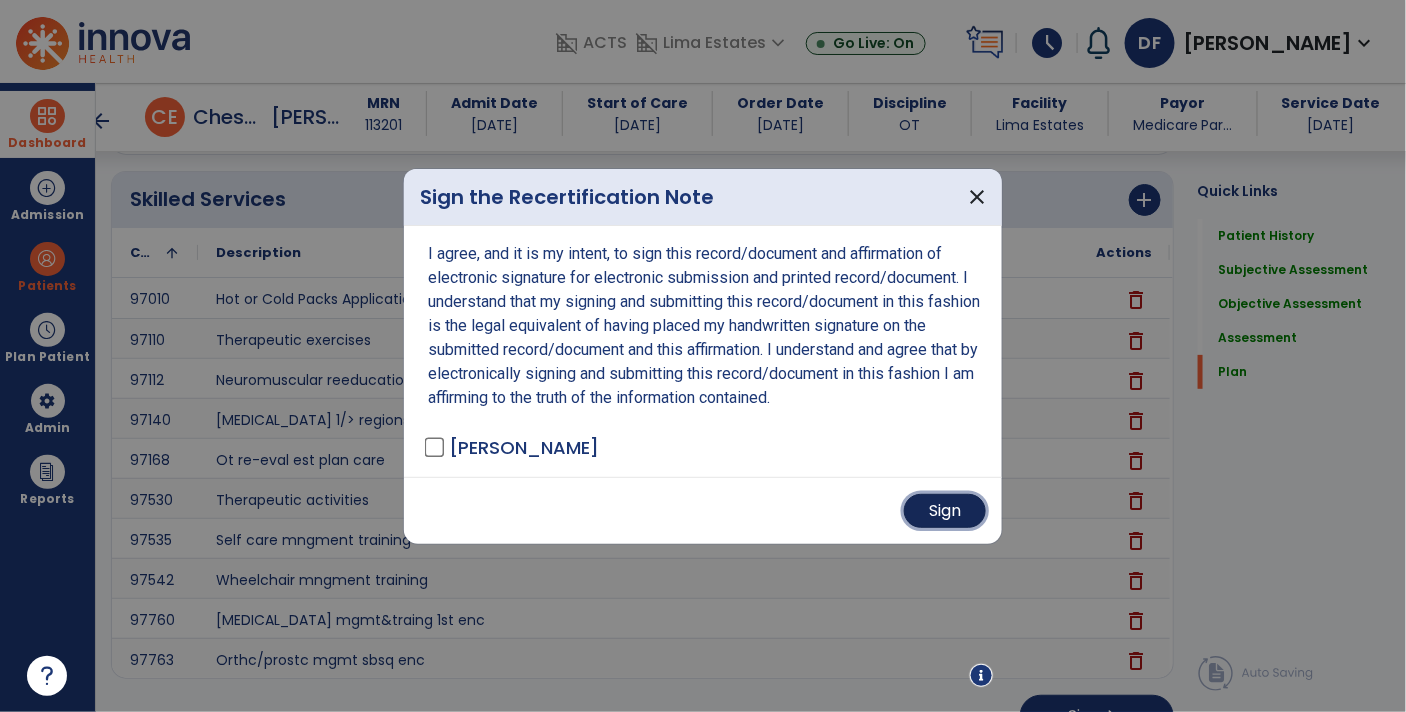 click on "Sign" at bounding box center [945, 511] 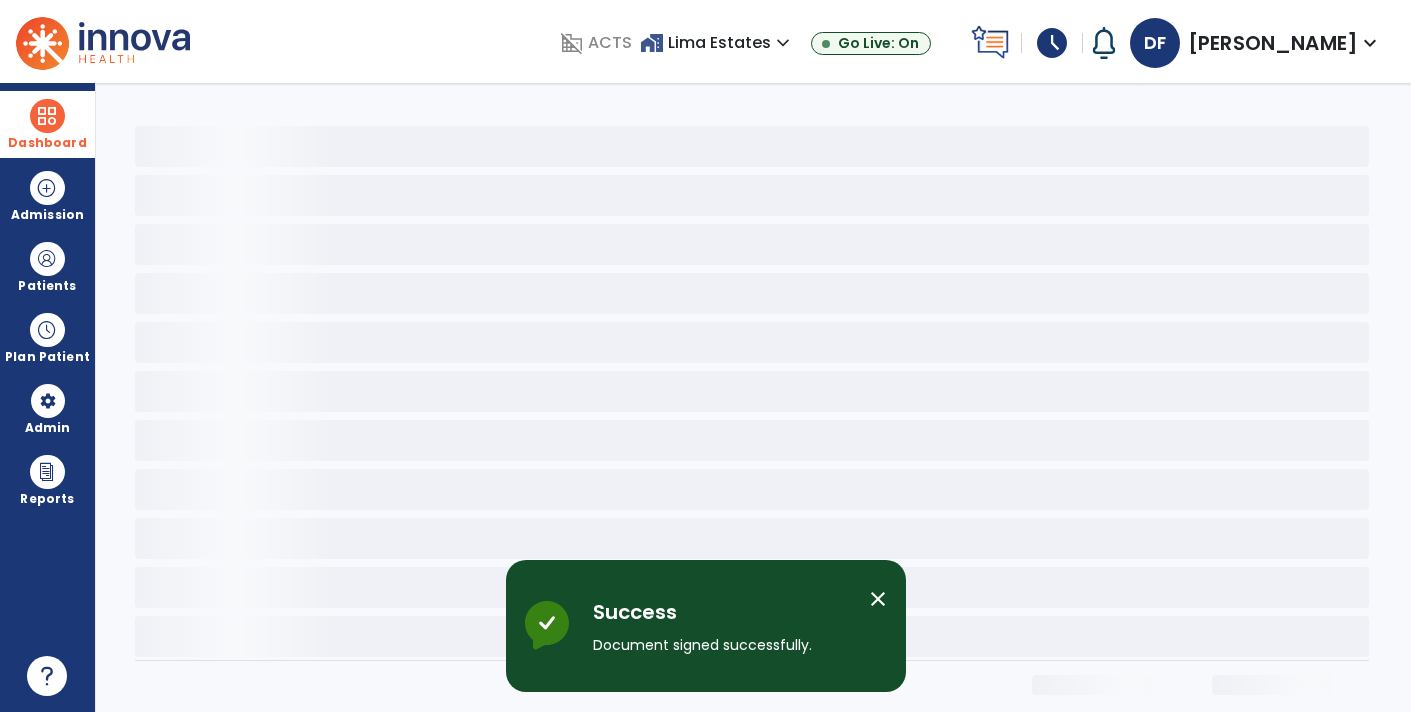 scroll, scrollTop: 0, scrollLeft: 0, axis: both 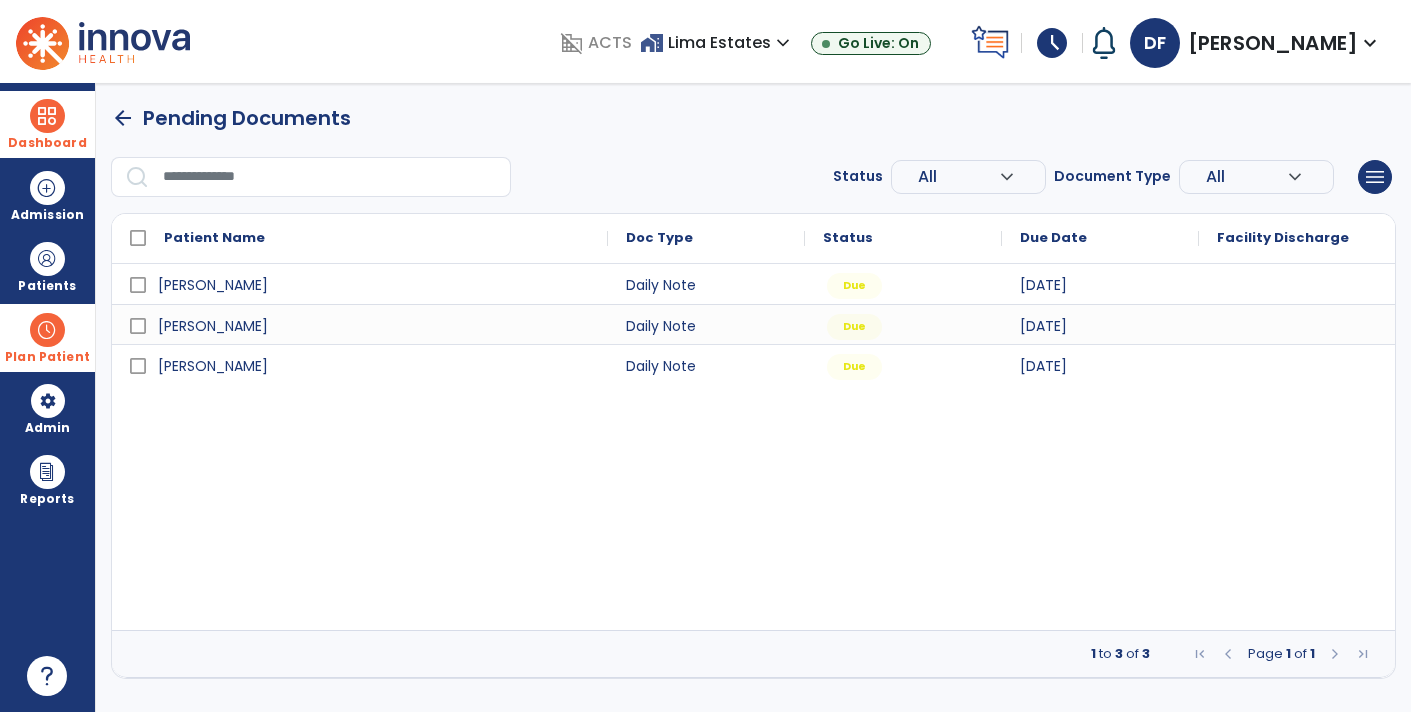click on "Plan Patient" at bounding box center [47, 266] 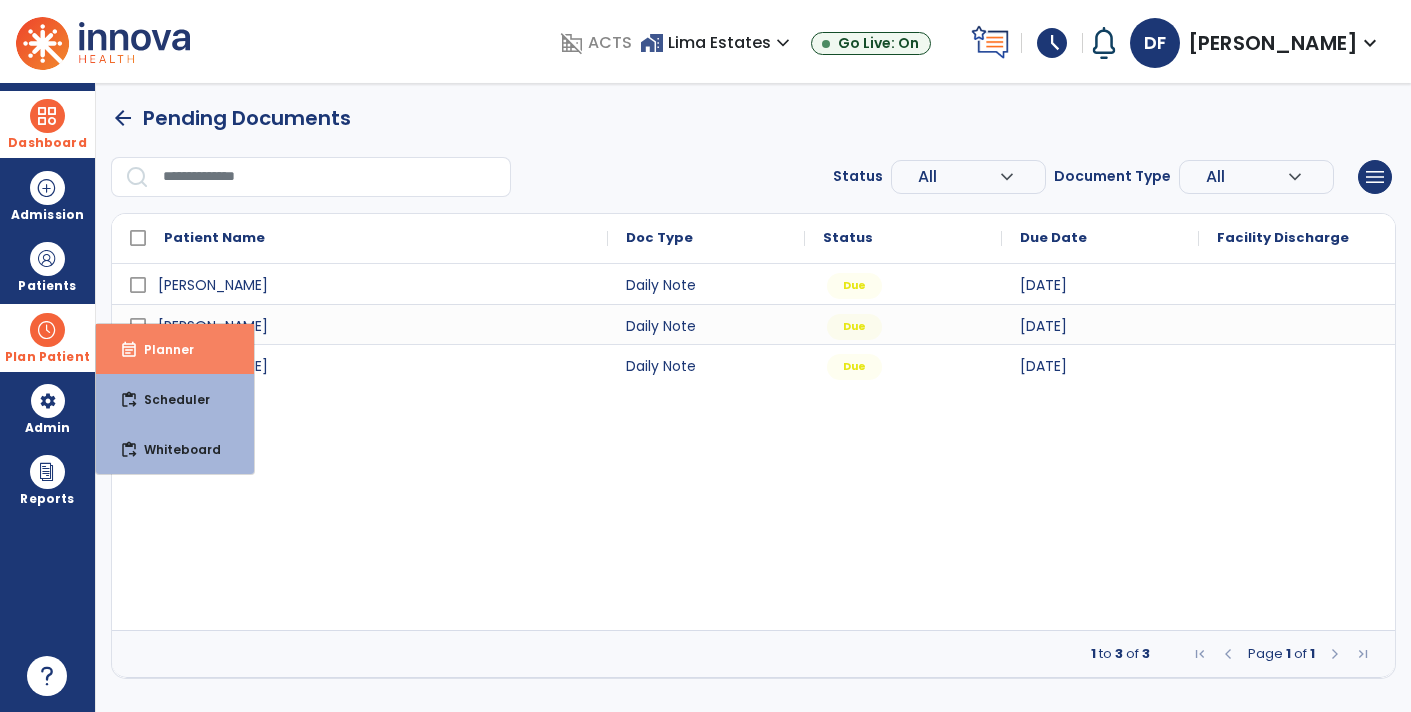 click on "event_note  Planner" at bounding box center (175, 349) 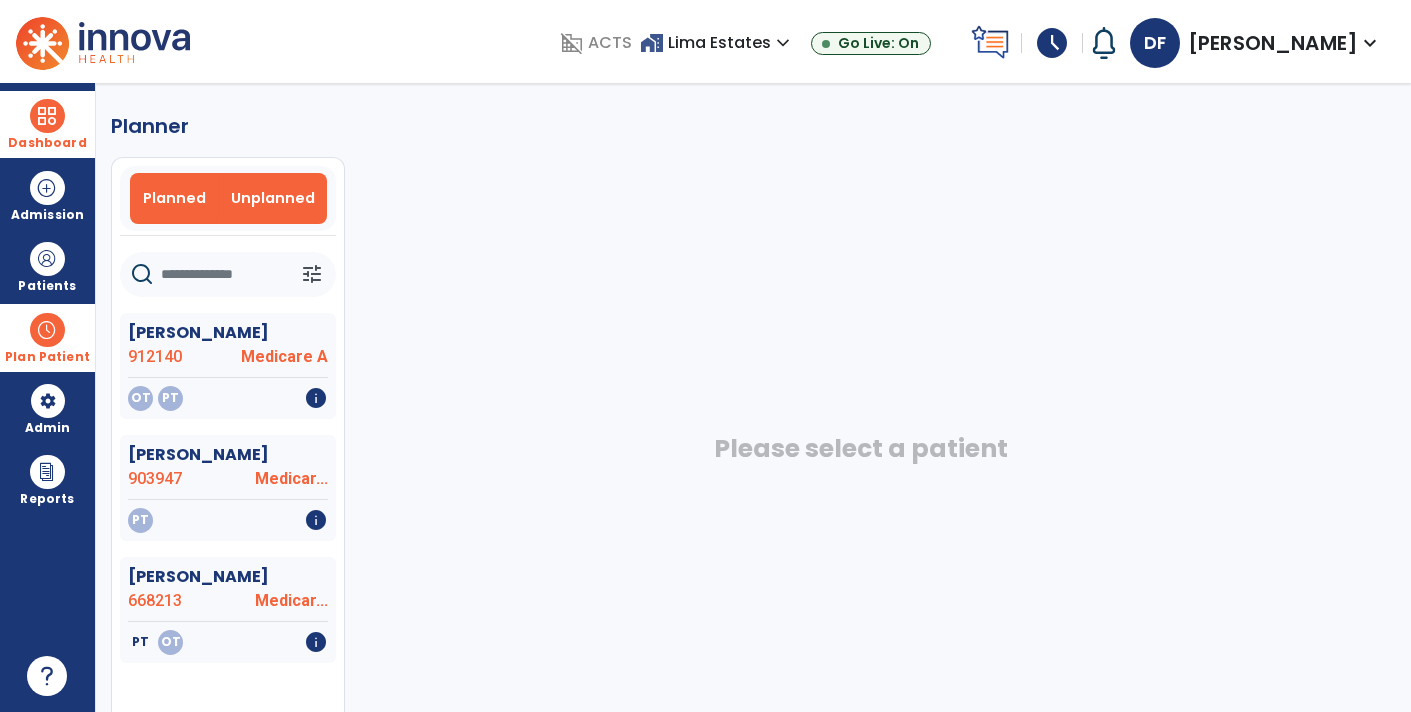 click on "Planned" at bounding box center [174, 198] 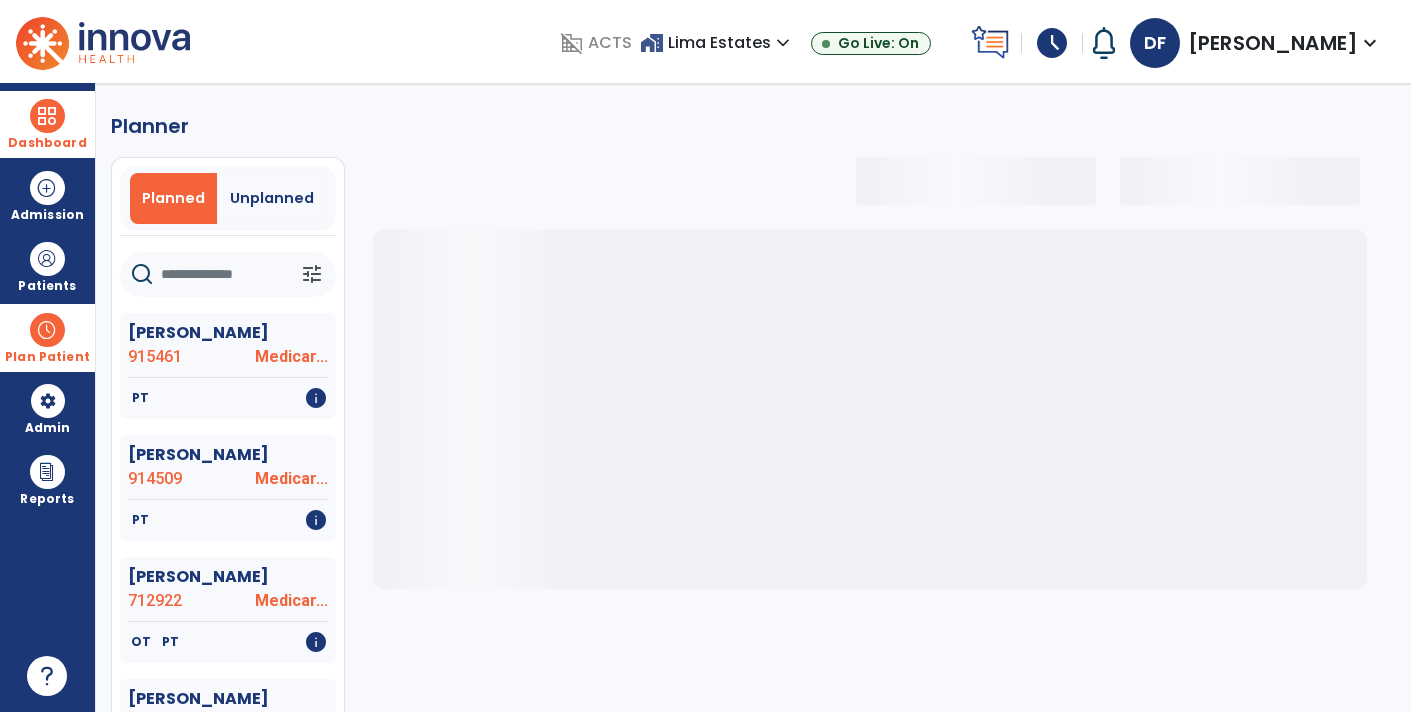 select on "***" 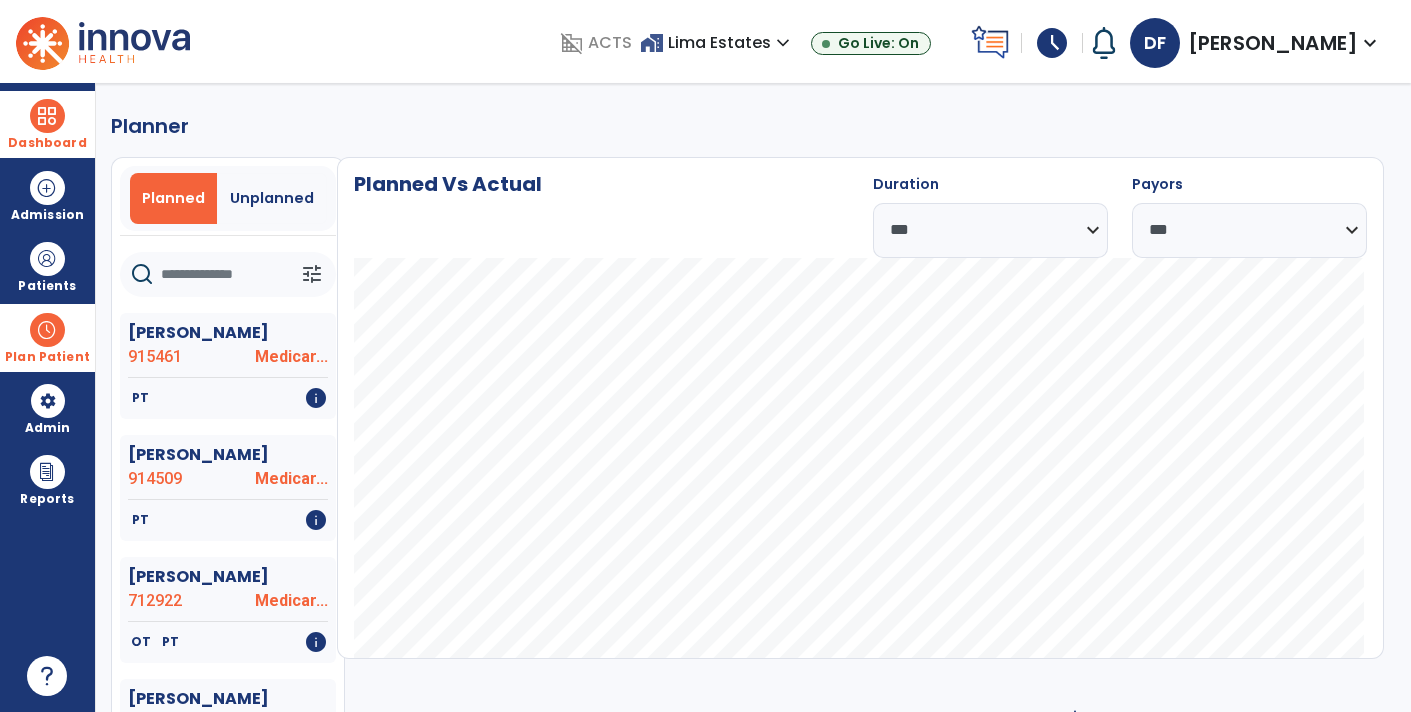 click 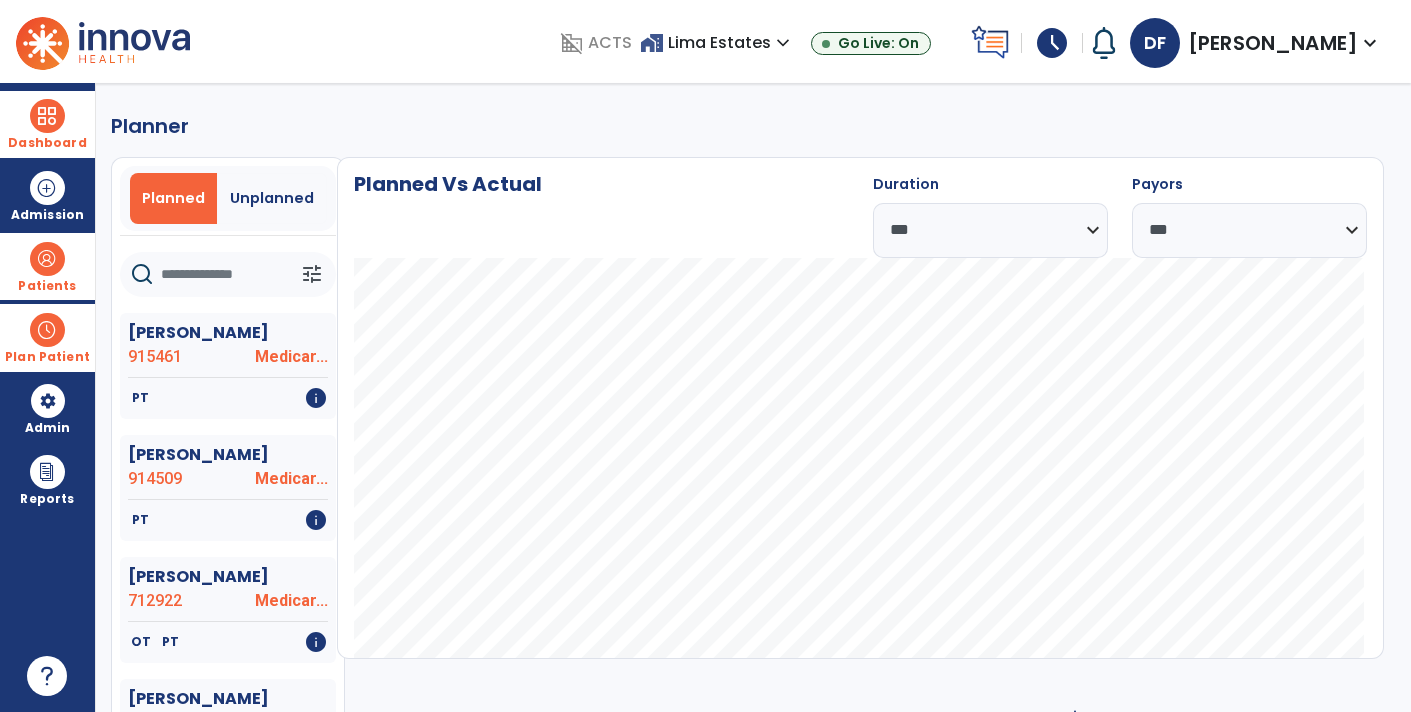 click on "Patients" at bounding box center (47, 286) 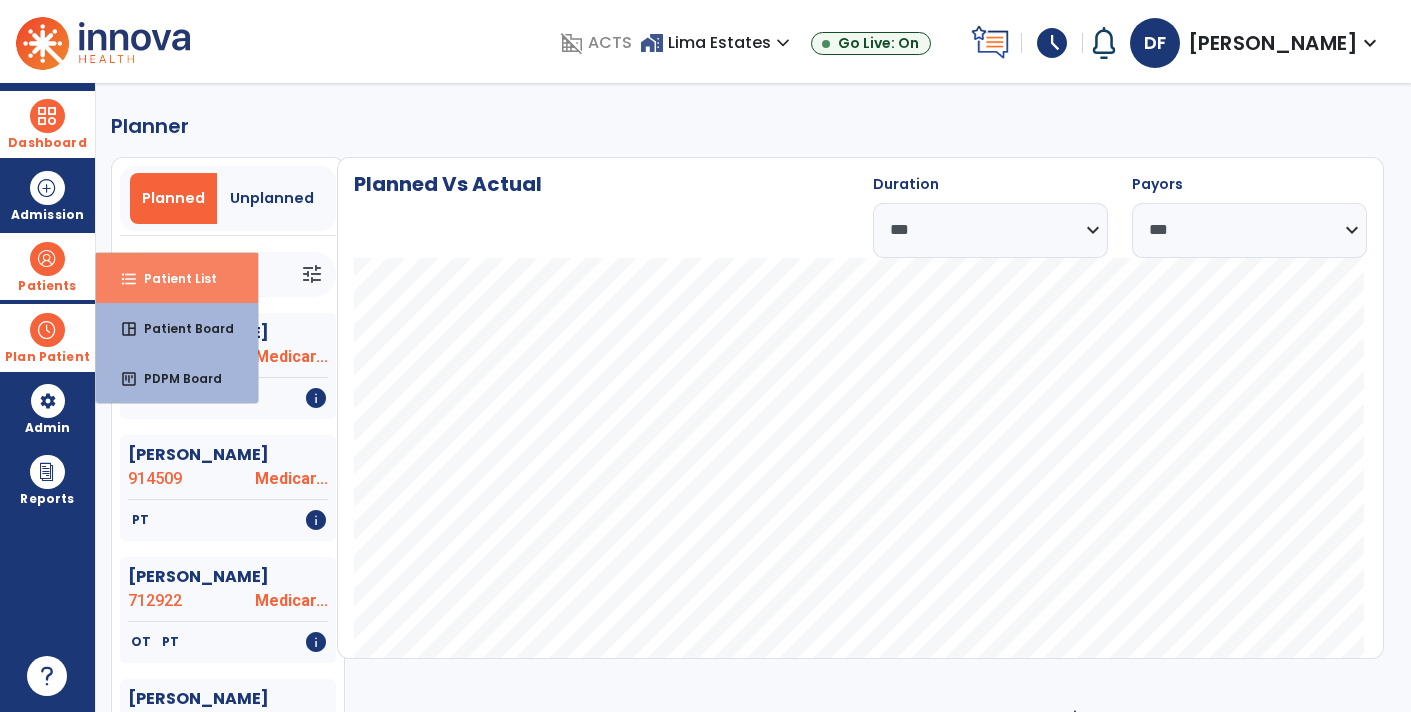 click on "format_list_bulleted  Patient List" at bounding box center (177, 278) 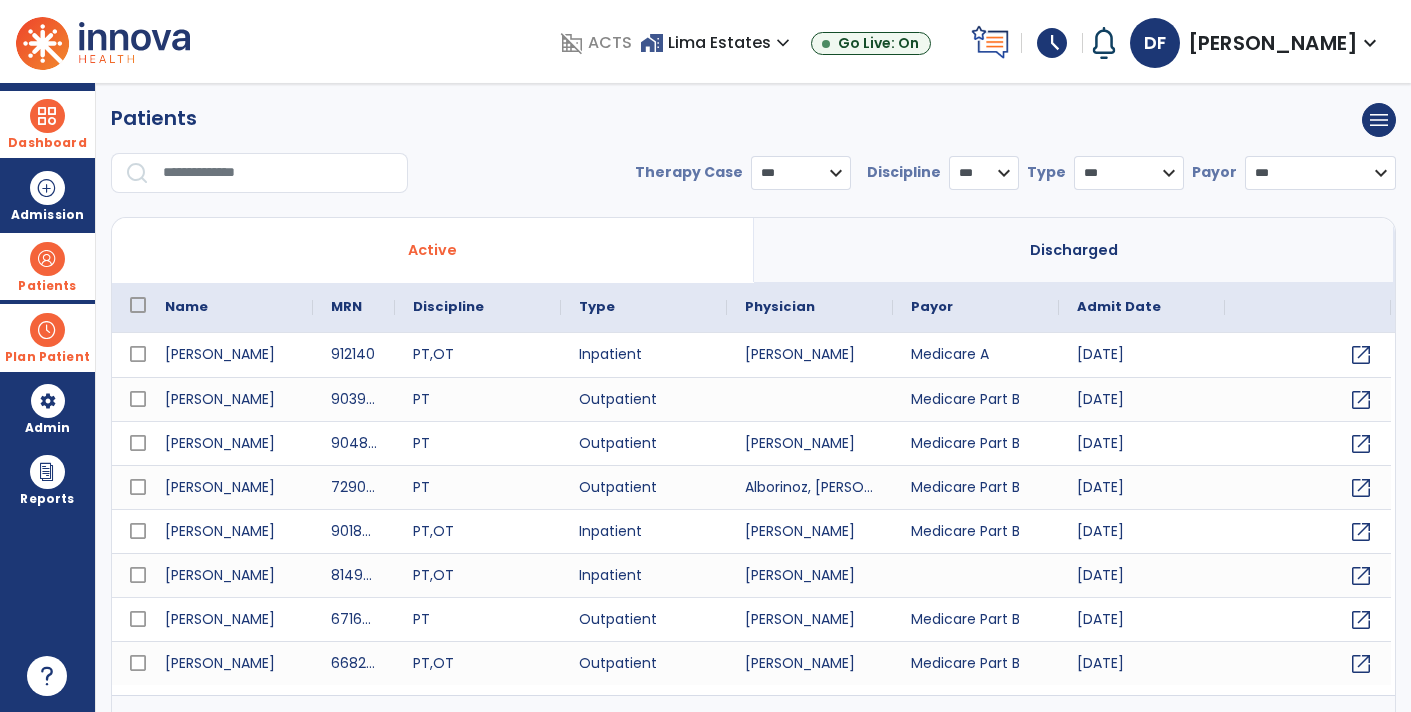 click at bounding box center [278, 173] 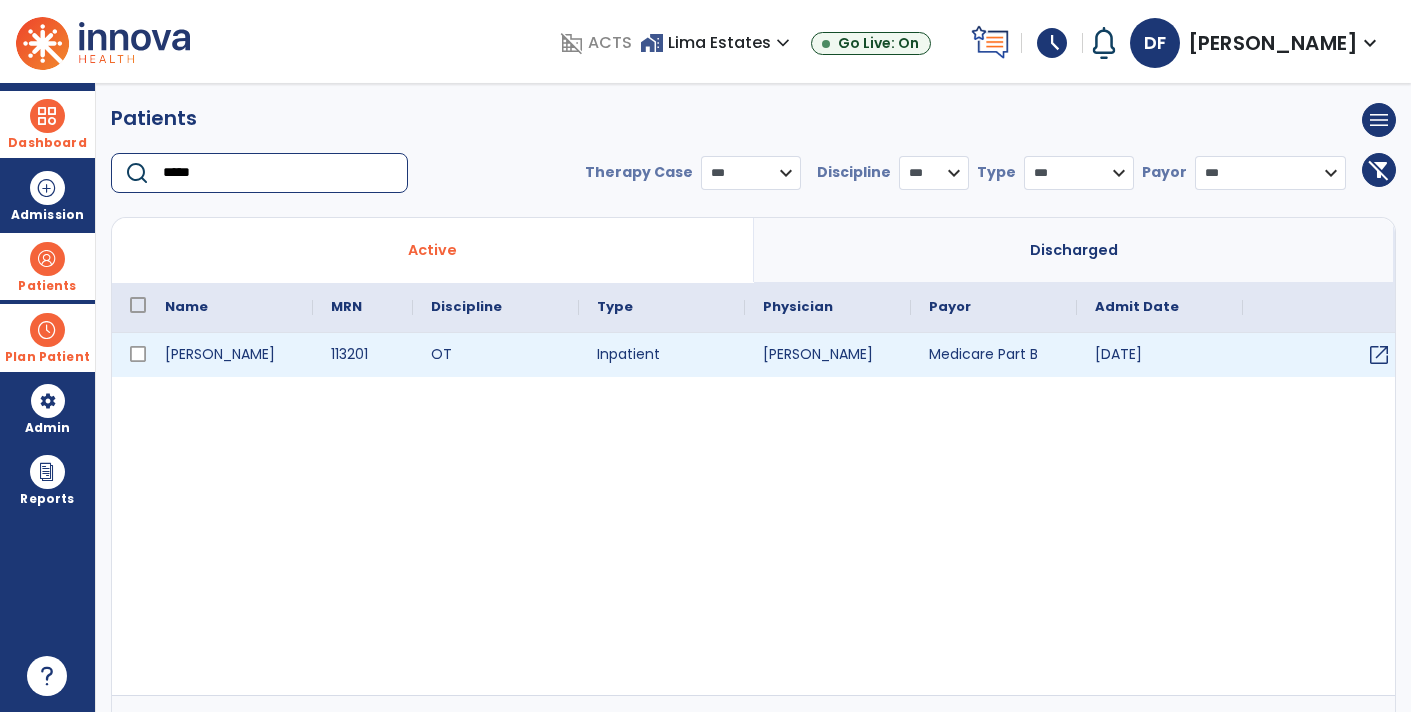 type on "*****" 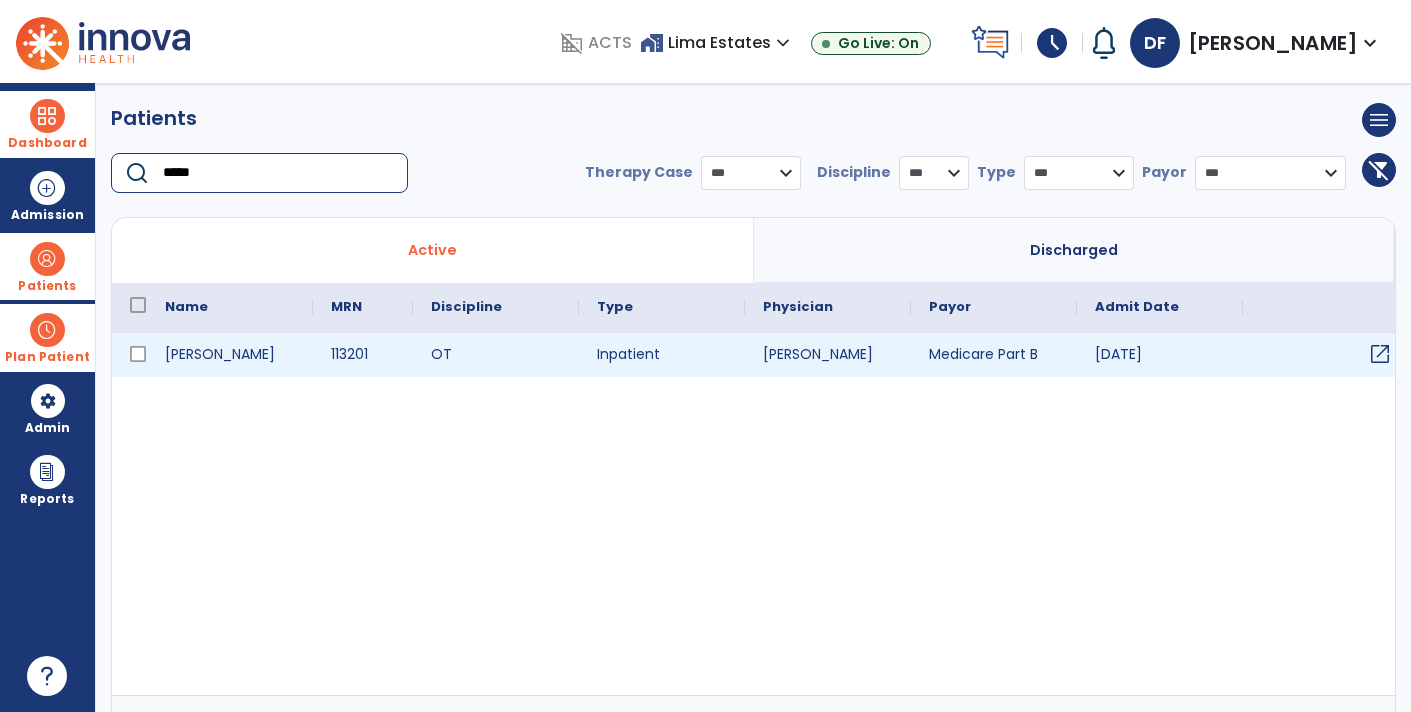 click on "open_in_new" at bounding box center (1380, 354) 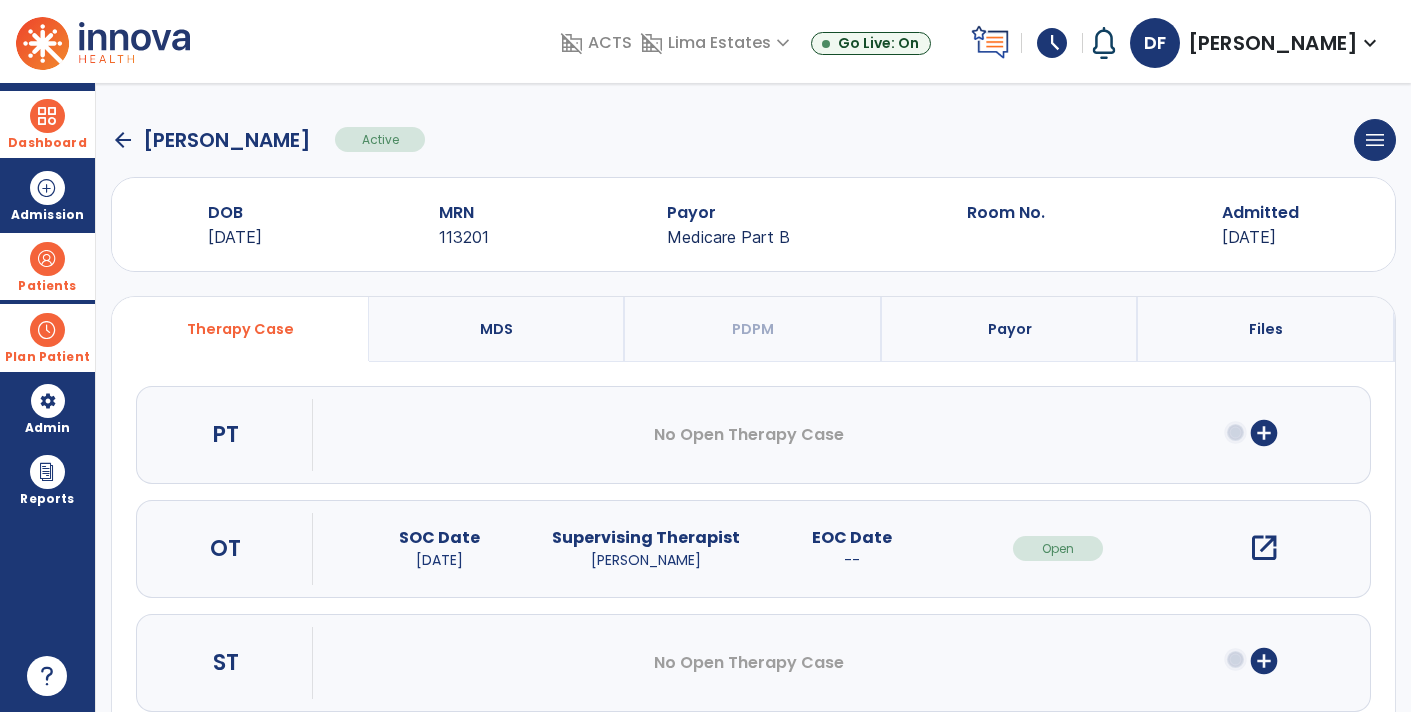 click on "open_in_new" at bounding box center [1264, 548] 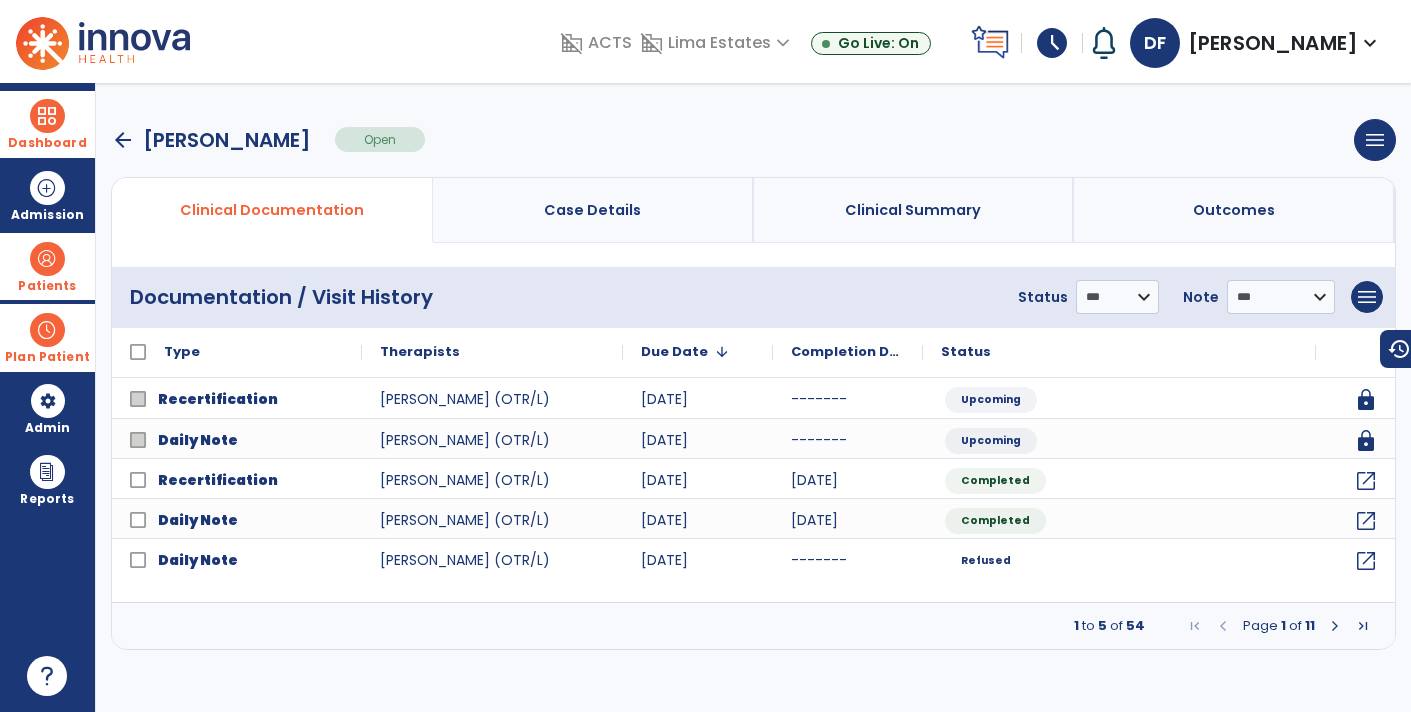 click on "Plan Patient" at bounding box center (47, 266) 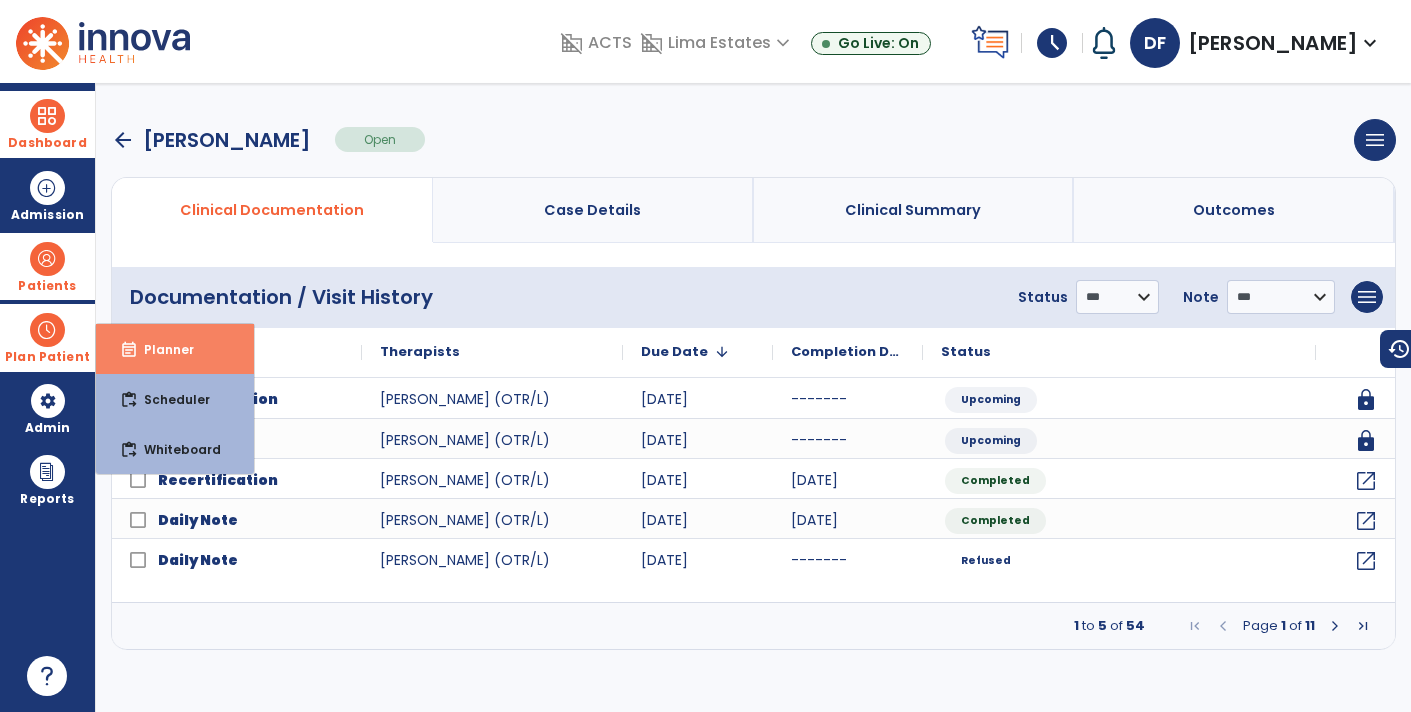 click on "event_note  Planner" at bounding box center [175, 349] 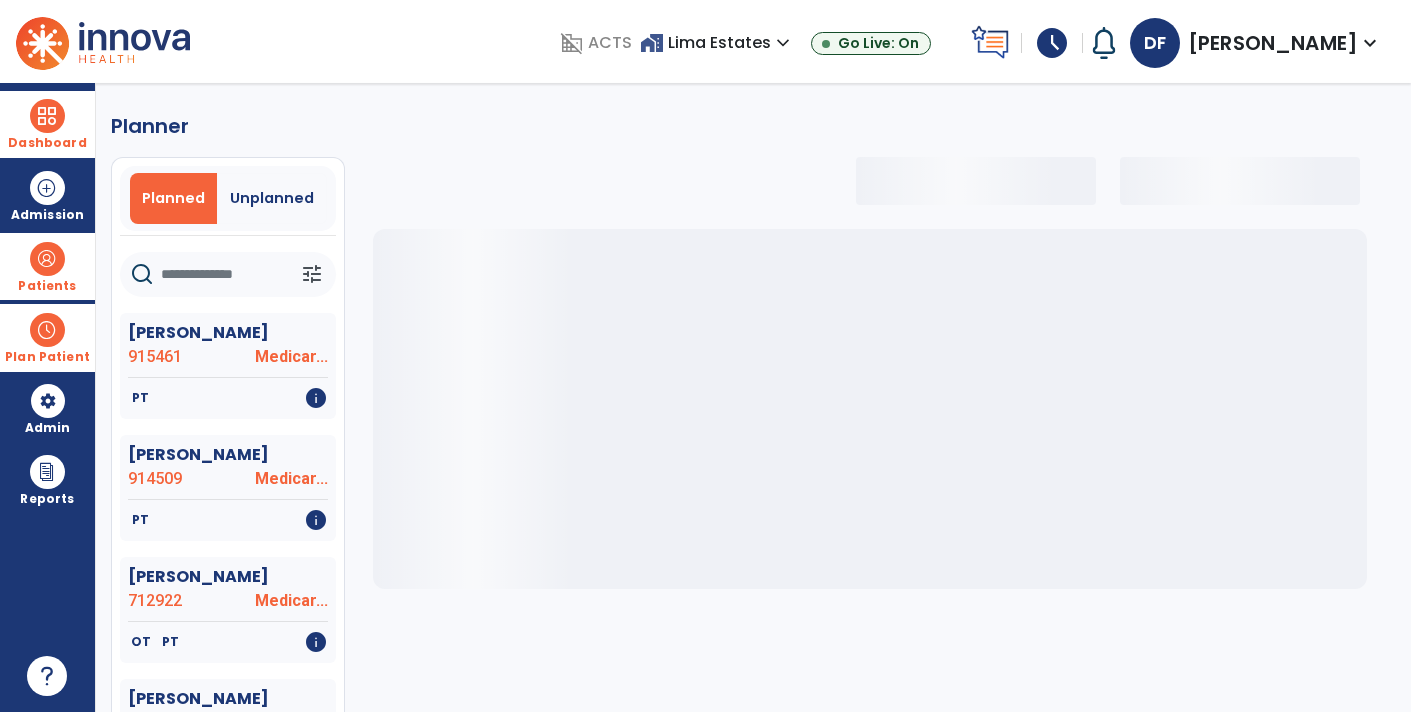 select on "***" 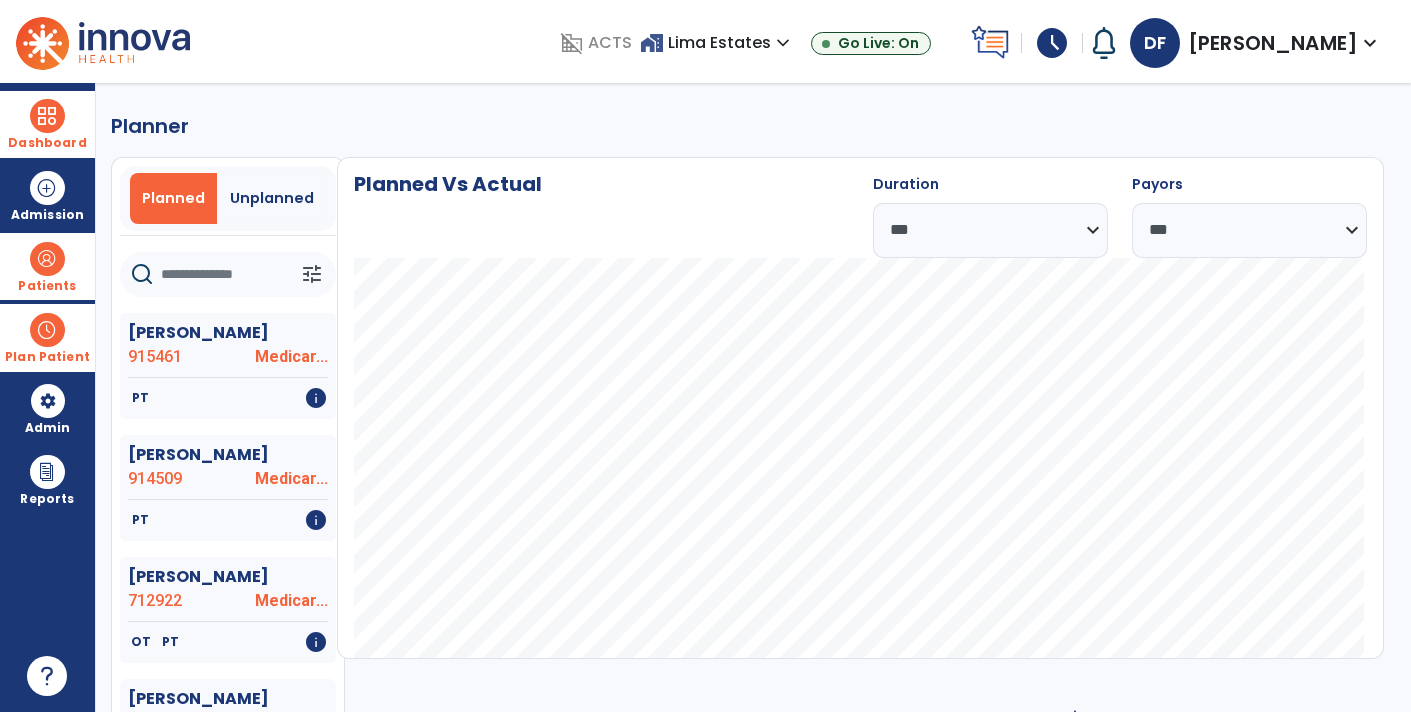 click 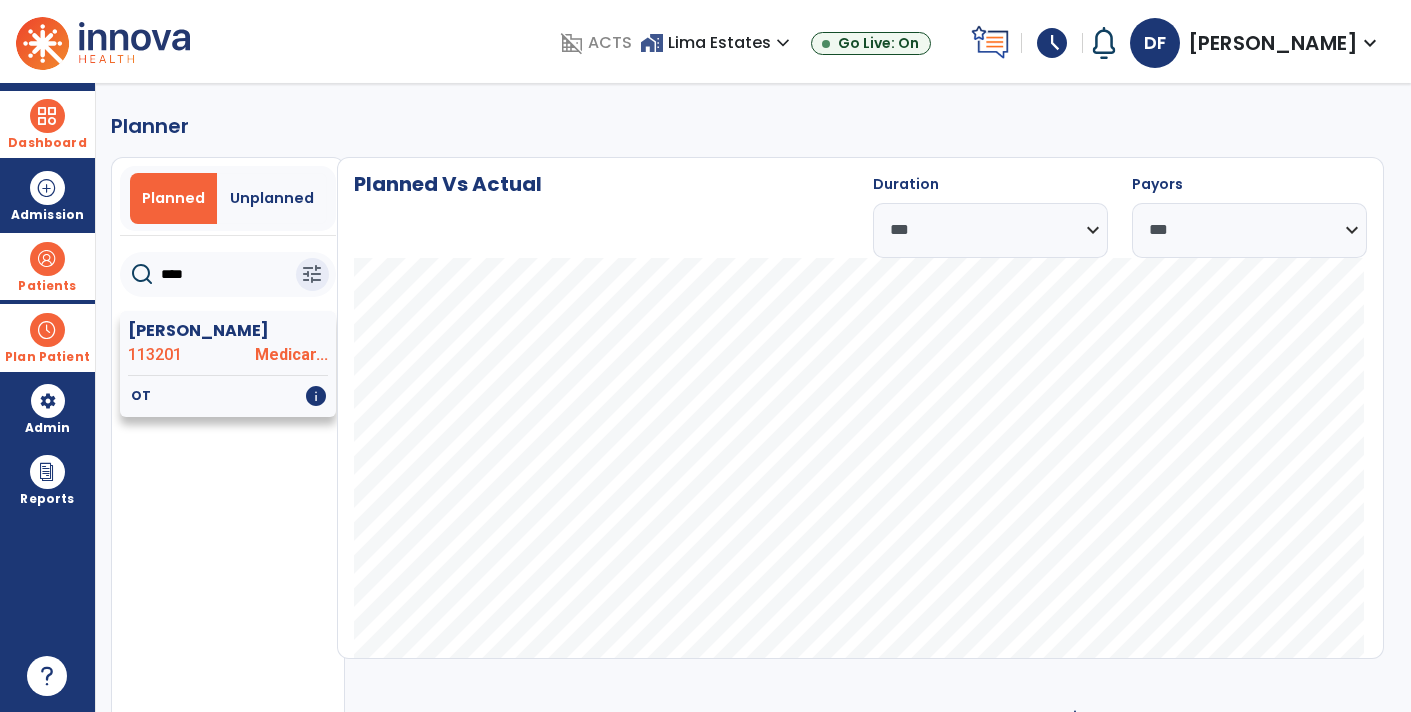 type on "****" 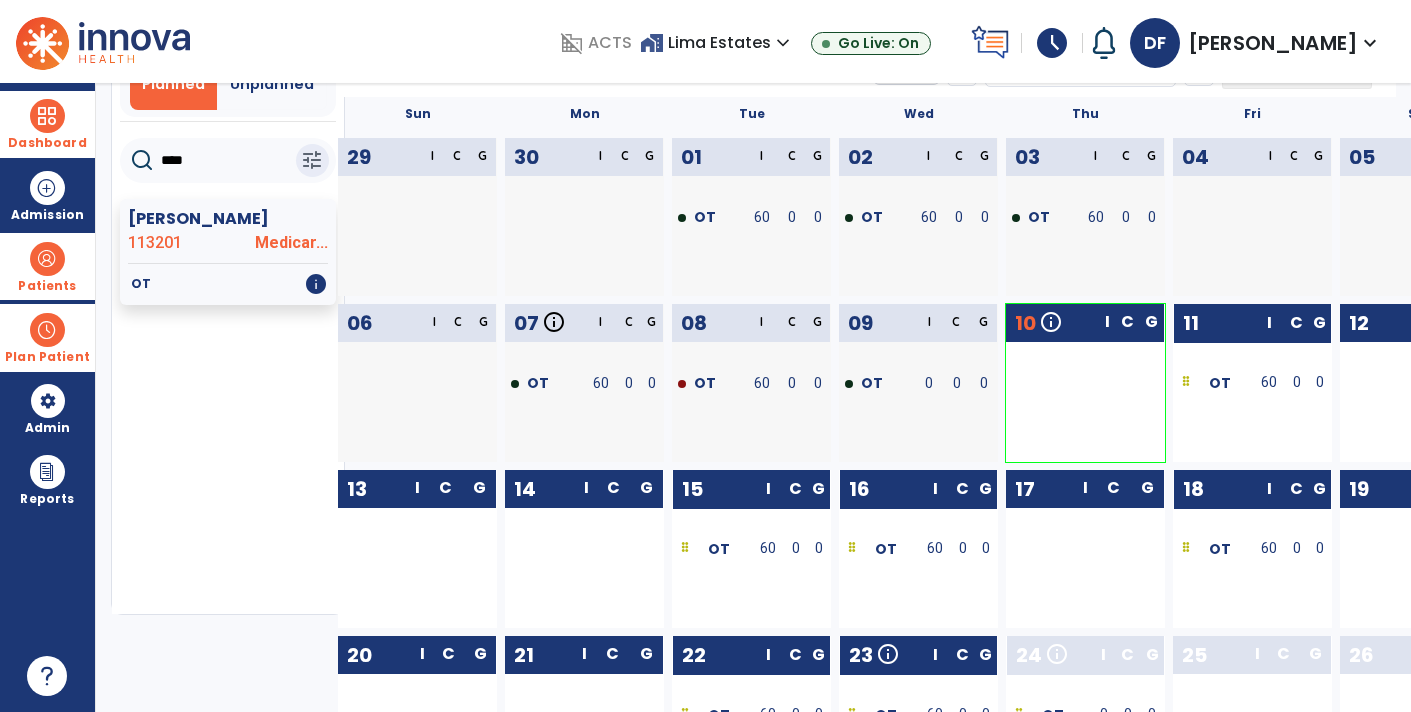 scroll, scrollTop: 119, scrollLeft: 0, axis: vertical 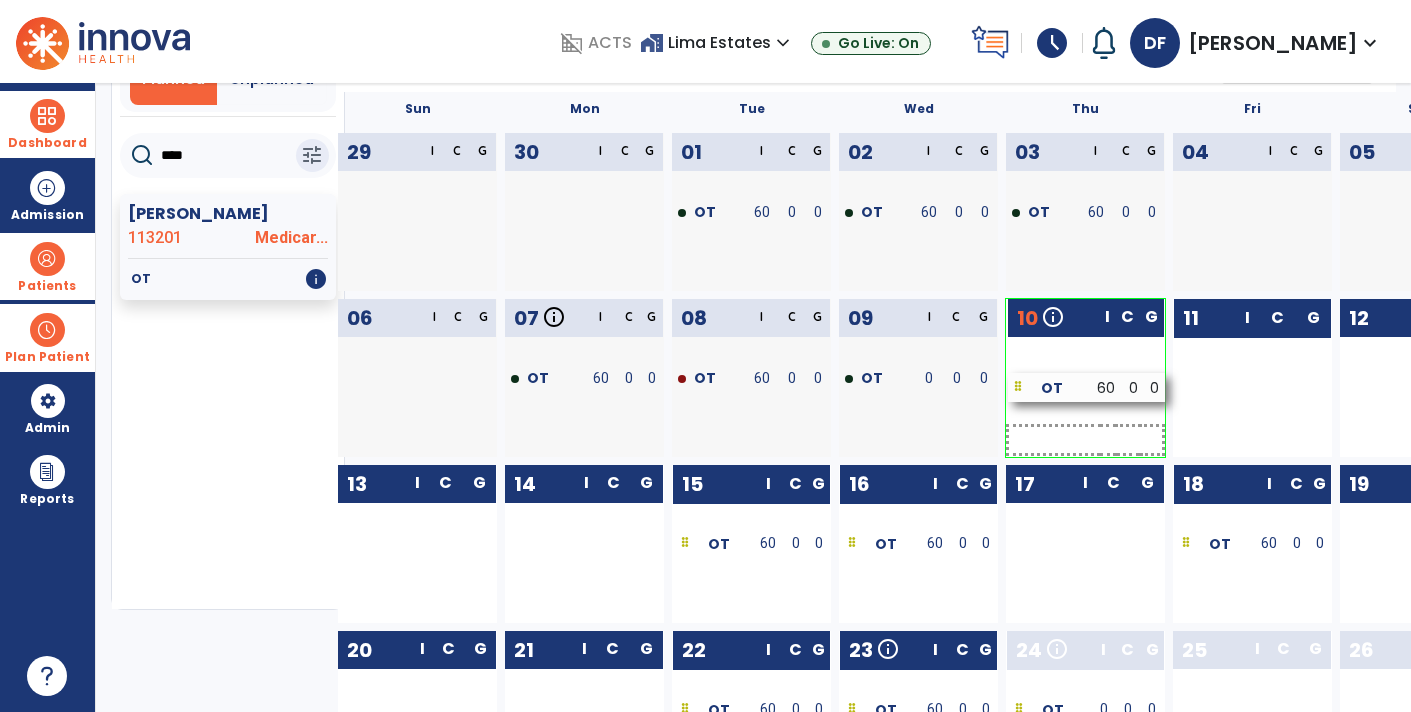 drag, startPoint x: 1218, startPoint y: 374, endPoint x: 1053, endPoint y: 385, distance: 165.36626 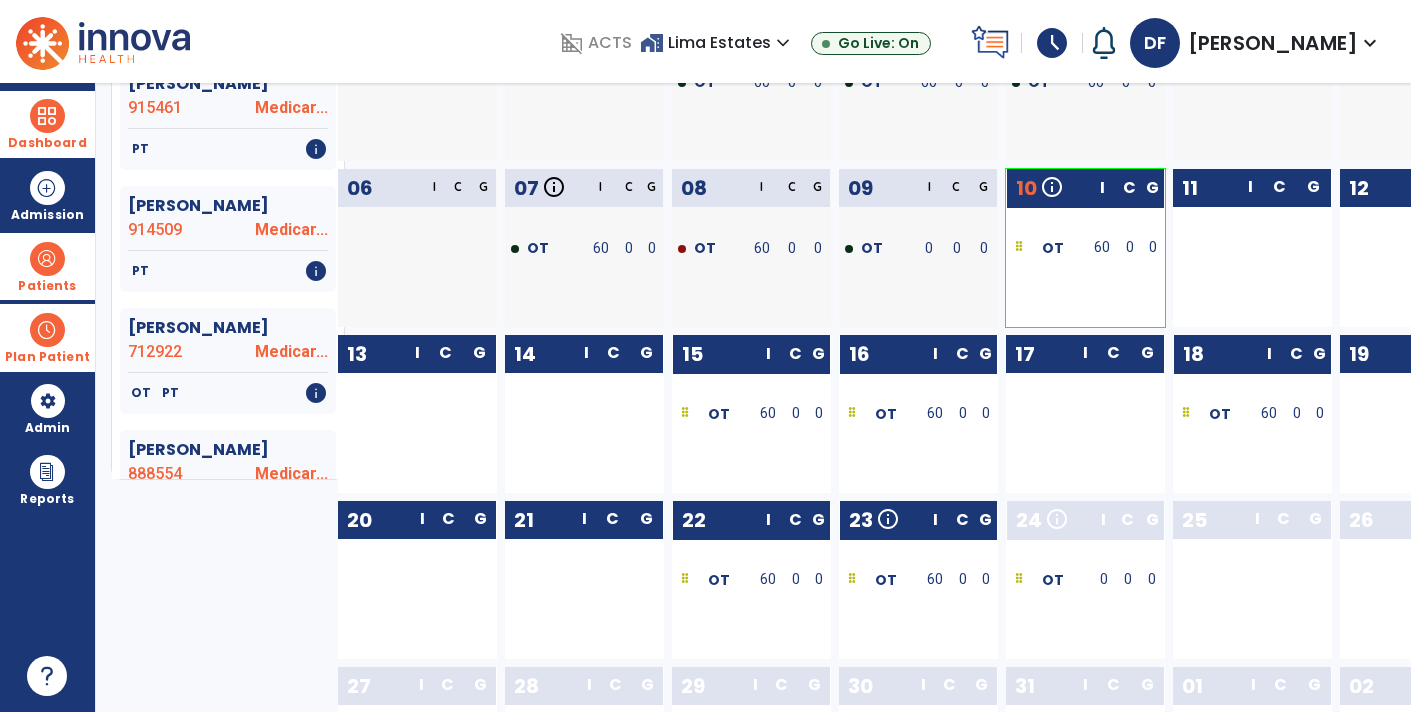 scroll, scrollTop: 312, scrollLeft: 0, axis: vertical 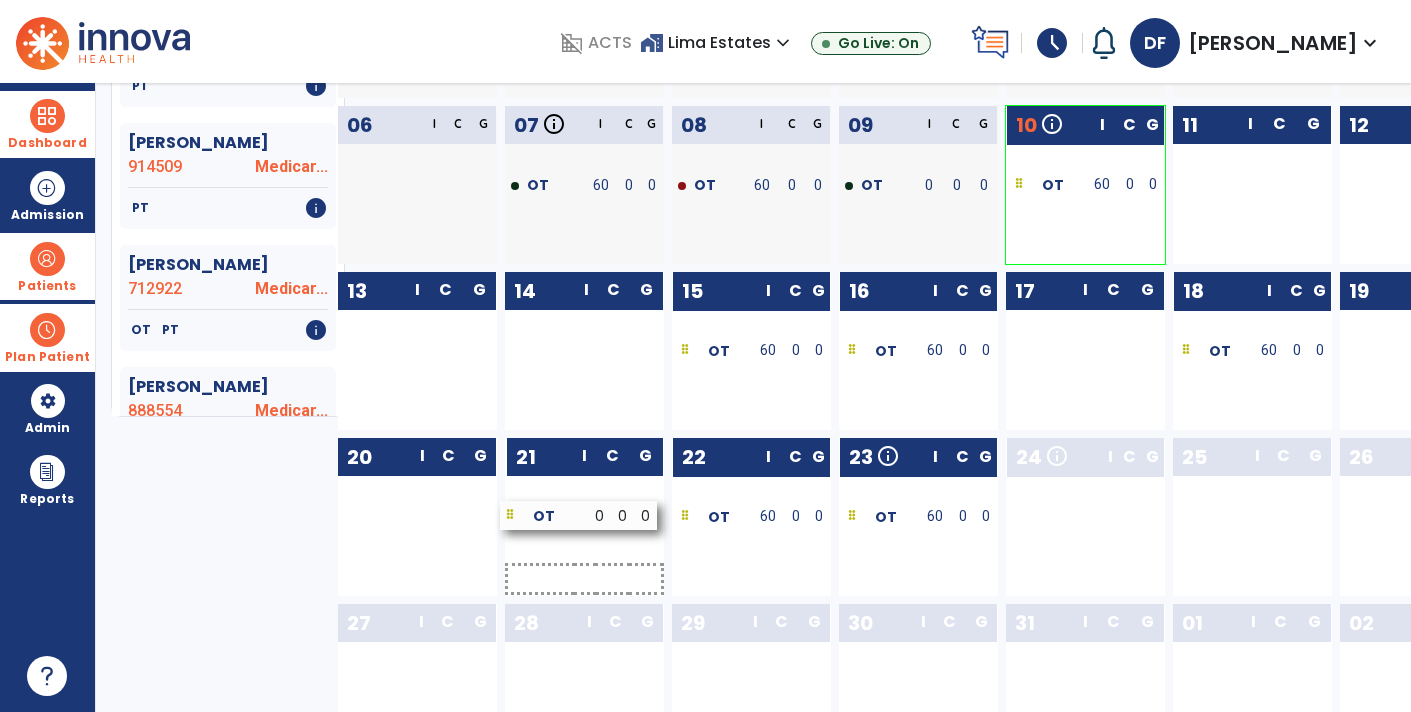 drag, startPoint x: 1096, startPoint y: 512, endPoint x: 590, endPoint y: 511, distance: 506.00098 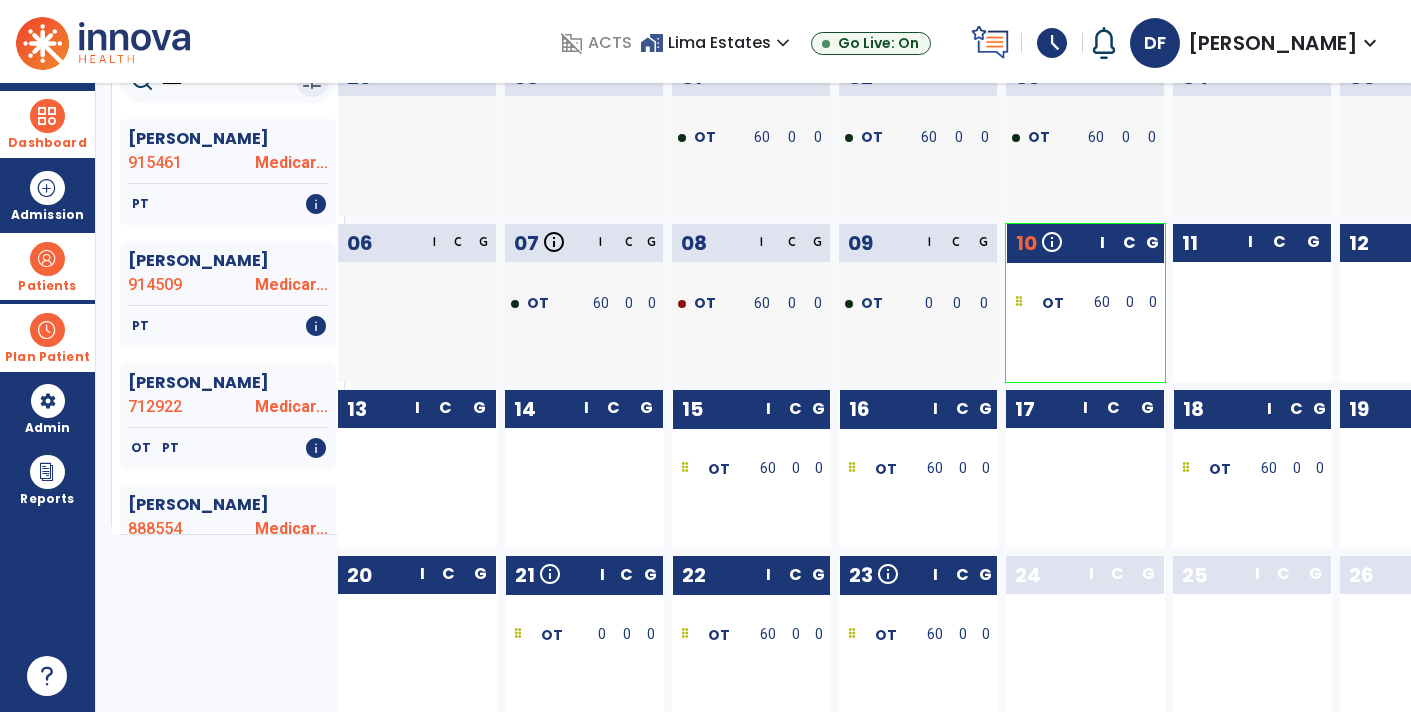 scroll, scrollTop: 194, scrollLeft: 0, axis: vertical 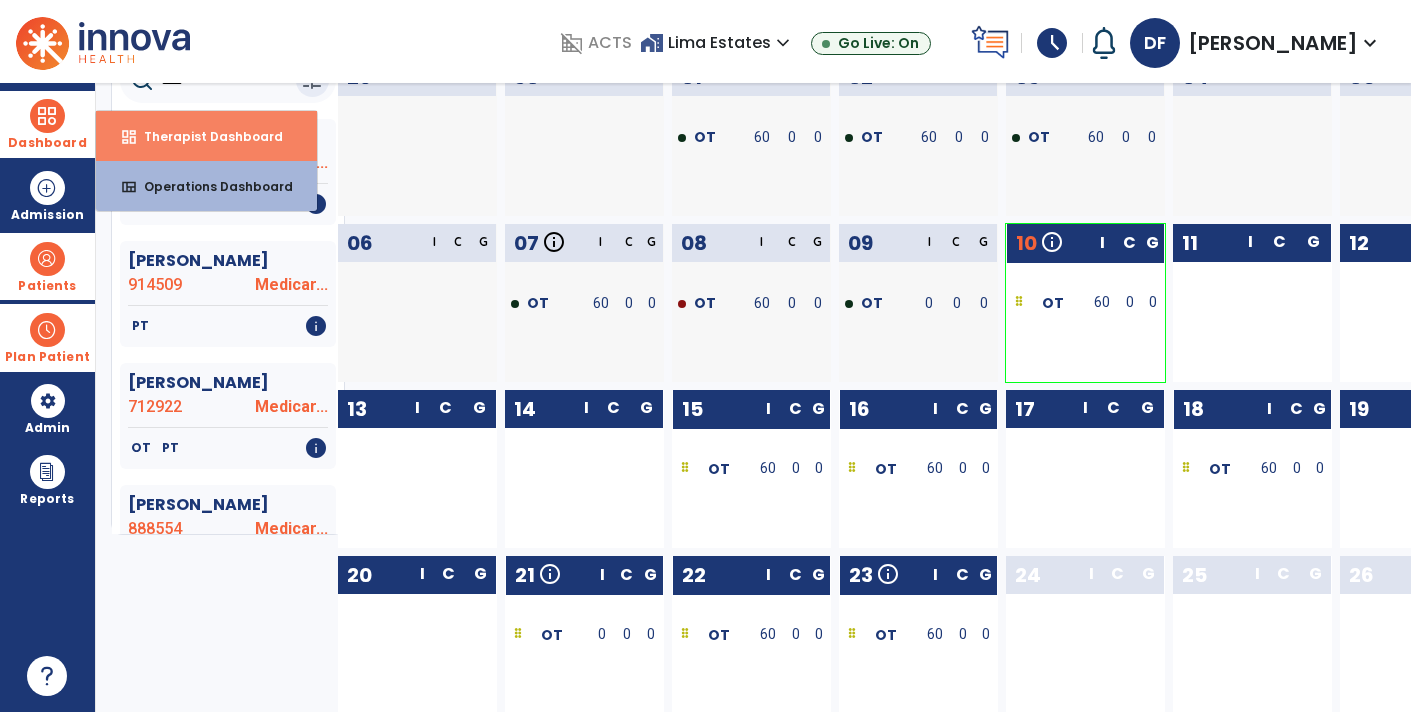 click on "dashboard  Therapist Dashboard" at bounding box center [206, 136] 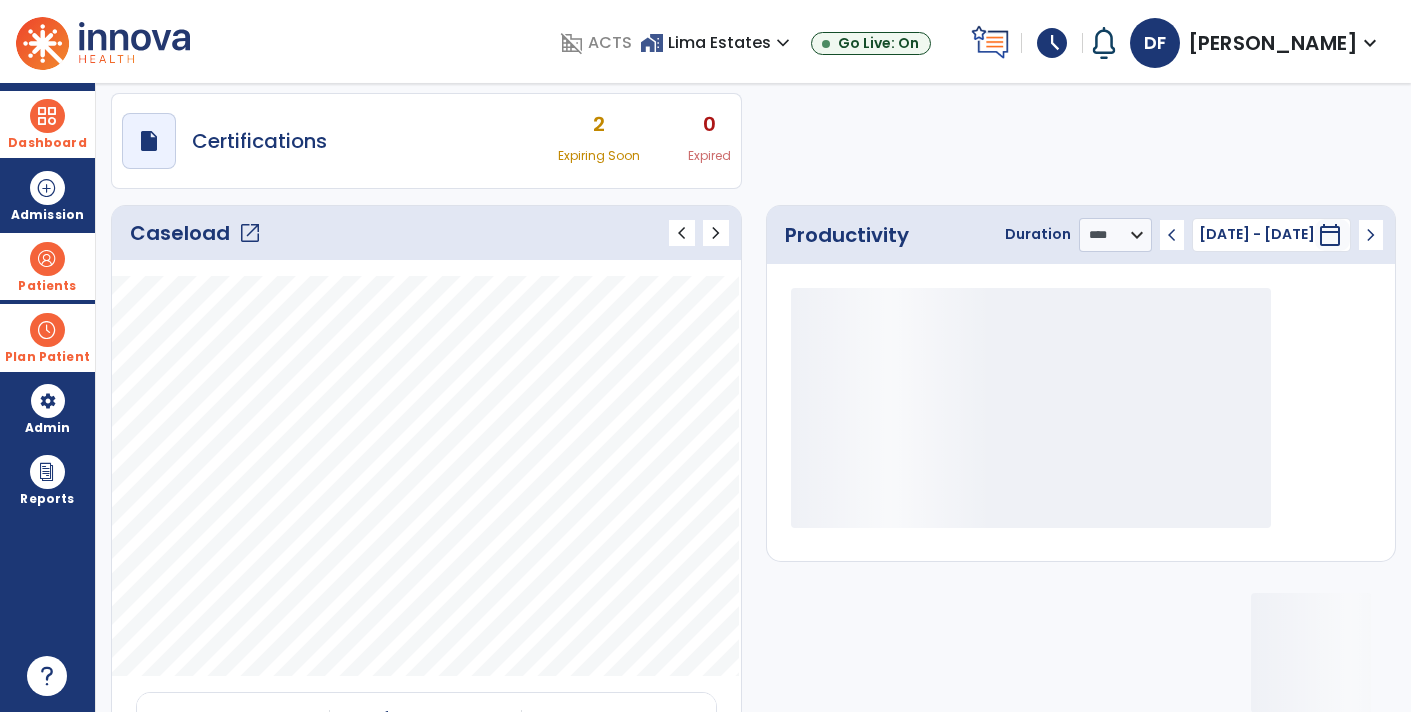 scroll, scrollTop: 0, scrollLeft: 0, axis: both 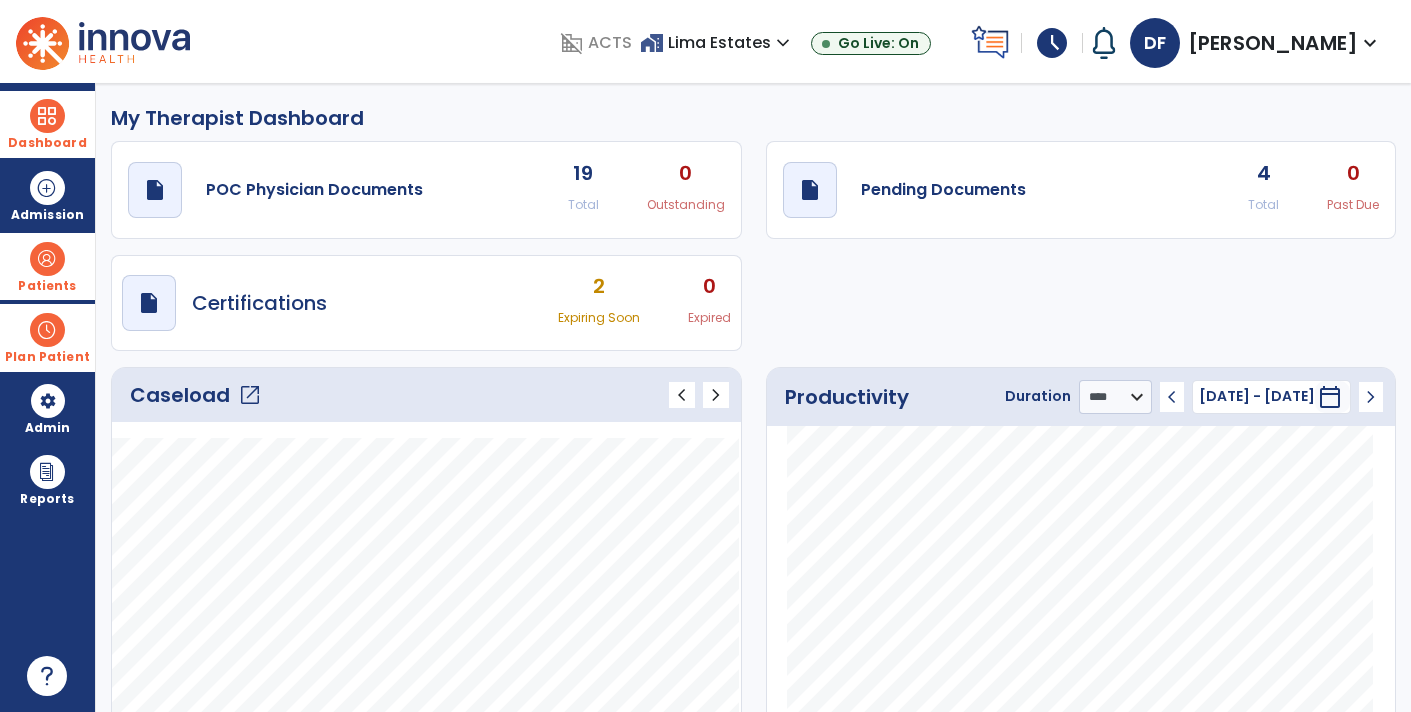 click on "draft   open_in_new  Pending Documents 4 Total 0 Past Due" 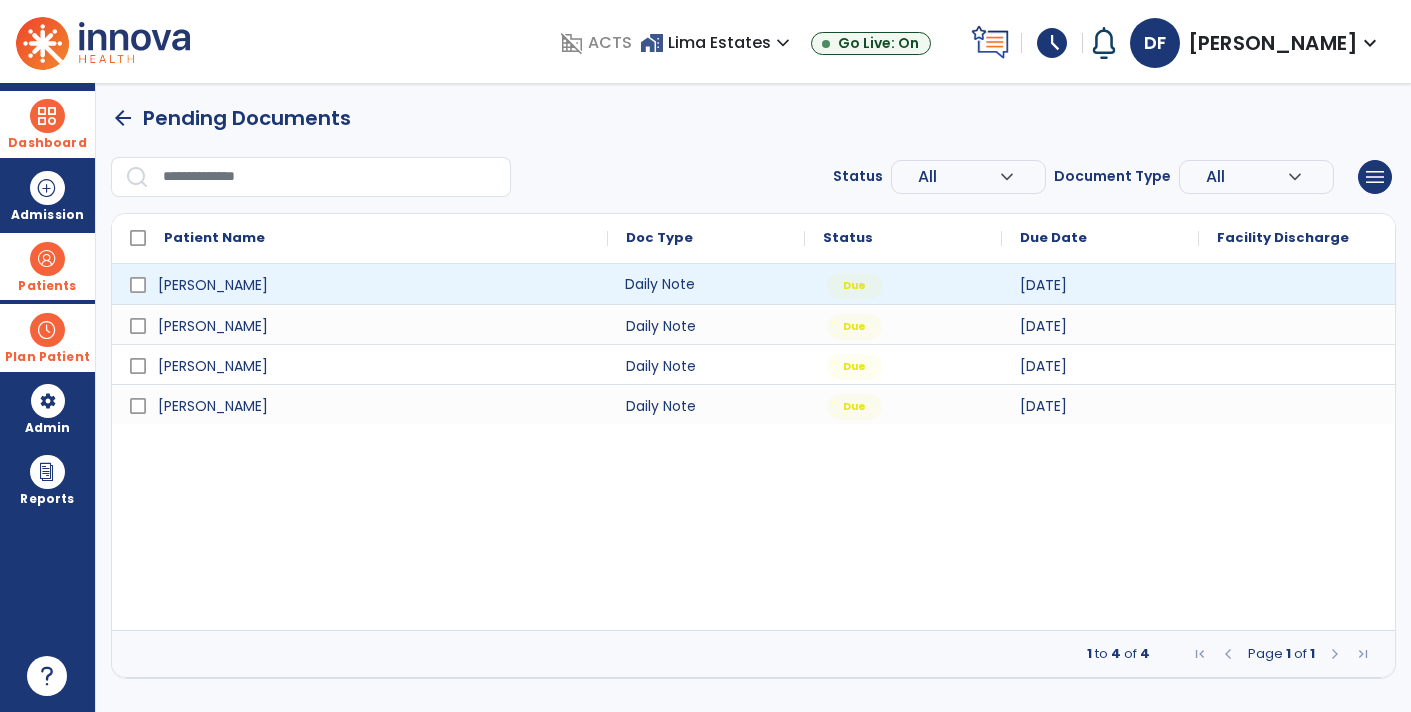 click on "Daily Note" at bounding box center [706, 284] 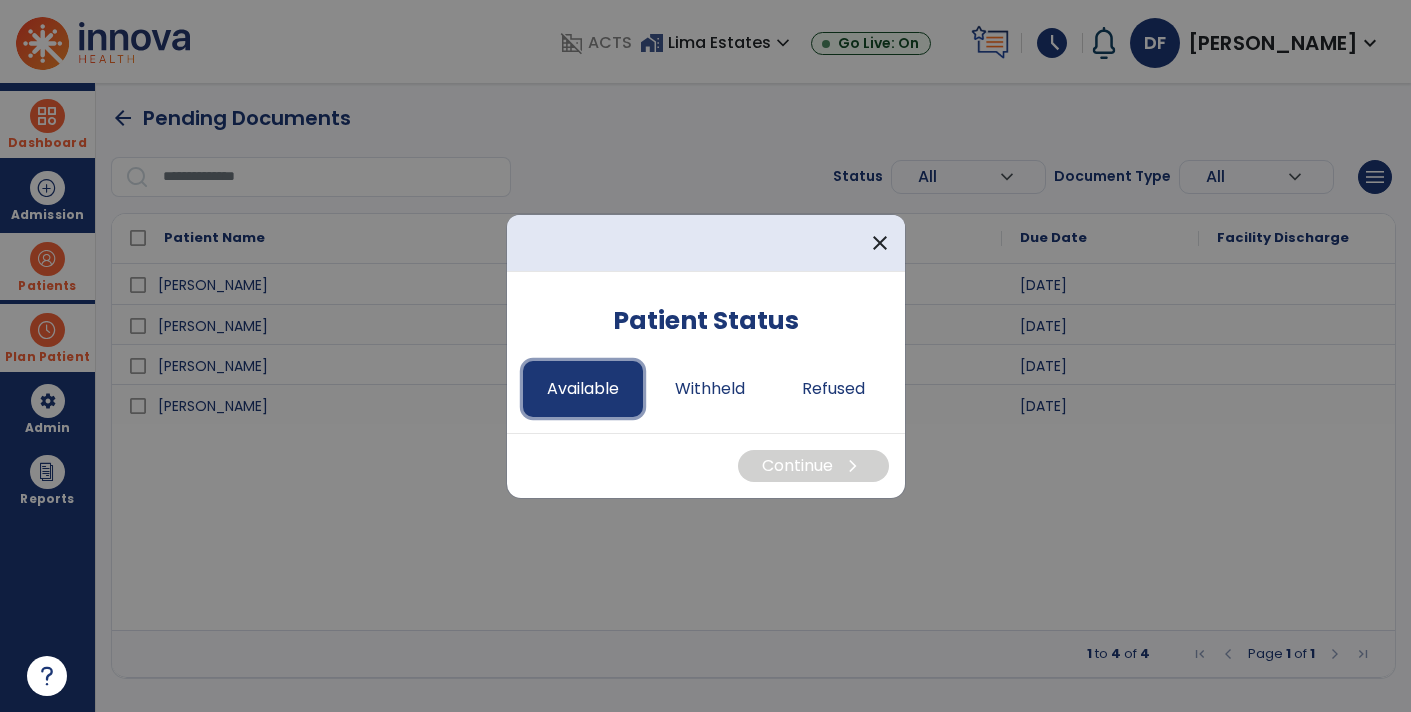 click on "Available" at bounding box center (583, 389) 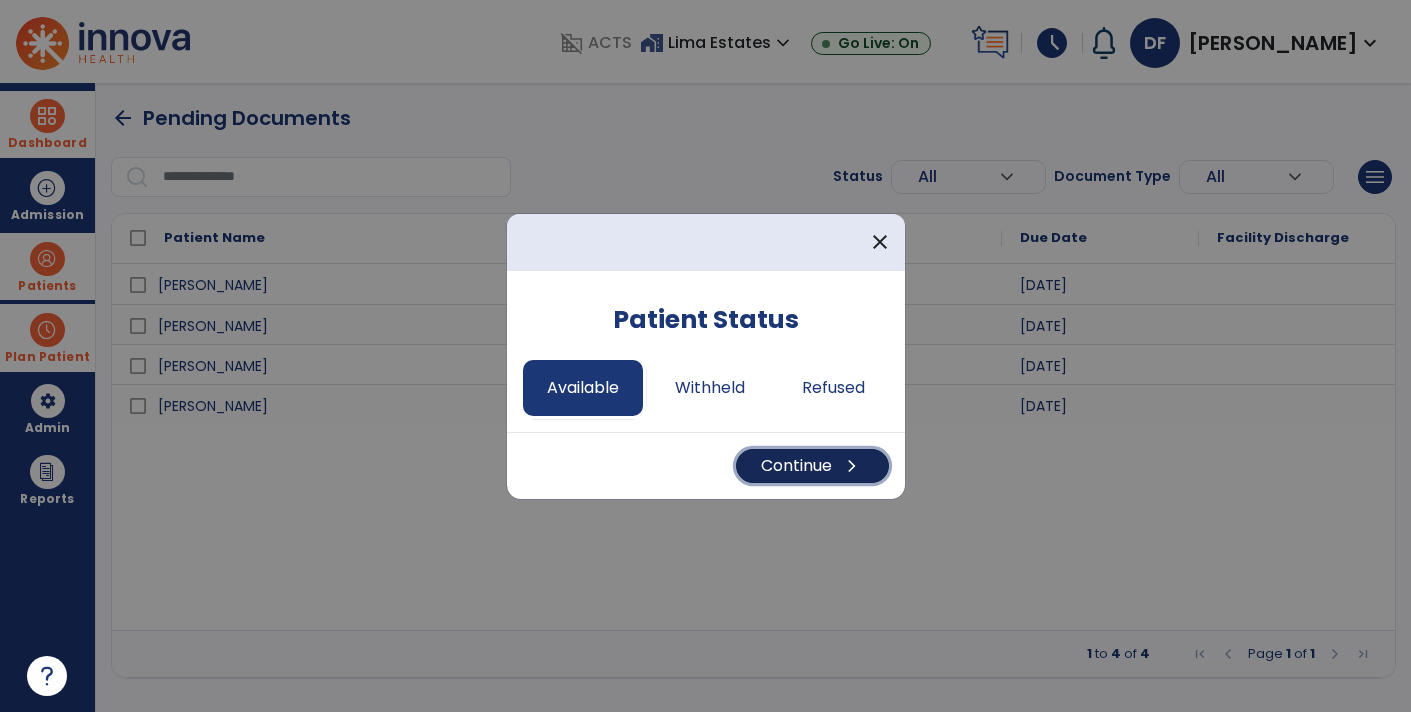 click on "Continue   chevron_right" at bounding box center (812, 466) 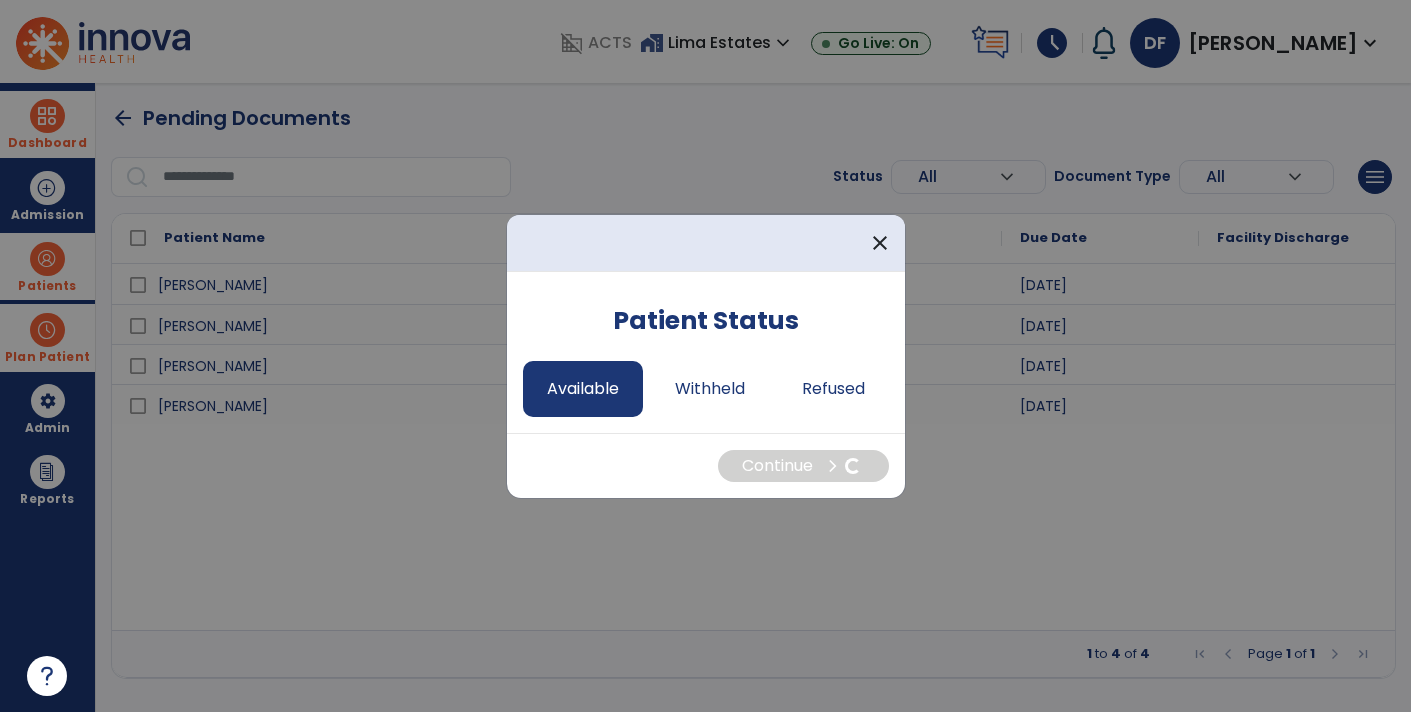select on "*" 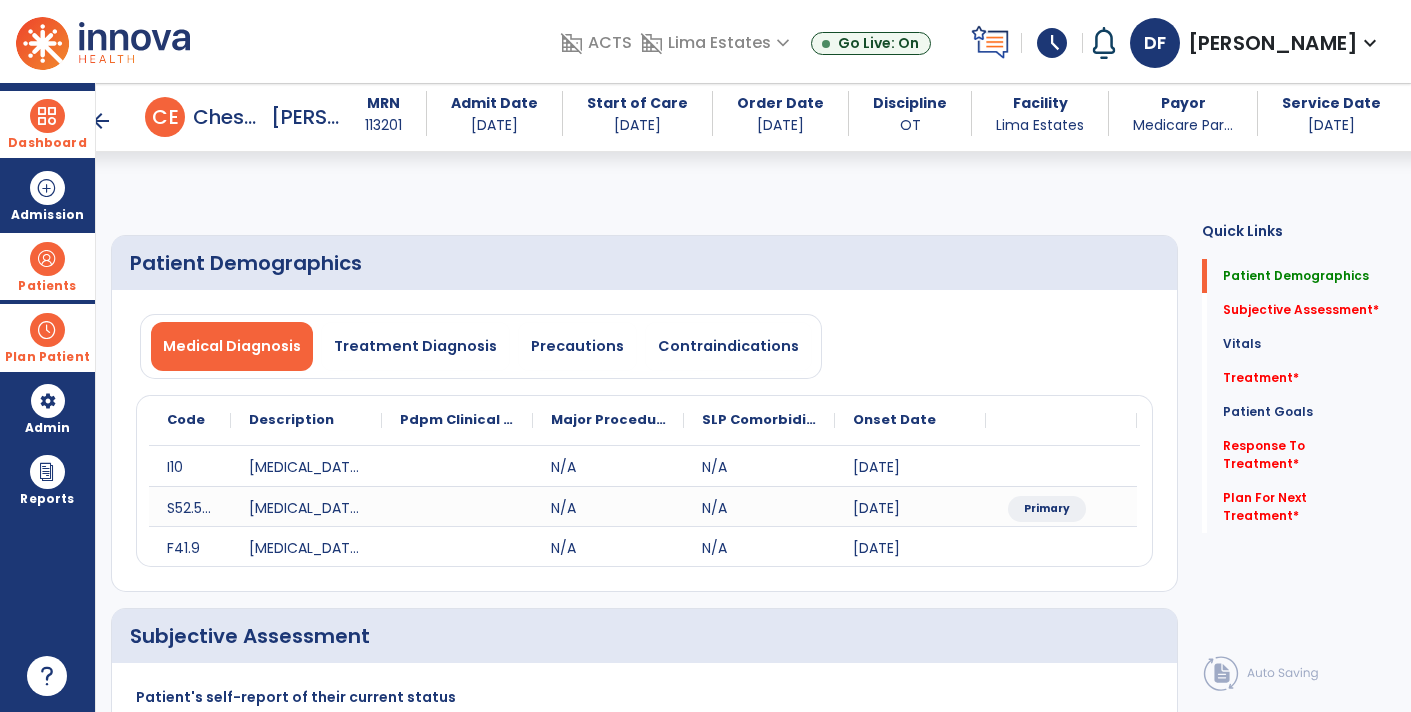 scroll, scrollTop: 198, scrollLeft: 0, axis: vertical 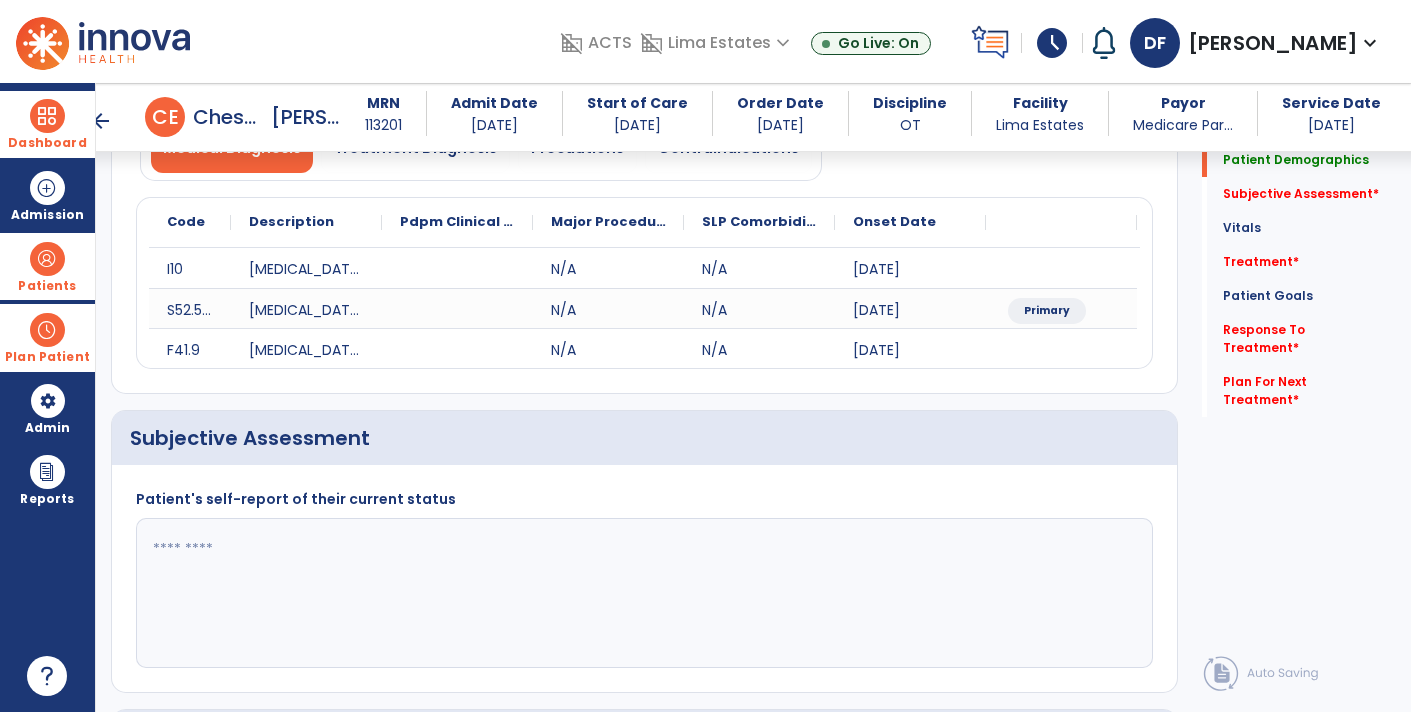 click 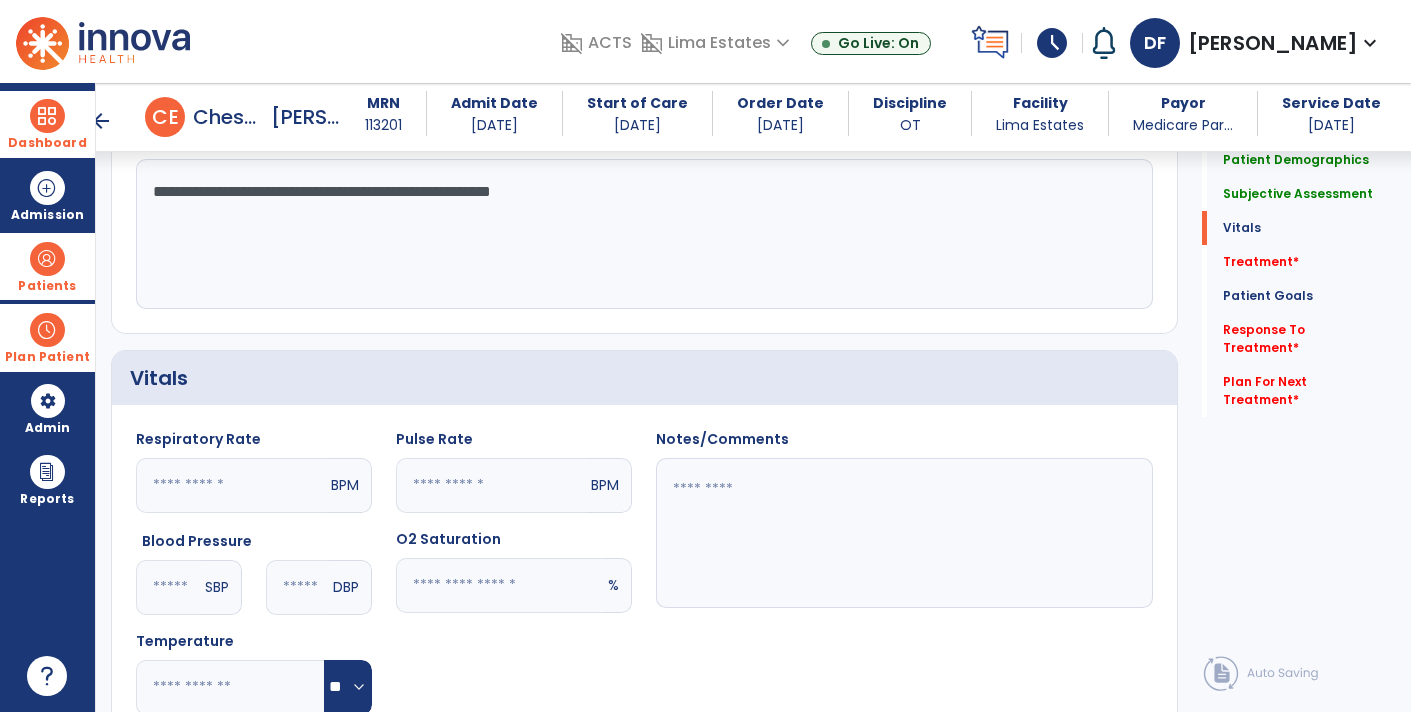 scroll, scrollTop: 558, scrollLeft: 0, axis: vertical 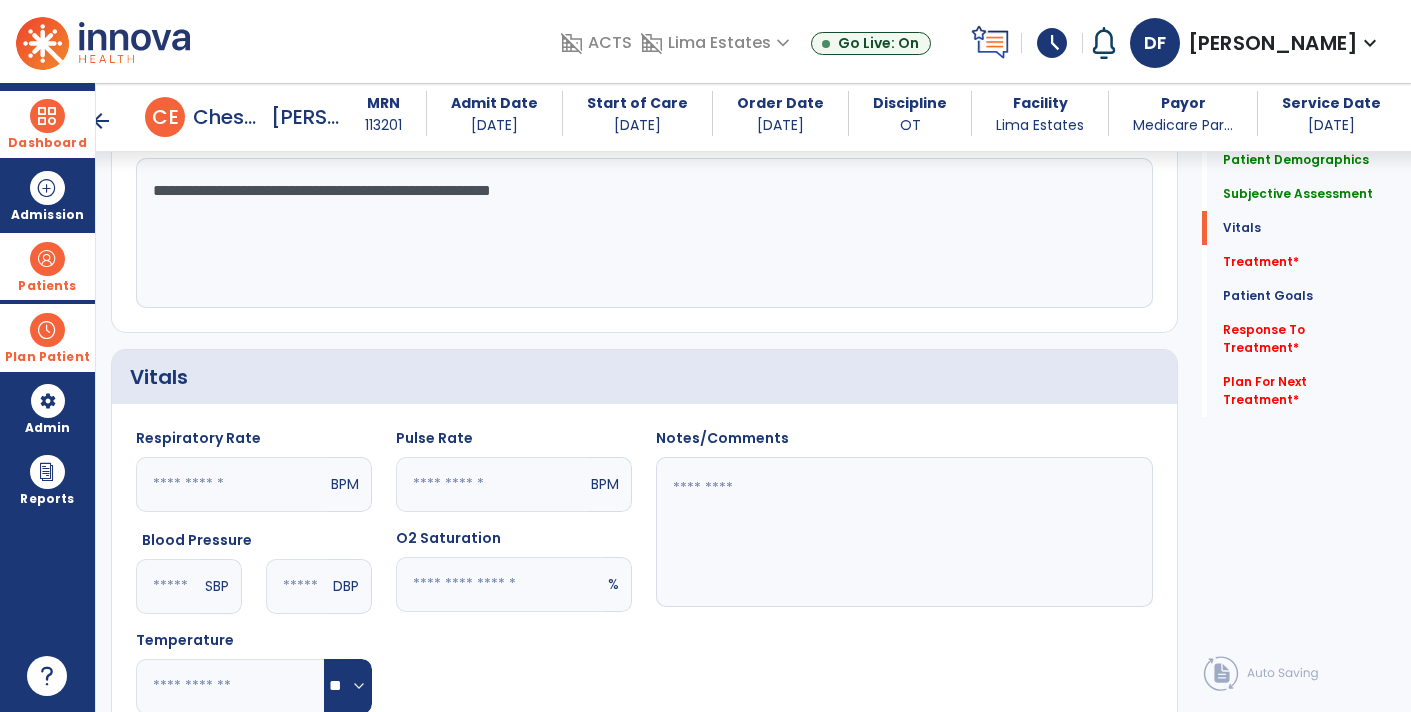 type on "**********" 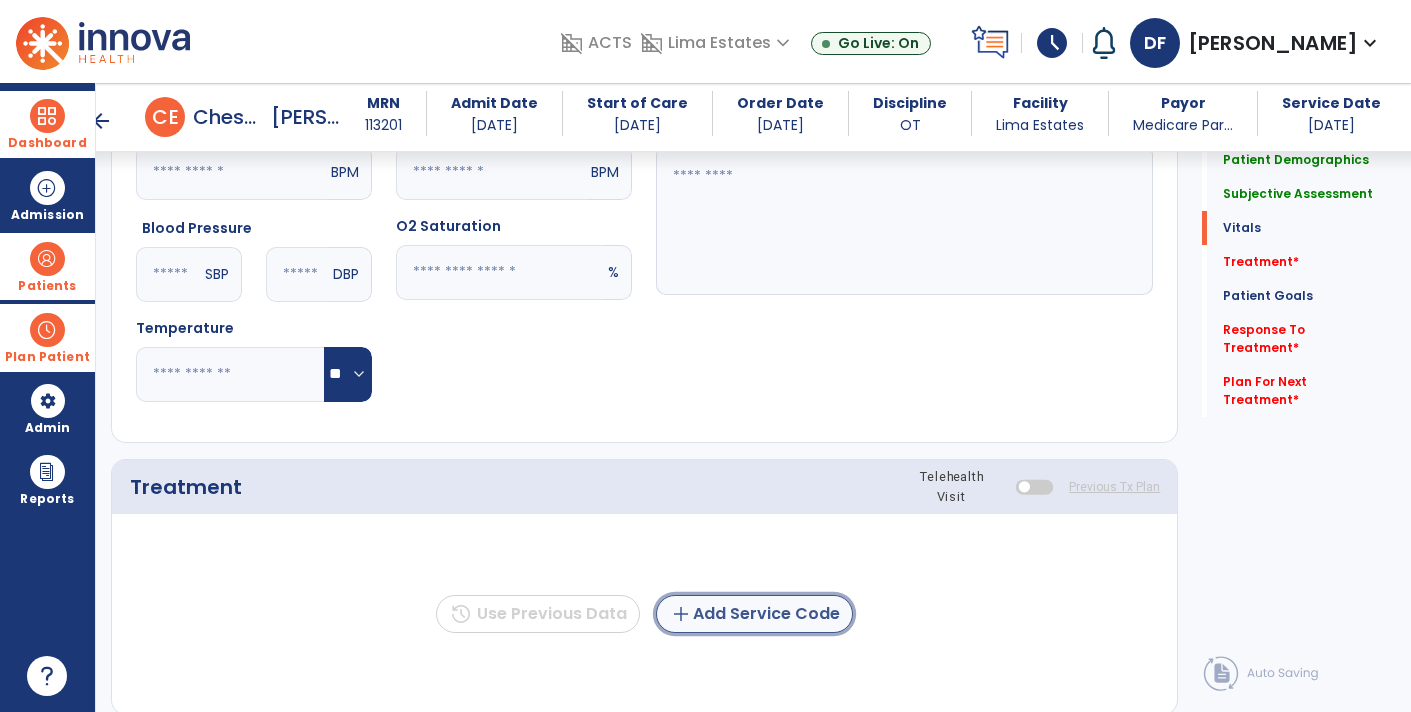 click on "add  Add Service Code" 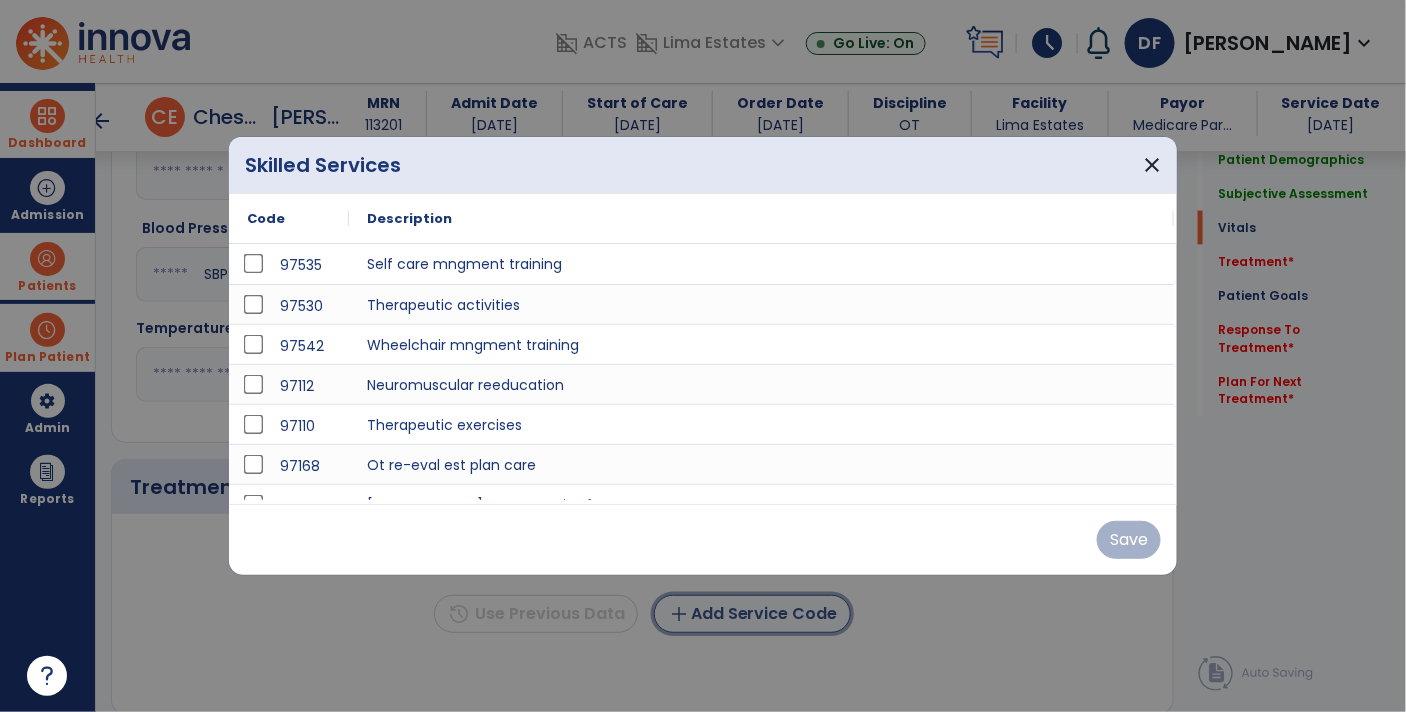scroll, scrollTop: 870, scrollLeft: 0, axis: vertical 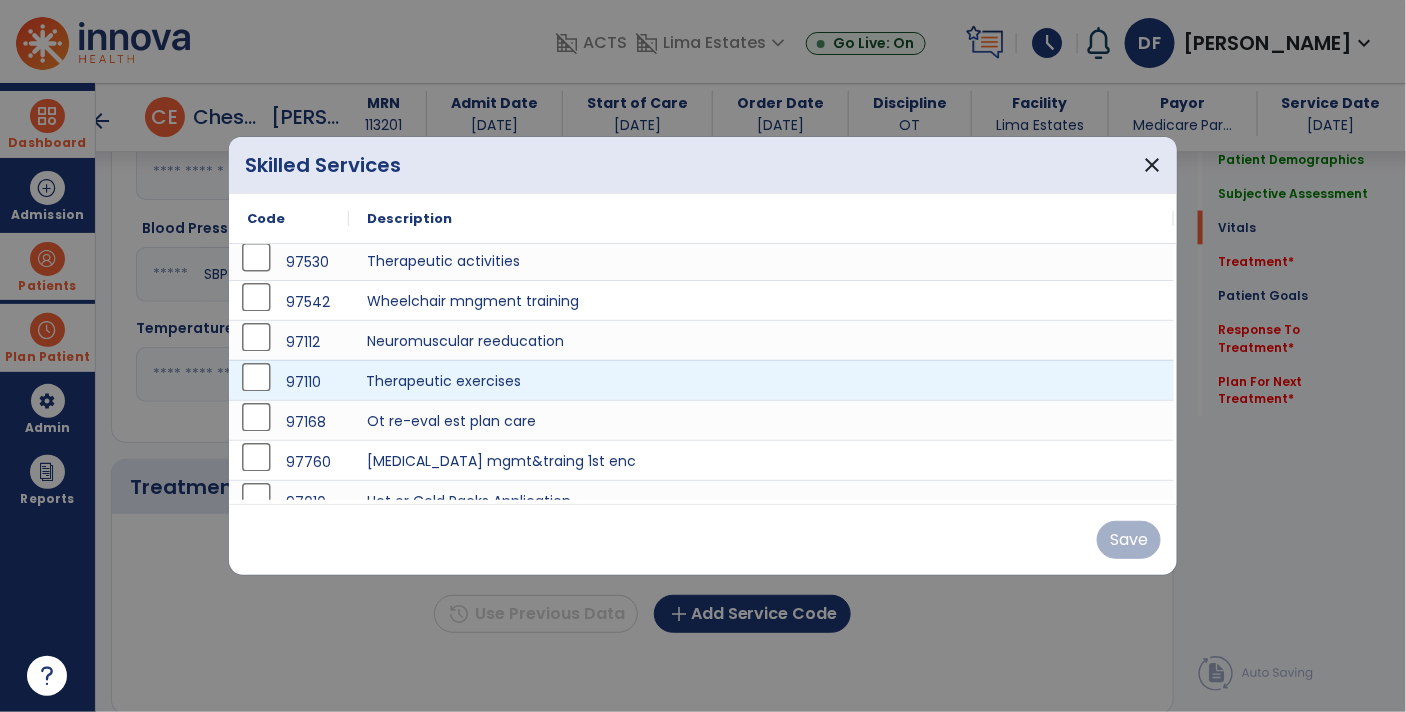 click on "Therapeutic exercises" at bounding box center [761, 380] 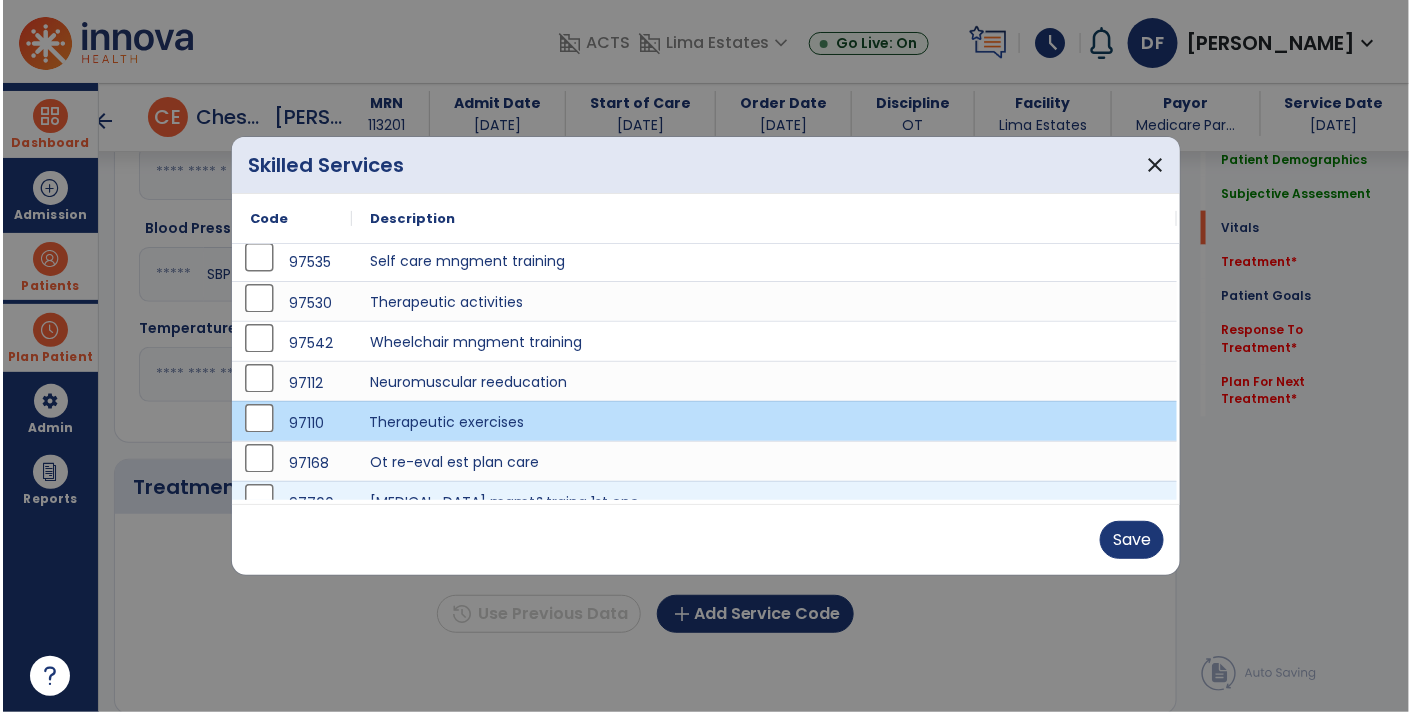 scroll, scrollTop: 0, scrollLeft: 0, axis: both 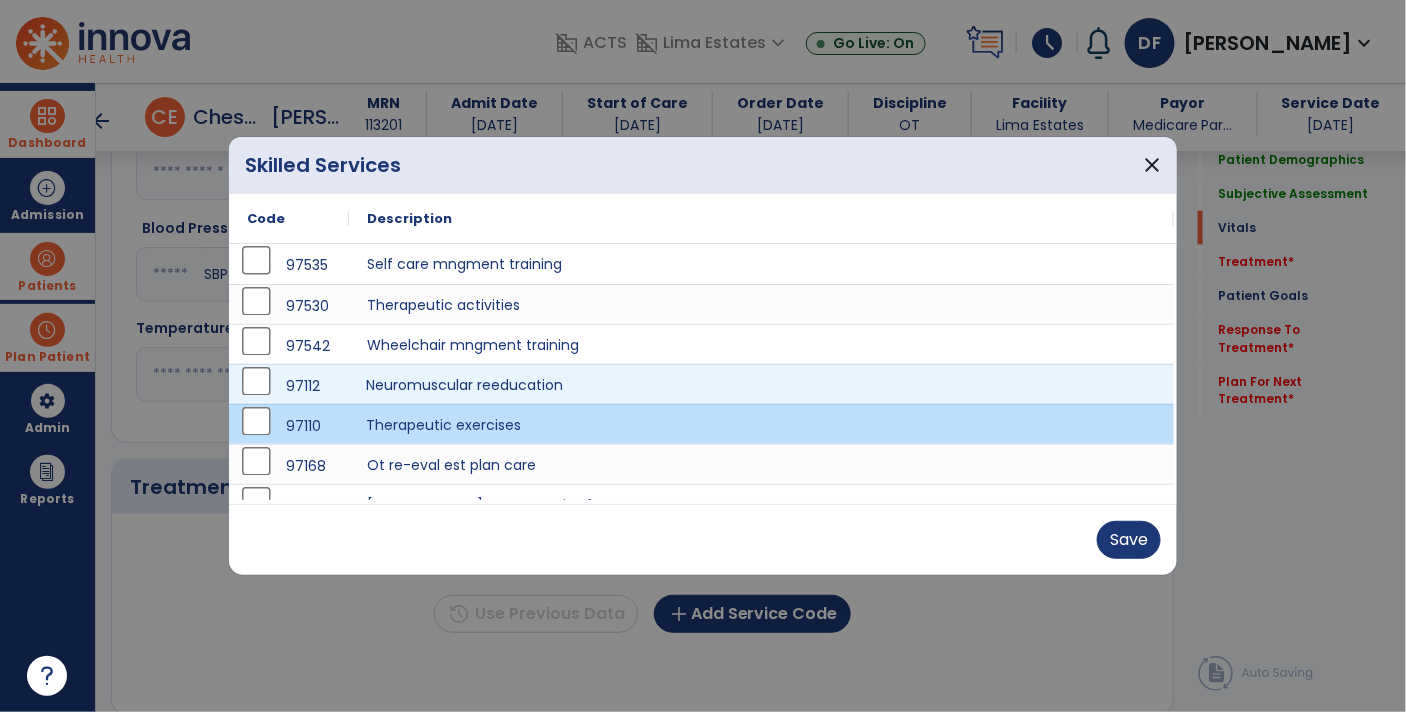 click on "Neuromuscular reeducation" at bounding box center [761, 384] 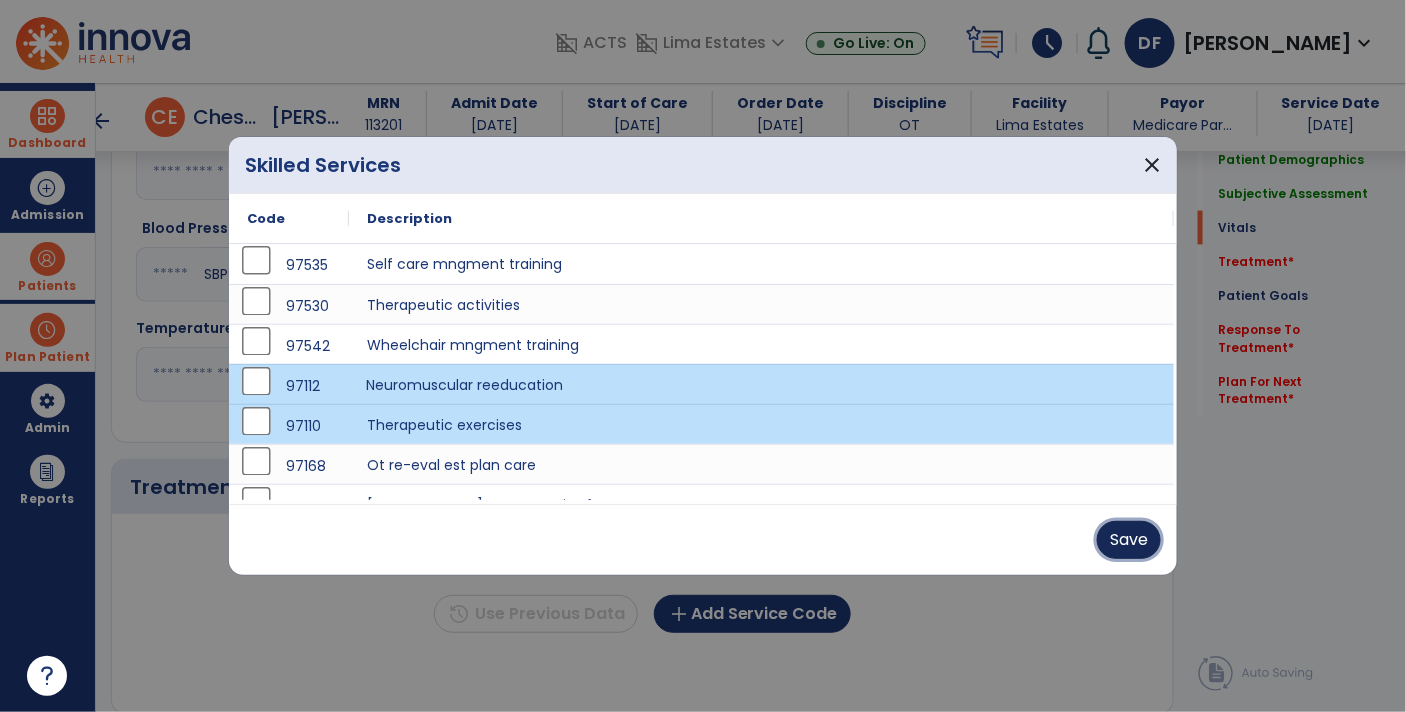 click on "Save" at bounding box center [1129, 540] 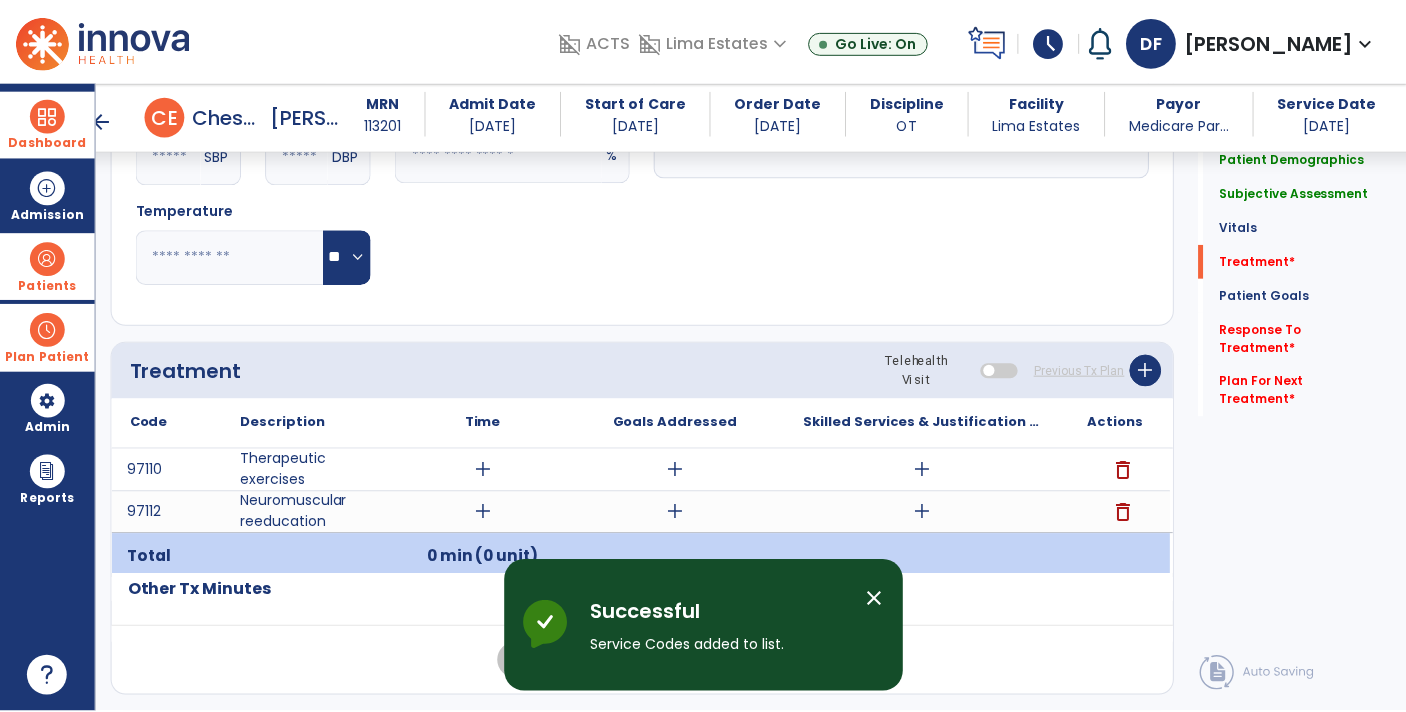 scroll, scrollTop: 989, scrollLeft: 0, axis: vertical 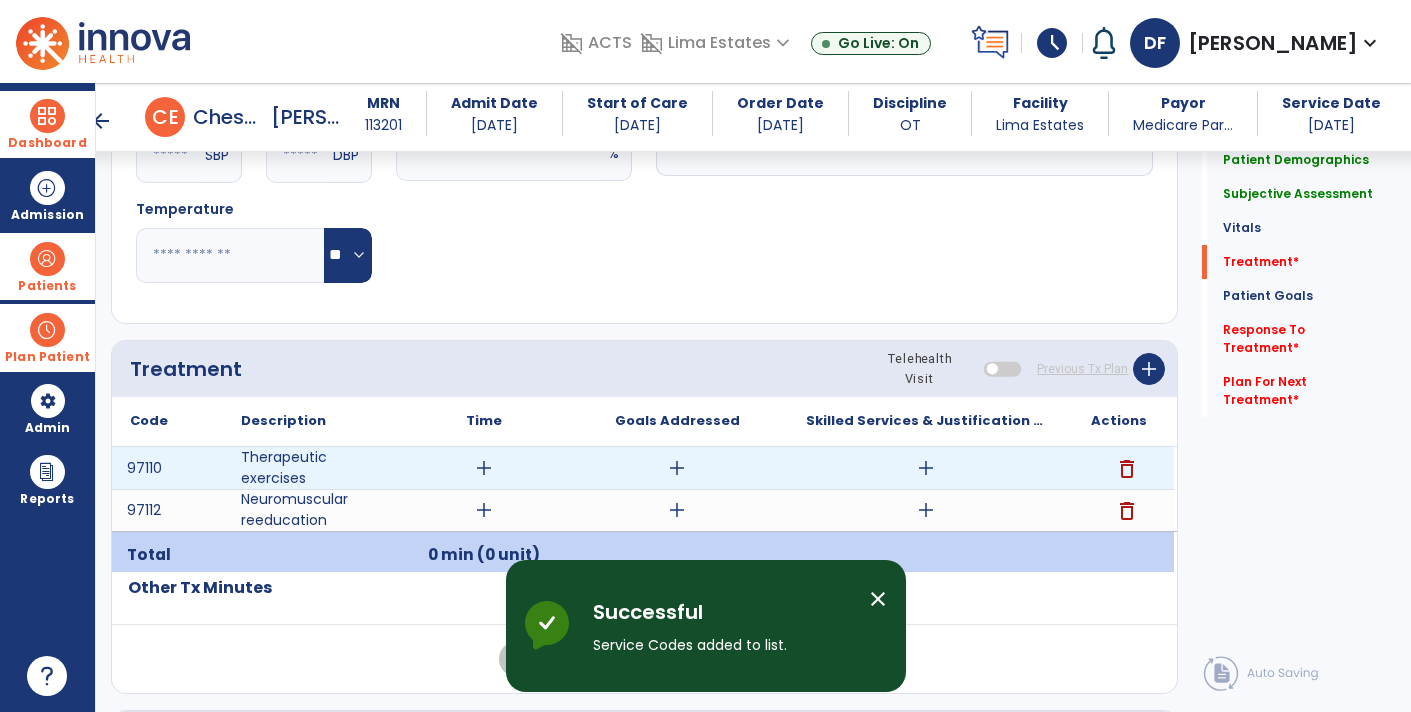 click on "add" at bounding box center (926, 468) 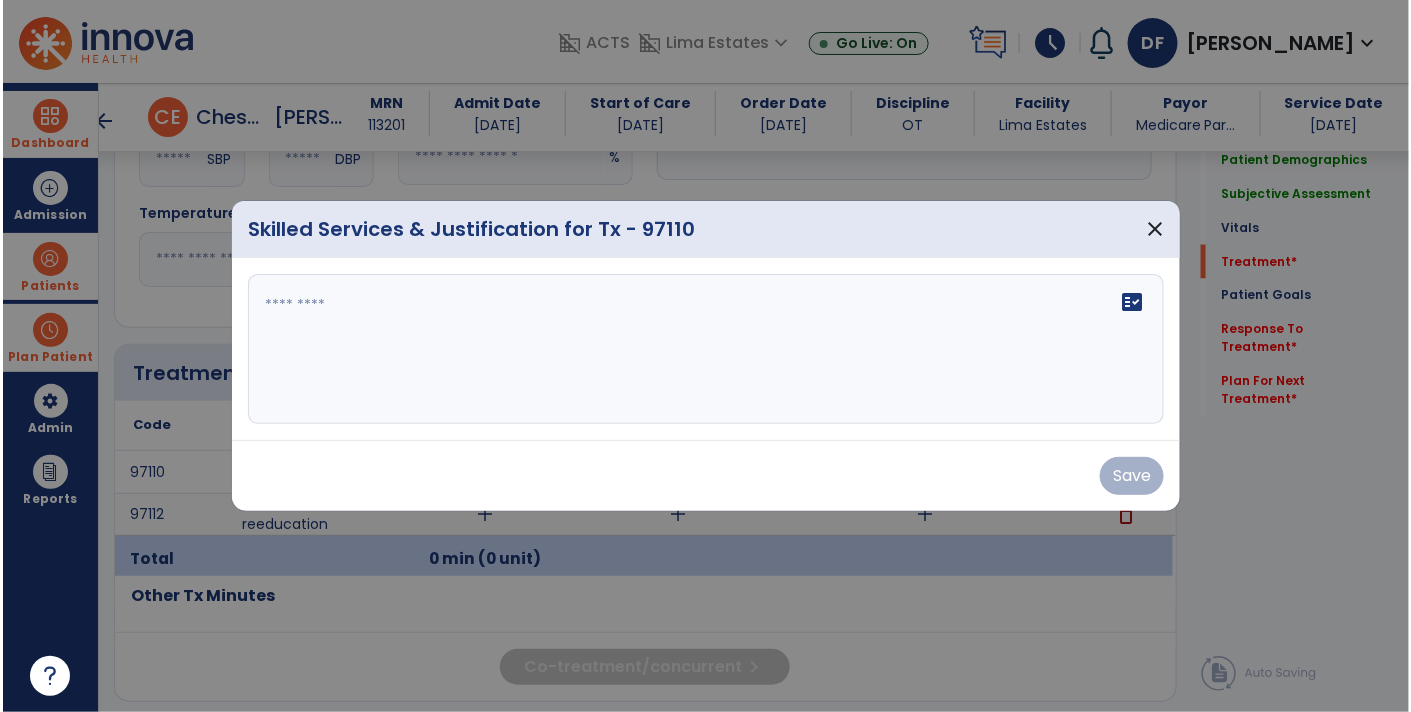 scroll, scrollTop: 989, scrollLeft: 0, axis: vertical 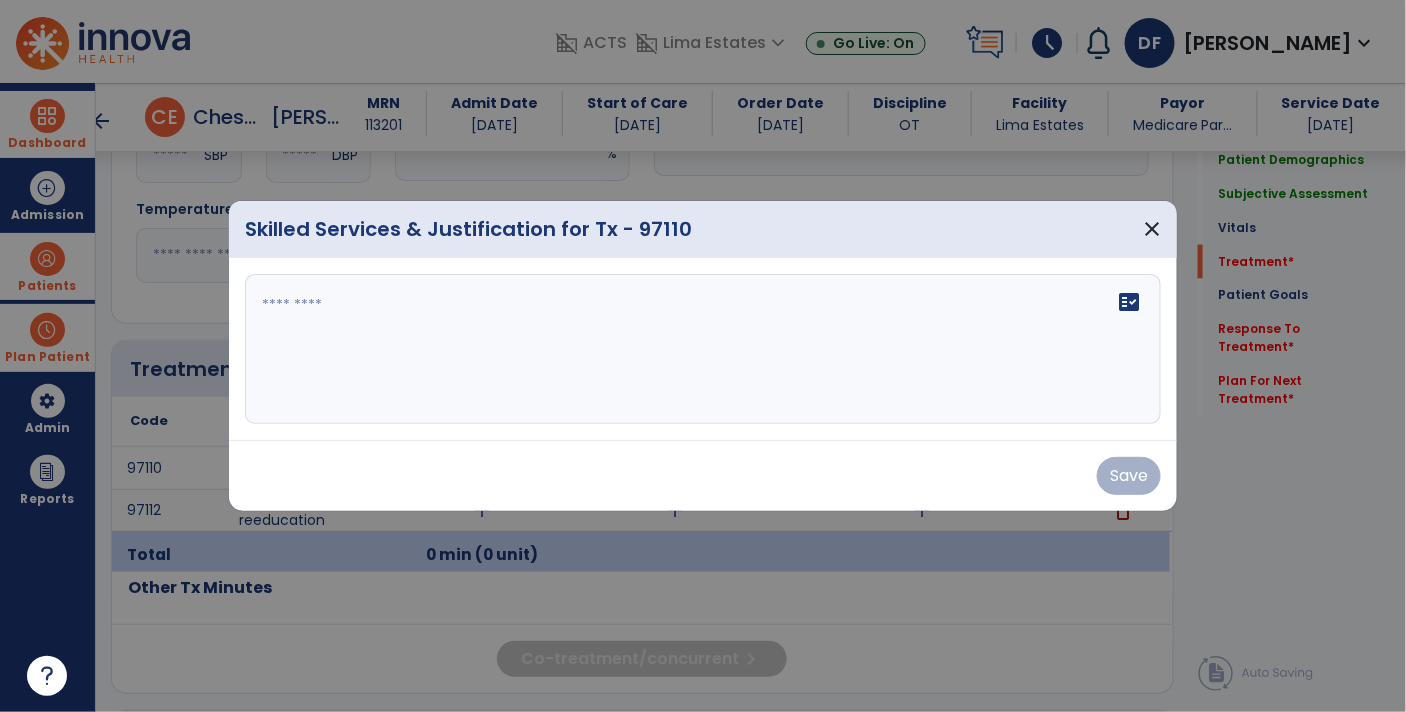 click on "fact_check" at bounding box center (703, 349) 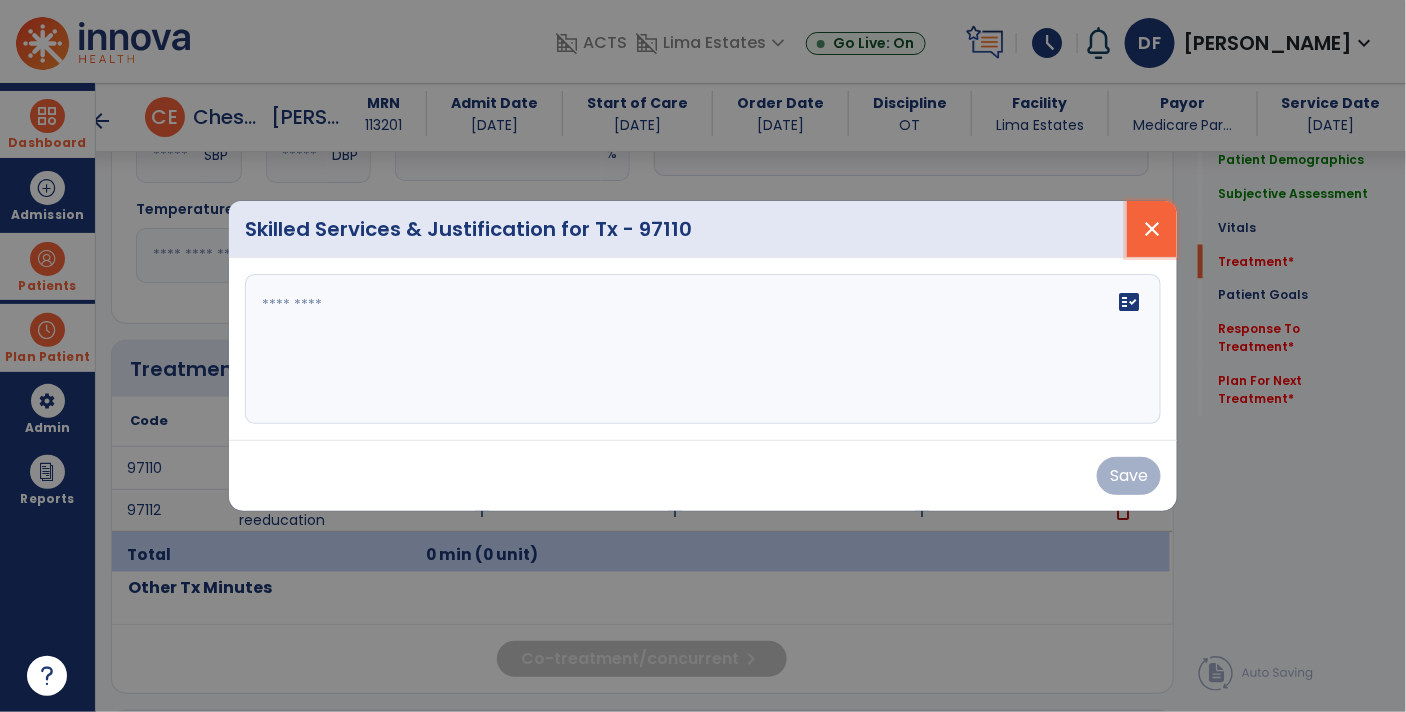 click on "close" at bounding box center (1152, 229) 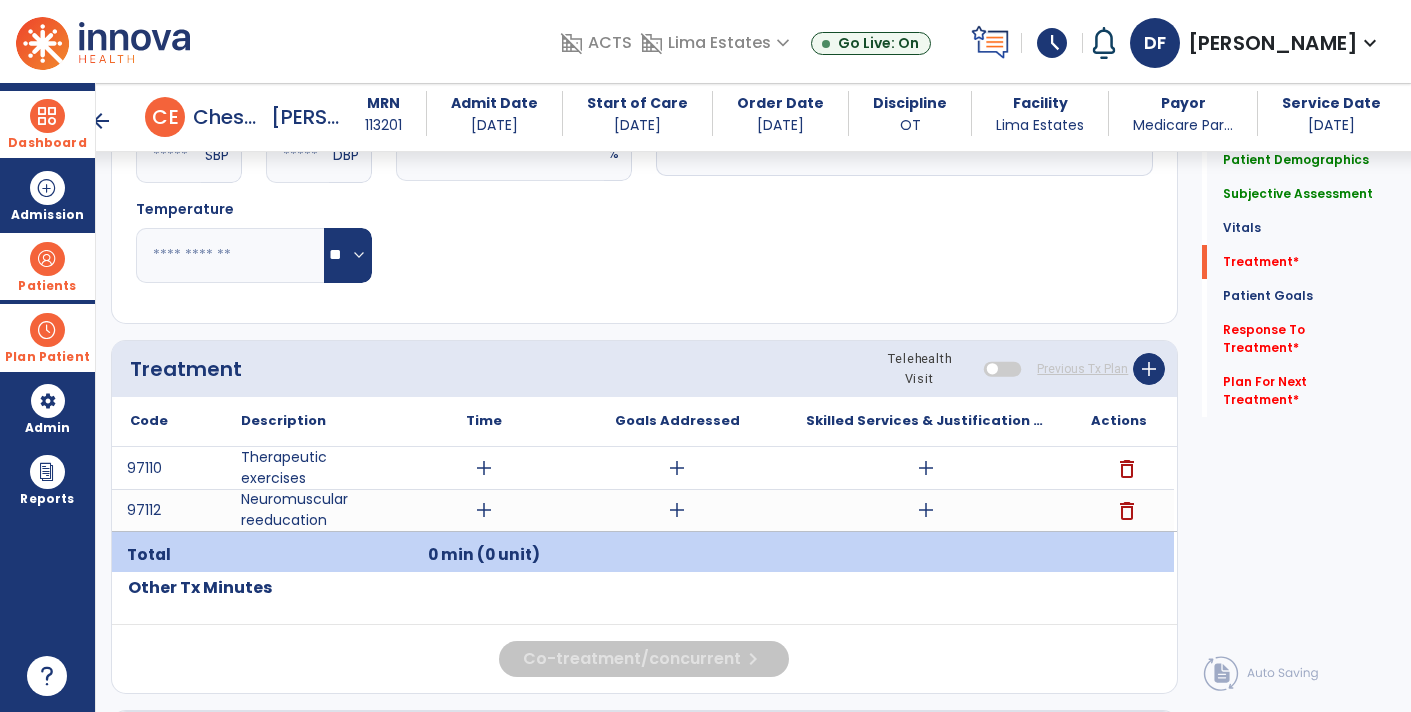 click on "Patients" at bounding box center (47, 266) 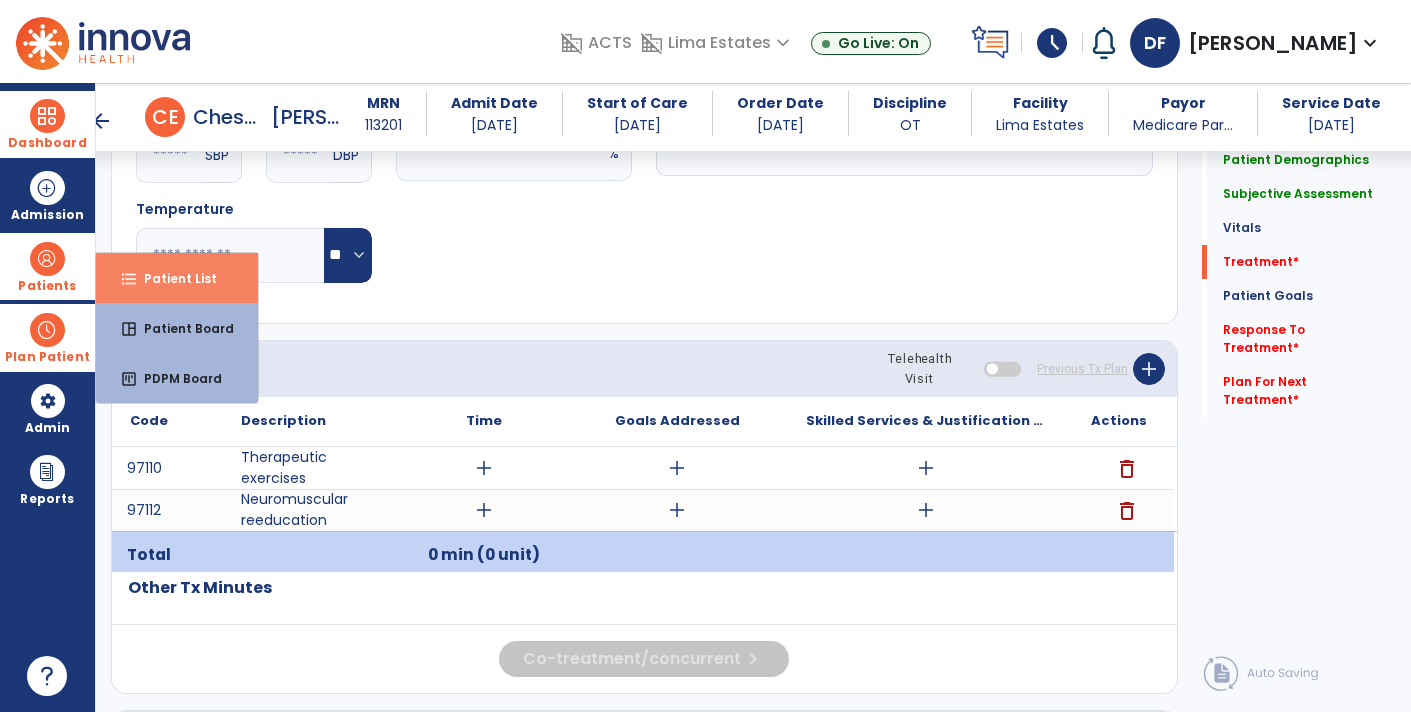 click on "format_list_bulleted  Patient List" at bounding box center (177, 278) 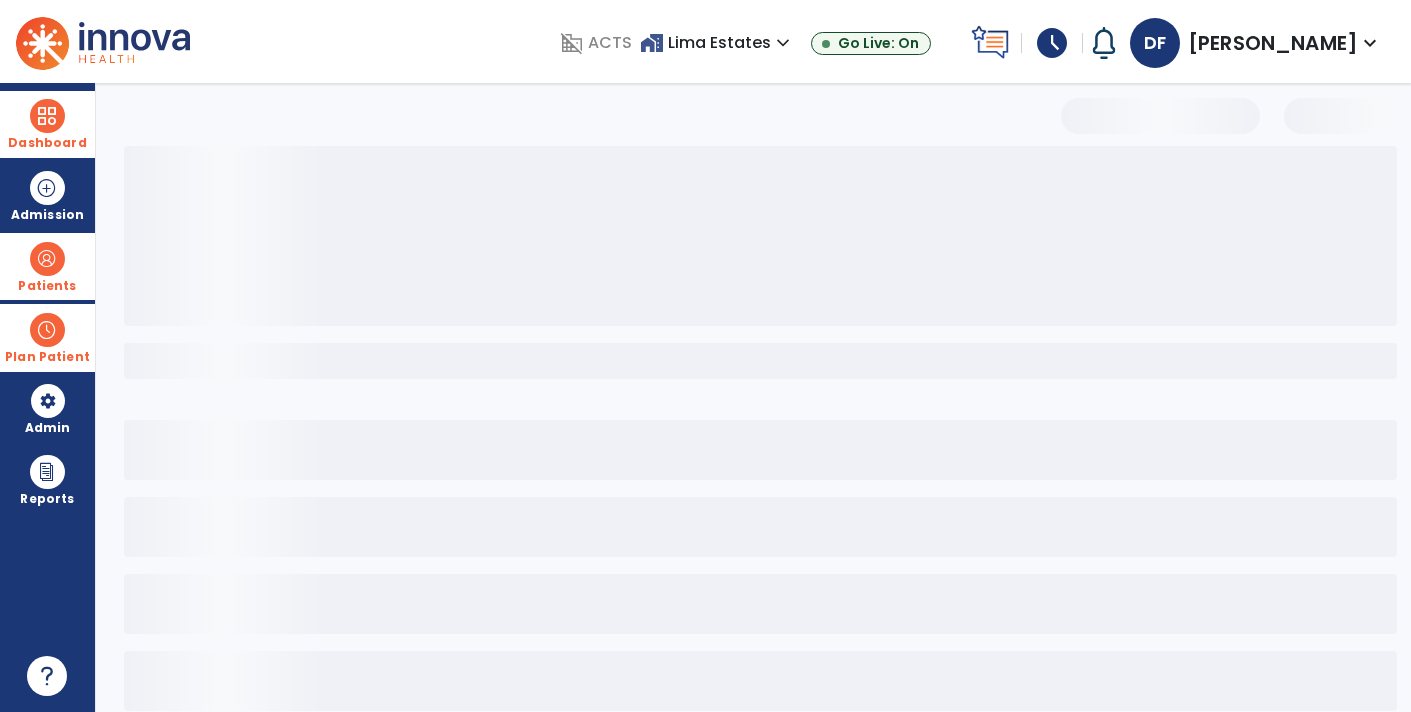 scroll, scrollTop: 30, scrollLeft: 0, axis: vertical 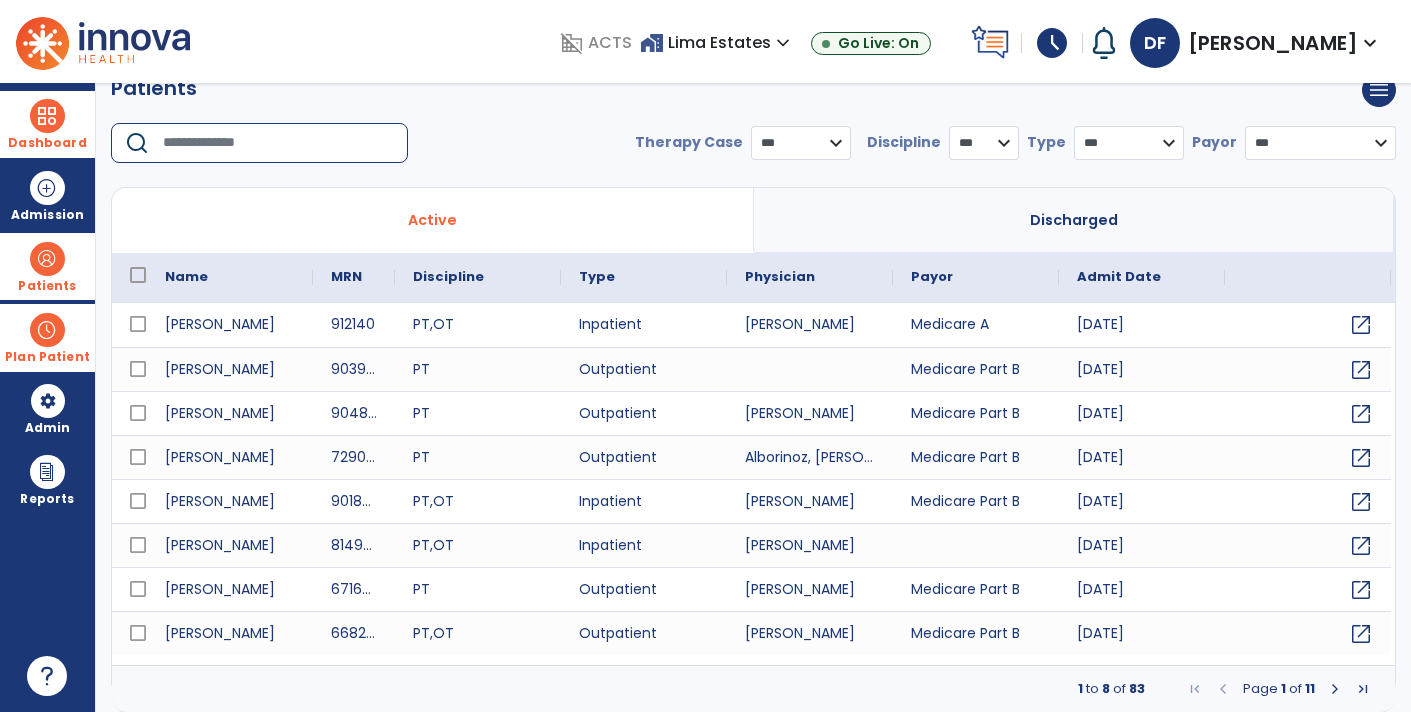 click at bounding box center [278, 143] 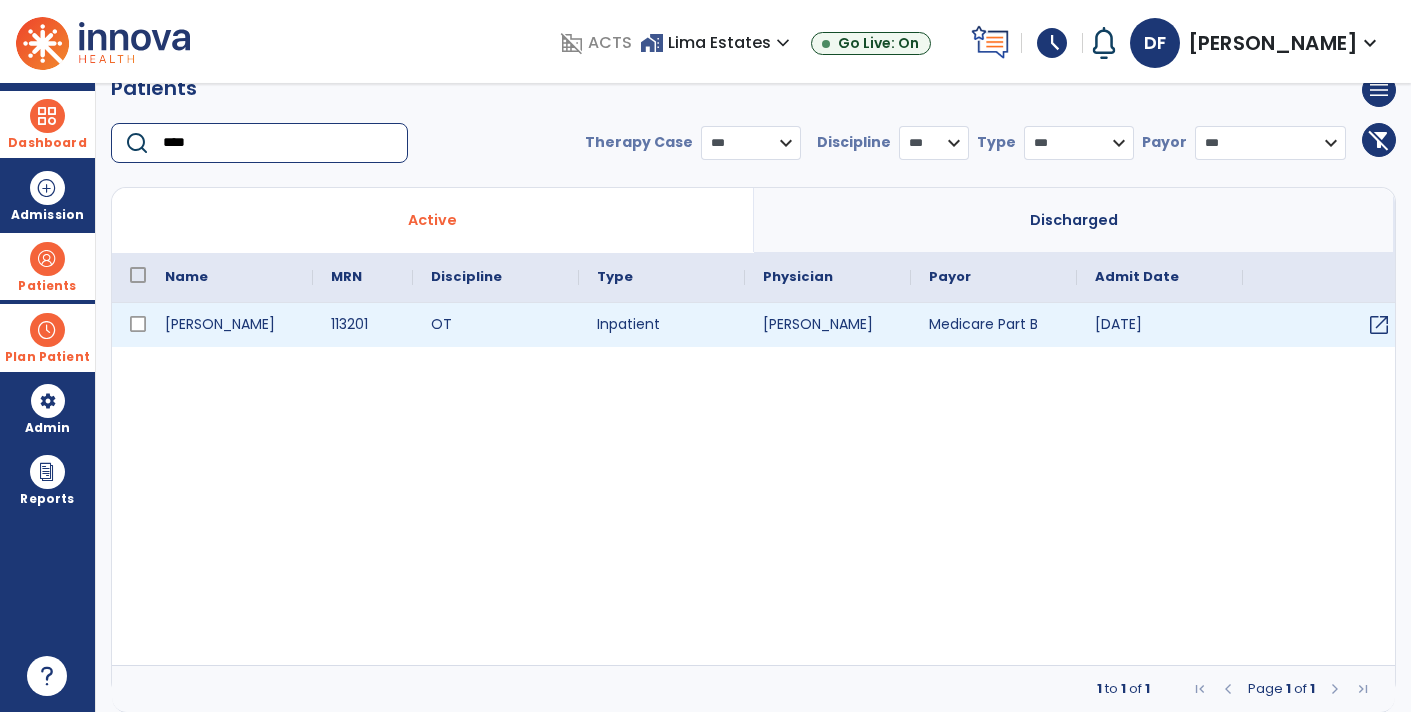 type on "****" 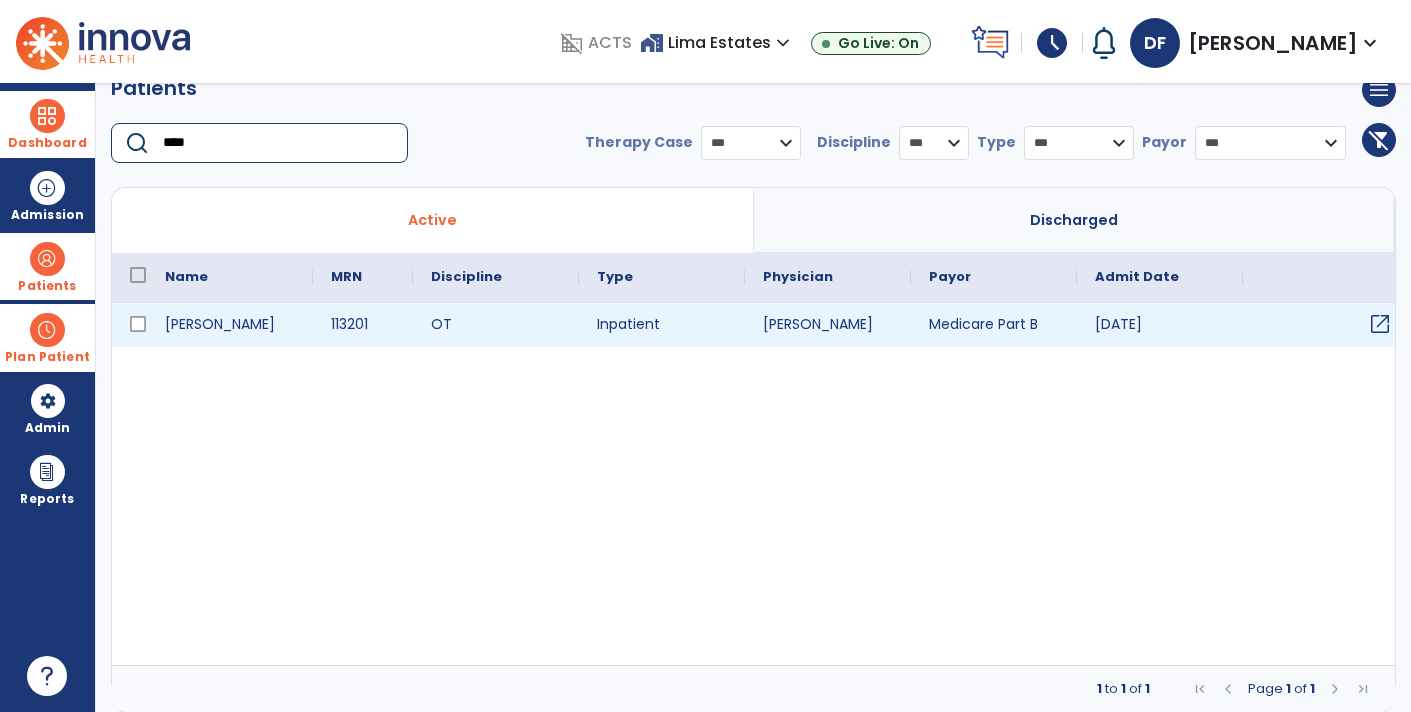 click on "open_in_new" at bounding box center [1380, 324] 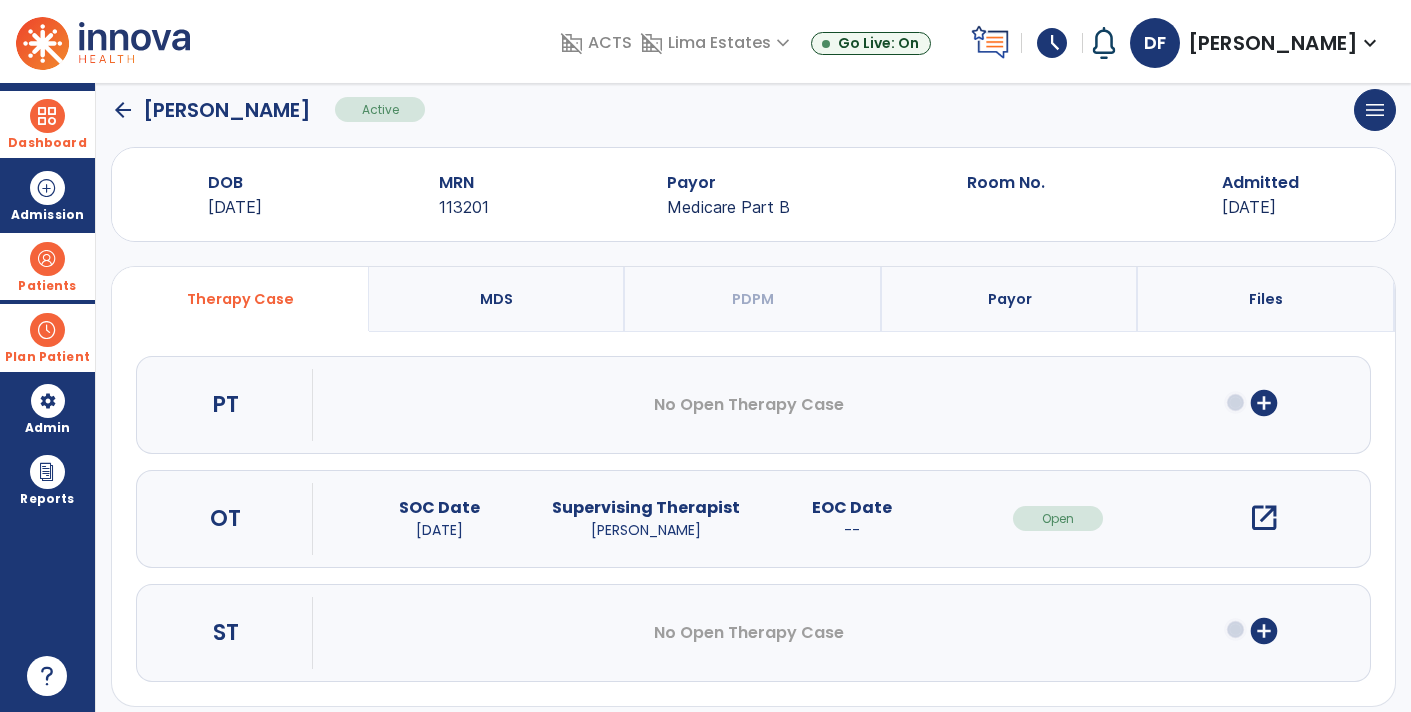 click on "open_in_new" at bounding box center [1264, 518] 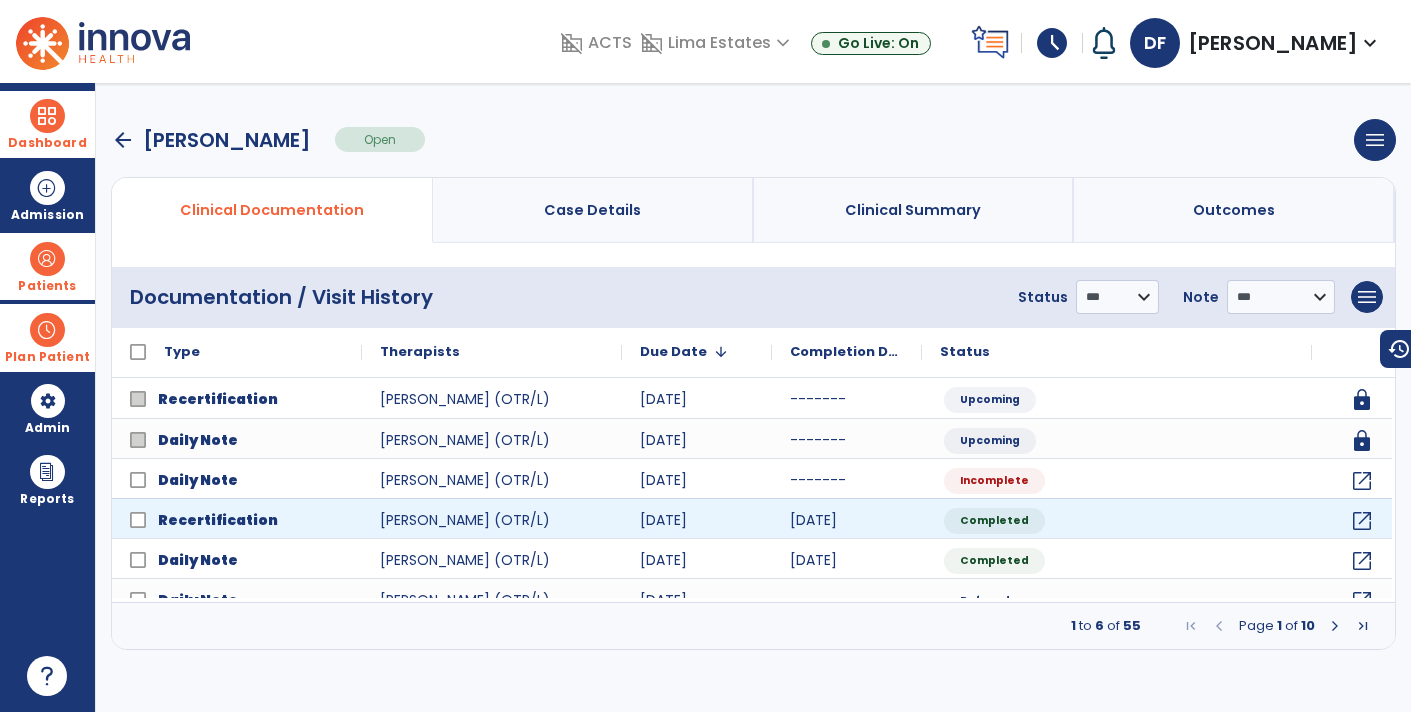 scroll, scrollTop: 0, scrollLeft: 0, axis: both 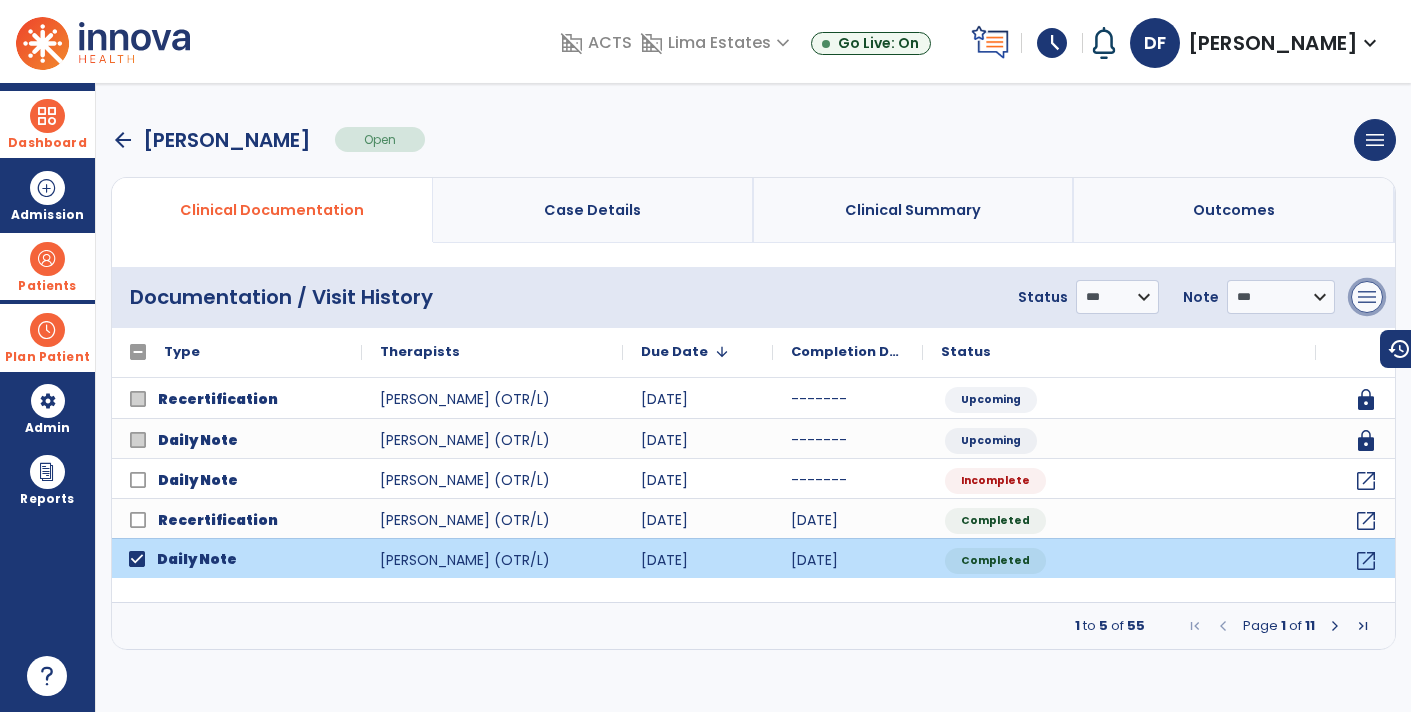 click on "menu" at bounding box center (1367, 297) 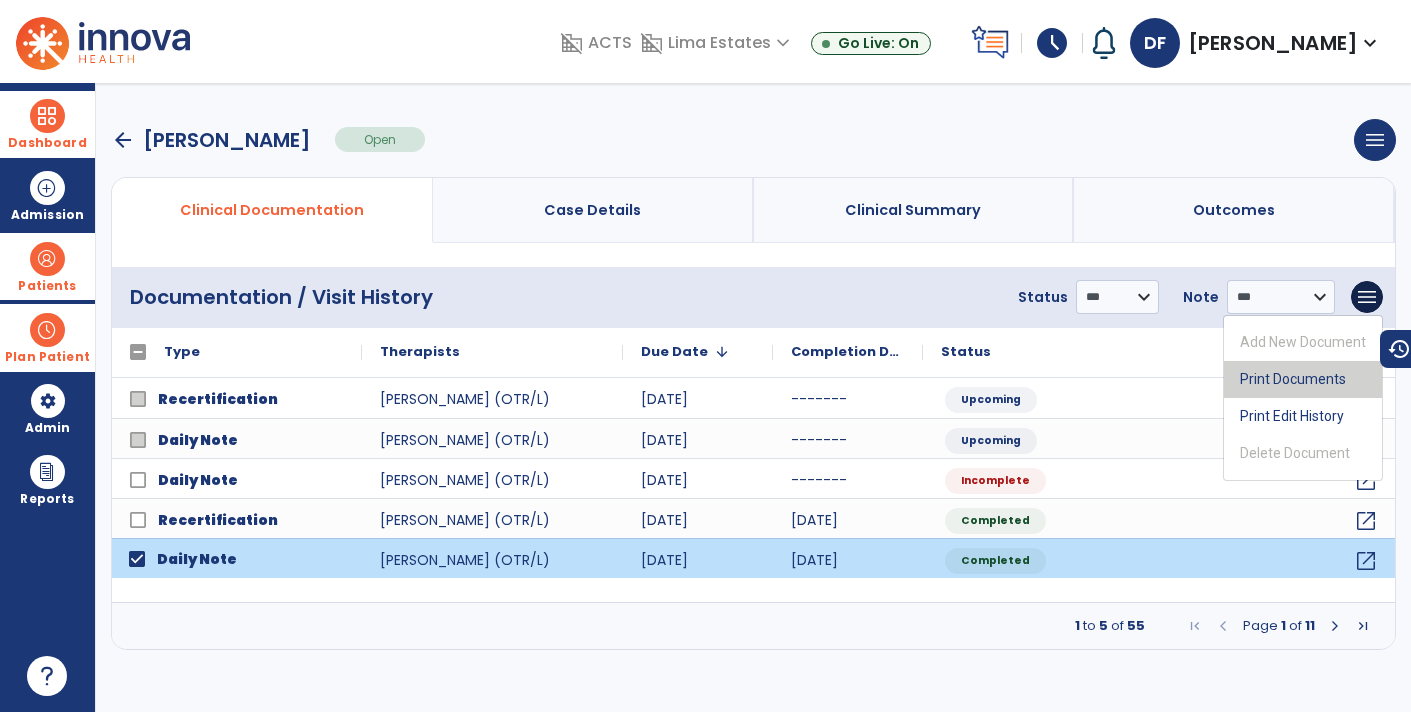 click on "Print Documents" at bounding box center (1303, 379) 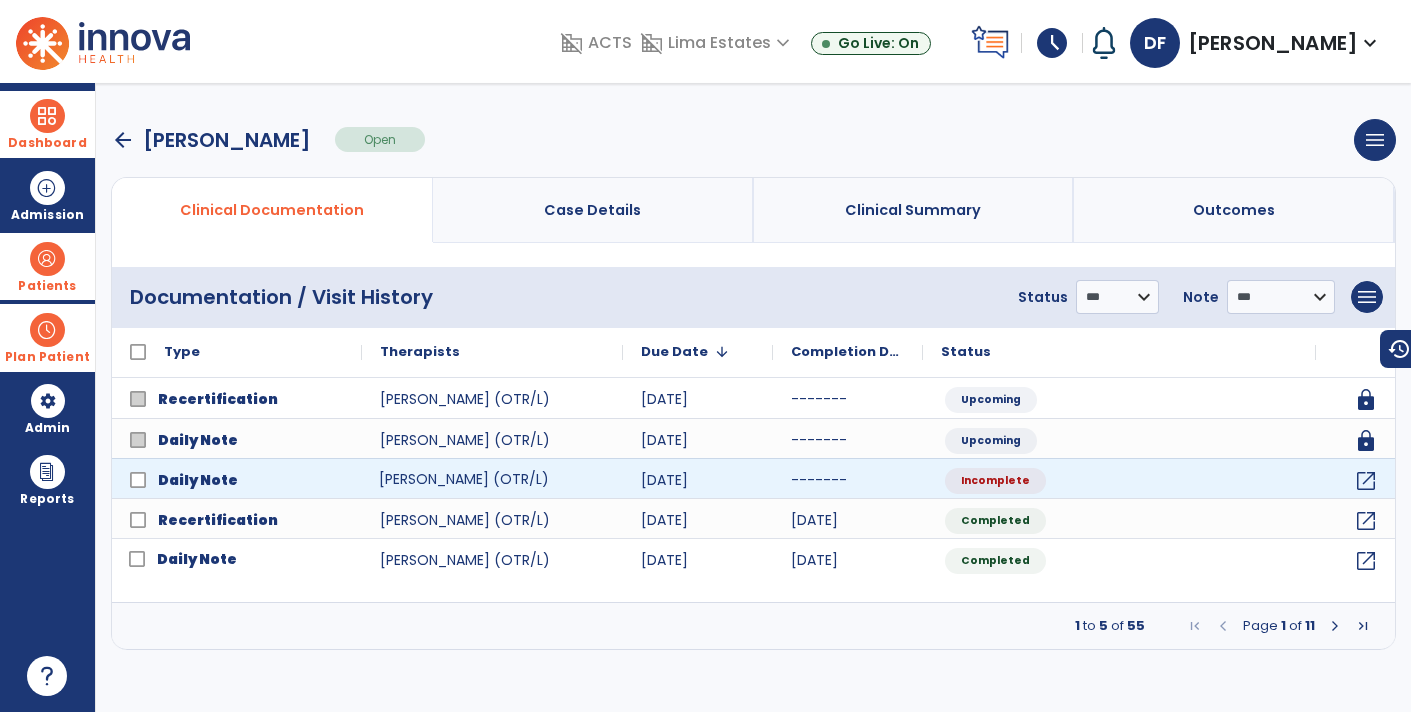 click on "[PERSON_NAME] (OTR/L)" 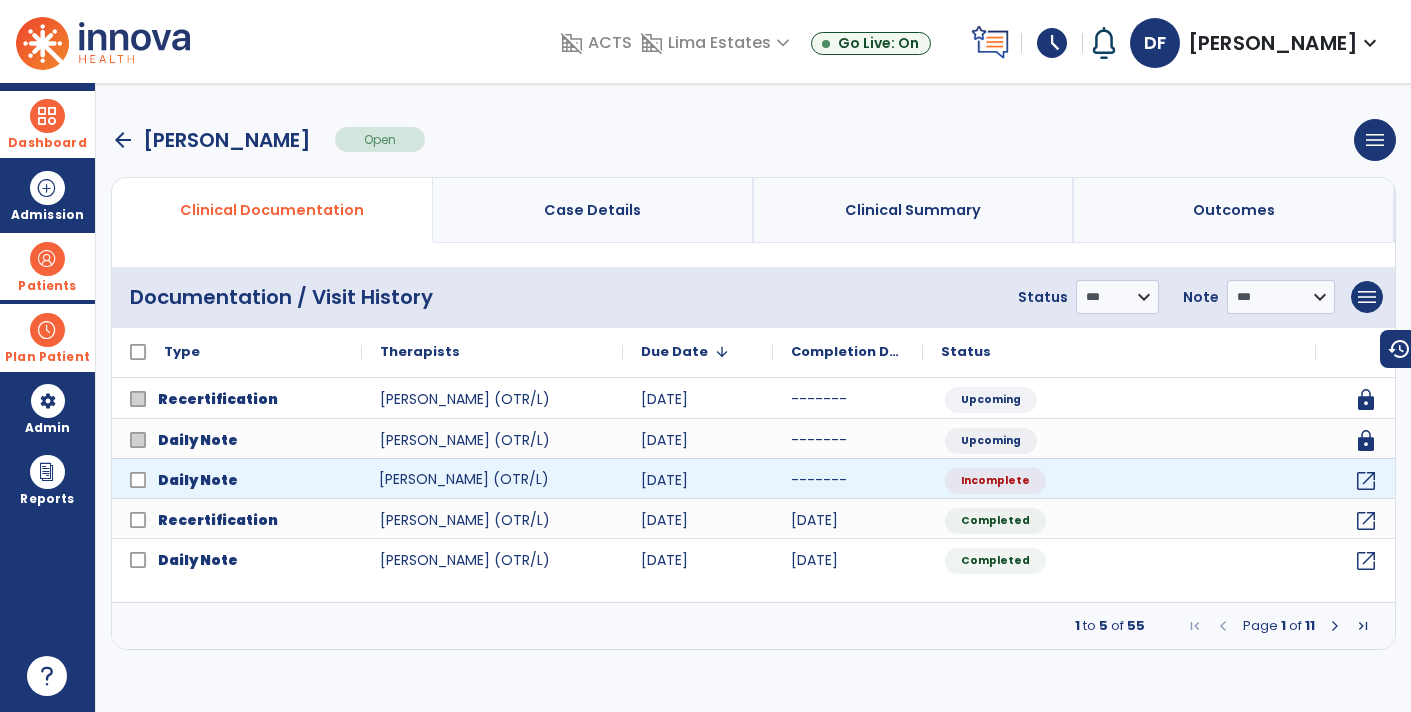 click on "[PERSON_NAME] (OTR/L)" 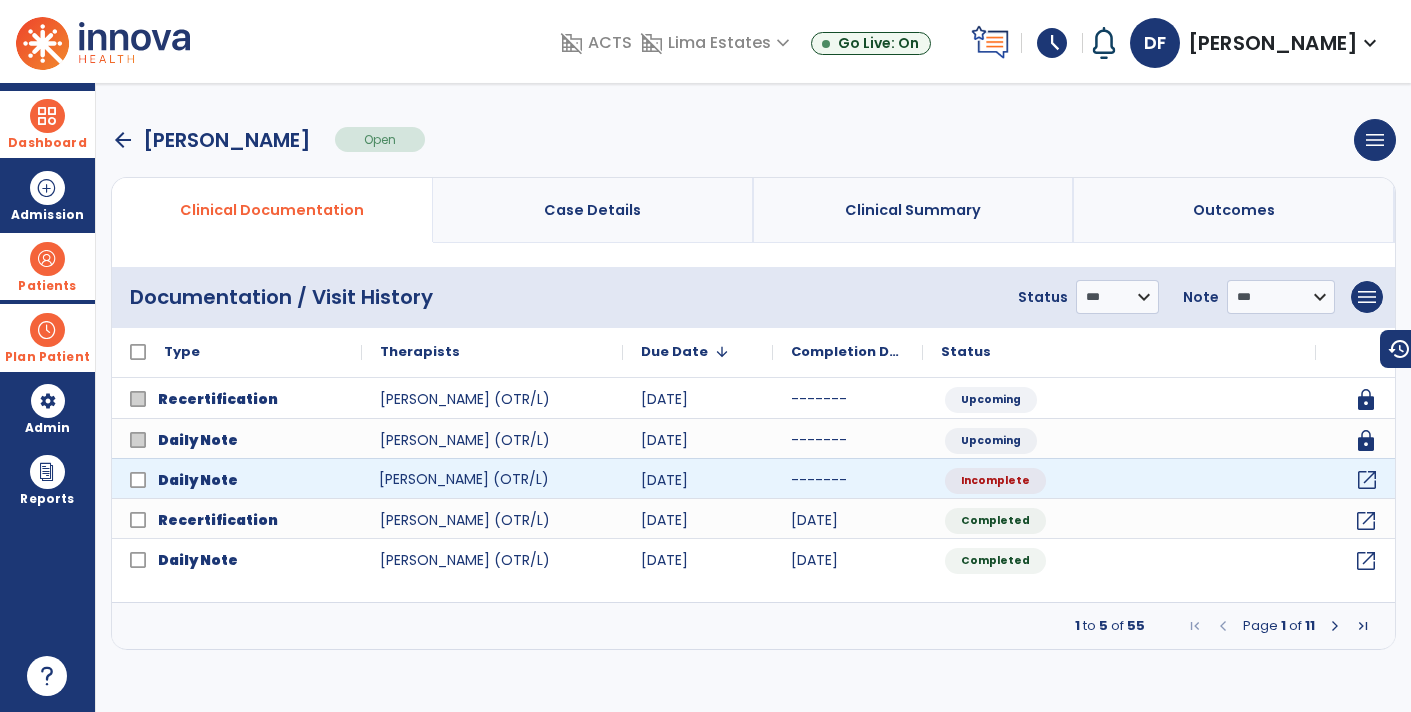 click on "open_in_new" 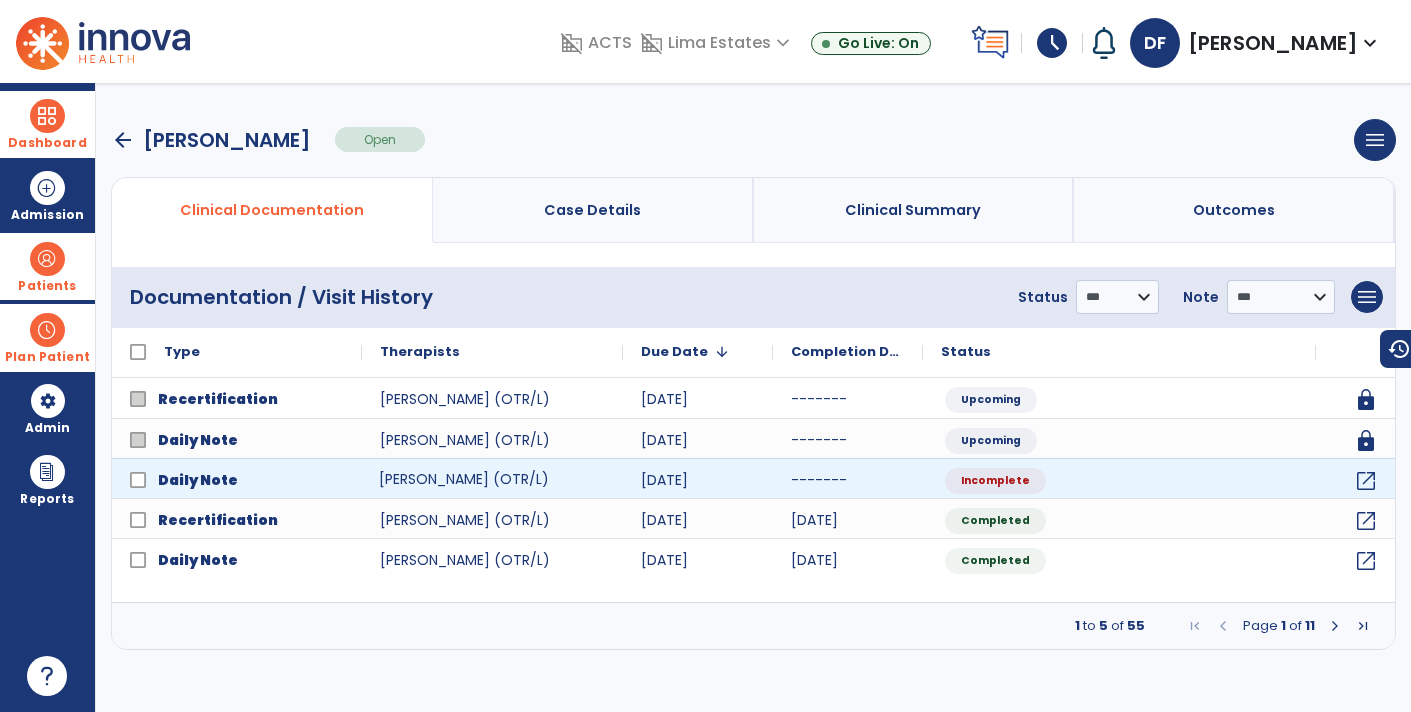 select on "*" 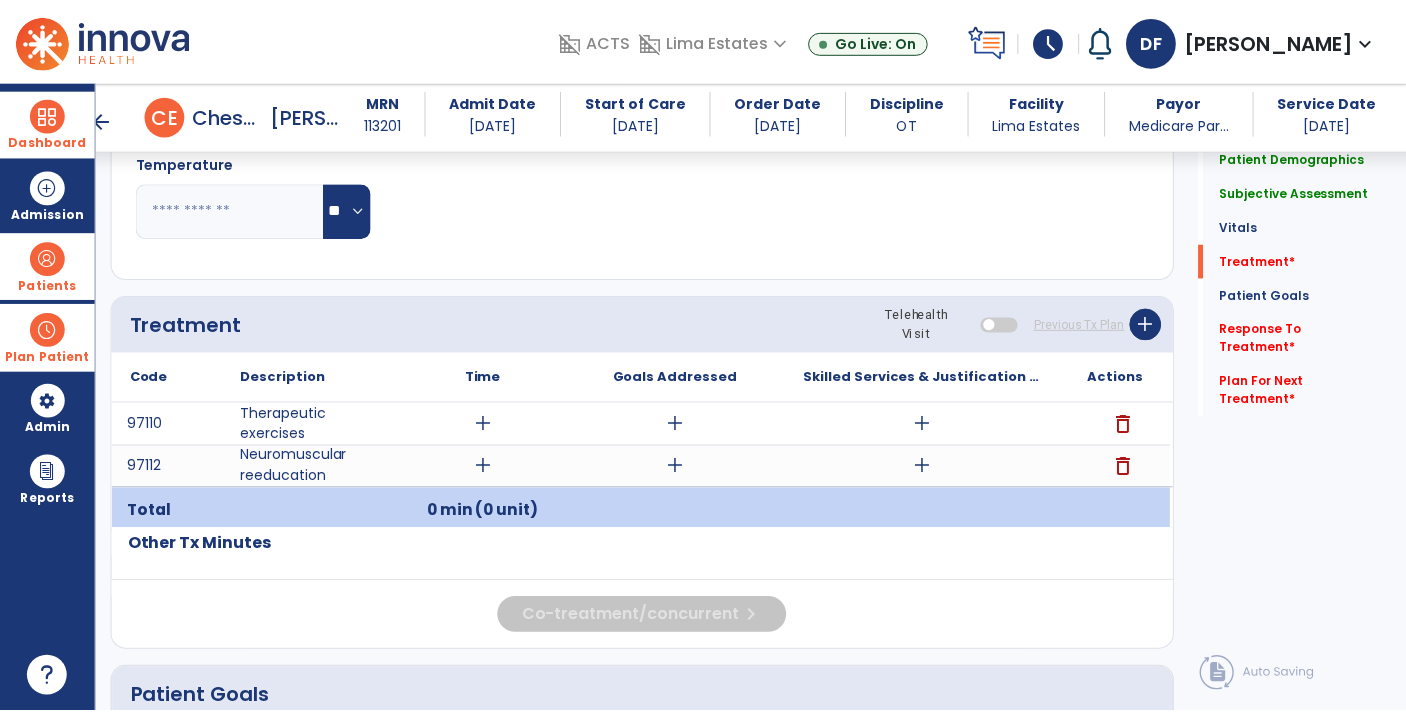 scroll, scrollTop: 1031, scrollLeft: 0, axis: vertical 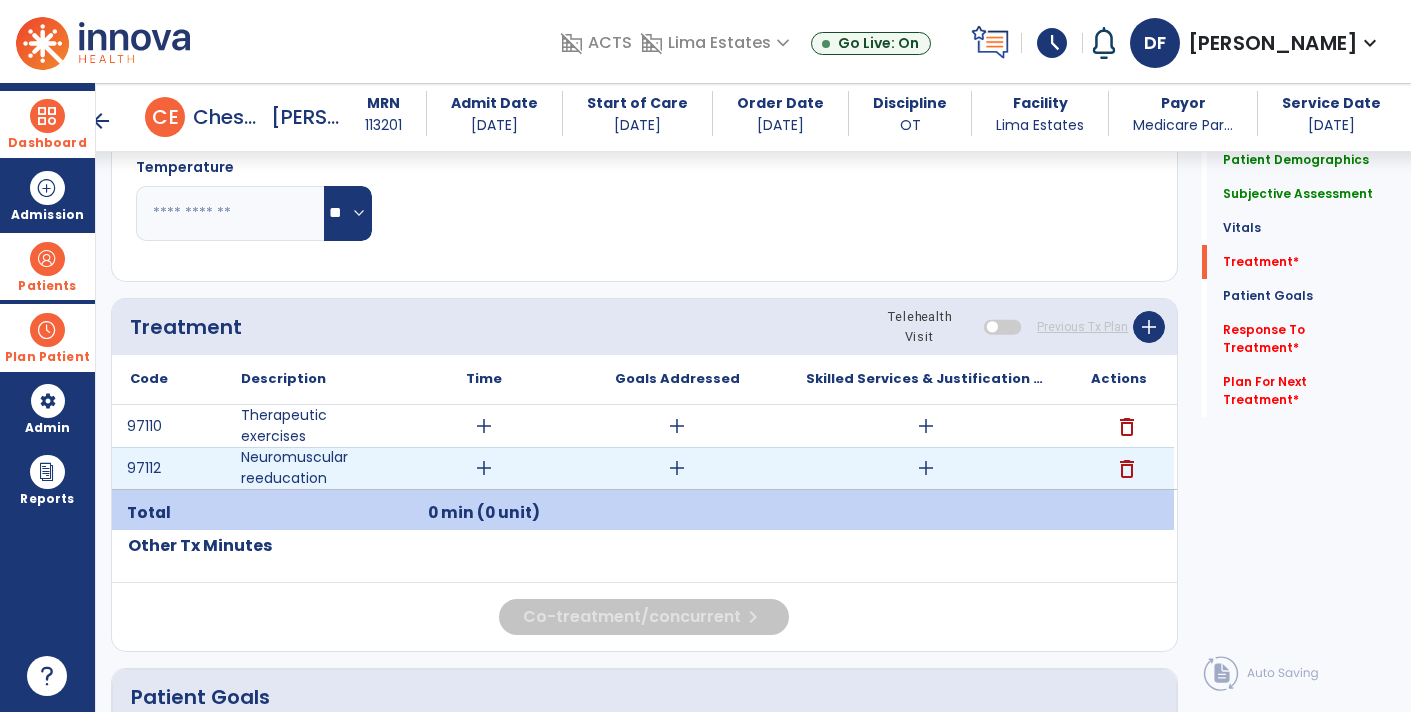 click on "add" at bounding box center (926, 468) 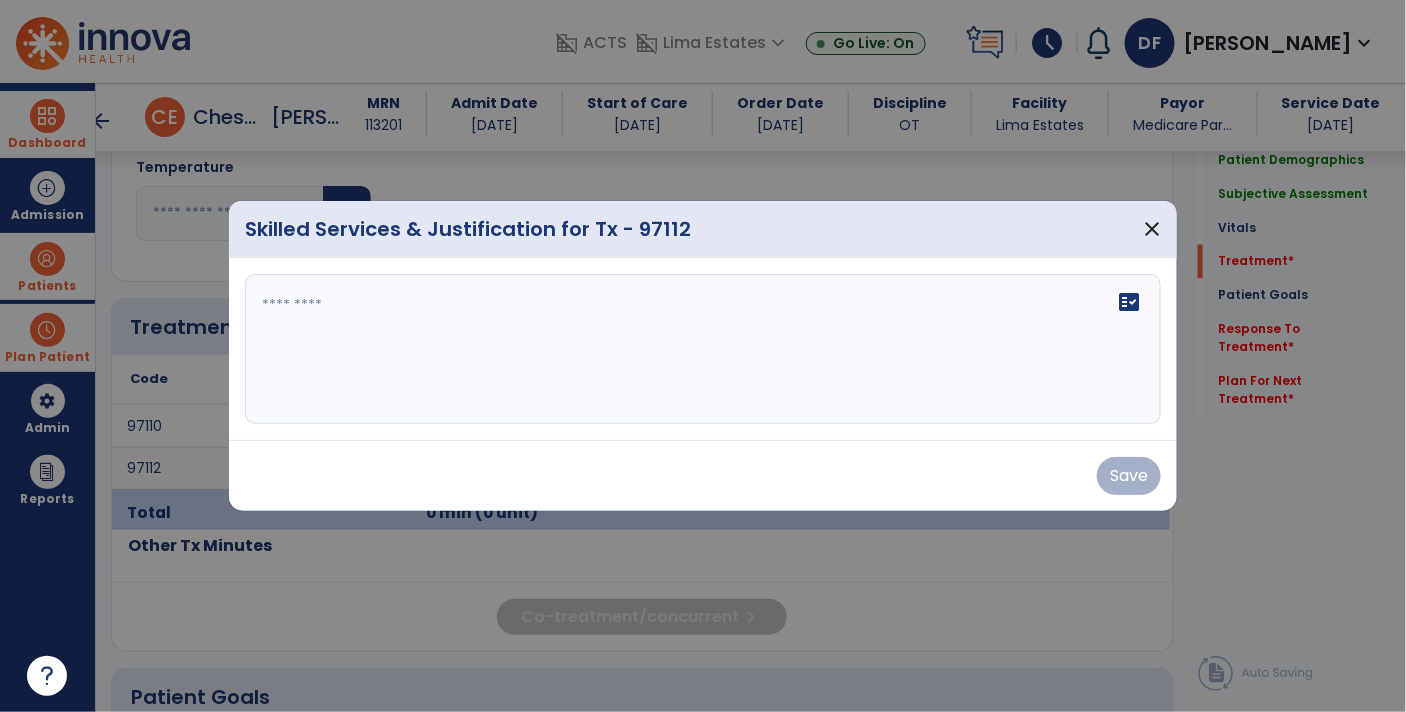 scroll, scrollTop: 1031, scrollLeft: 0, axis: vertical 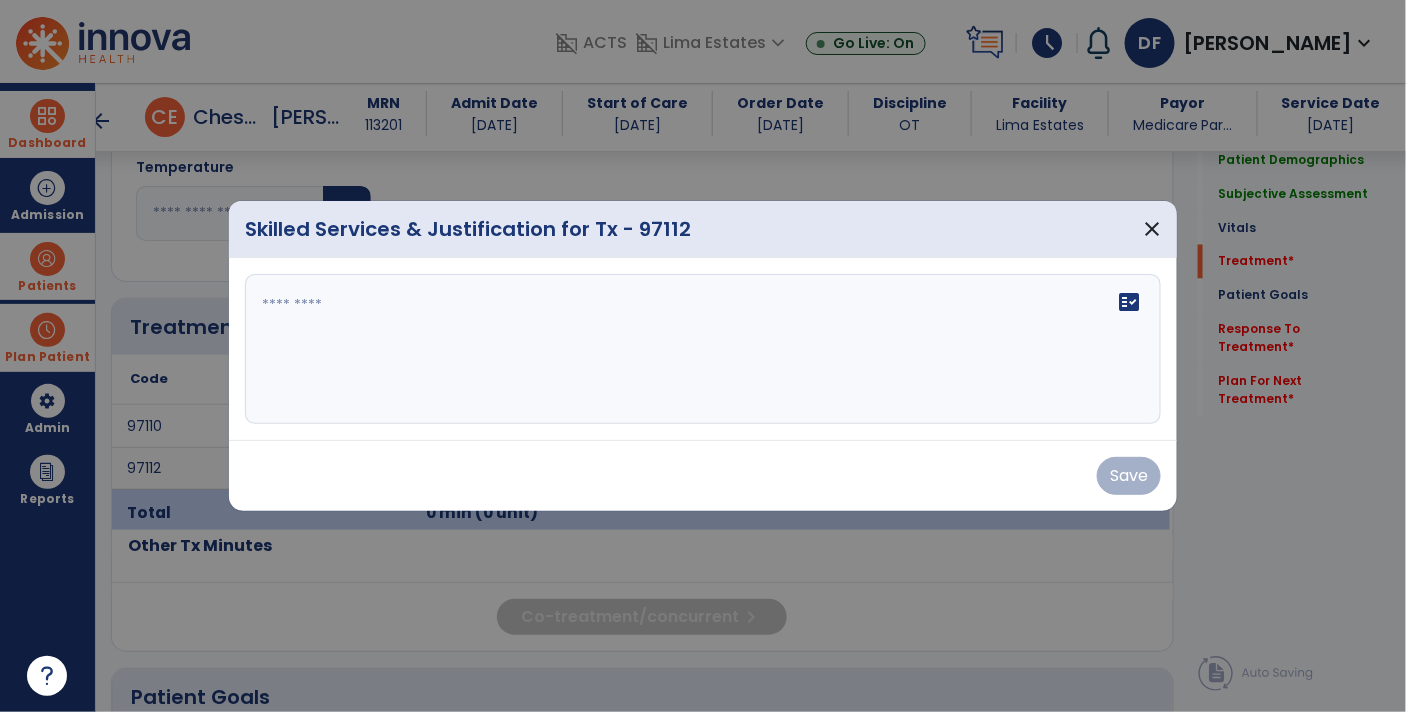 click 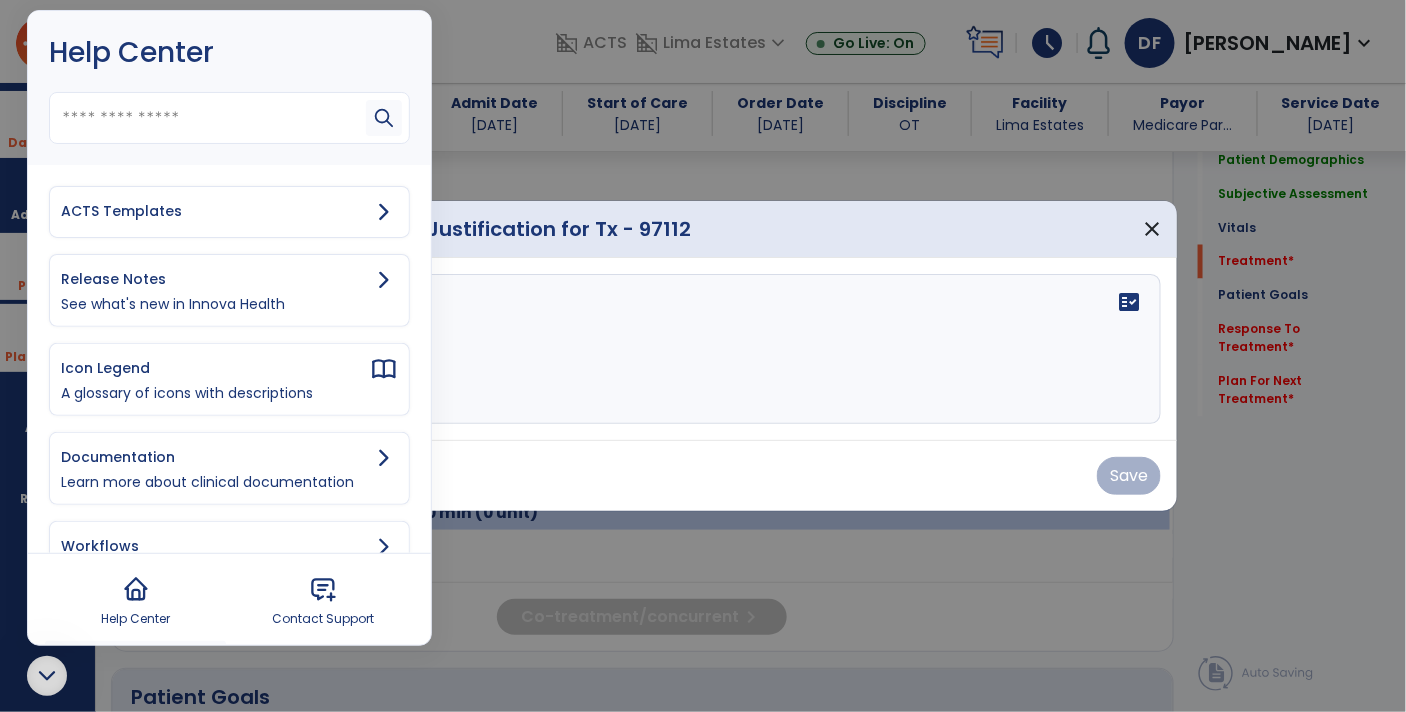 click on "ACTS Templates" at bounding box center (229, 212) 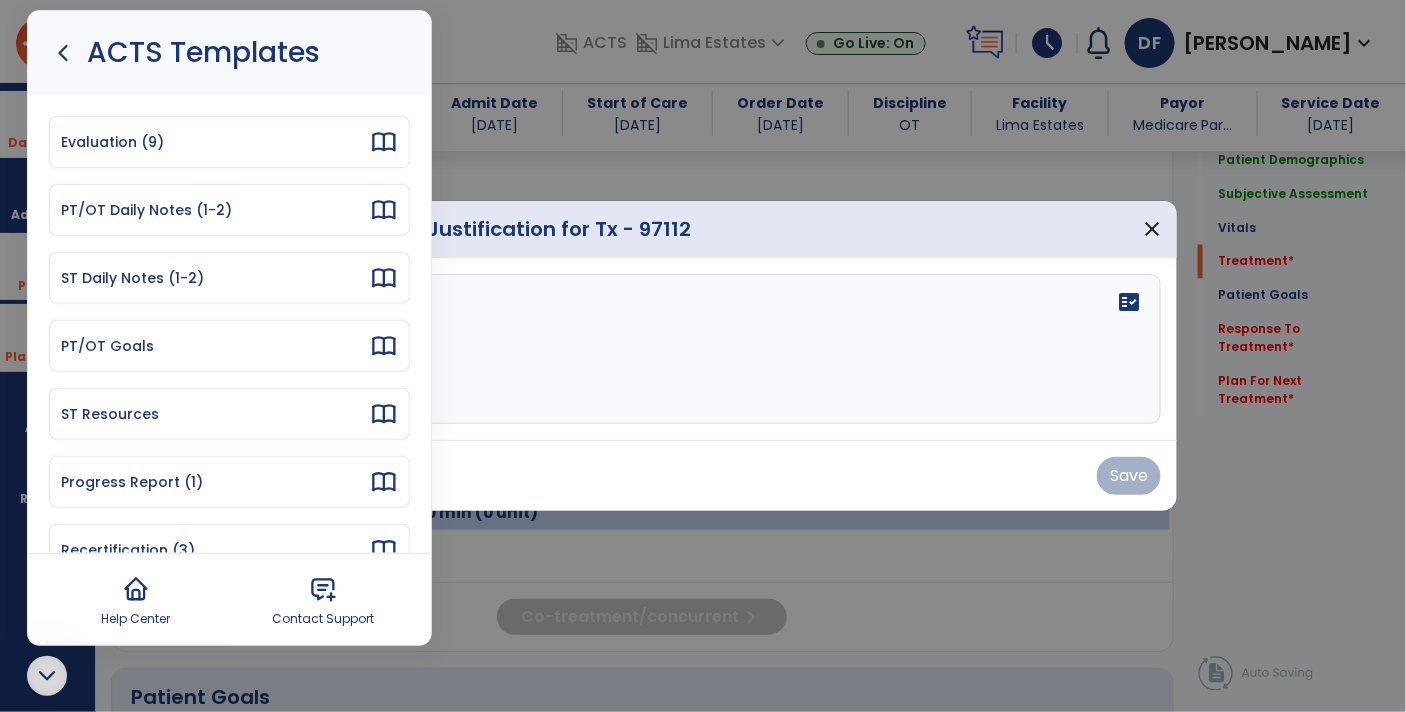 click on "PT/OT Daily Notes (1-2)" at bounding box center [215, 210] 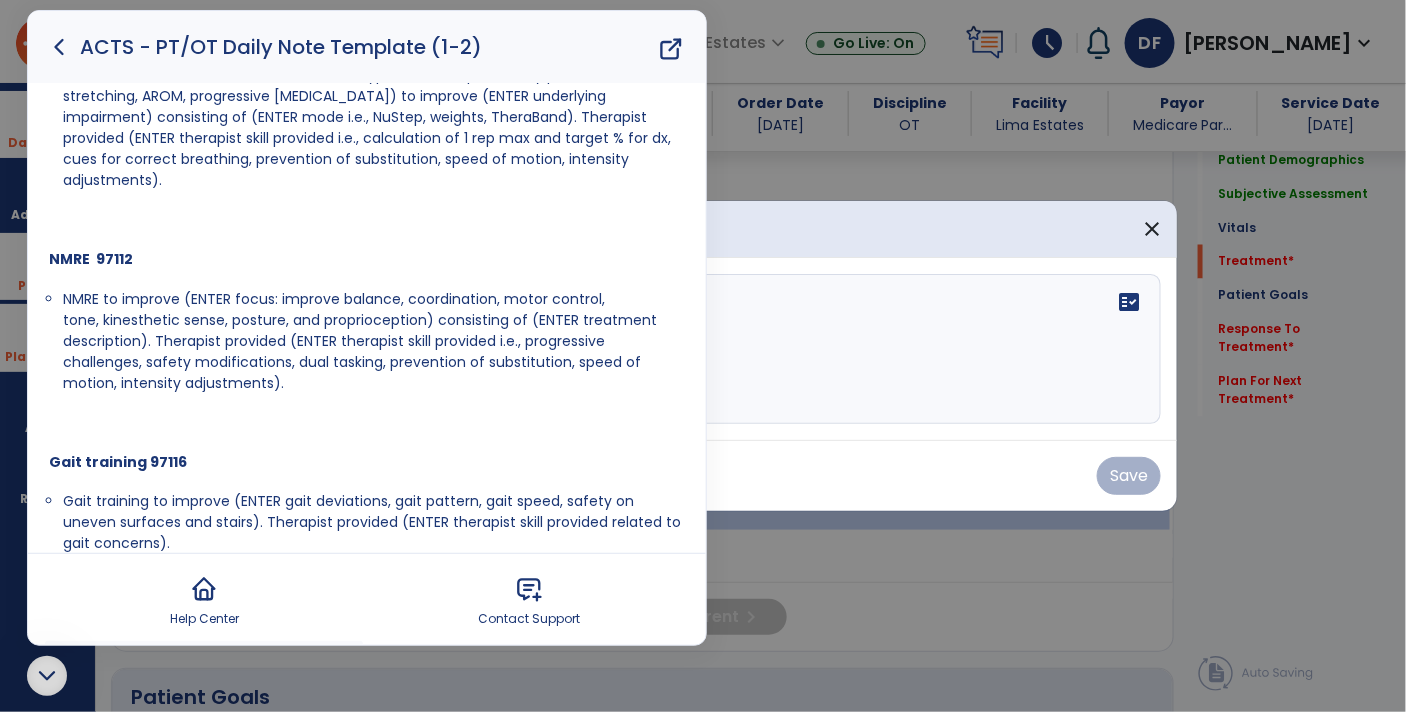 scroll, scrollTop: 279, scrollLeft: 0, axis: vertical 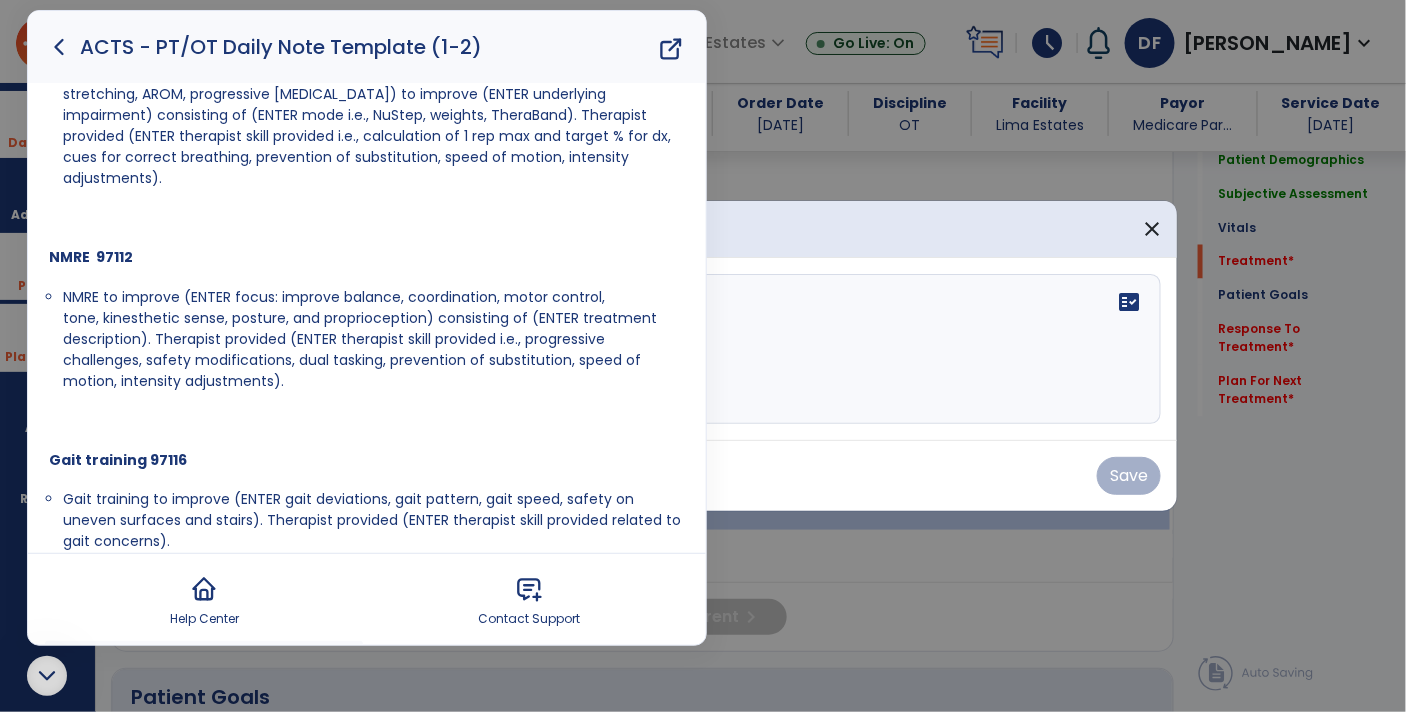 click on "NMRE to improve (ENTER focus: improve balance, coordination, motor control, tone, kinesthetic sense, posture, and proprioception) consisting of (ENTER treatment description). Therapist provided (ENTER therapist skill provided i.e., progressive challenges, safety modifications, dual tasking, prevention of substitution, speed of motion, intensity adjustments)." at bounding box center [360, 339] 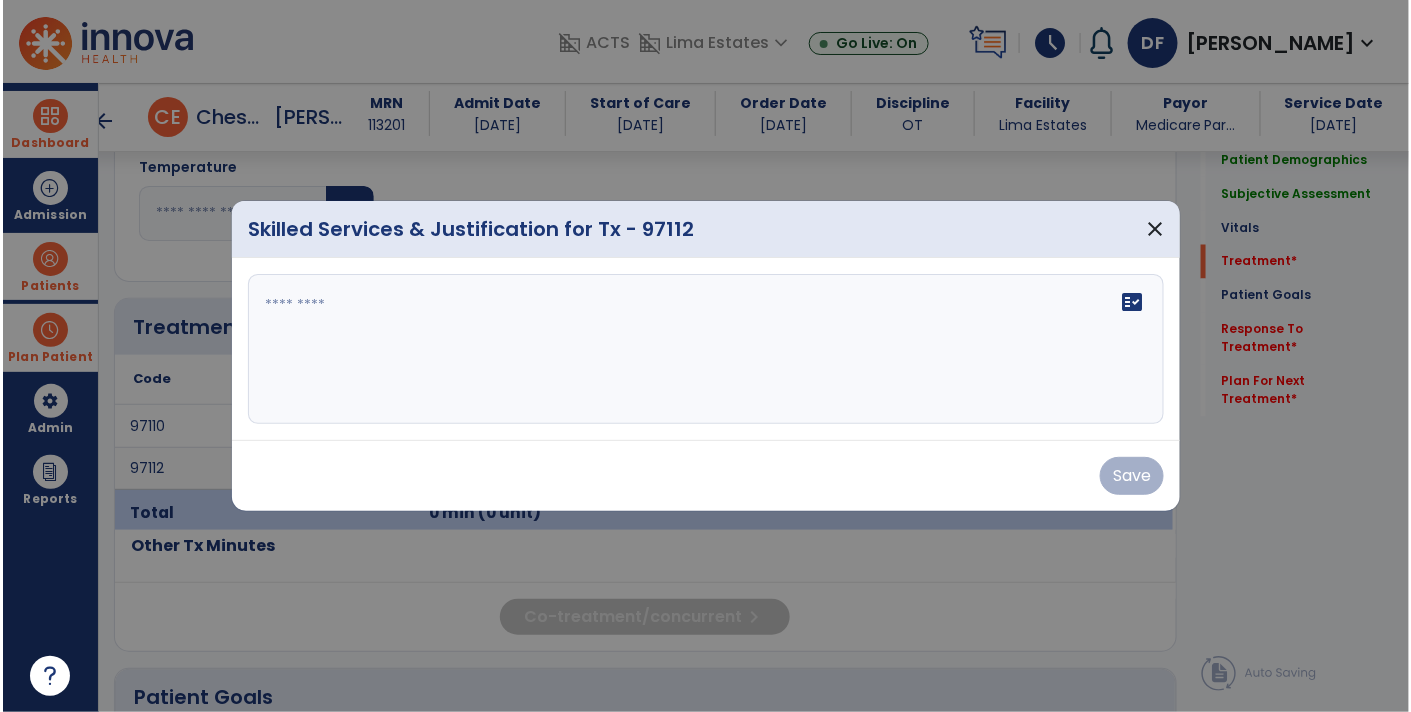 scroll, scrollTop: 0, scrollLeft: 0, axis: both 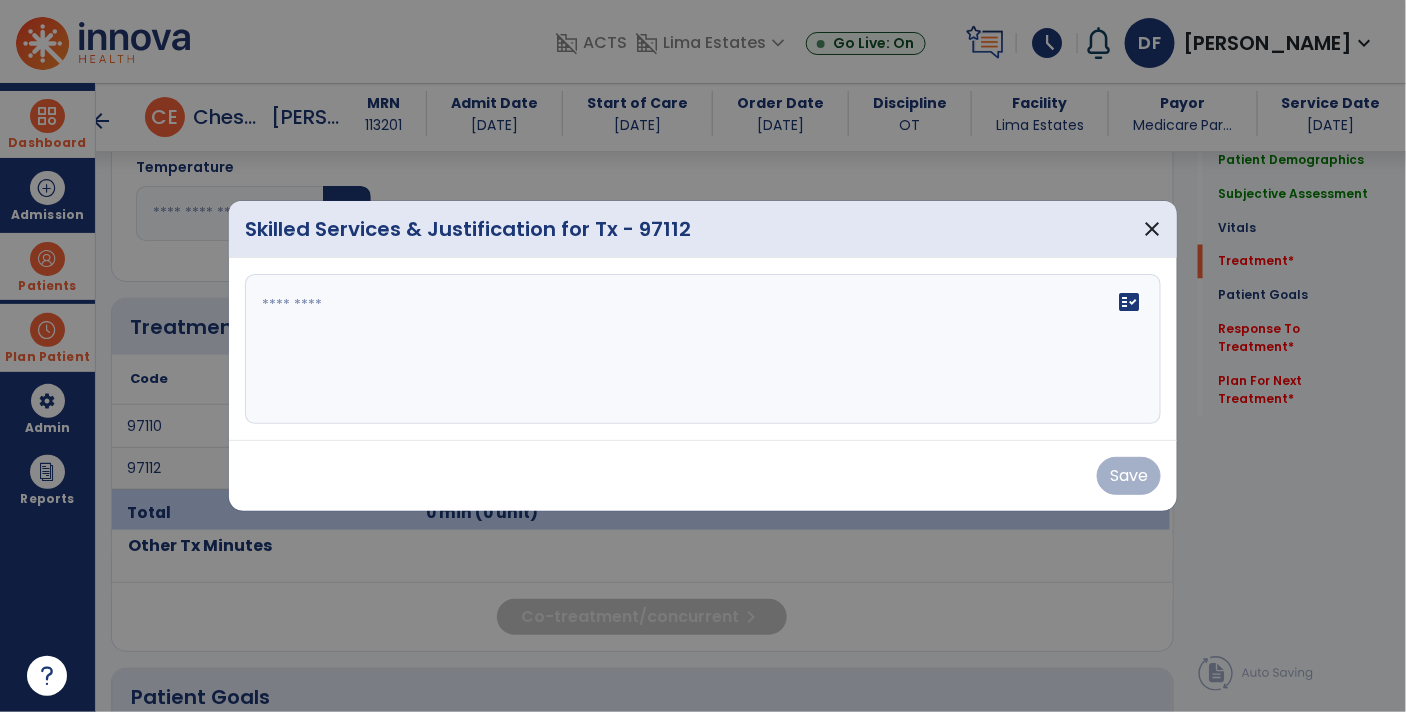 click on "fact_check" at bounding box center [703, 349] 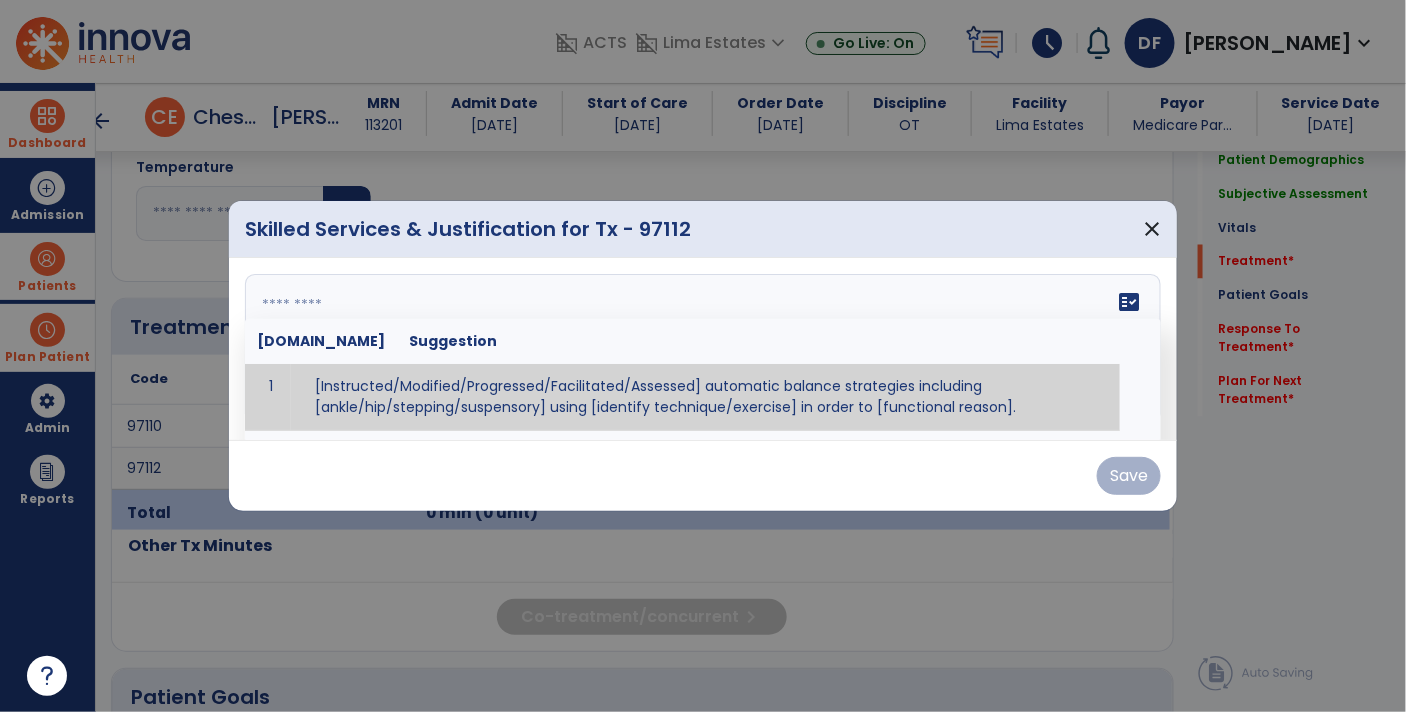 paste on "**********" 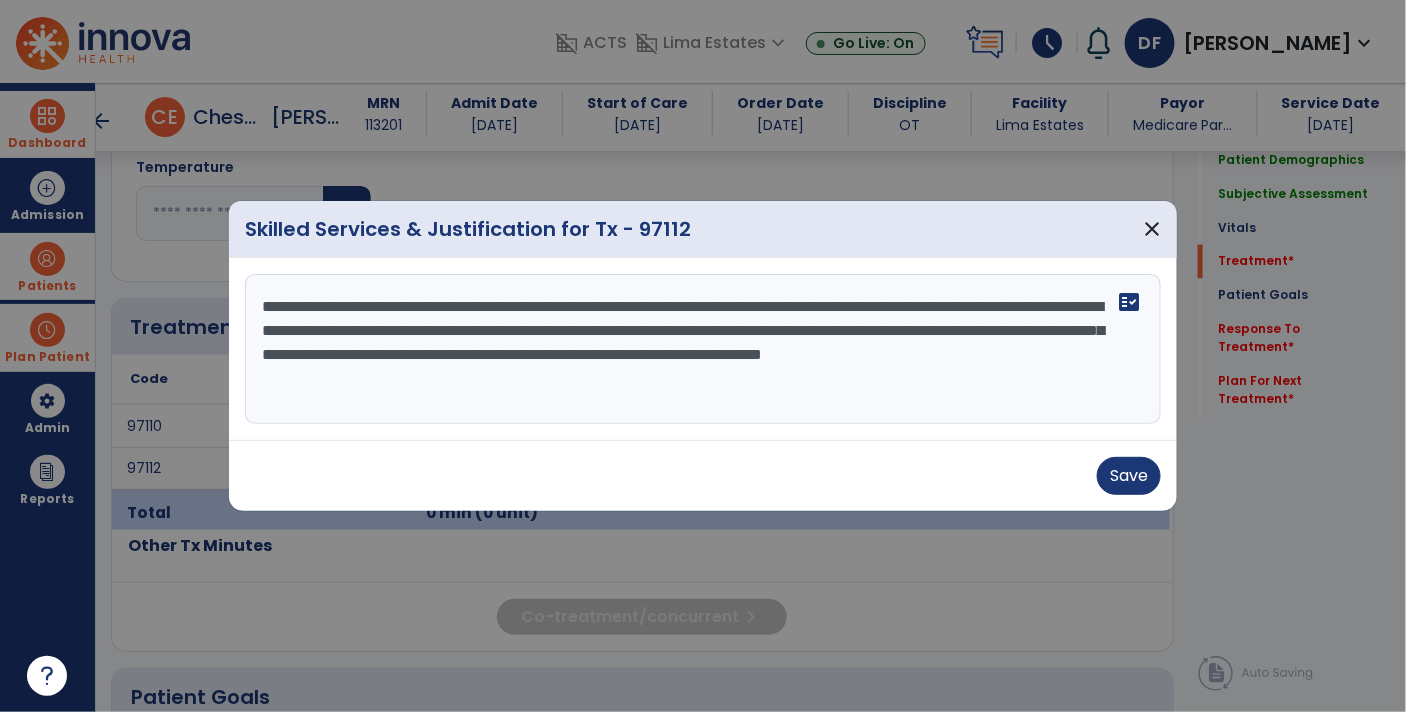 click on "**********" at bounding box center [703, 349] 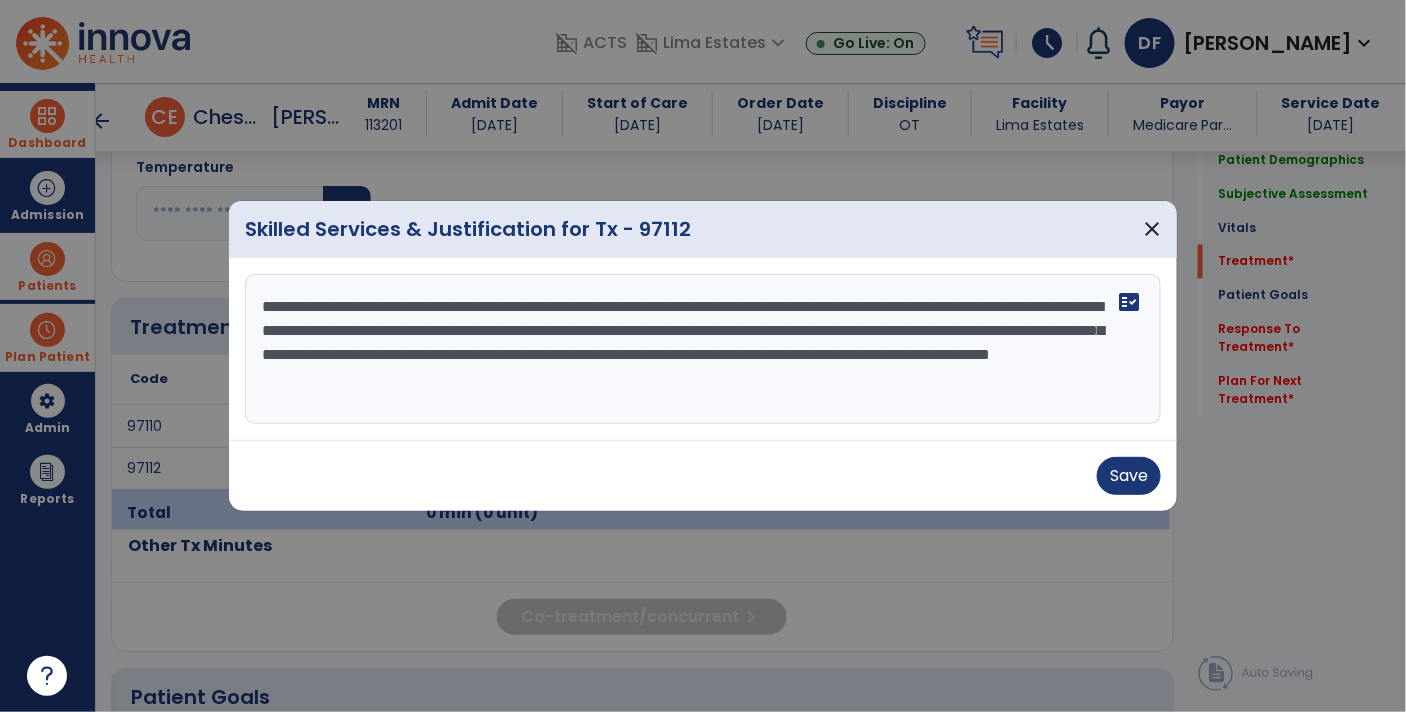 click on "**********" at bounding box center [703, 349] 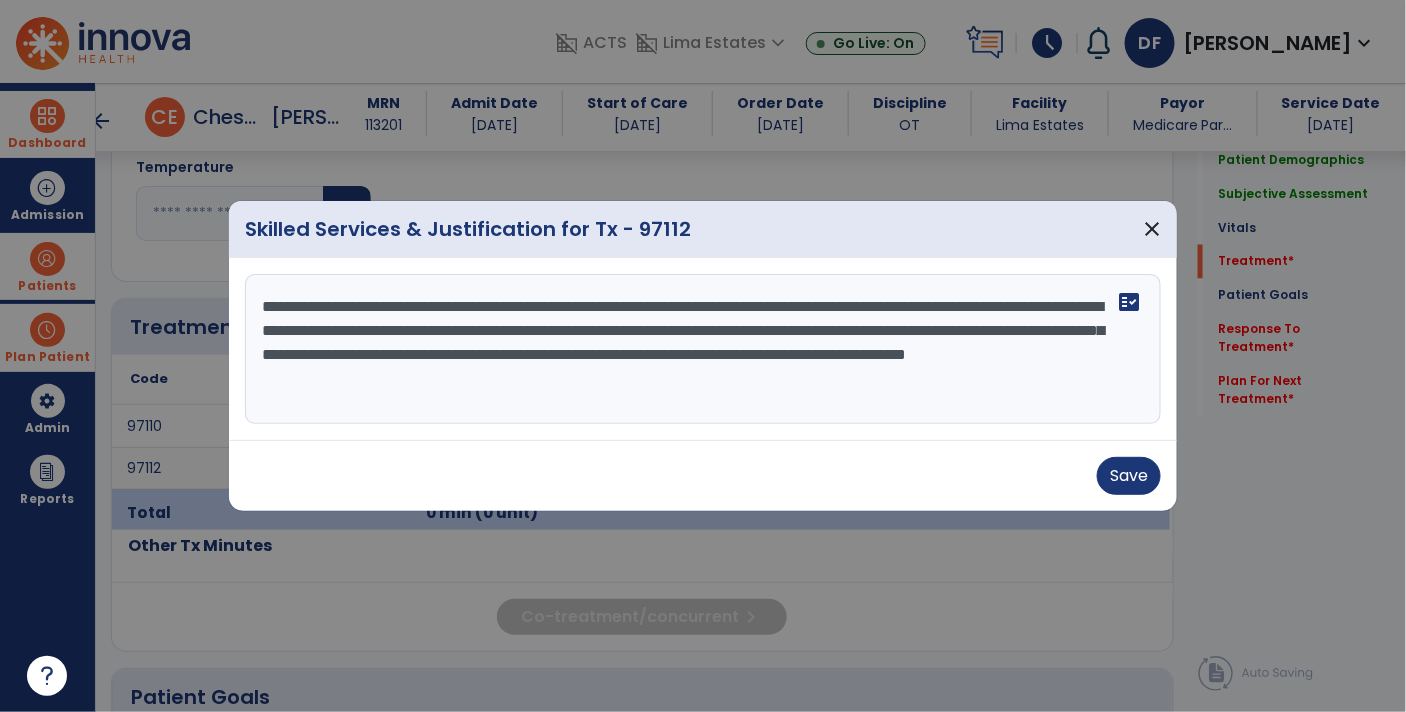 click on "**********" at bounding box center (703, 349) 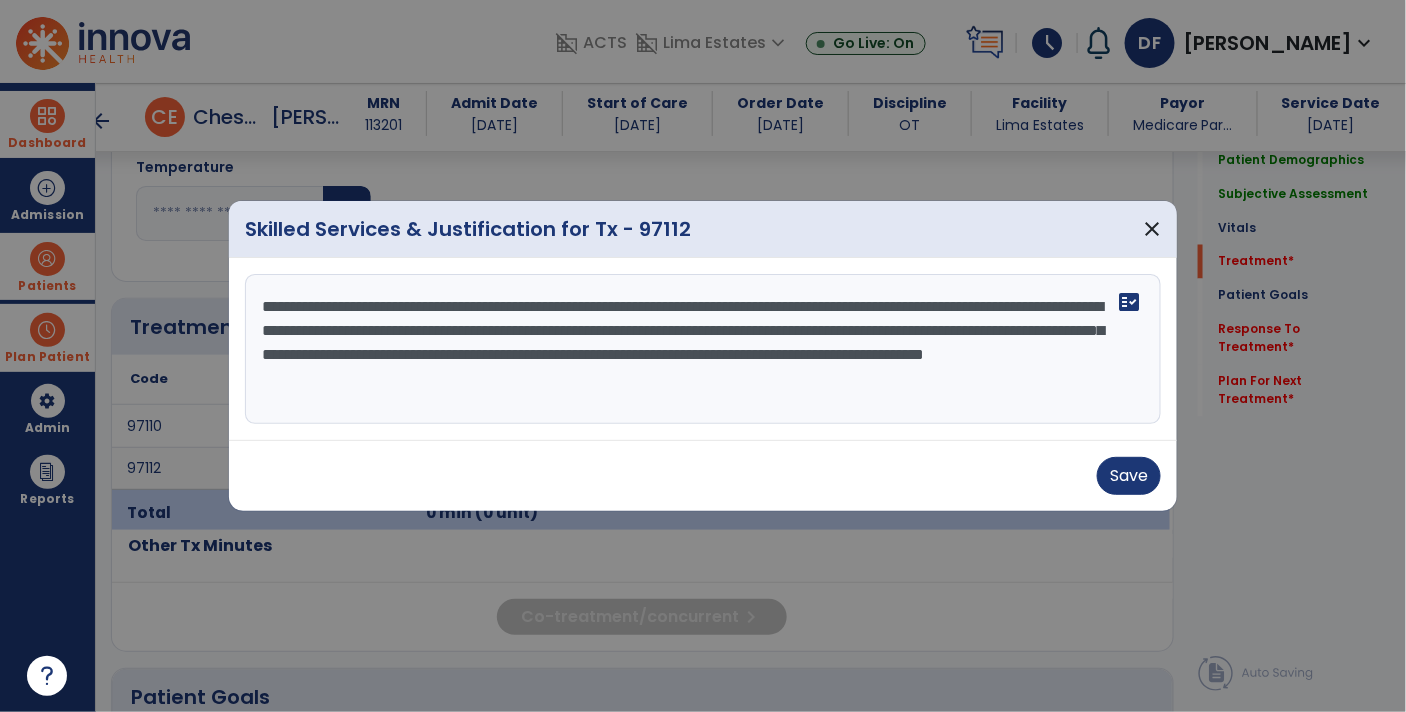click on "**********" at bounding box center (703, 349) 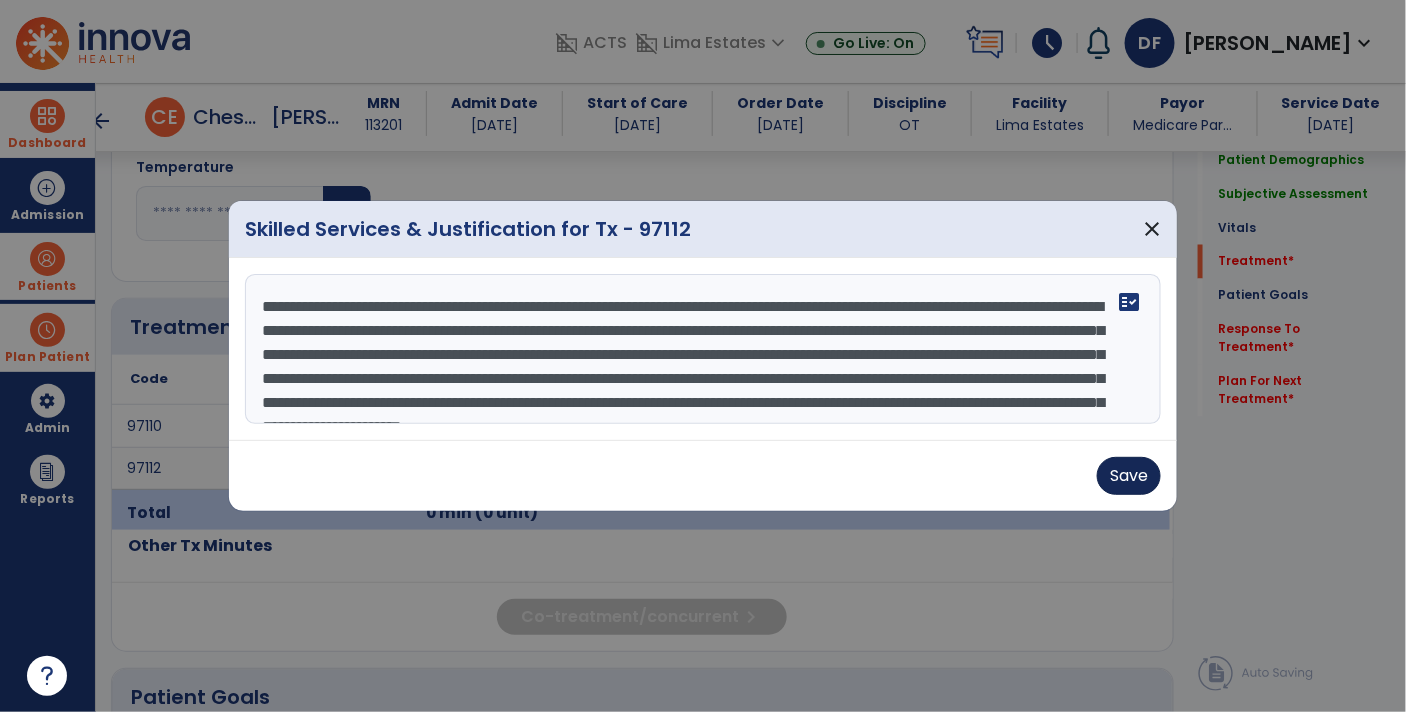 type on "**********" 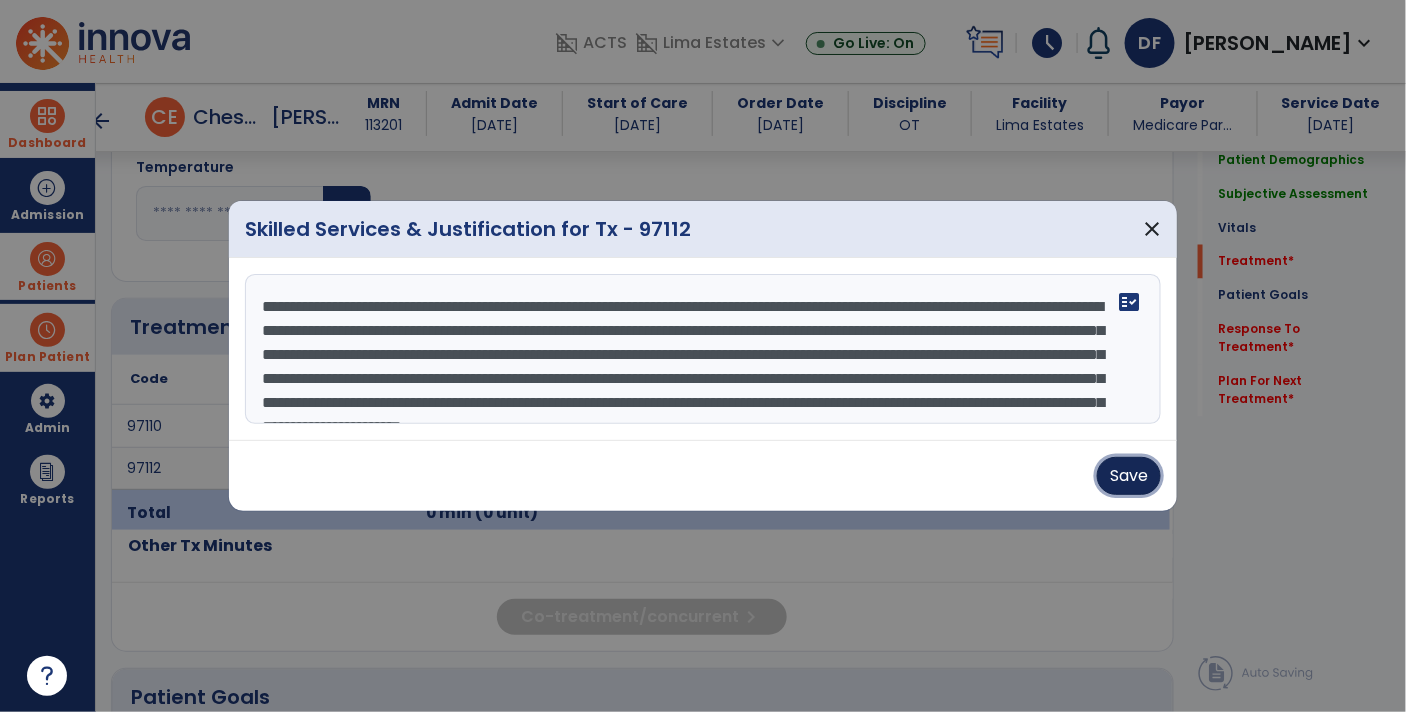 click on "Save" at bounding box center [1129, 476] 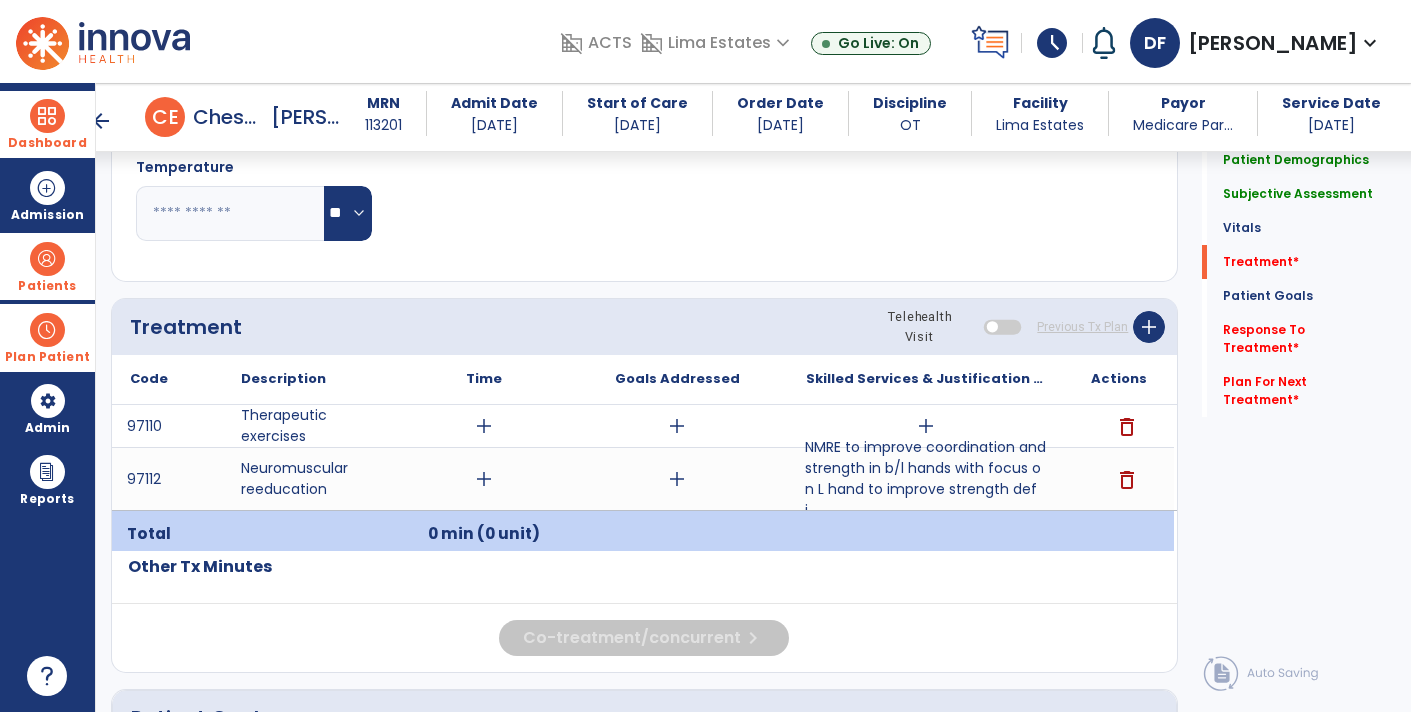 click at bounding box center [47, 116] 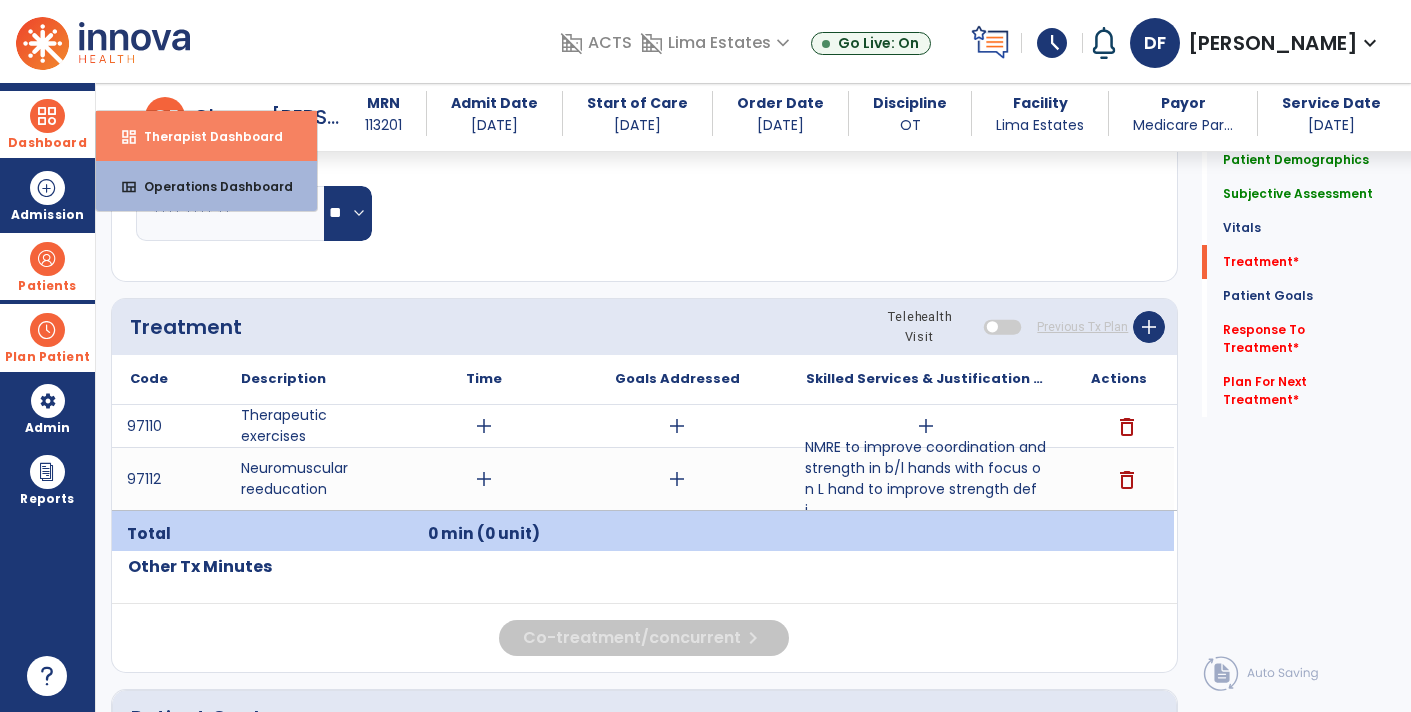 click on "dashboard" at bounding box center [129, 137] 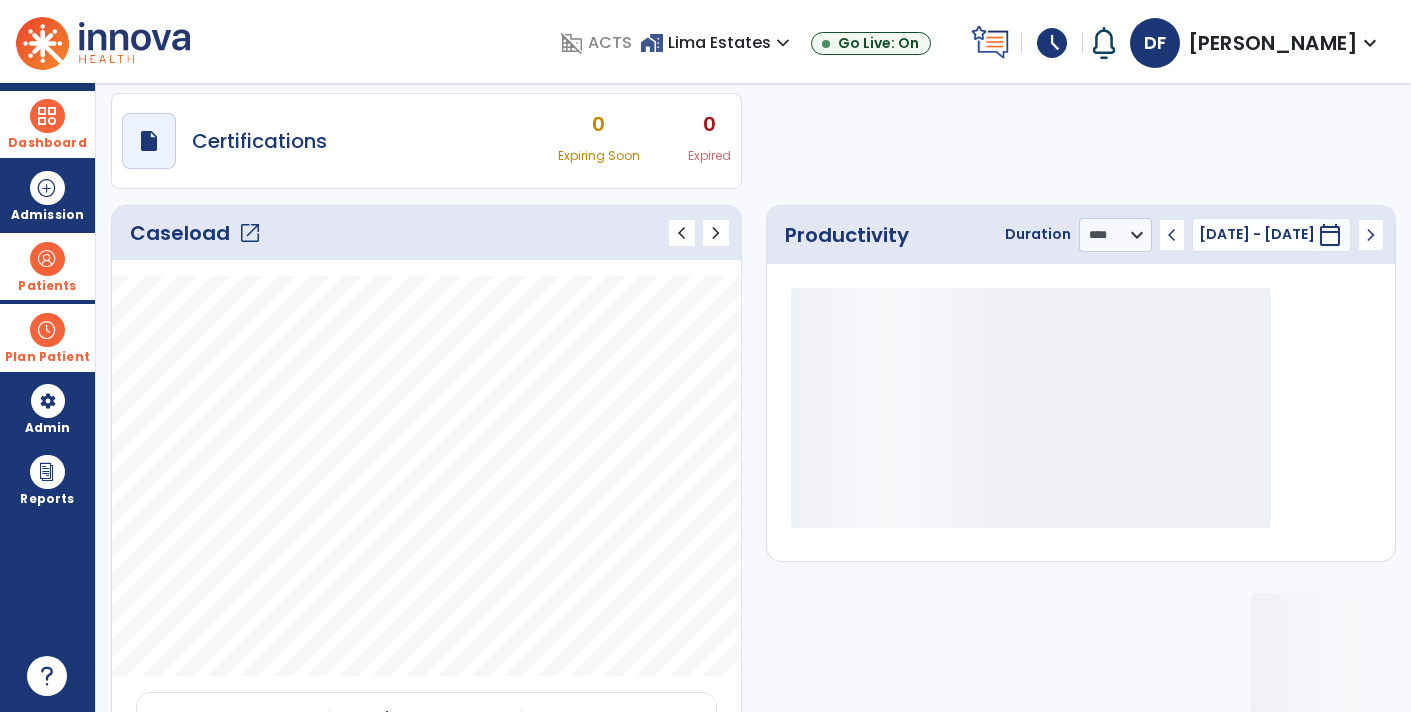 scroll, scrollTop: 0, scrollLeft: 0, axis: both 